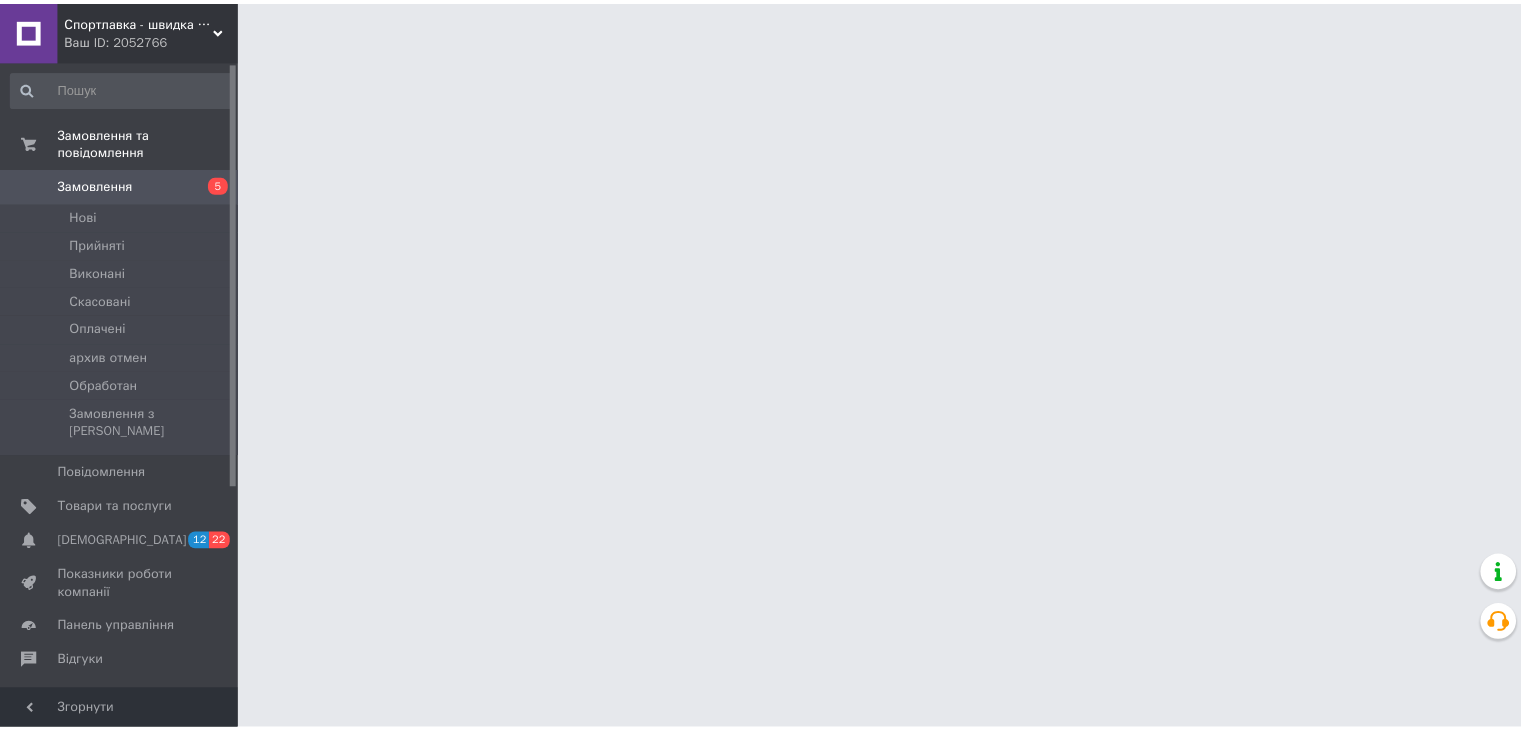 scroll, scrollTop: 0, scrollLeft: 0, axis: both 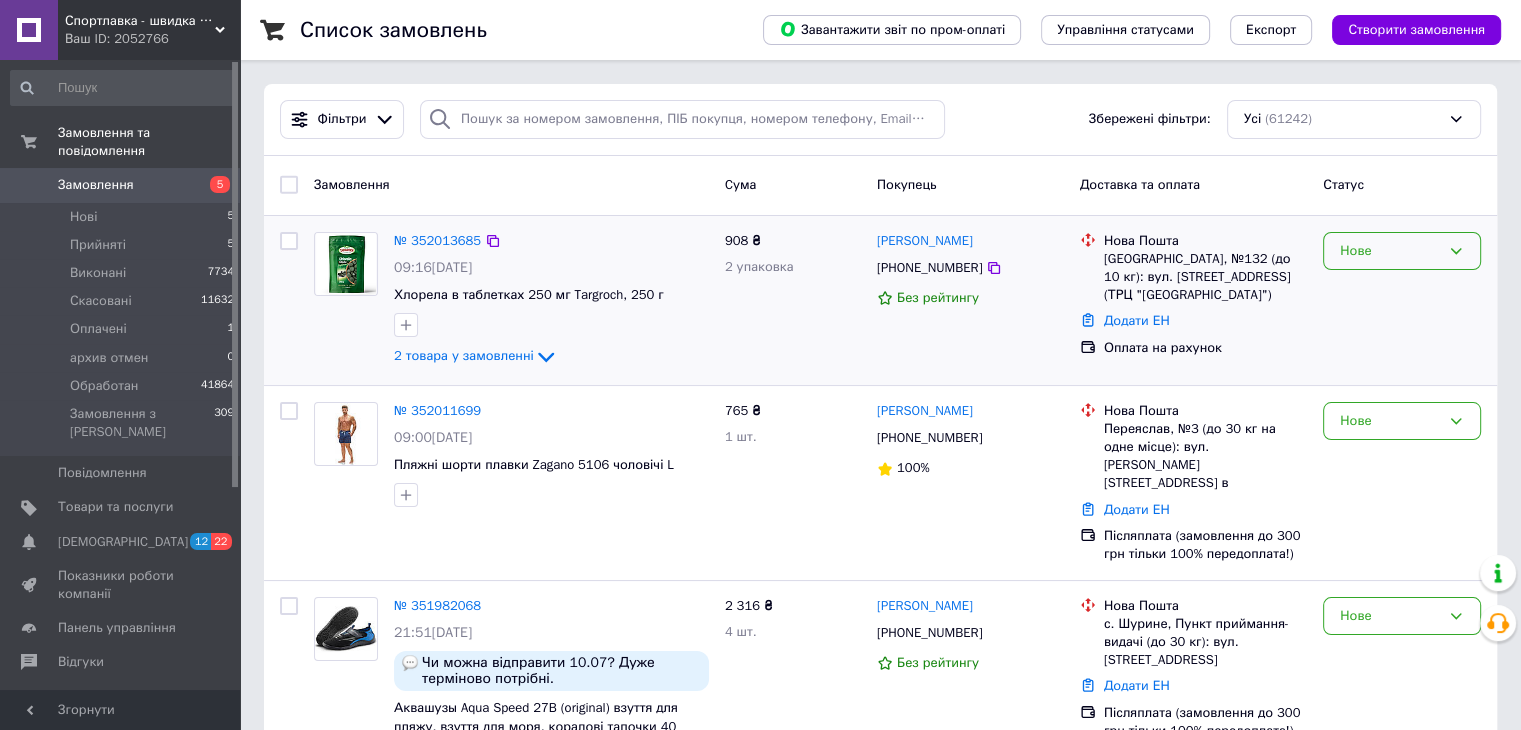 click 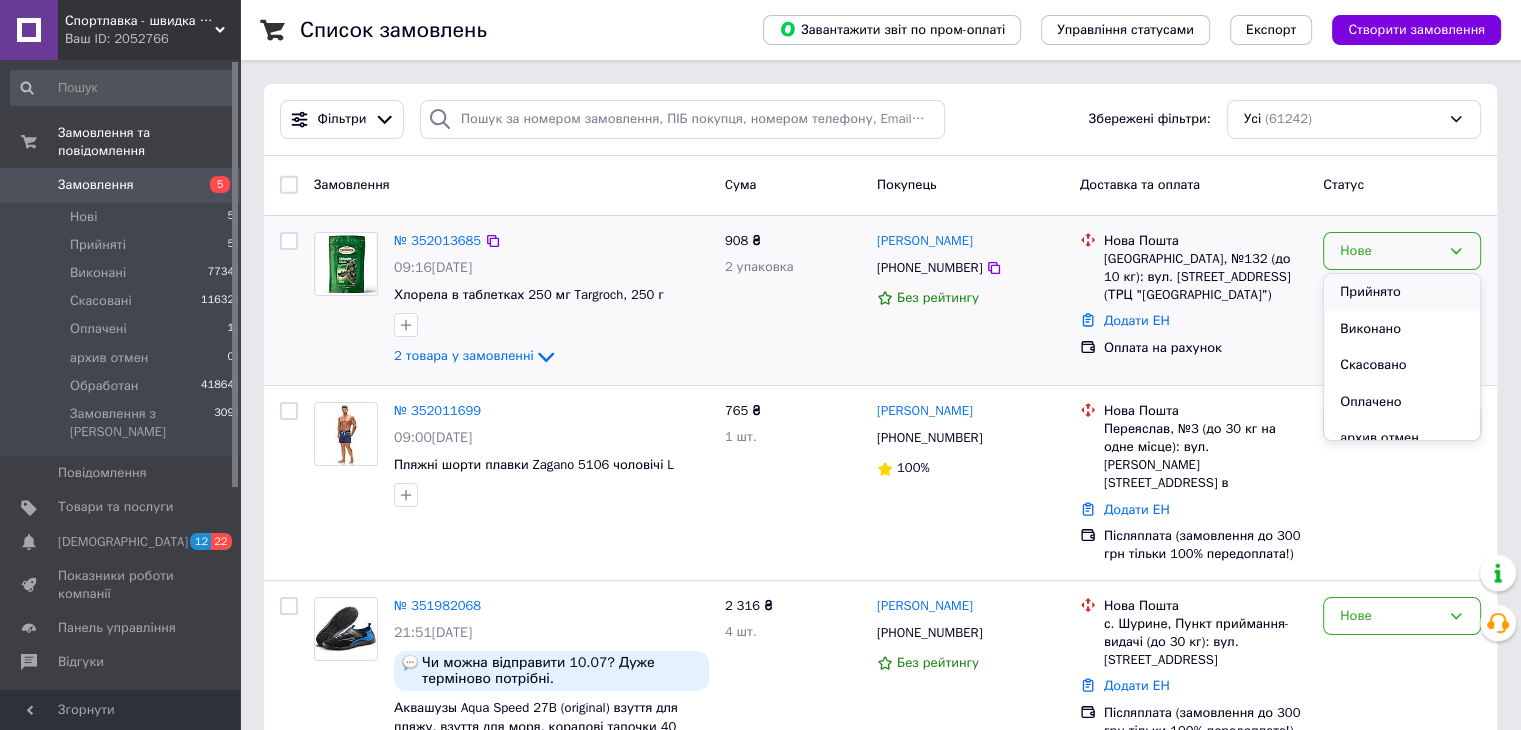 click on "Прийнято" at bounding box center (1402, 292) 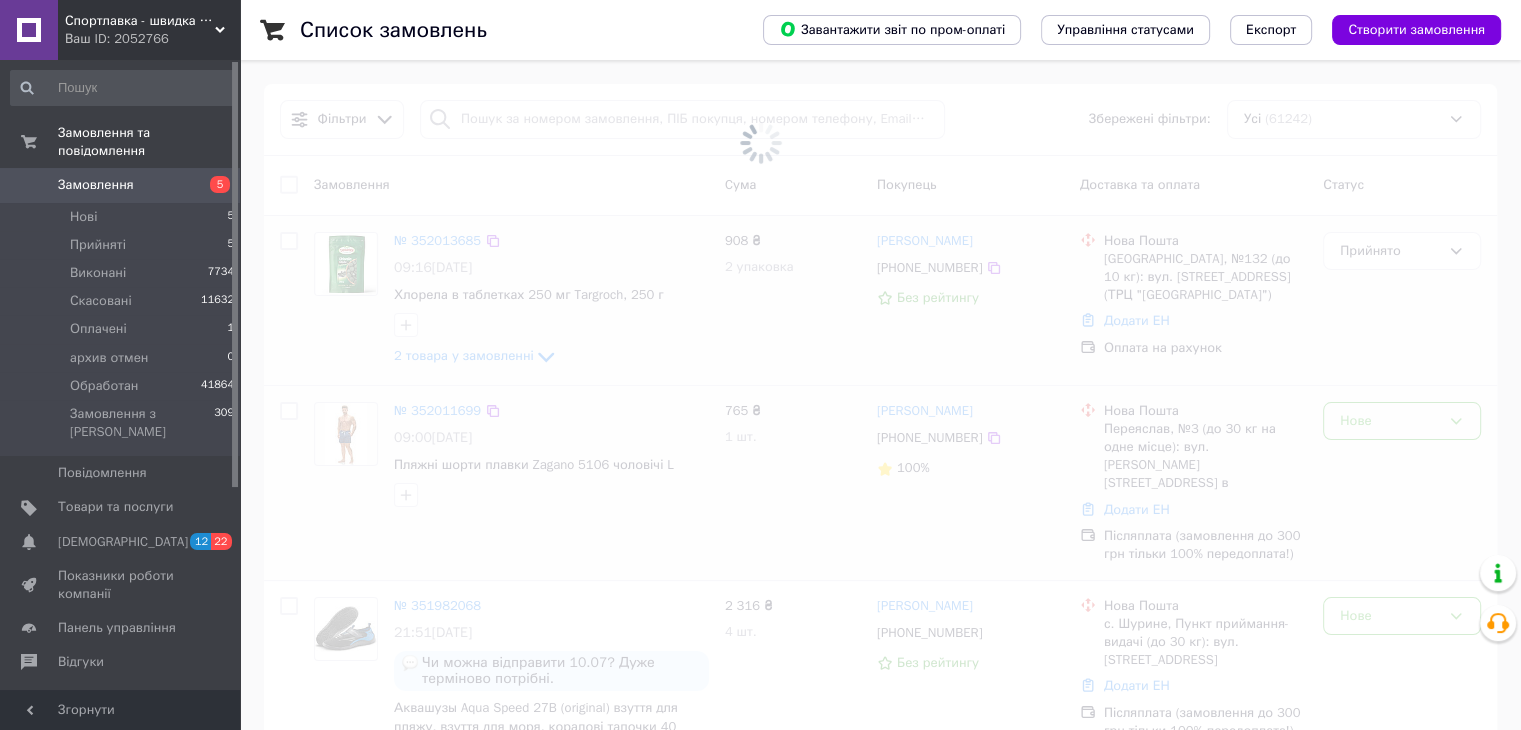 click at bounding box center [760, 365] 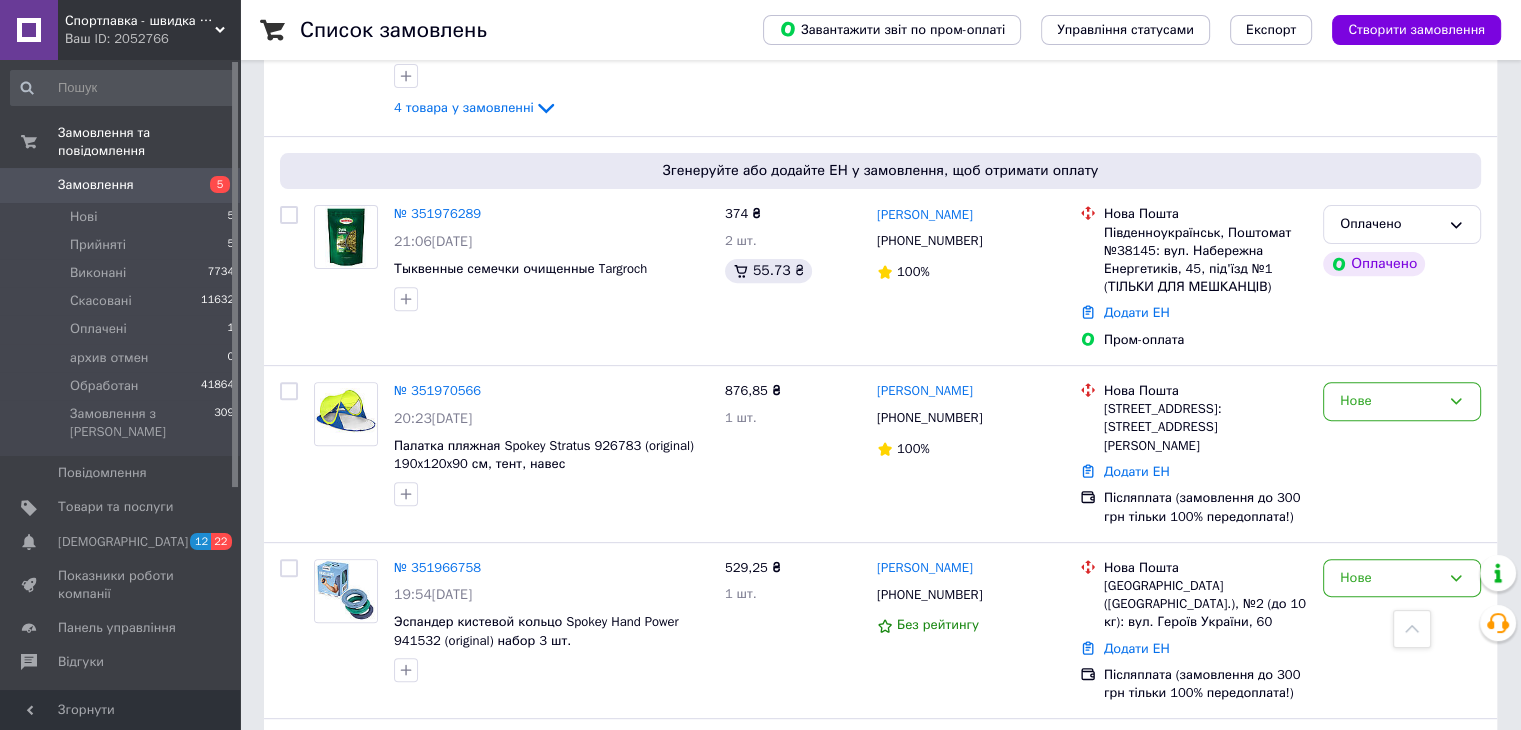 scroll, scrollTop: 800, scrollLeft: 0, axis: vertical 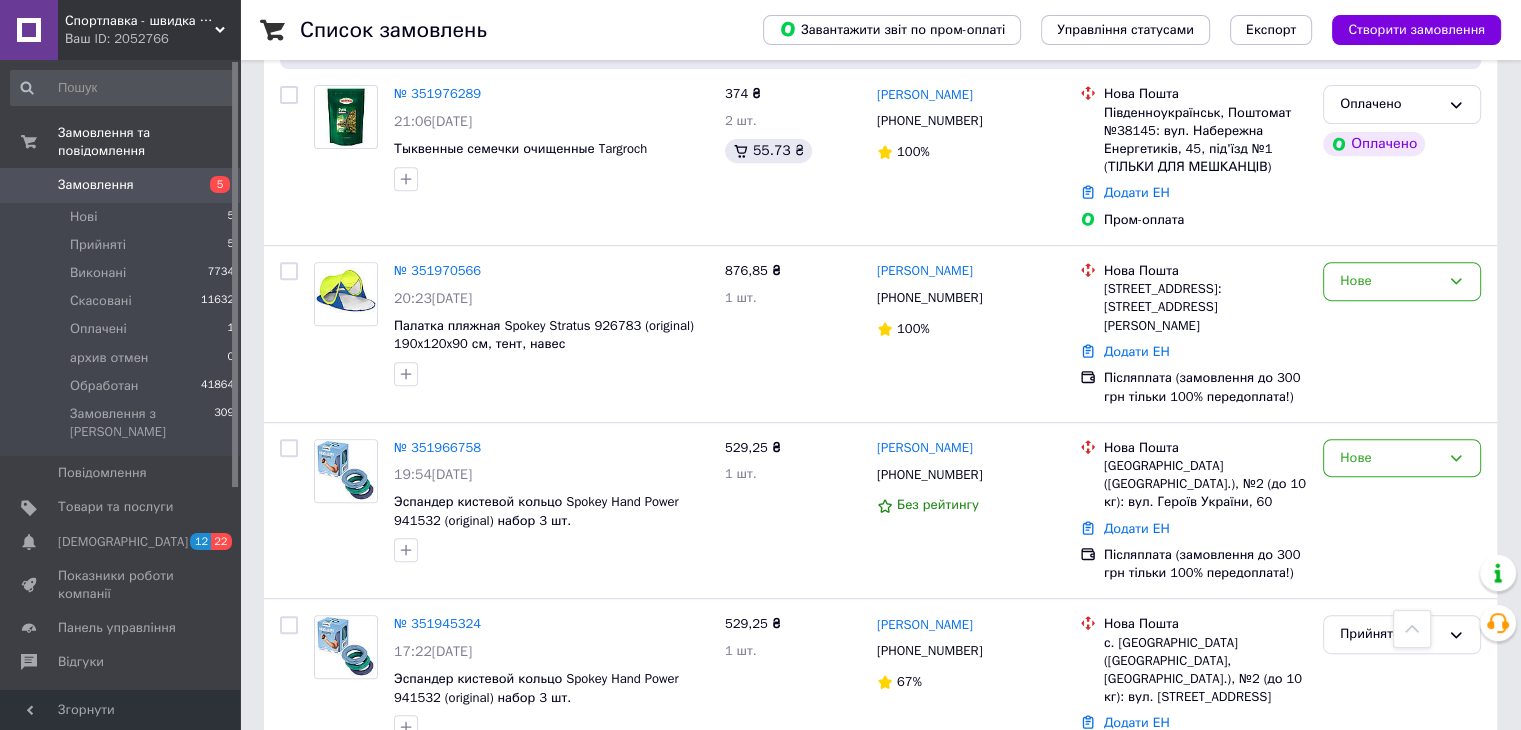 click on "Нове" at bounding box center [1402, 458] 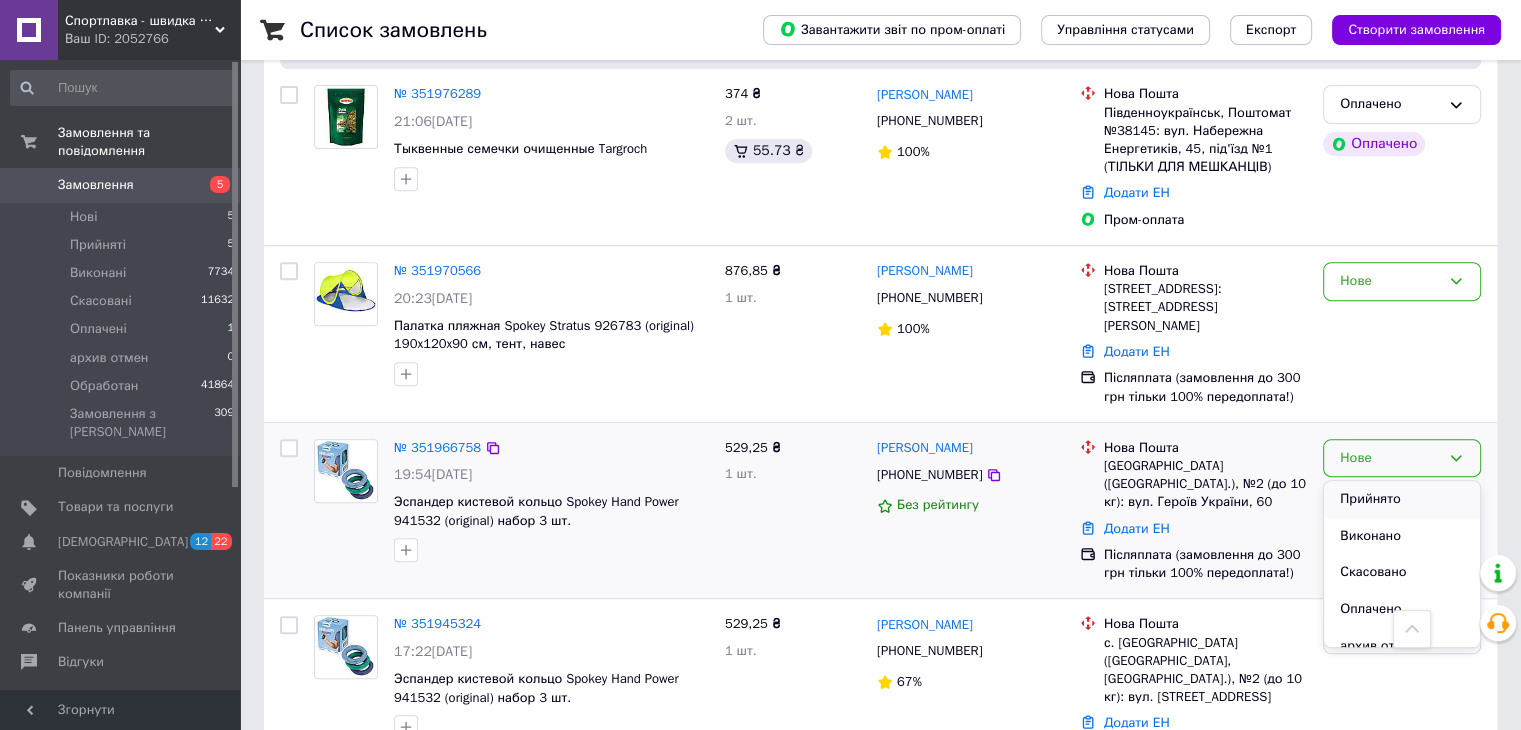 click on "Прийнято" at bounding box center (1402, 499) 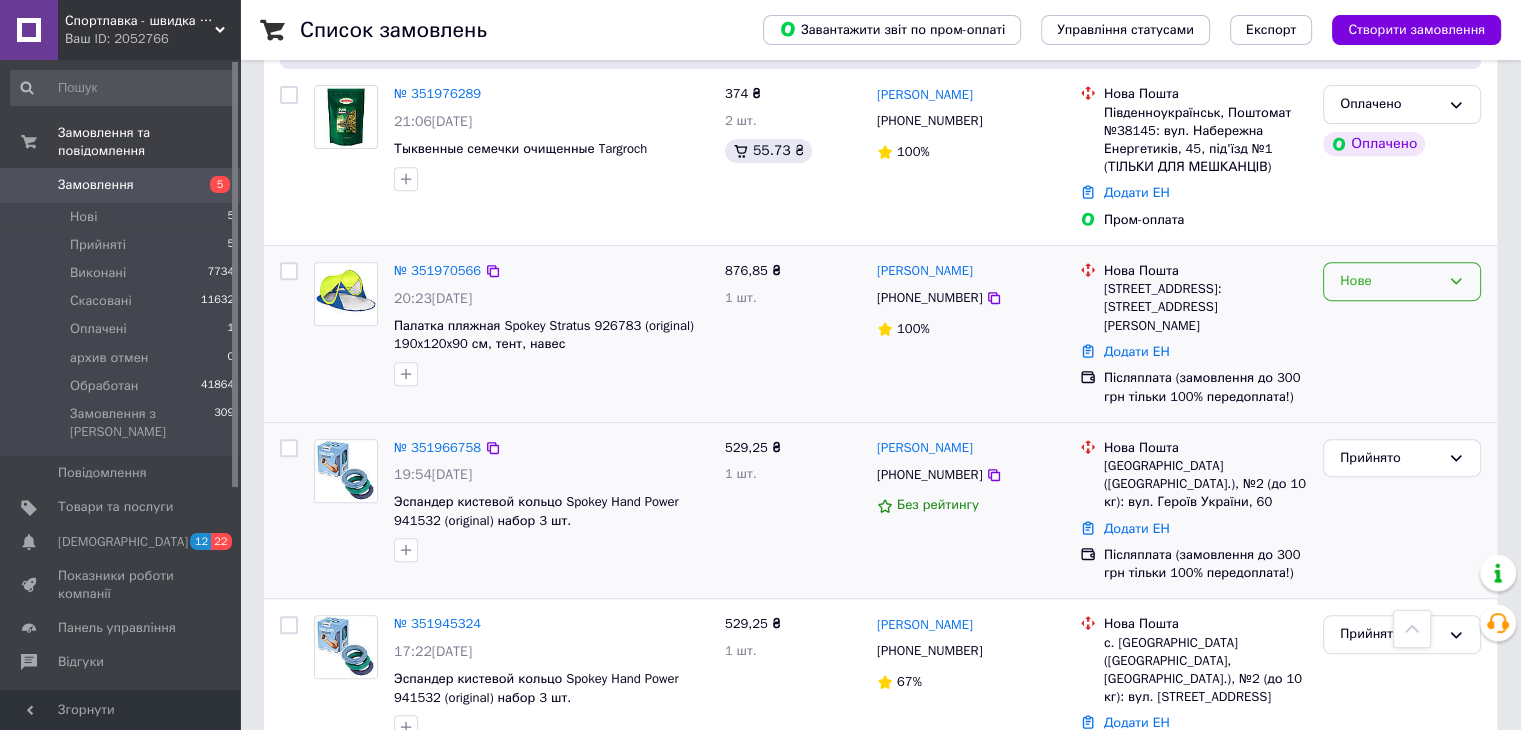 click 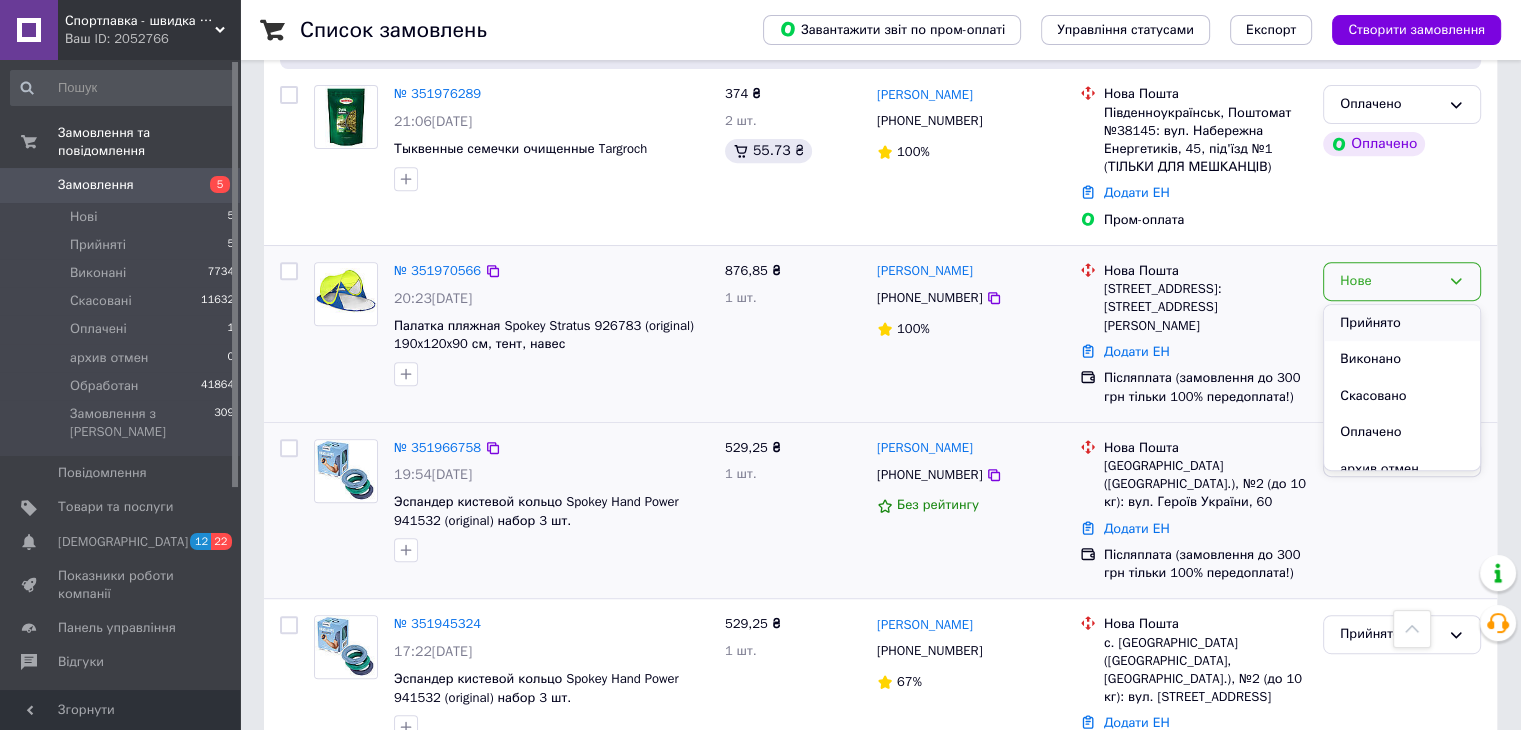click on "Прийнято" at bounding box center (1402, 323) 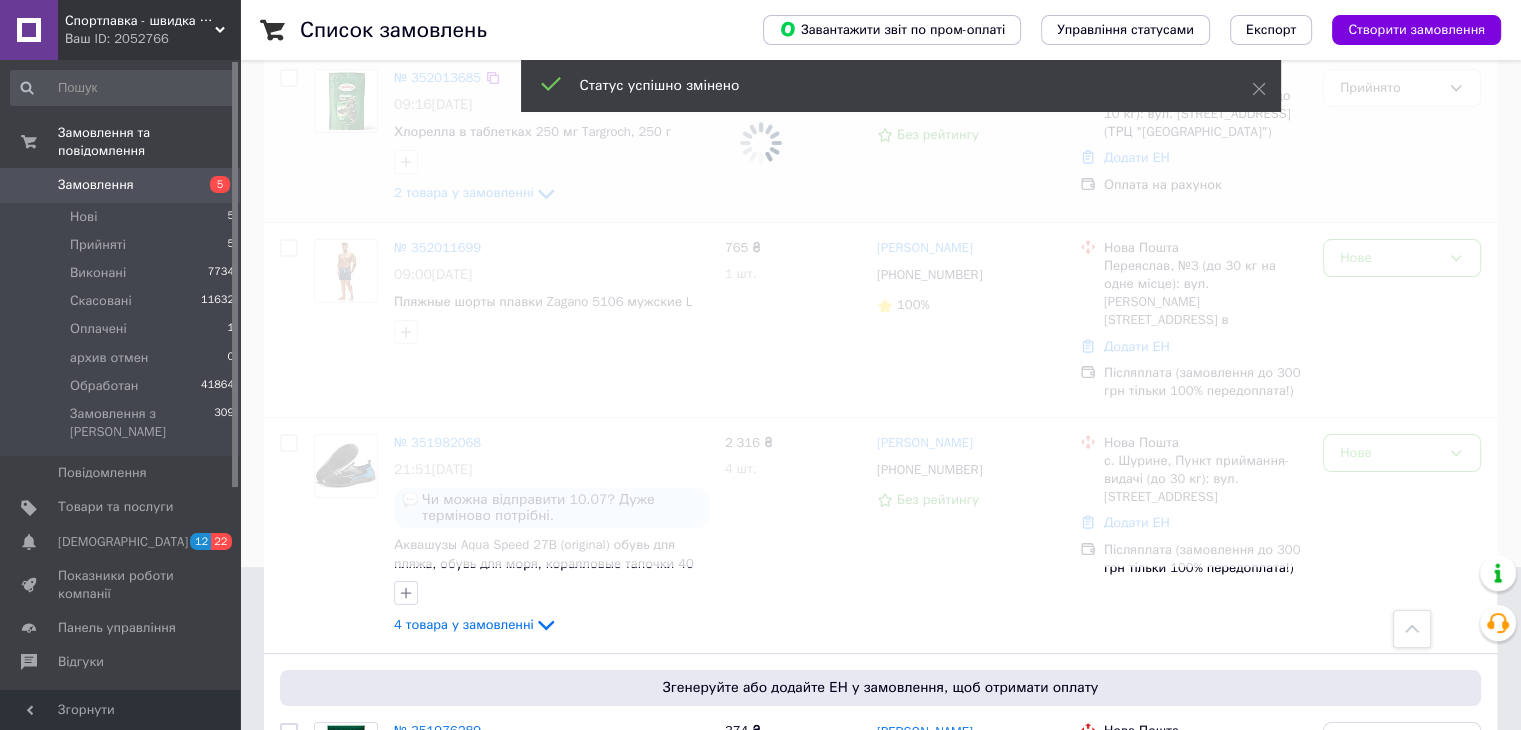 scroll, scrollTop: 133, scrollLeft: 0, axis: vertical 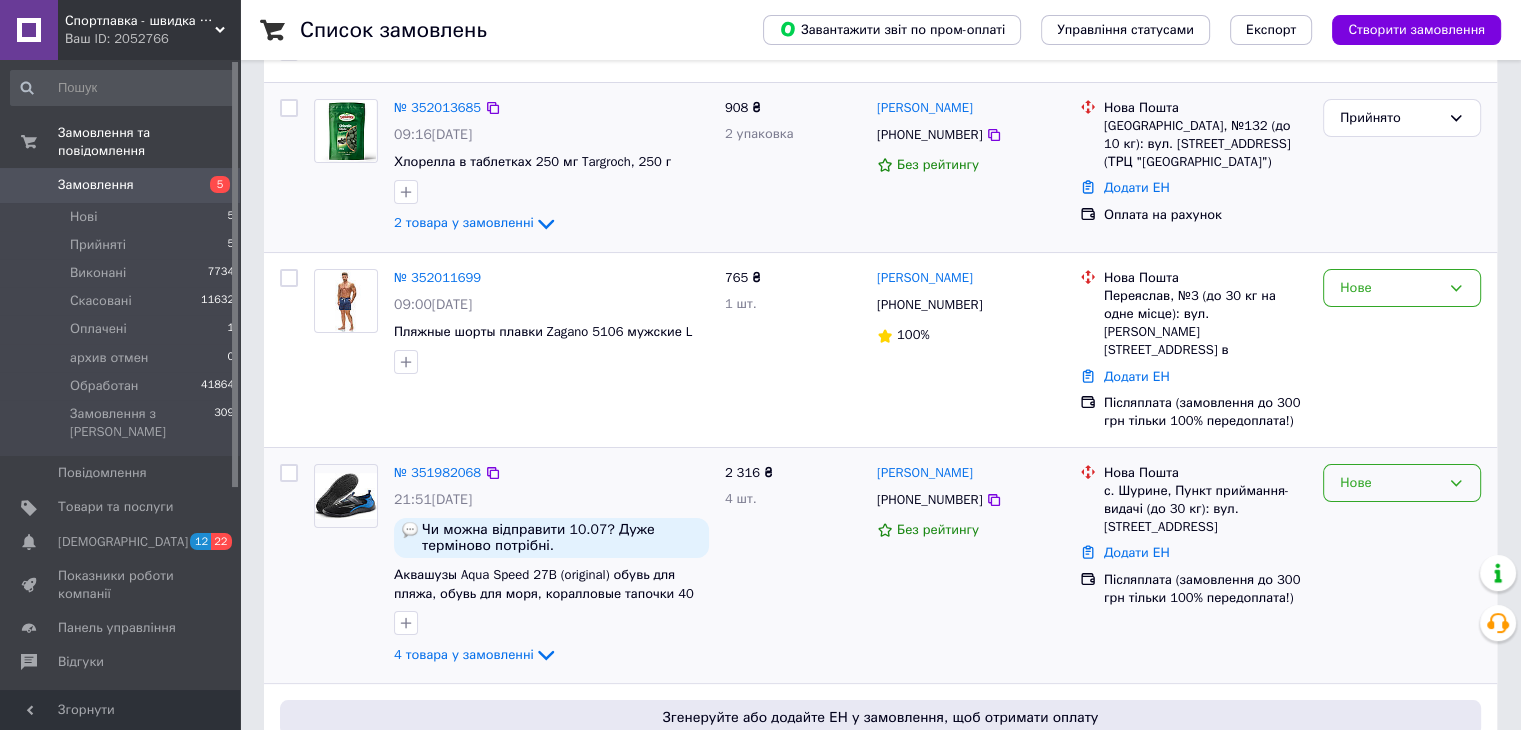 click on "Нове" at bounding box center [1402, 483] 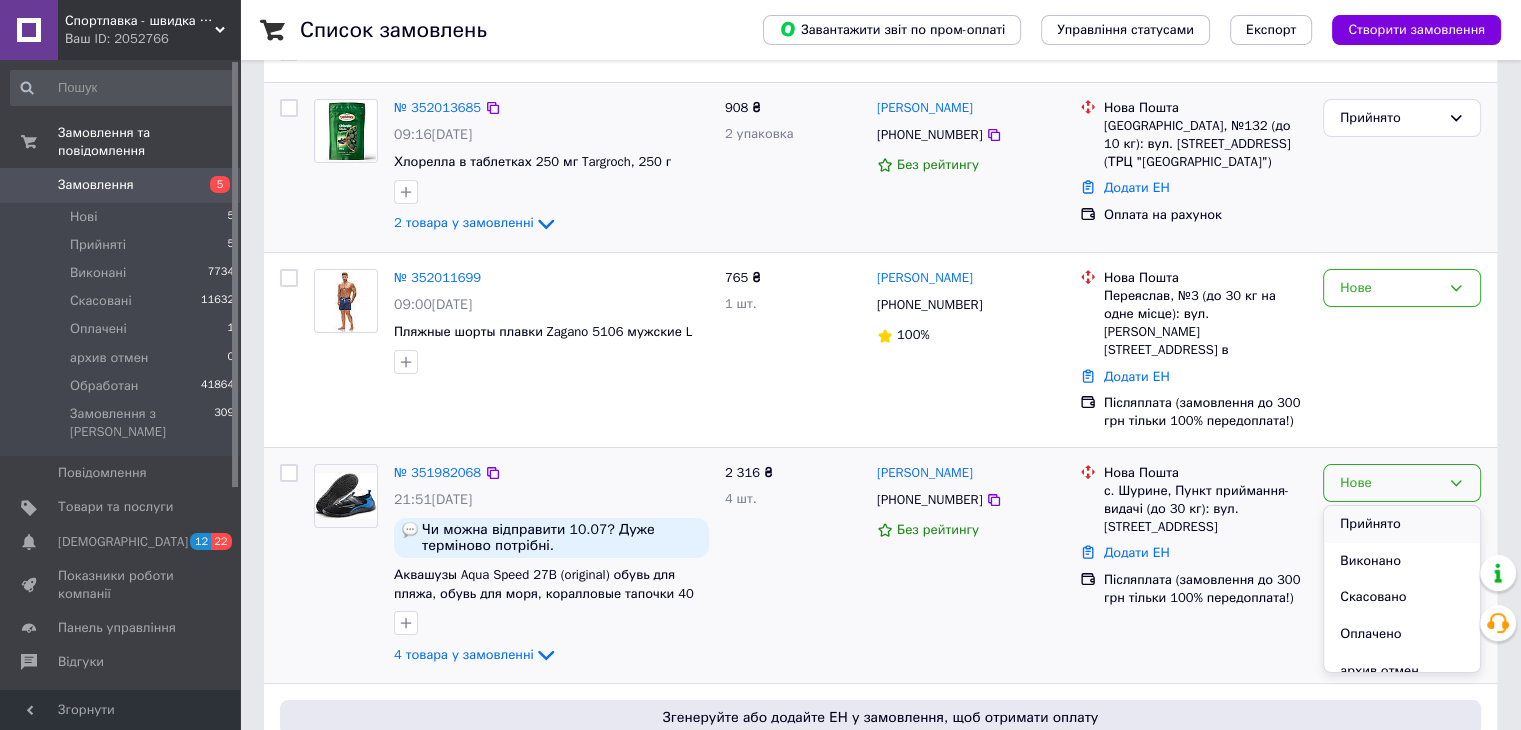 click on "Прийнято" at bounding box center [1402, 524] 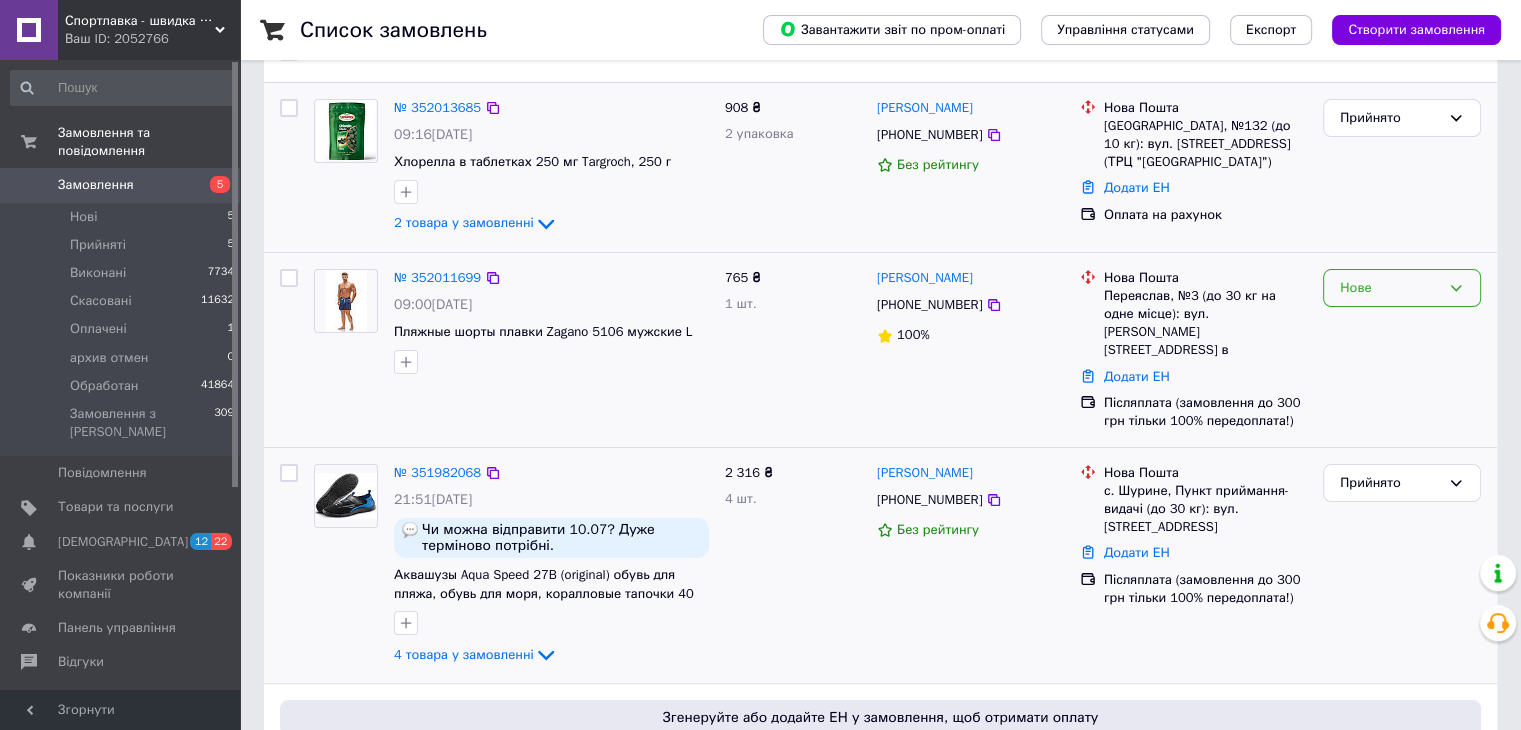 click 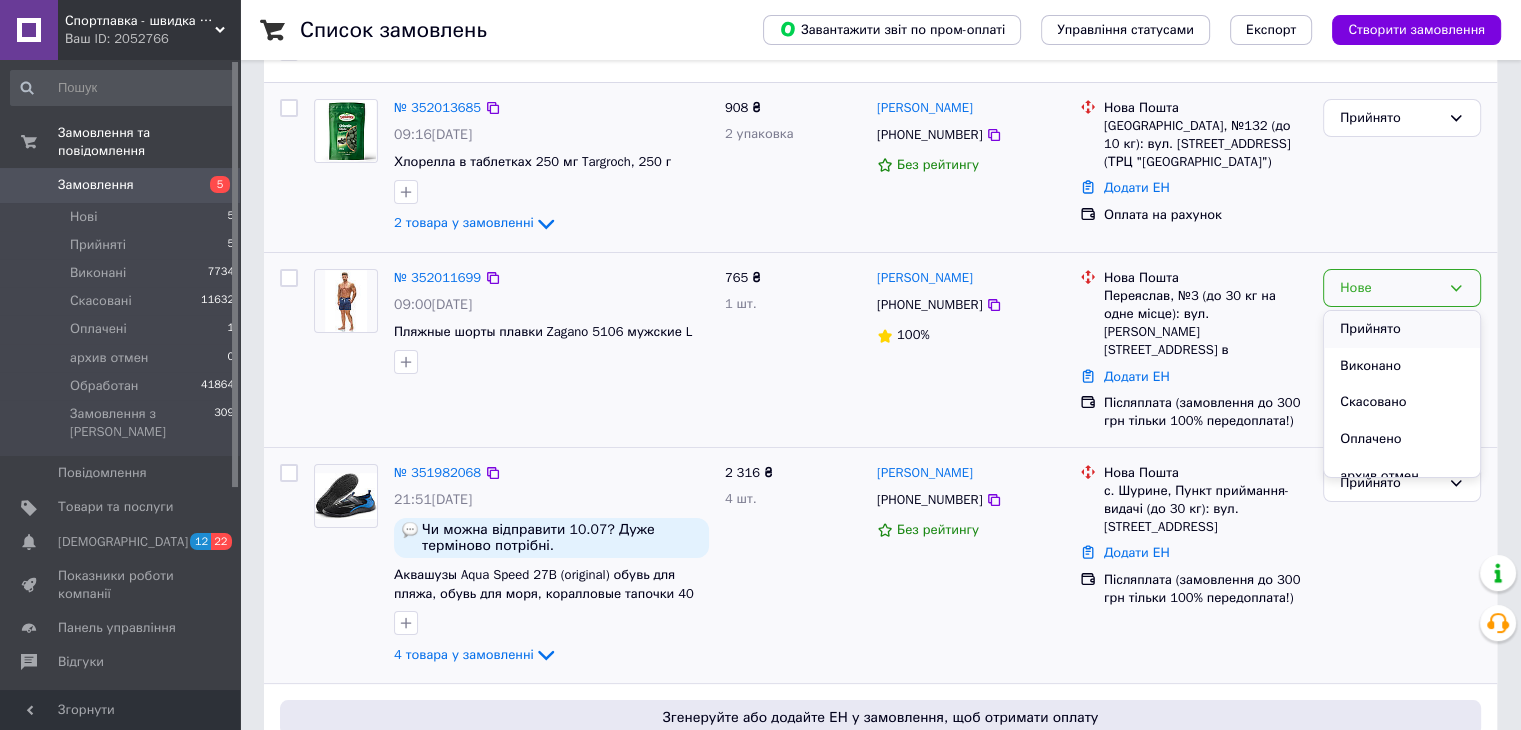 click on "Прийнято" at bounding box center (1402, 329) 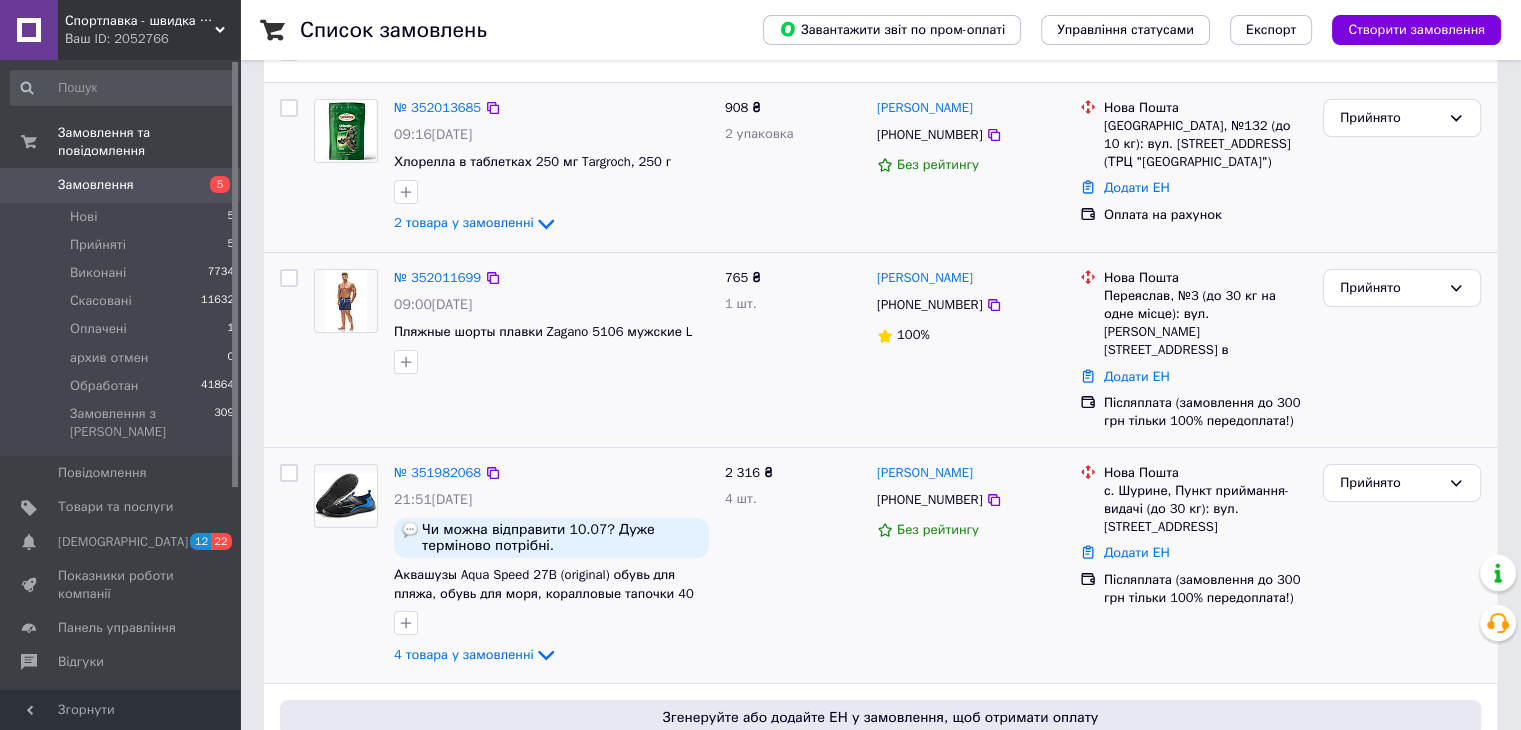 scroll, scrollTop: 0, scrollLeft: 0, axis: both 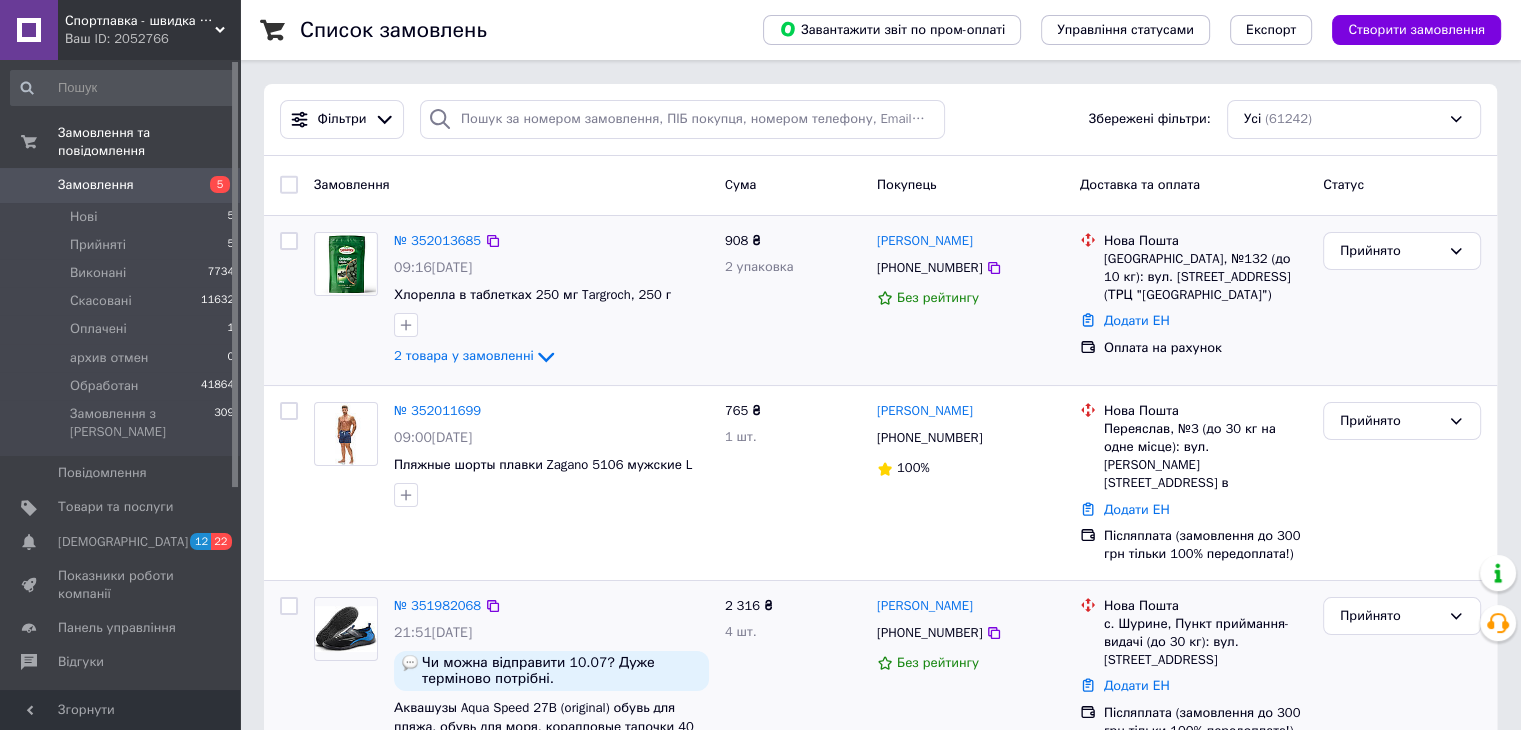 click on "Спортлавка - швидка доставка та на 99% актуальна наявність" at bounding box center (140, 21) 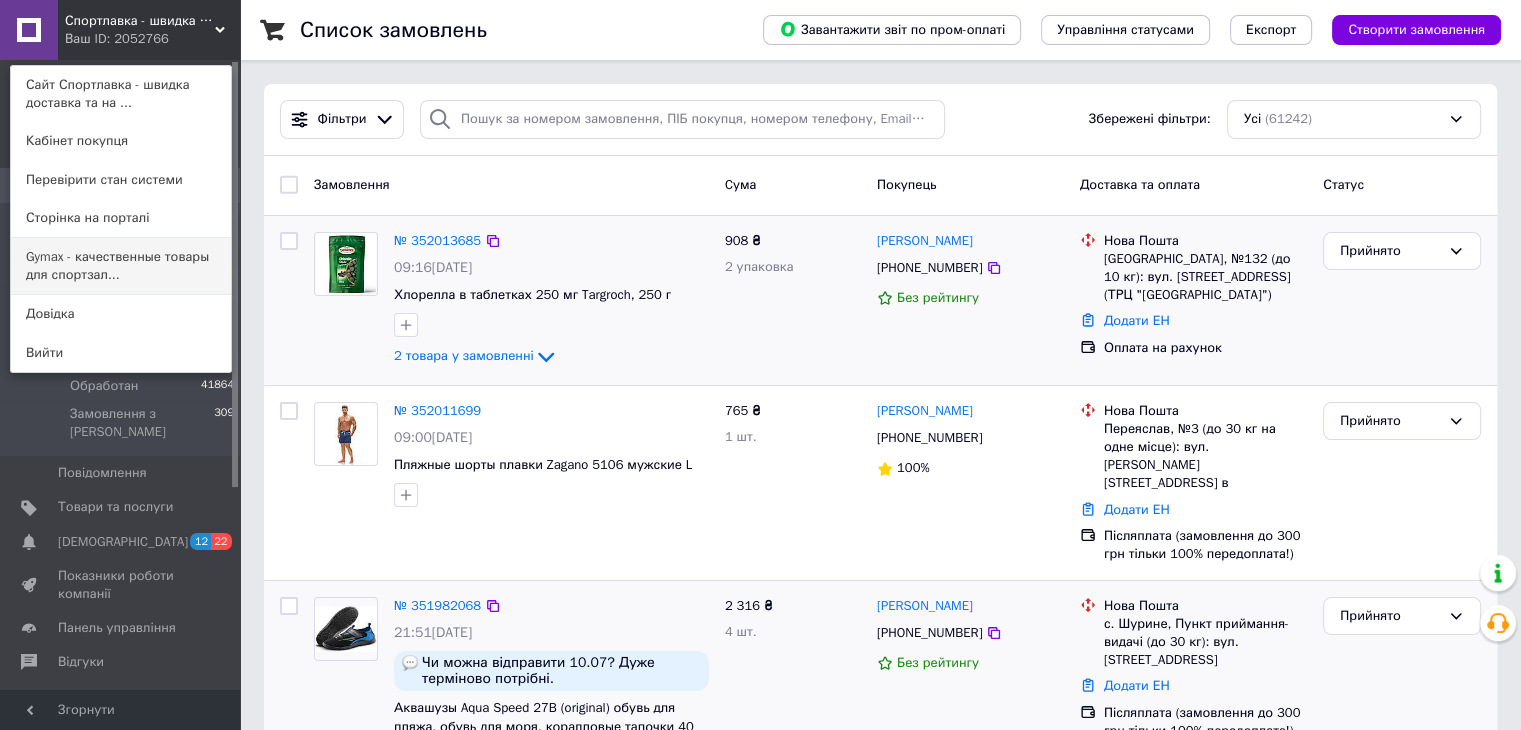 click on "Gymax - качественные товары для спортзал..." at bounding box center [121, 266] 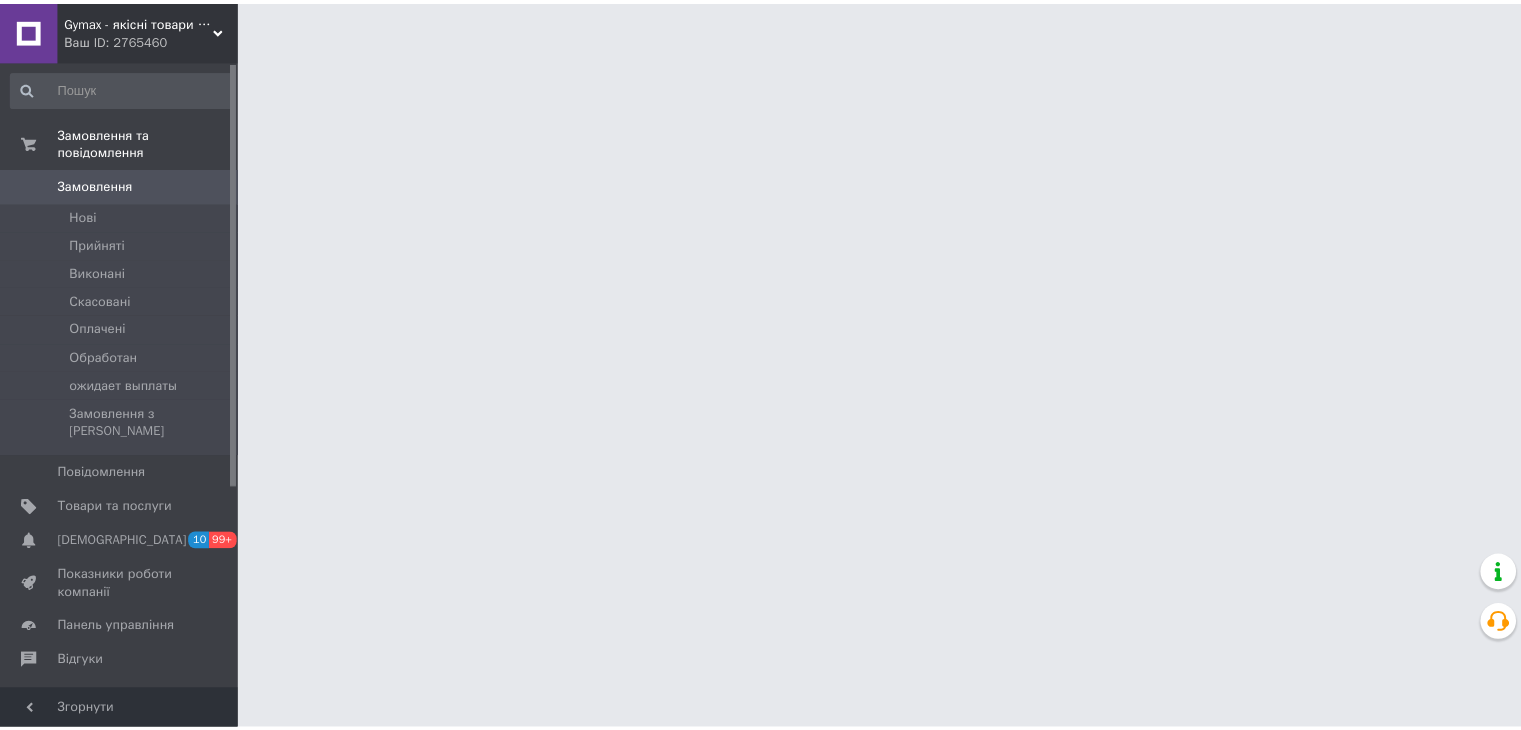 scroll, scrollTop: 0, scrollLeft: 0, axis: both 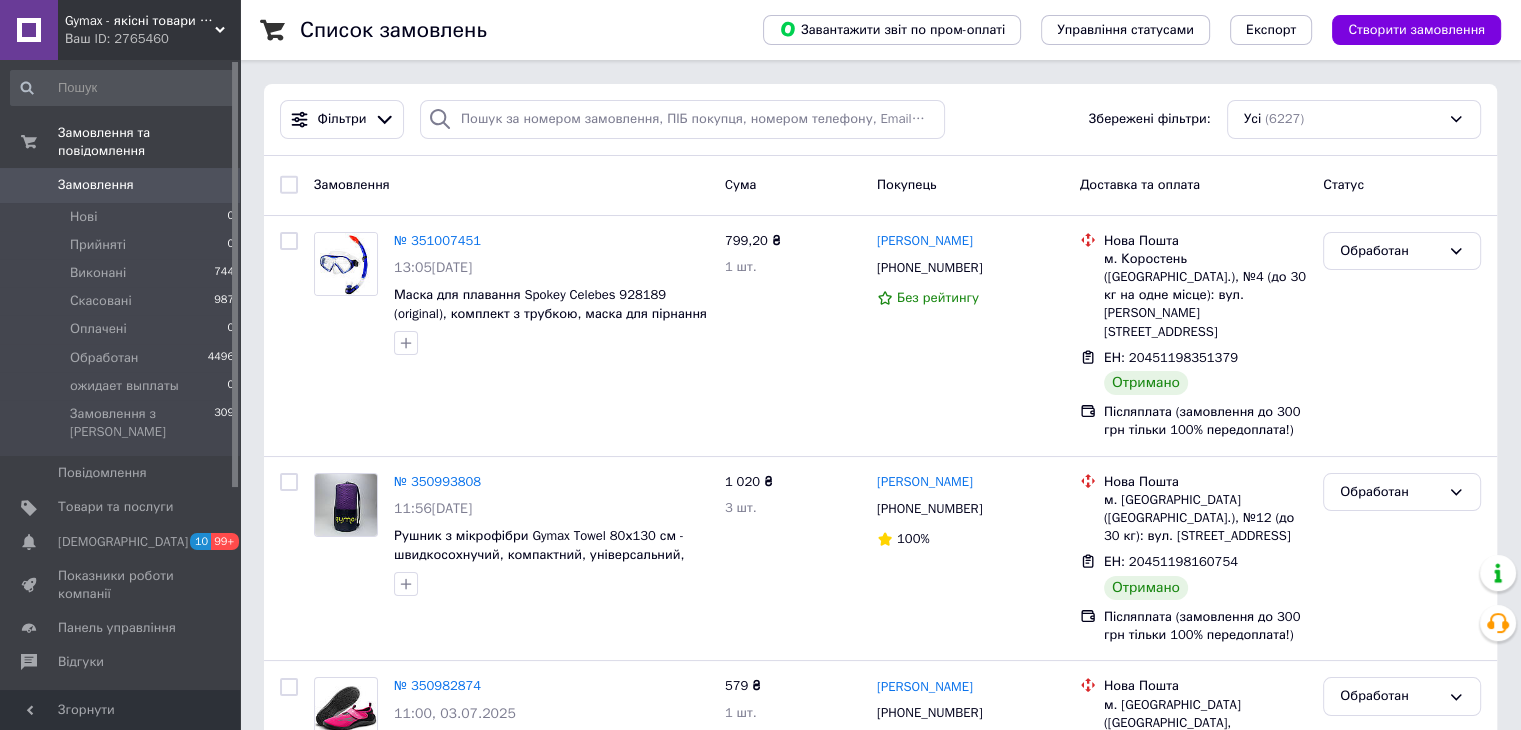 click on "Gymax - якісні товари для спортзалу, басейну та активного відпочинку" at bounding box center [140, 21] 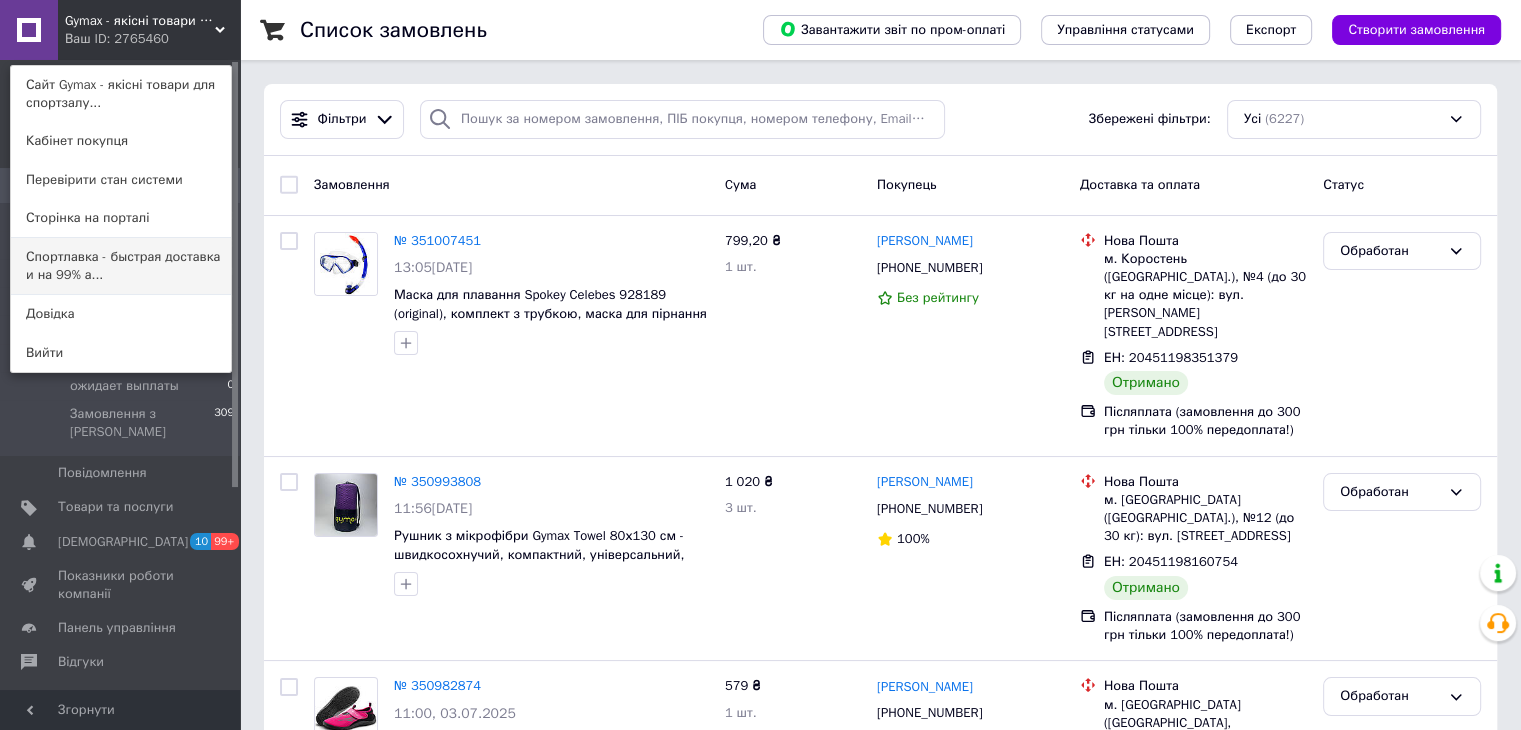 click on "Спортлавка - быстрая доставка и на 99% а..." at bounding box center (121, 266) 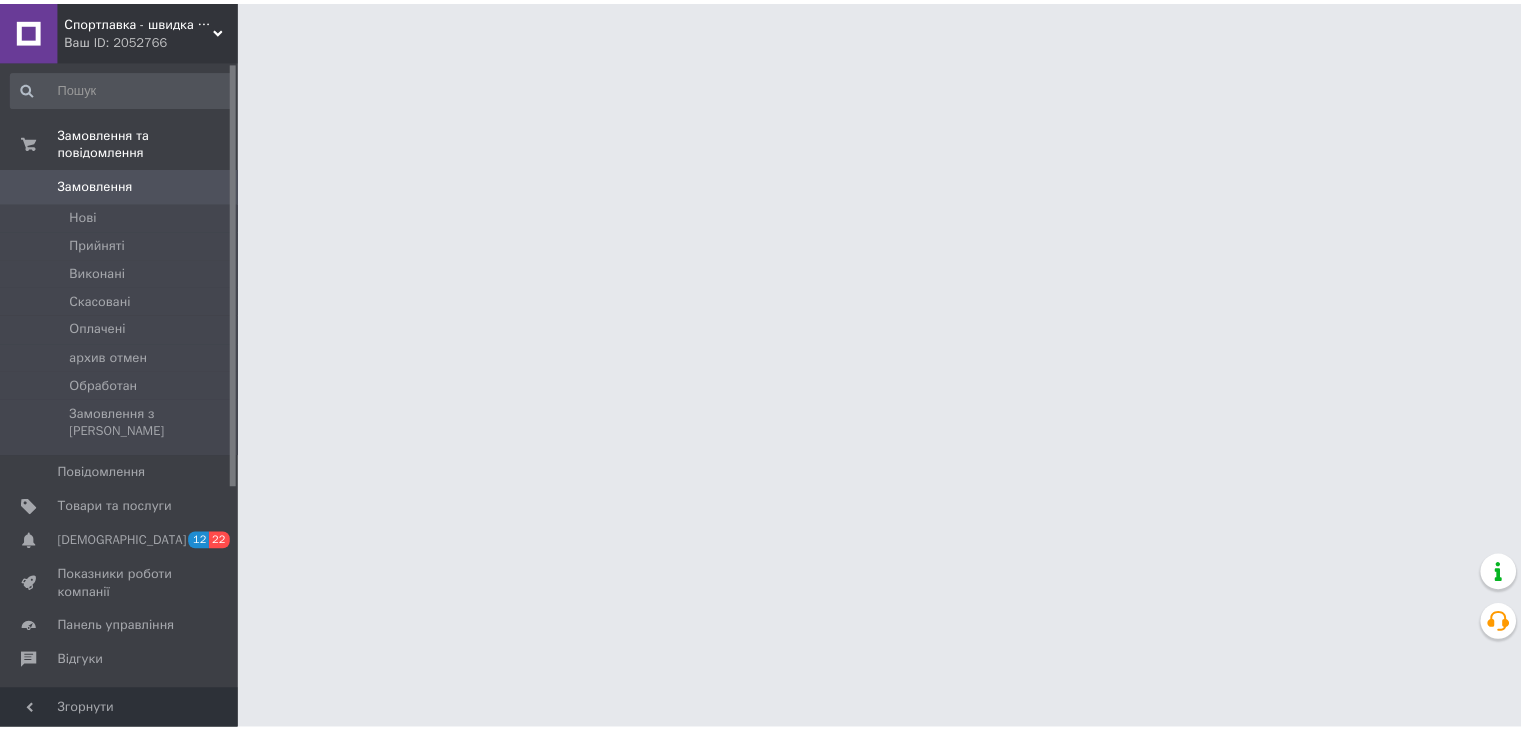 scroll, scrollTop: 0, scrollLeft: 0, axis: both 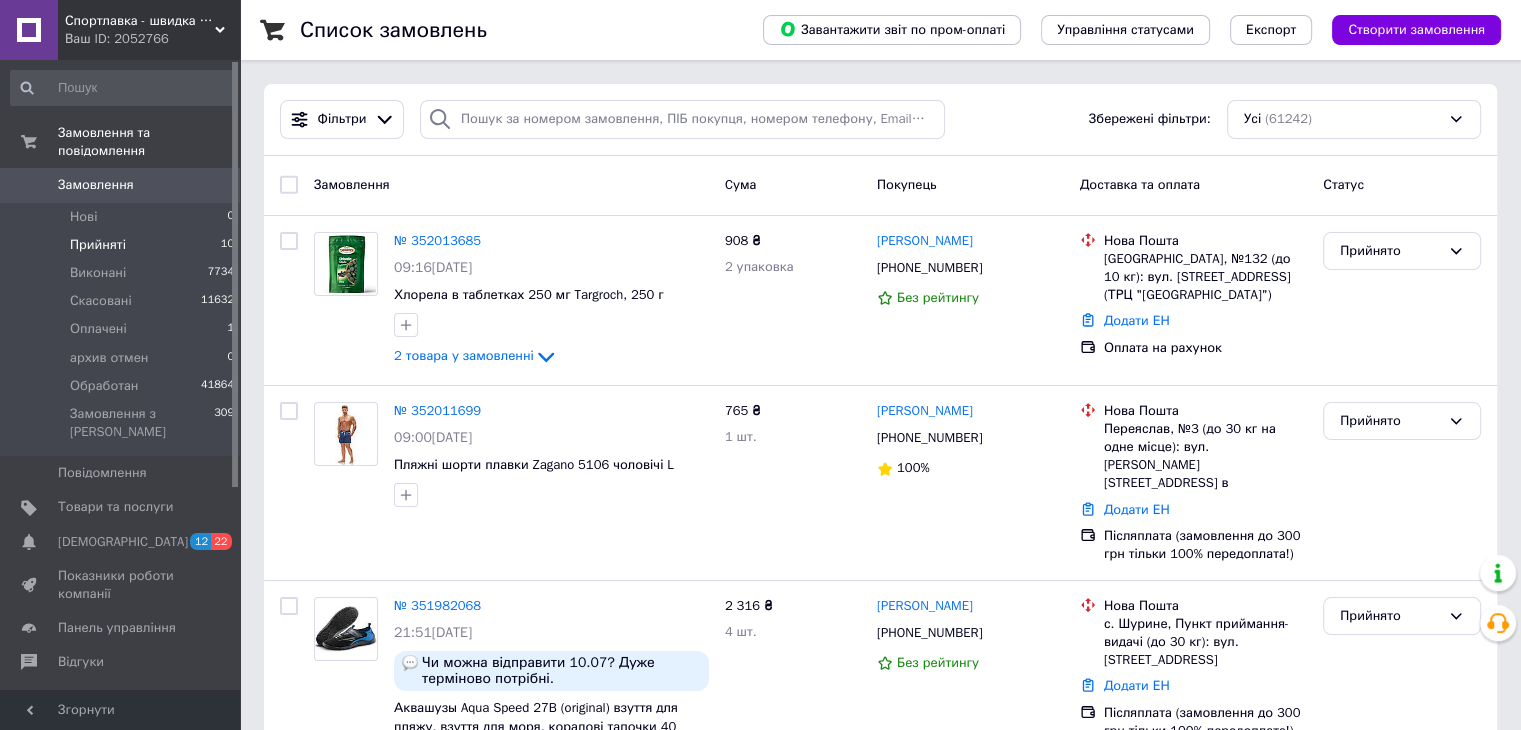 click on "Прийняті 10" at bounding box center [123, 245] 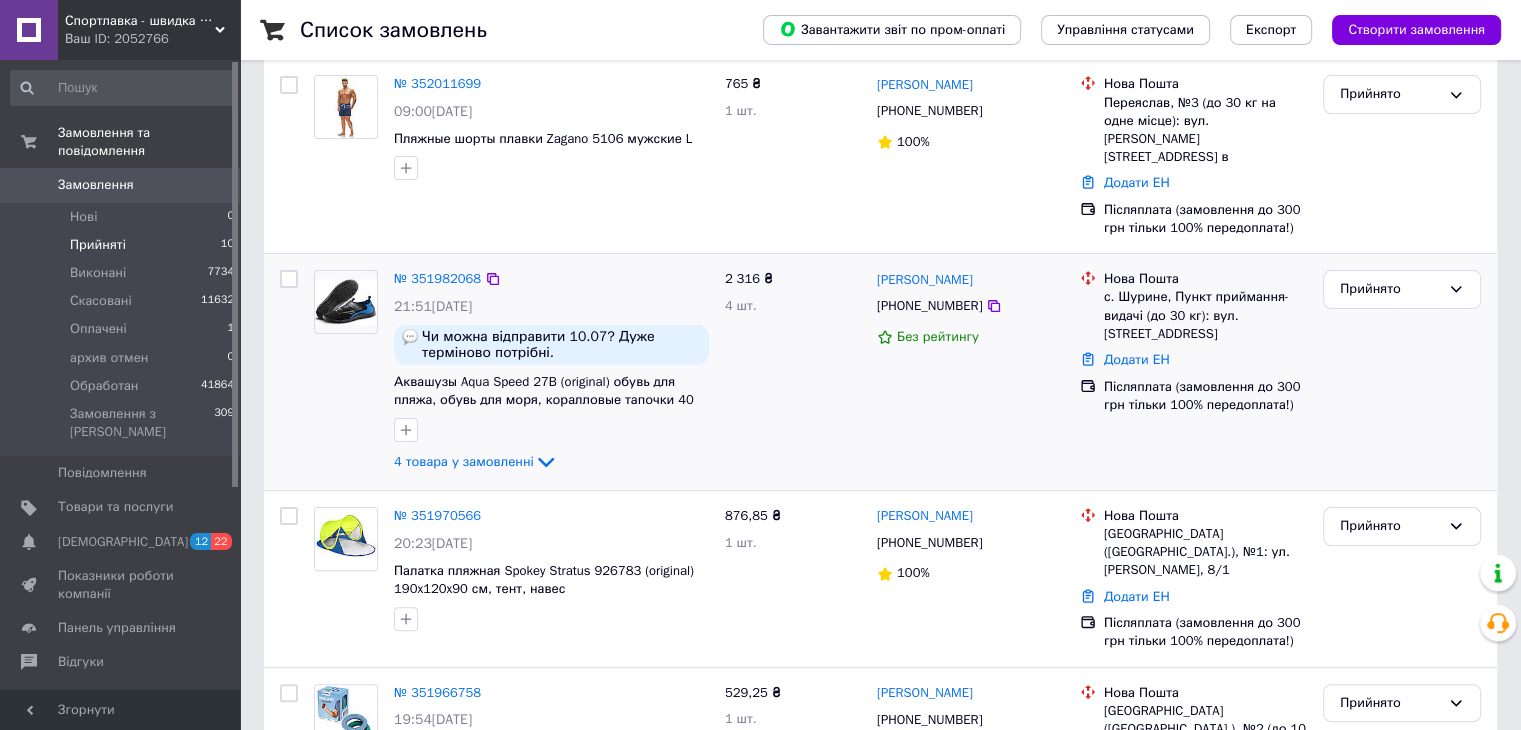 scroll, scrollTop: 400, scrollLeft: 0, axis: vertical 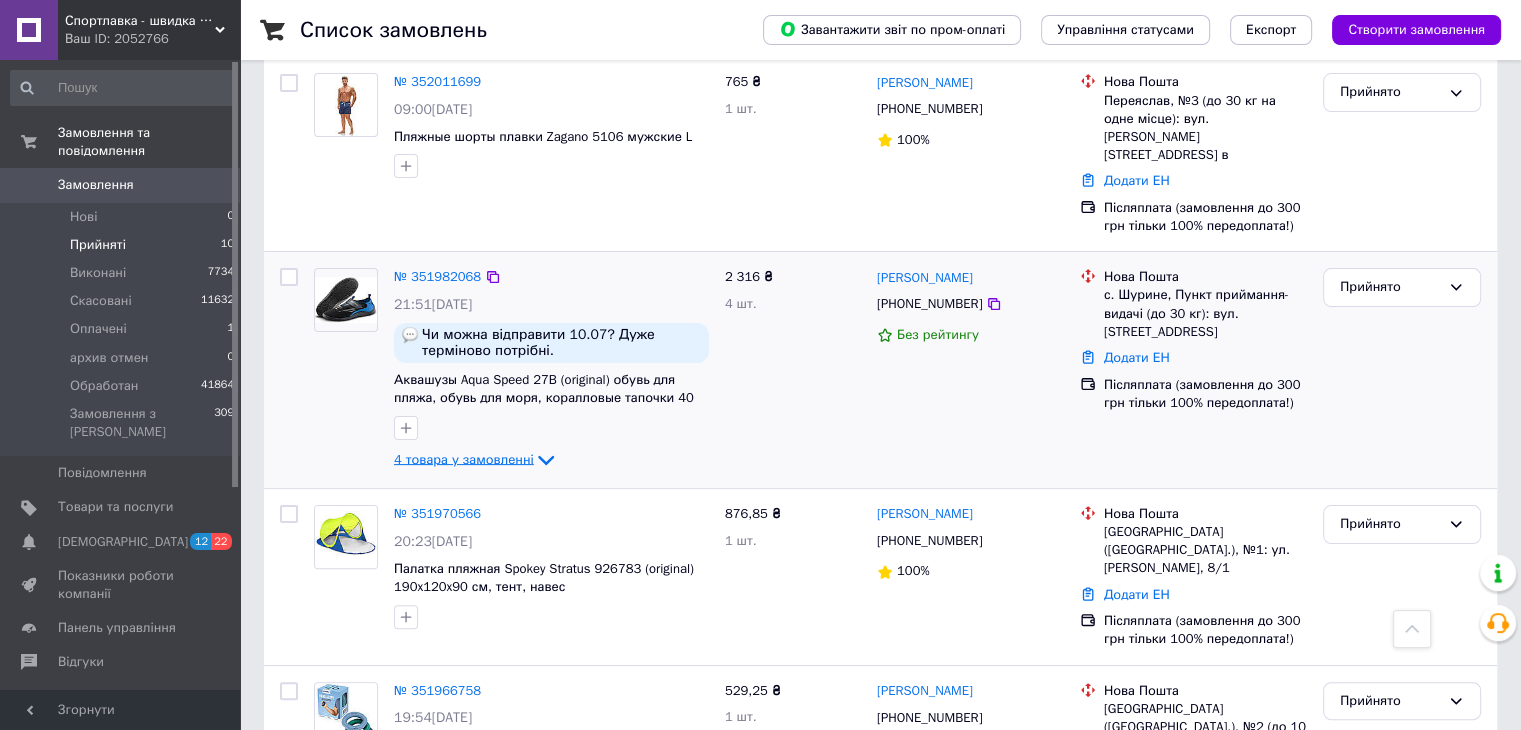 click 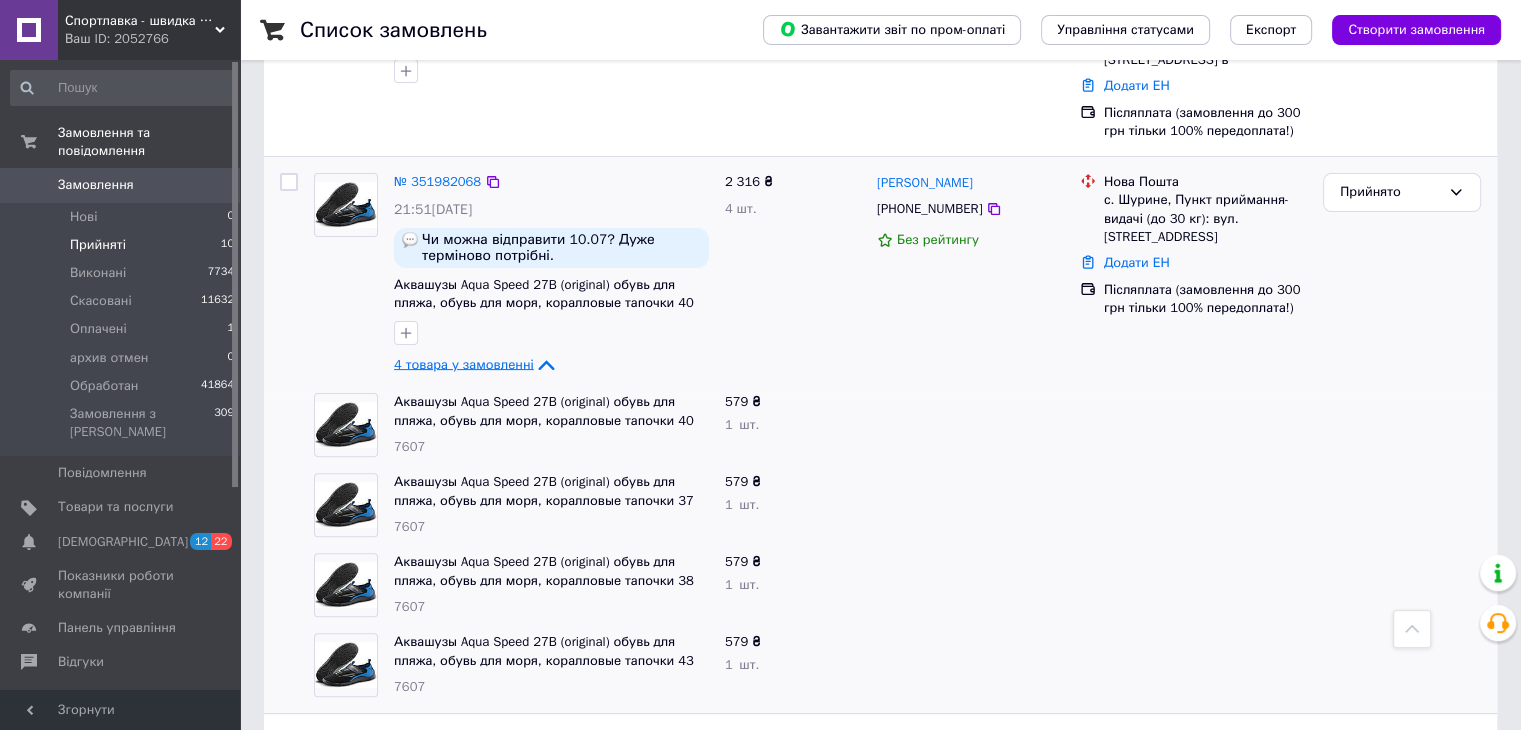 scroll, scrollTop: 533, scrollLeft: 0, axis: vertical 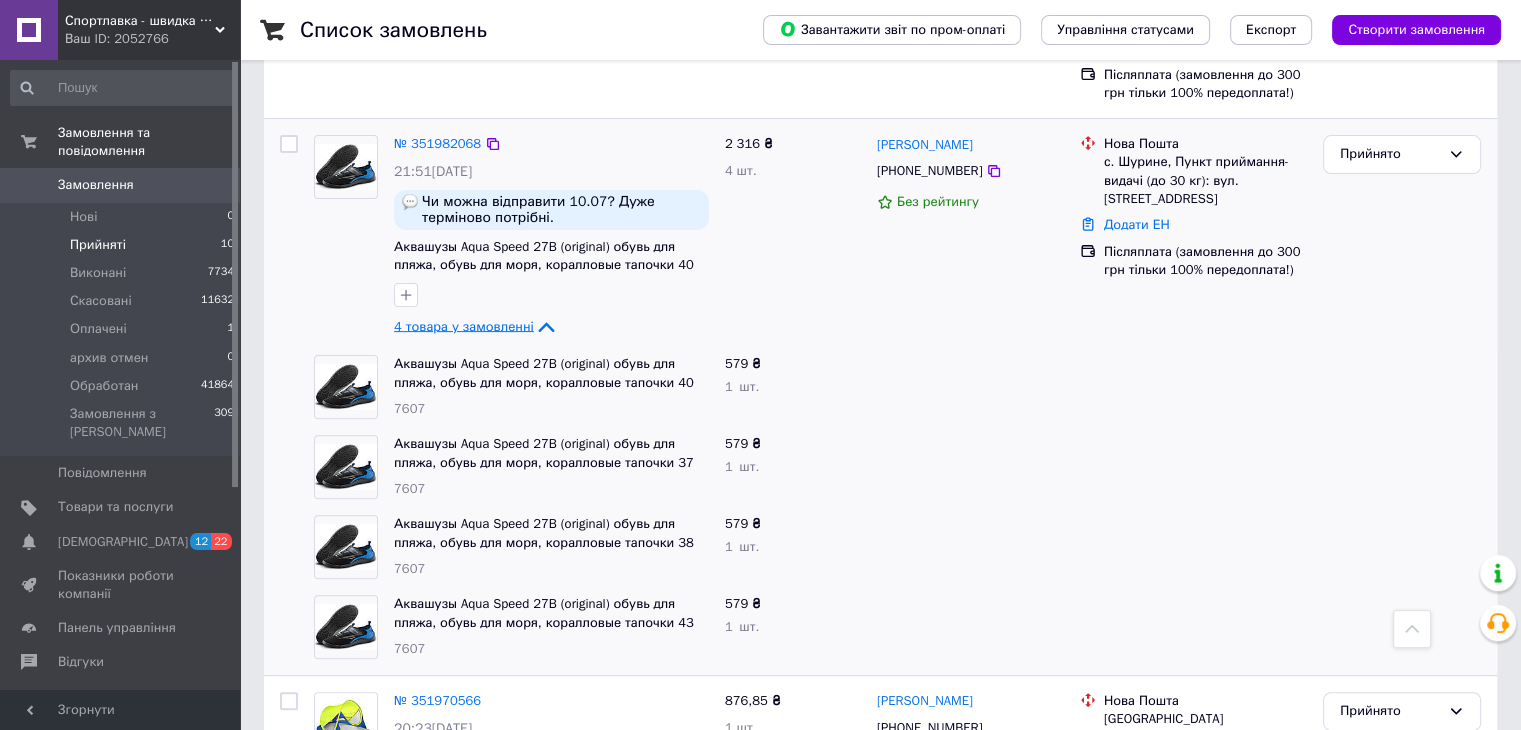 click 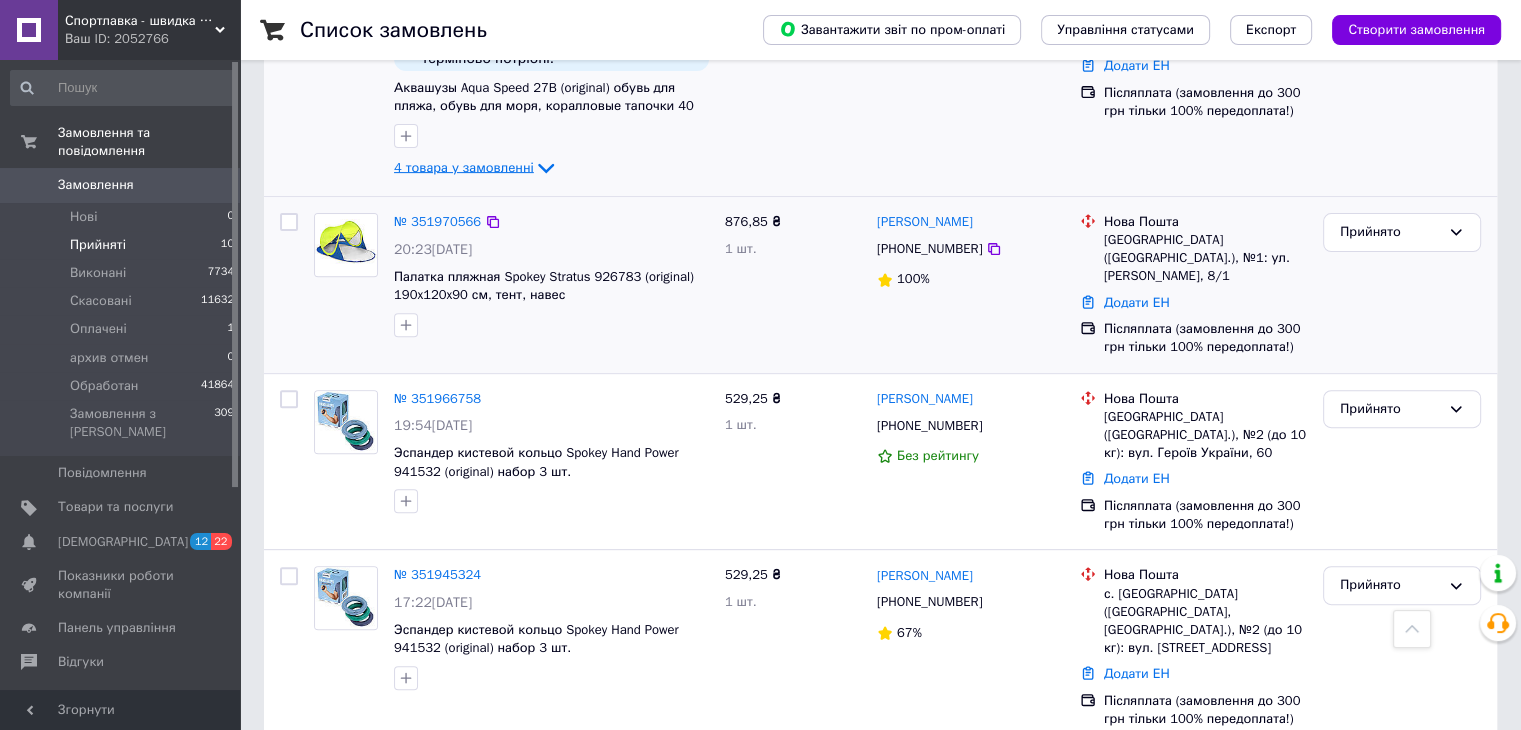 scroll, scrollTop: 933, scrollLeft: 0, axis: vertical 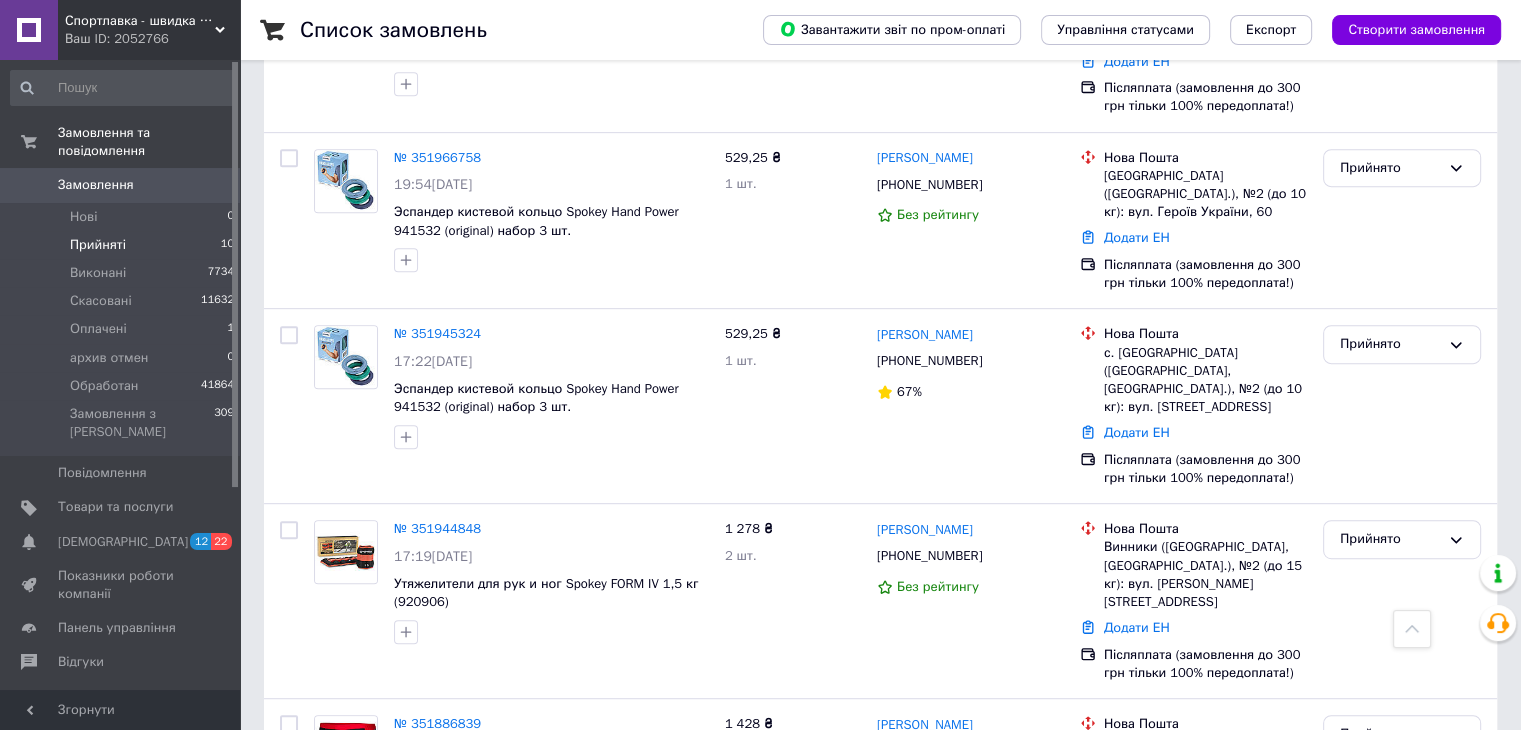 click on "Прийняті 10" at bounding box center [123, 245] 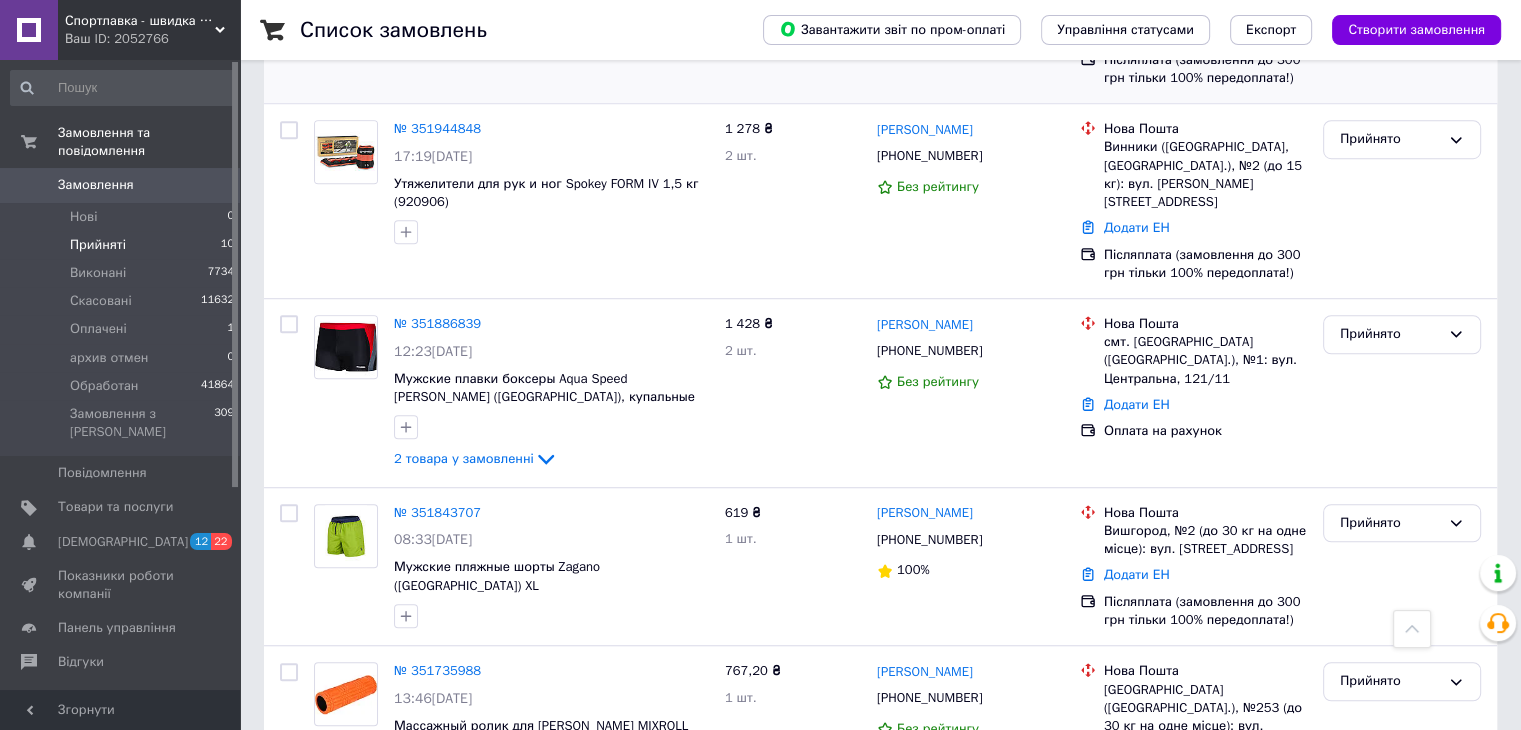 scroll, scrollTop: 1374, scrollLeft: 0, axis: vertical 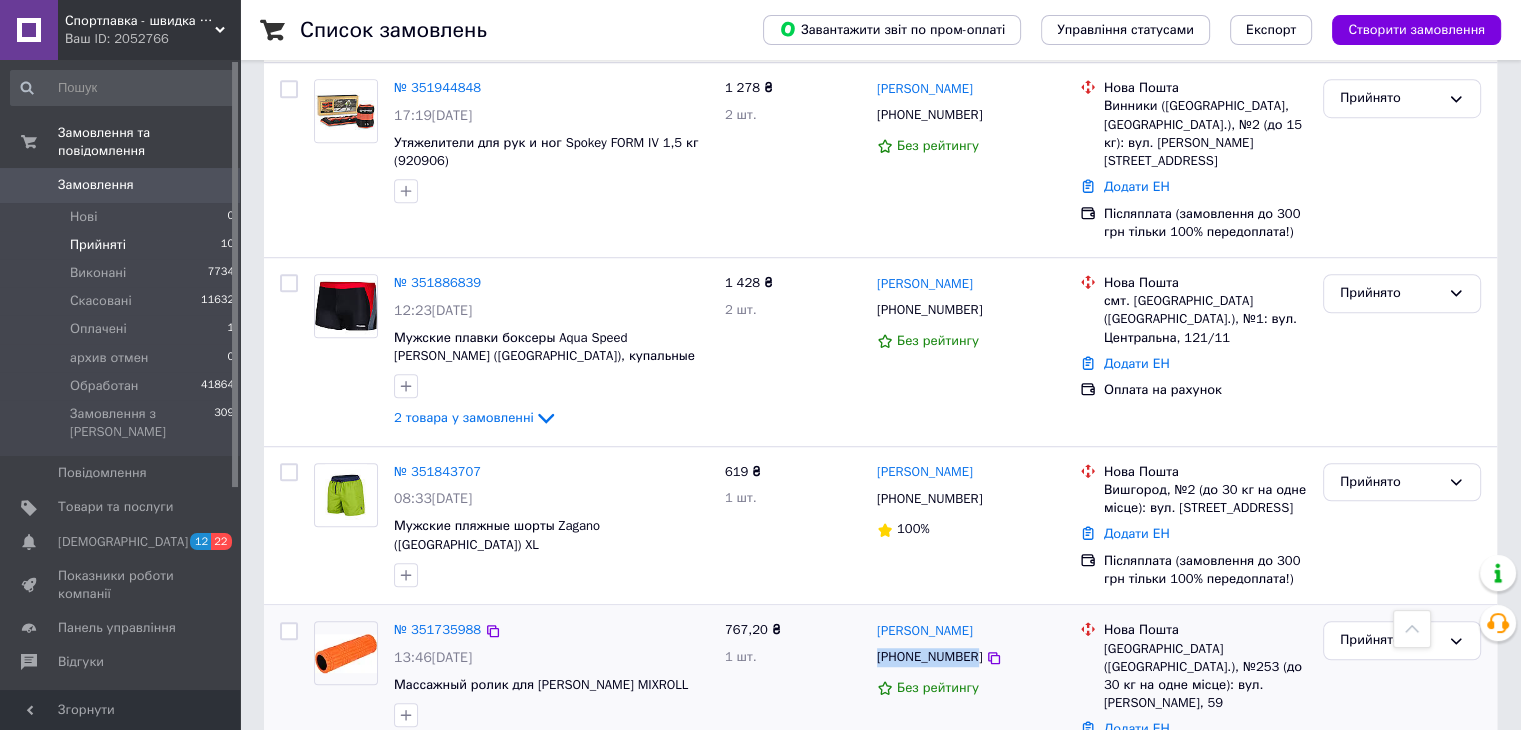 drag, startPoint x: 882, startPoint y: 578, endPoint x: 967, endPoint y: 585, distance: 85.28775 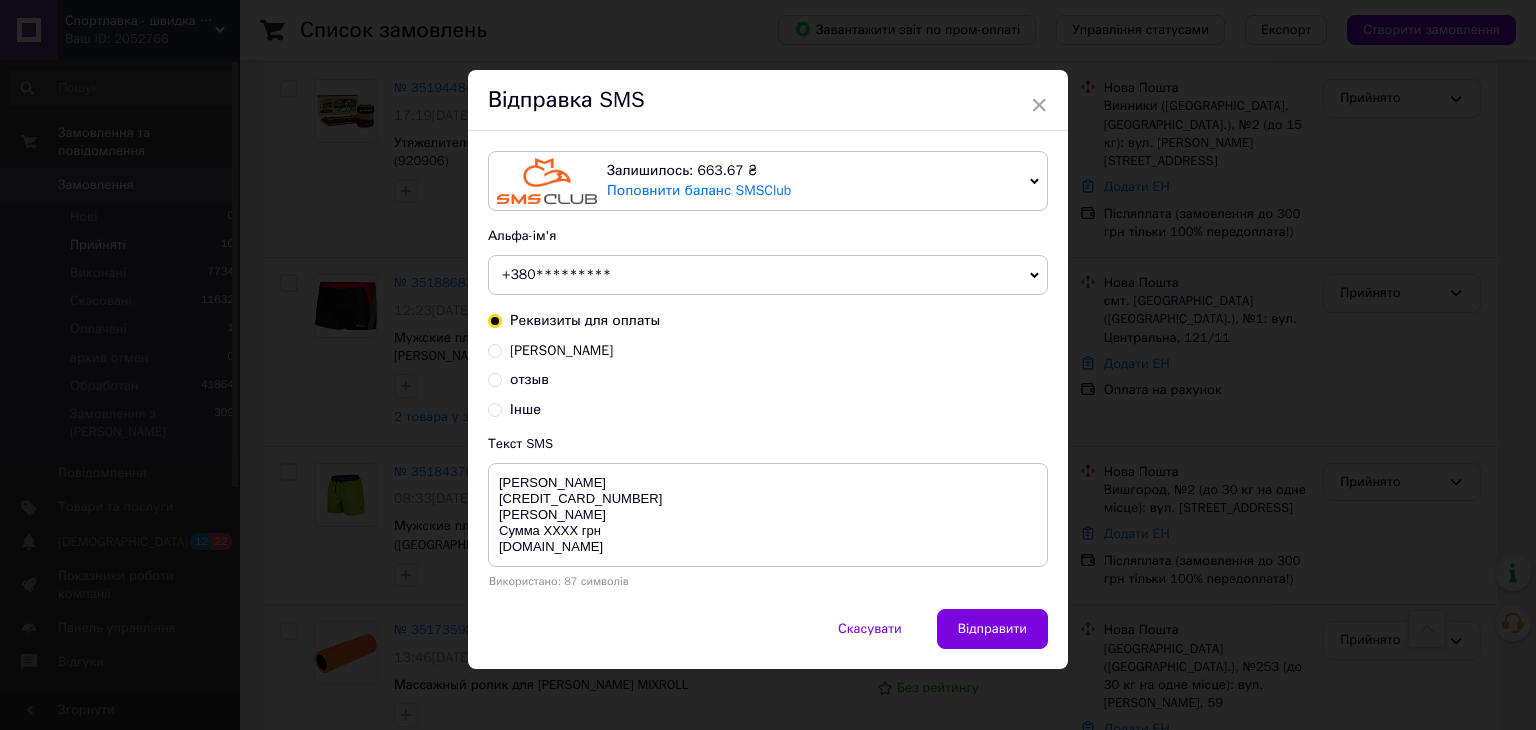 drag, startPoint x: 961, startPoint y: 585, endPoint x: 421, endPoint y: 533, distance: 542.4979 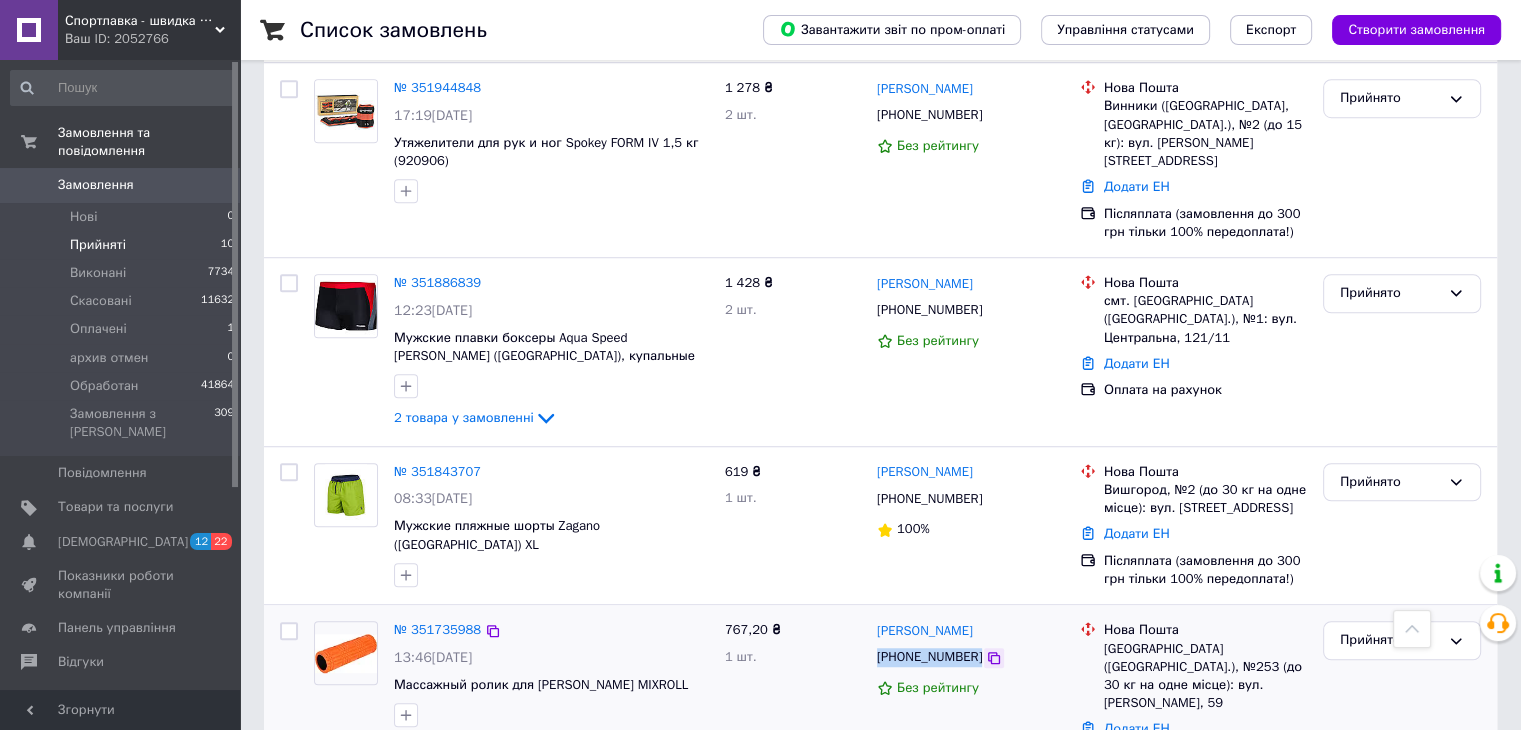 drag, startPoint x: 868, startPoint y: 587, endPoint x: 971, endPoint y: 591, distance: 103.077644 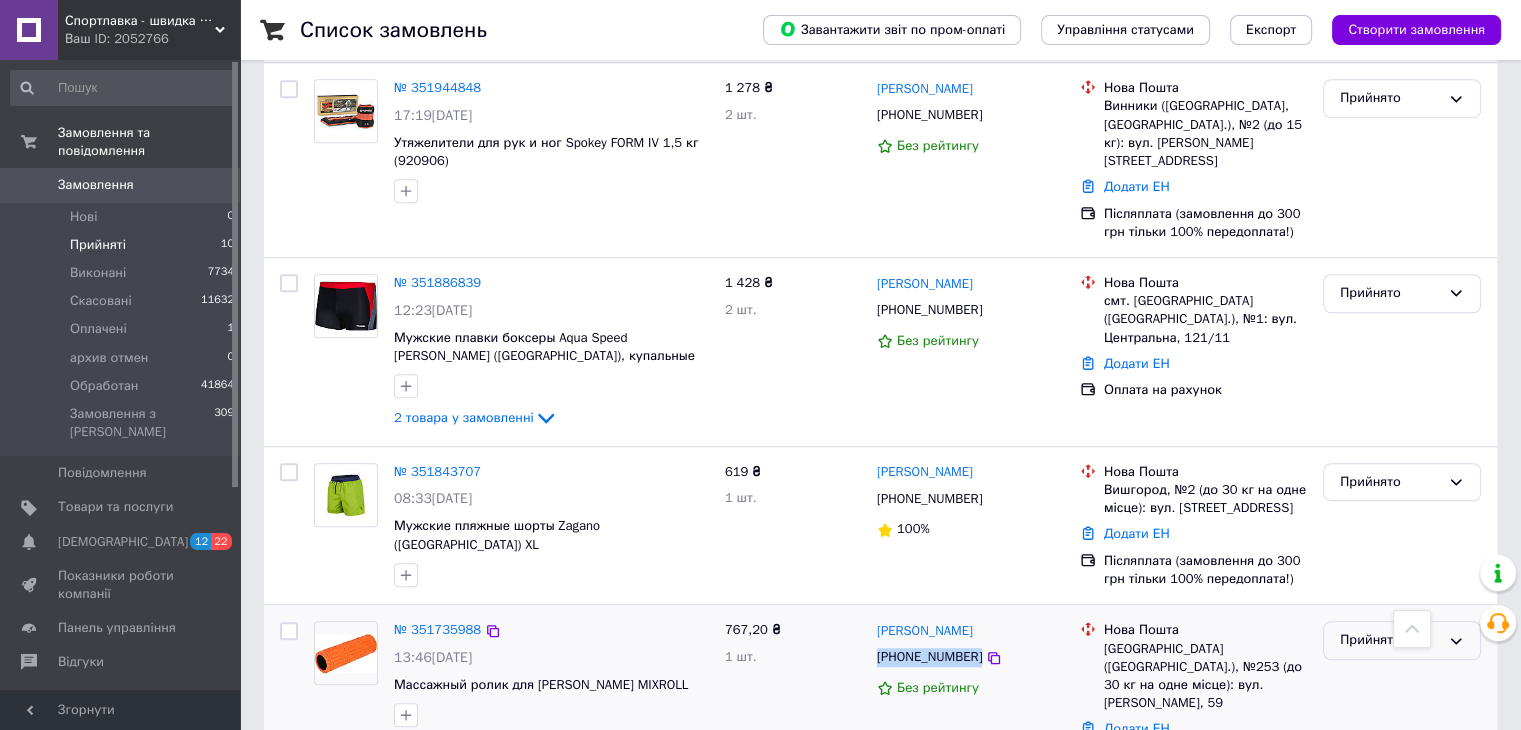 click 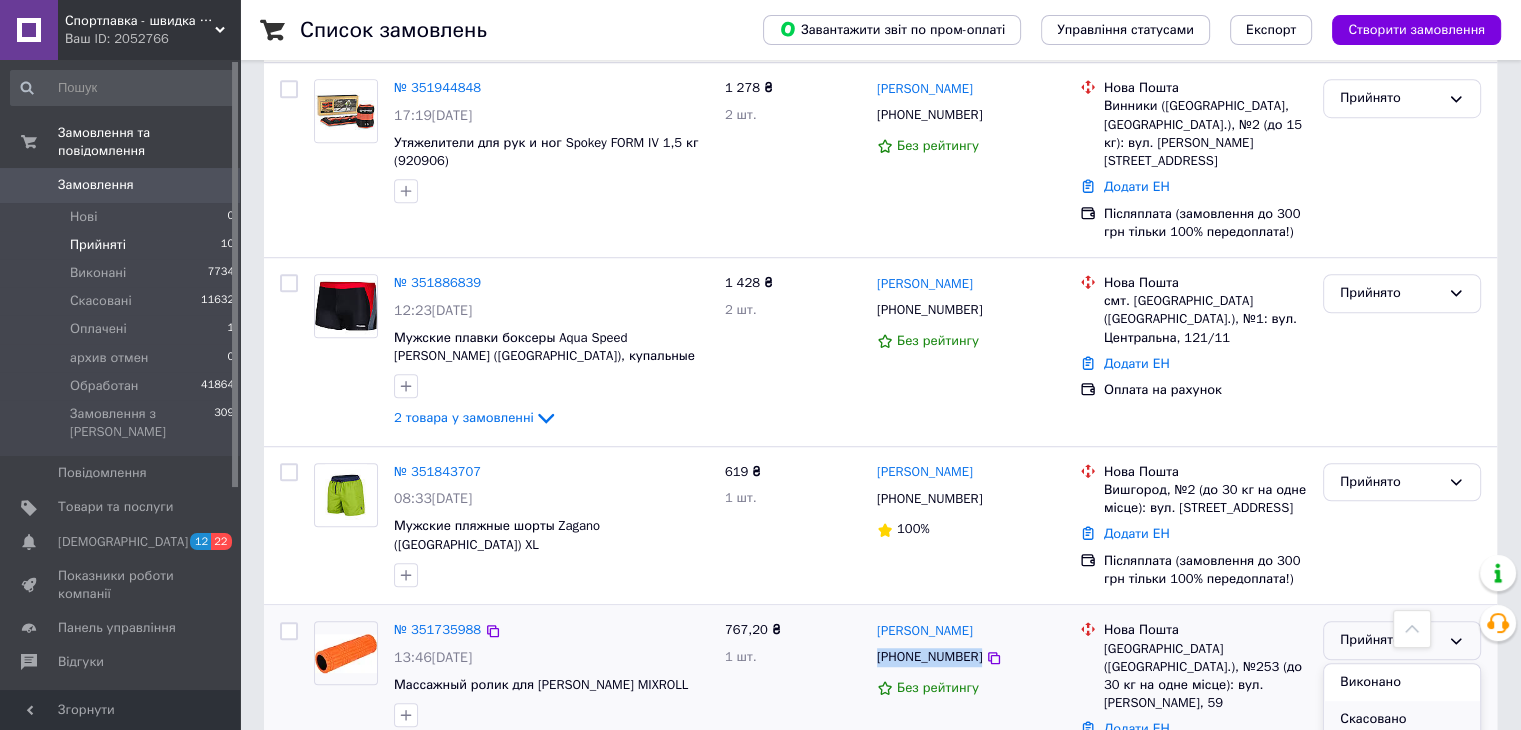 click on "Скасовано" at bounding box center (1402, 719) 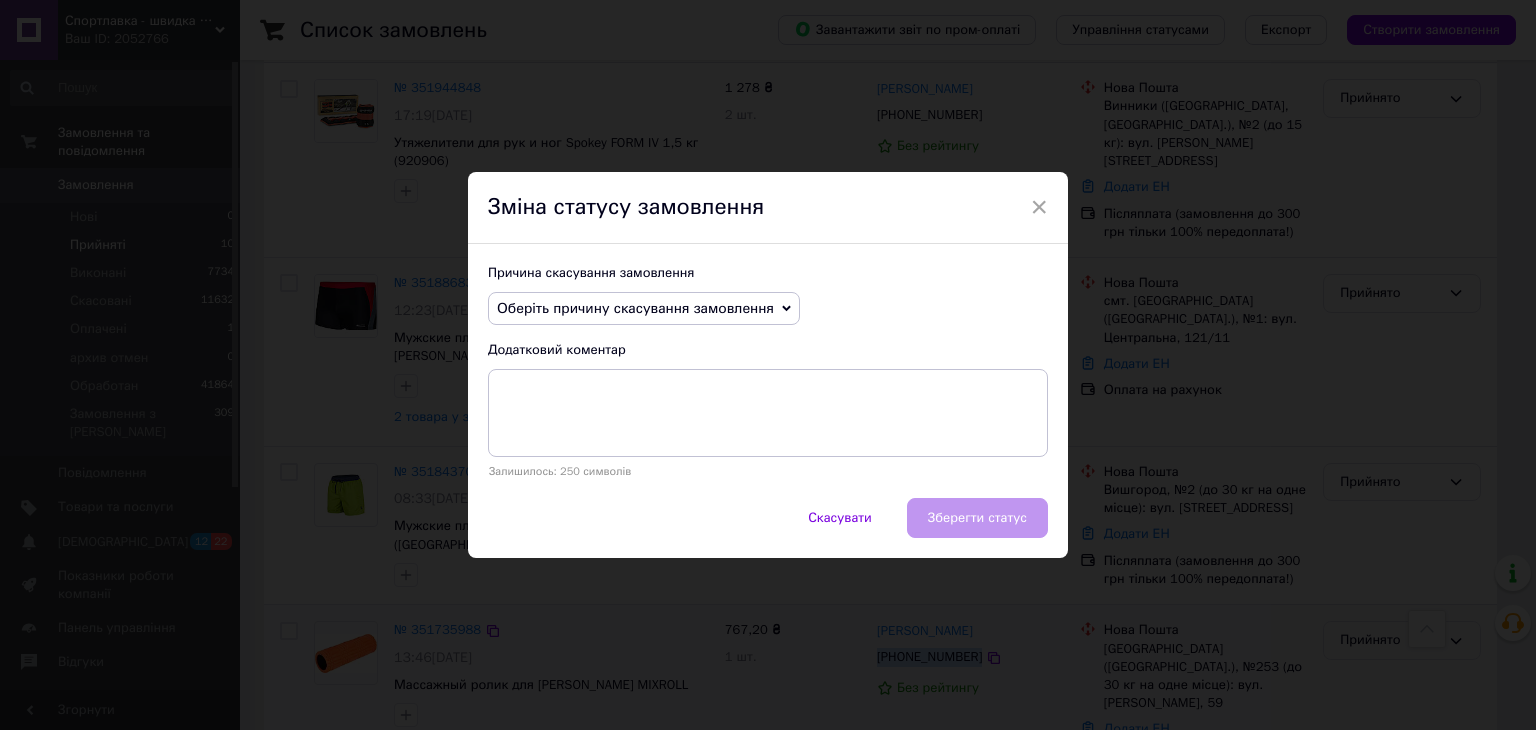 click on "Оберіть причину скасування замовлення" at bounding box center (644, 309) 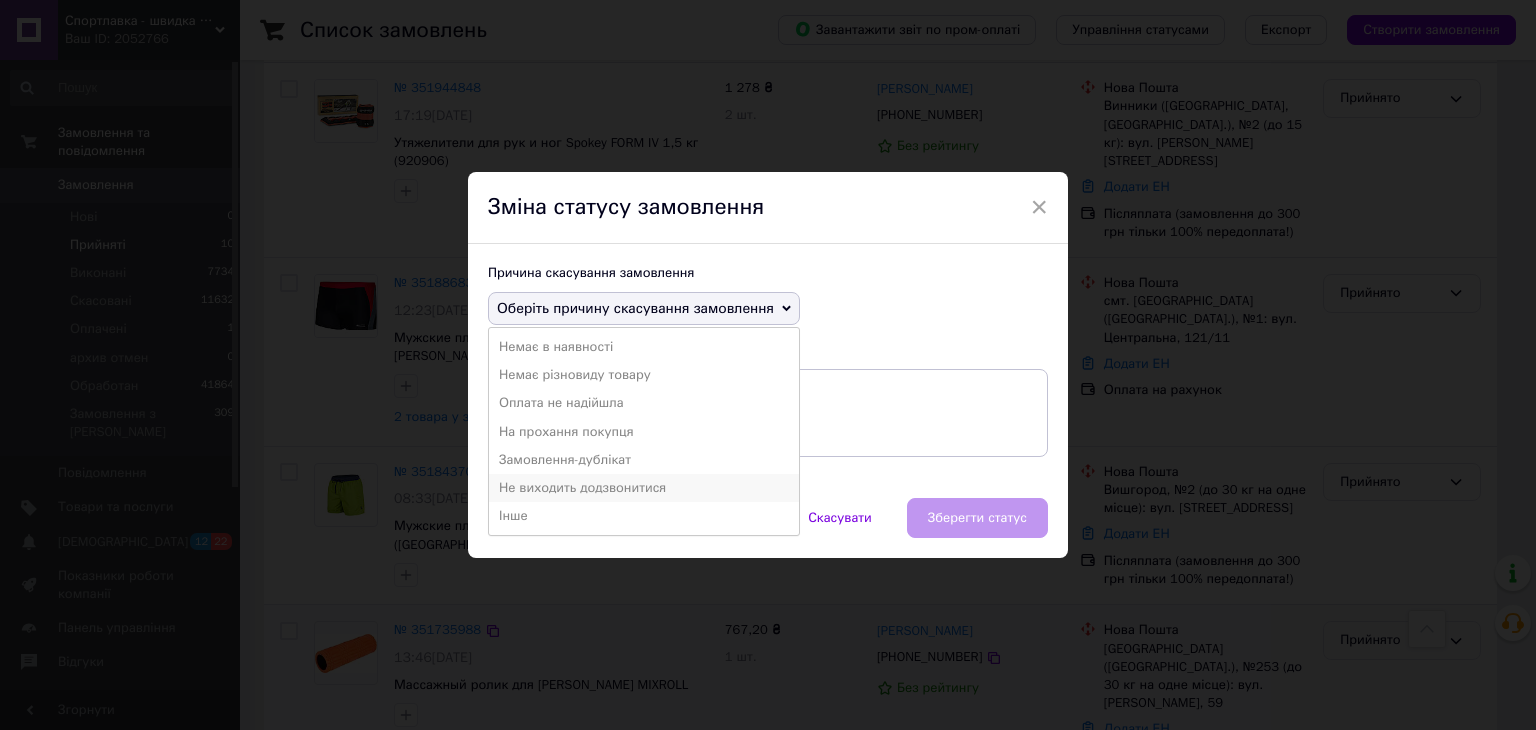 click on "Не виходить додзвонитися" at bounding box center [644, 488] 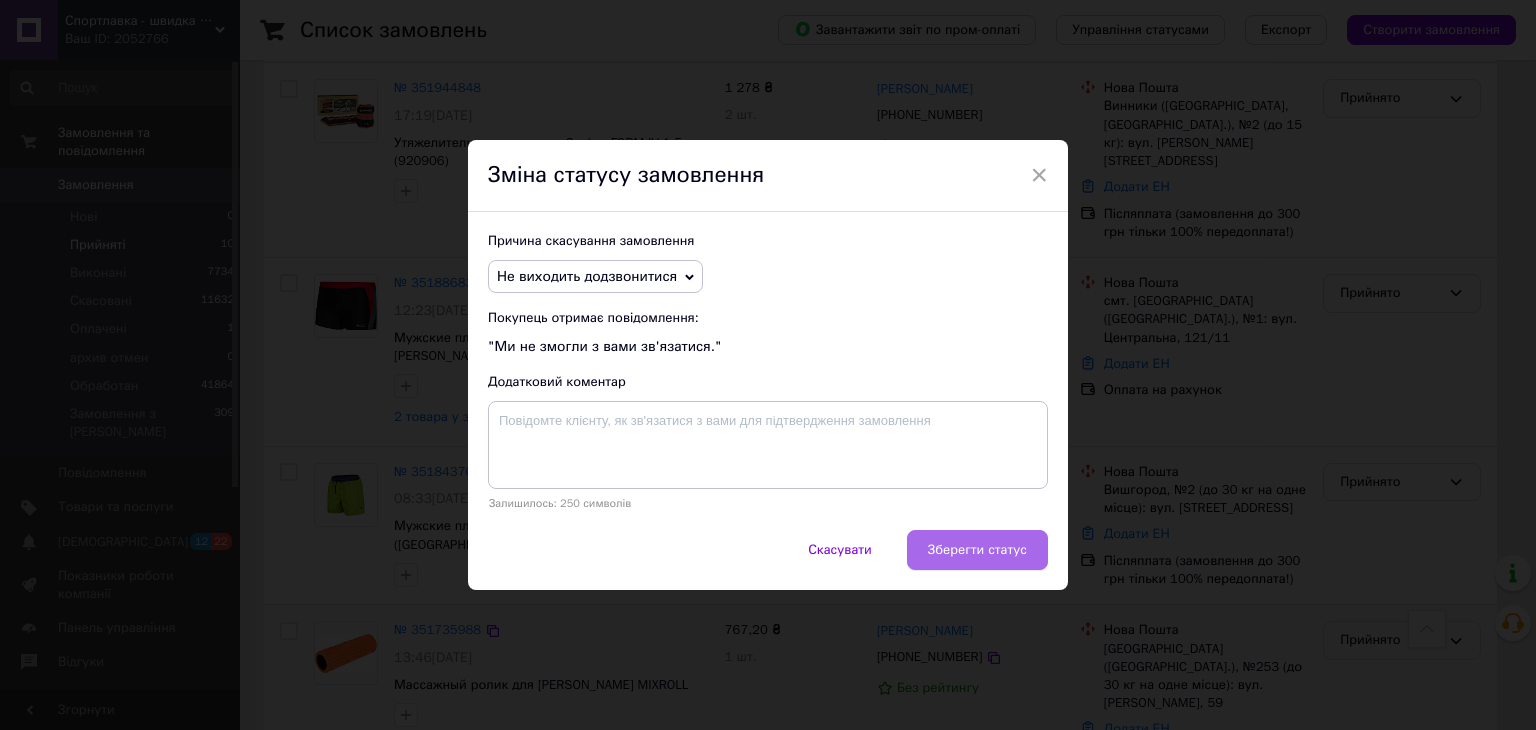 click on "Зберегти статус" at bounding box center [977, 550] 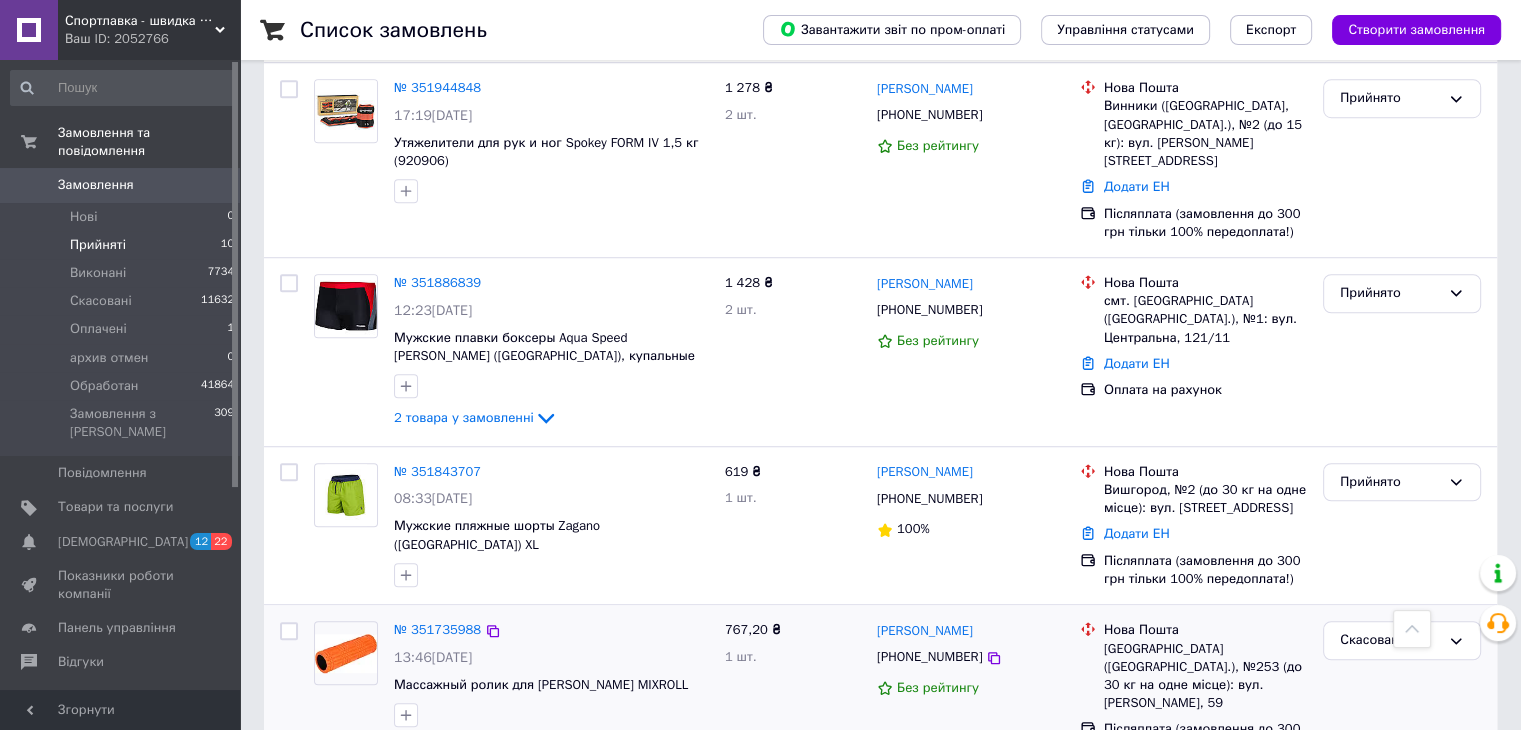 scroll, scrollTop: 1348, scrollLeft: 0, axis: vertical 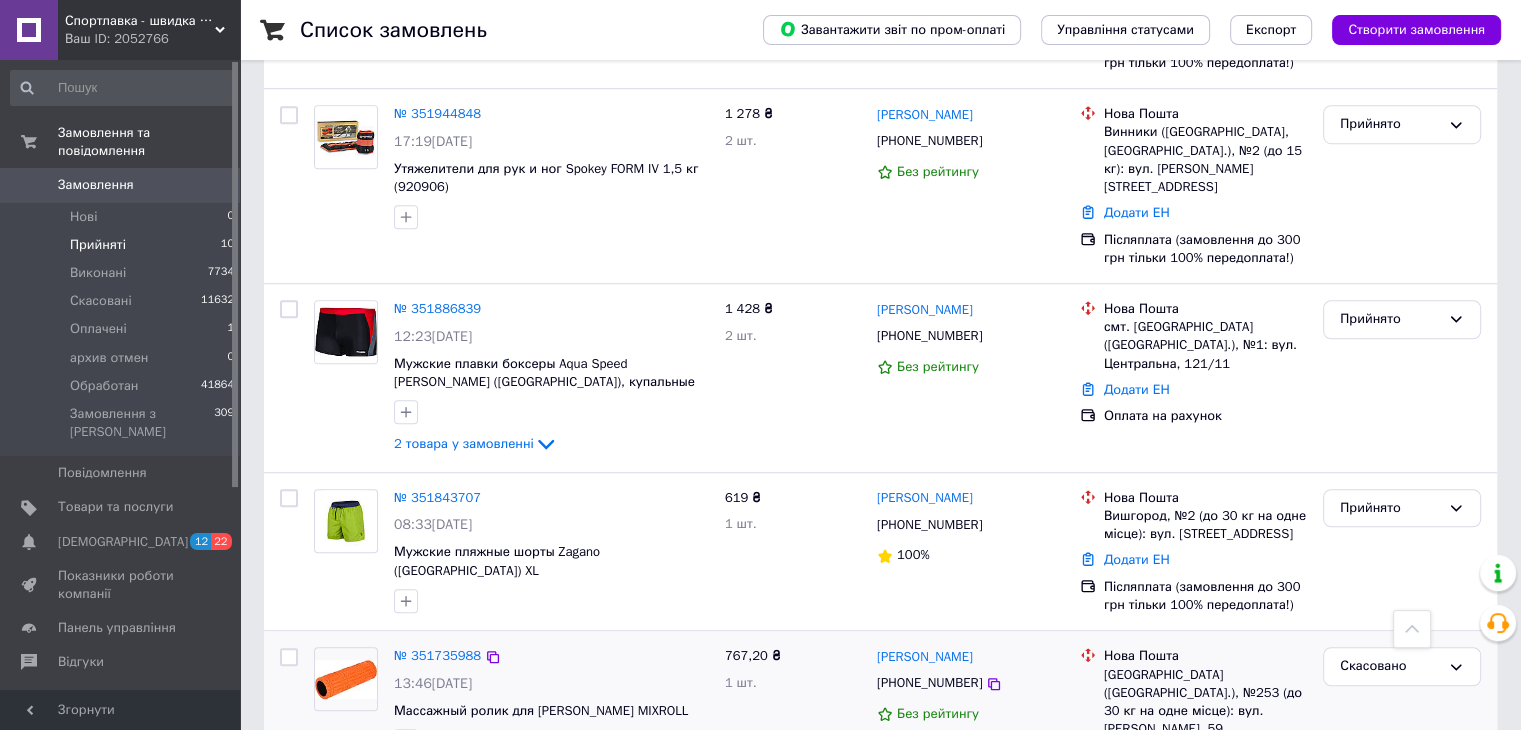 click on "№ 351886839" at bounding box center (437, 308) 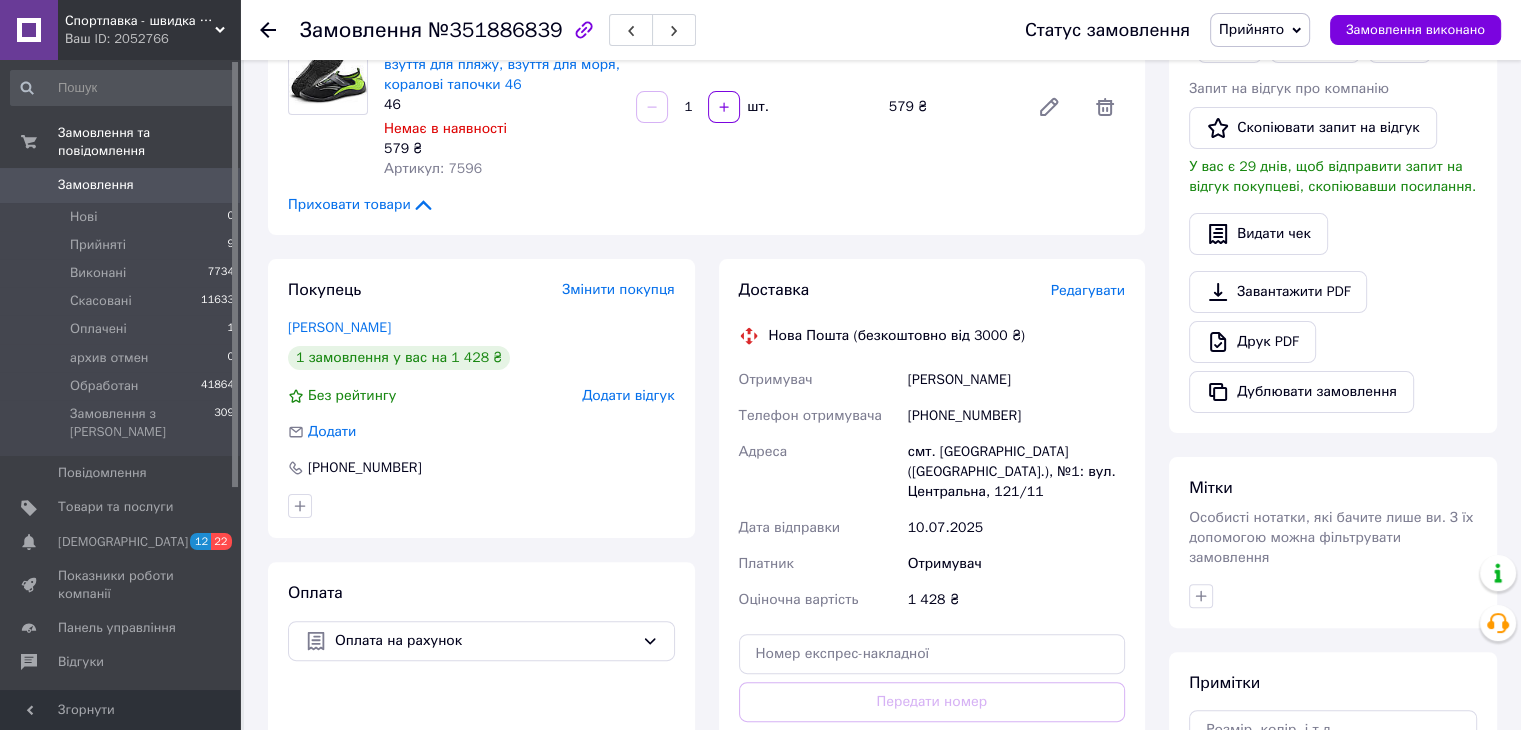 scroll, scrollTop: 400, scrollLeft: 0, axis: vertical 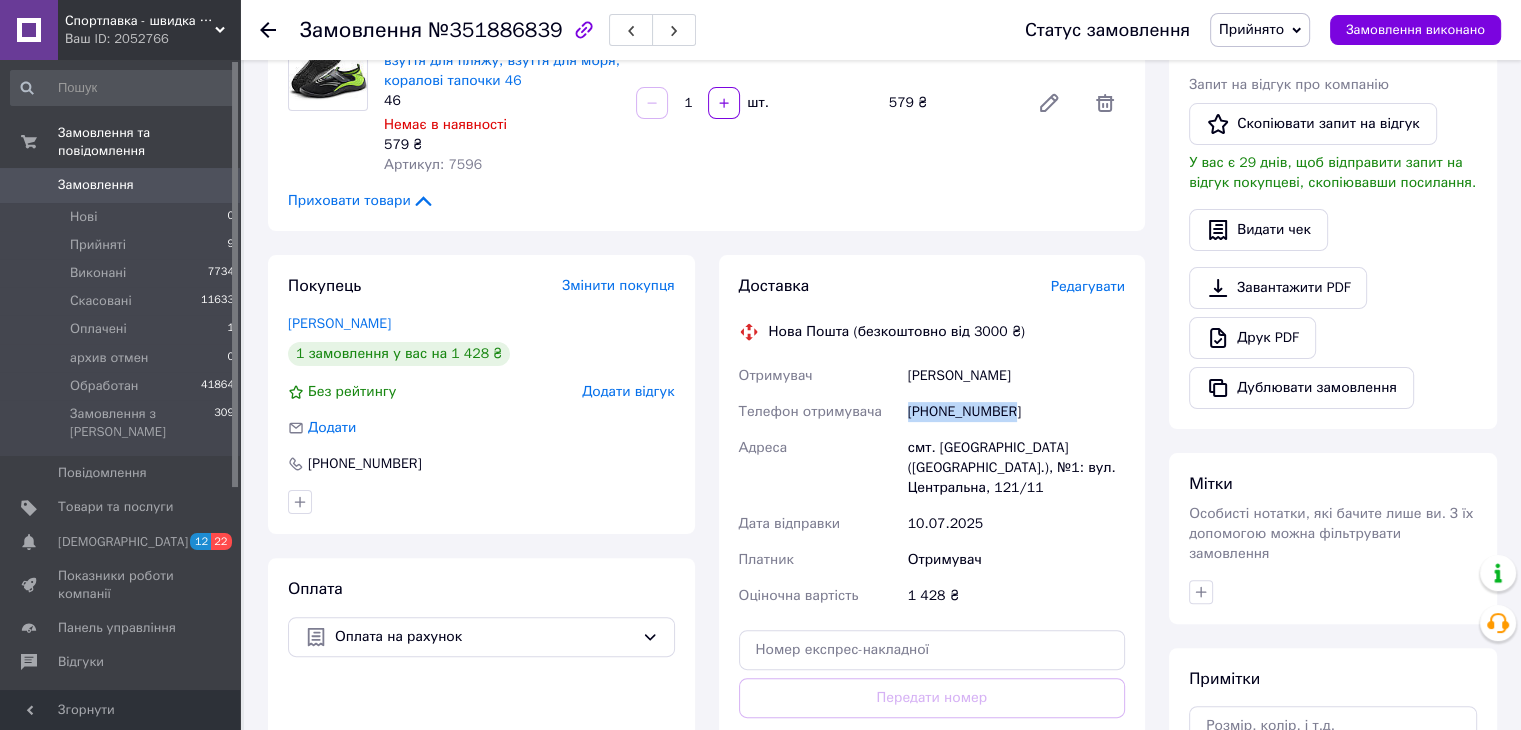 drag, startPoint x: 1012, startPoint y: 373, endPoint x: 911, endPoint y: 375, distance: 101.0198 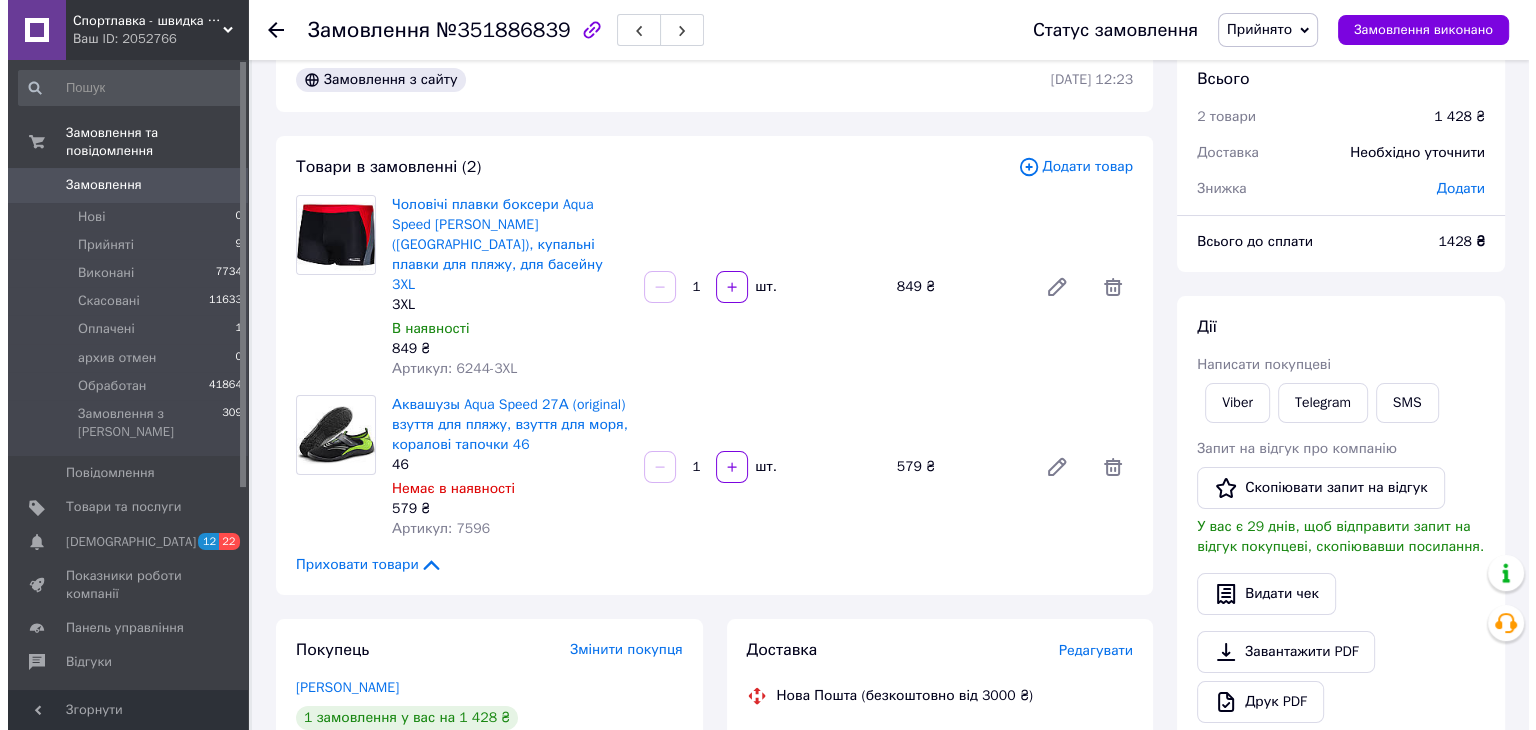 scroll, scrollTop: 0, scrollLeft: 0, axis: both 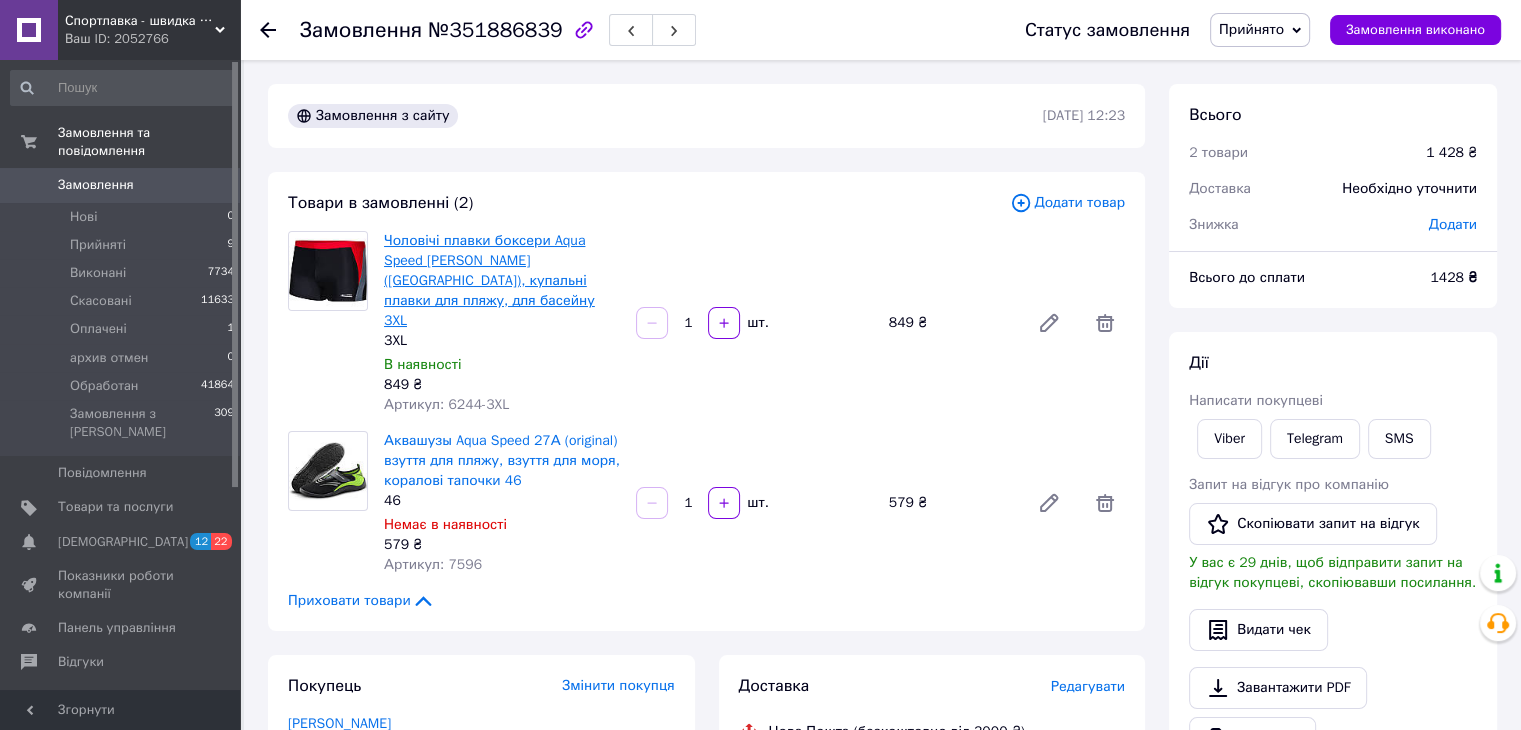 click on "Чоловічі плавки боксери Aqua Speed Dario (Польща), купальні плавки для пляжу, для басейну 3XL" at bounding box center (489, 280) 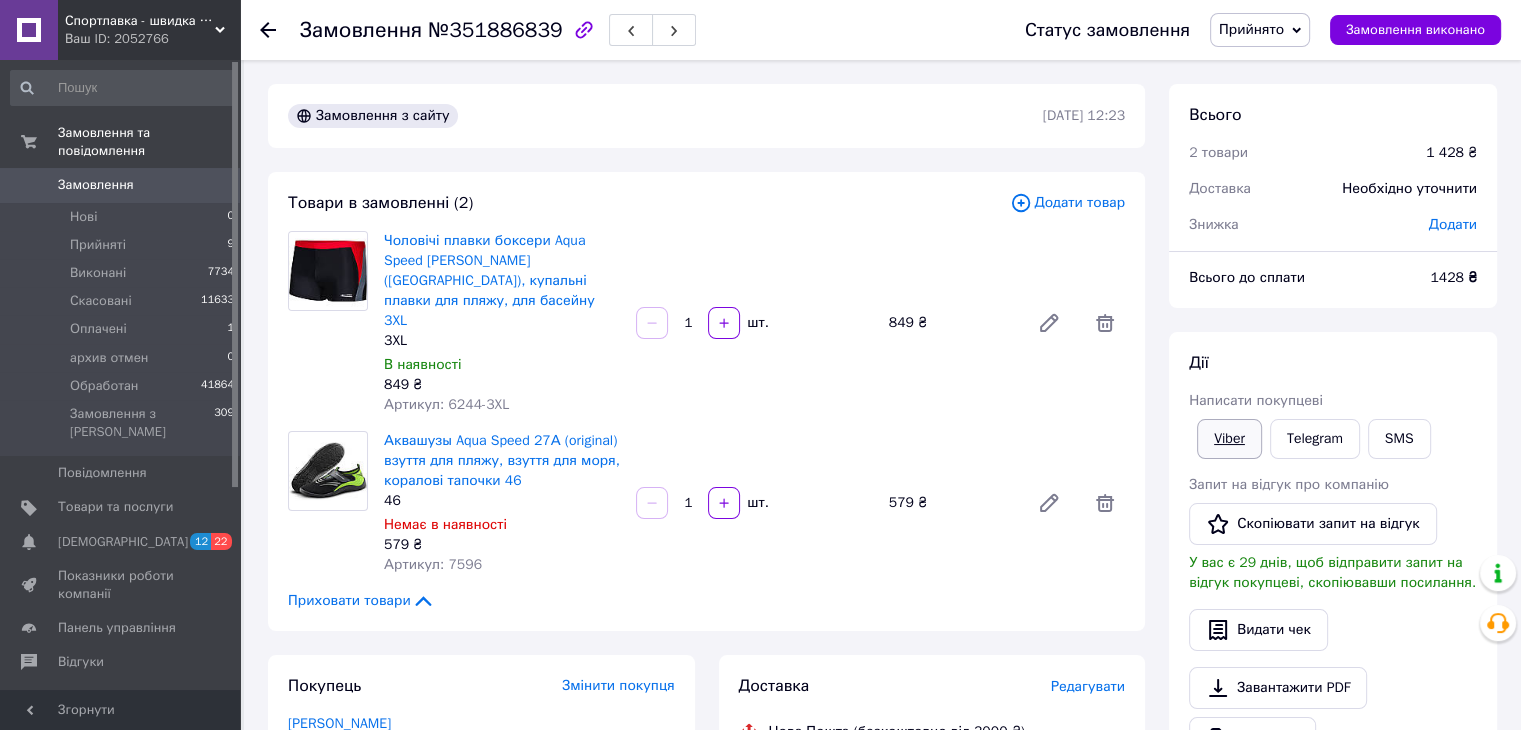 click on "Viber" at bounding box center [1229, 439] 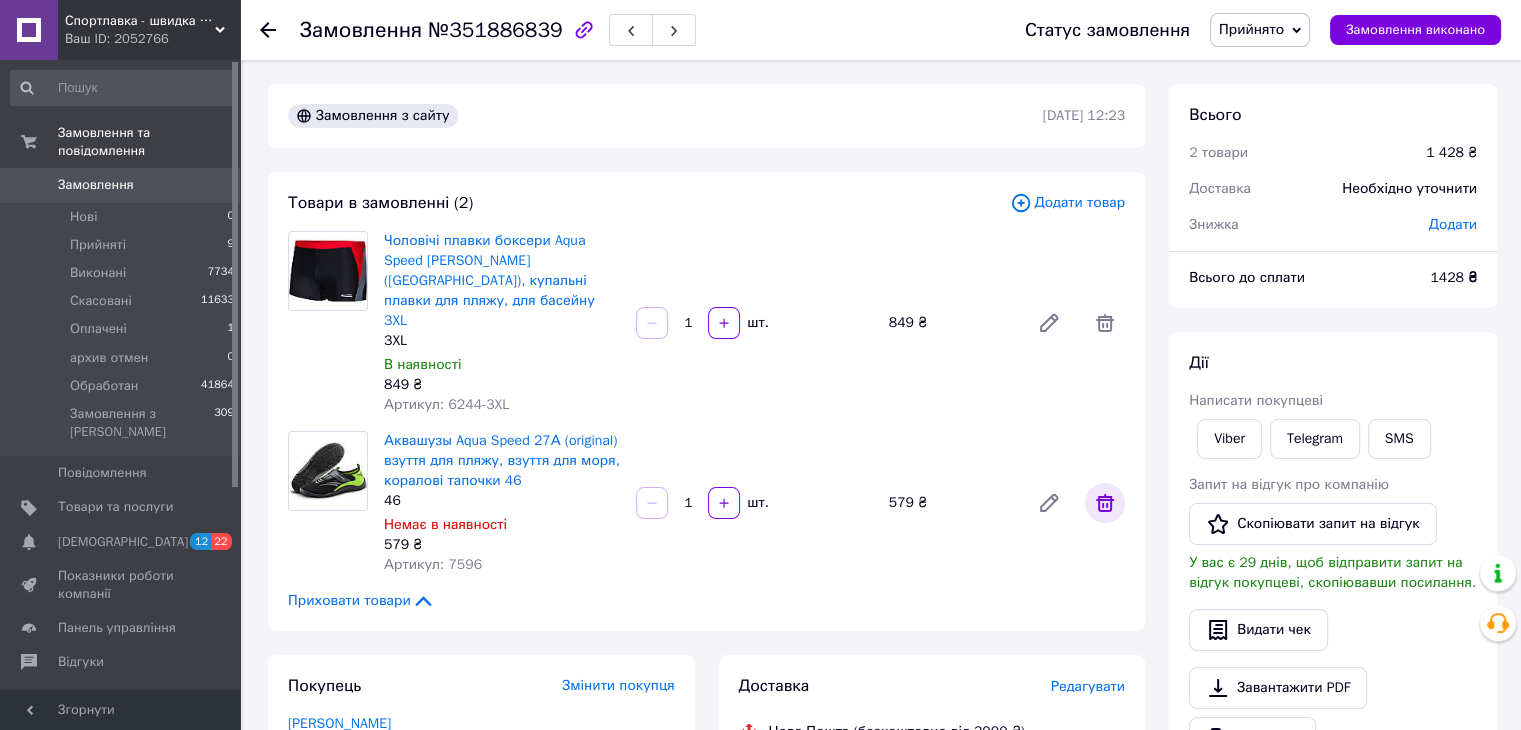 click 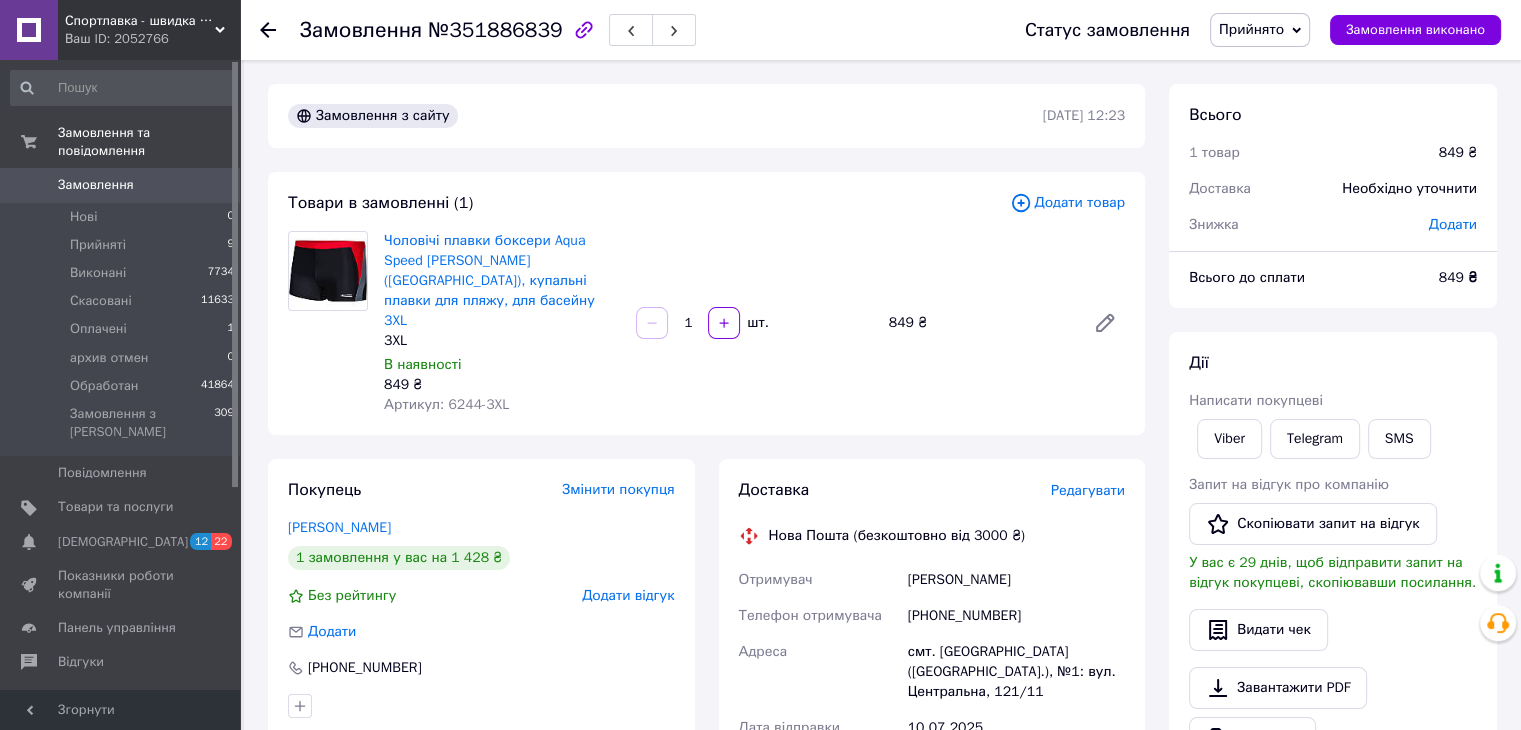 click 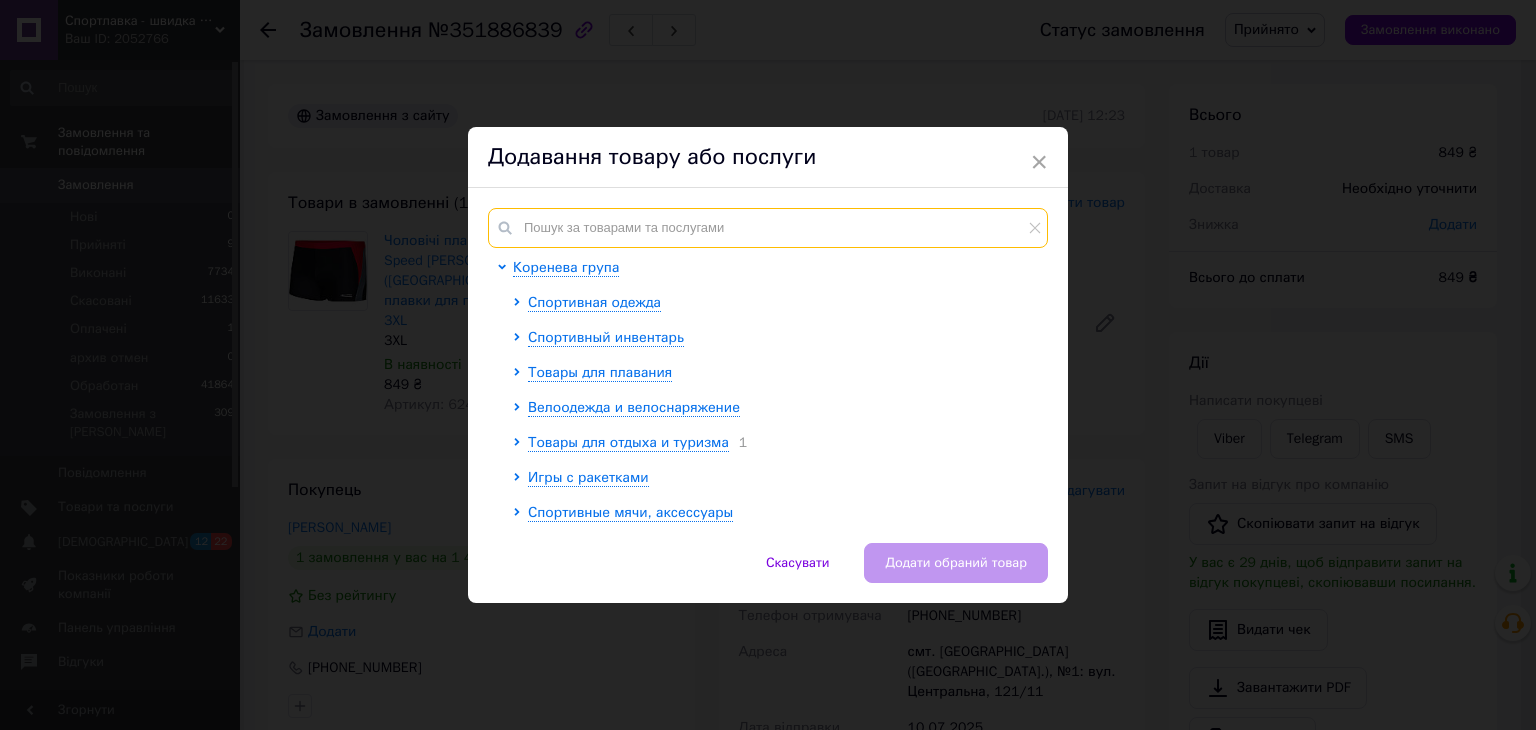 click at bounding box center [768, 228] 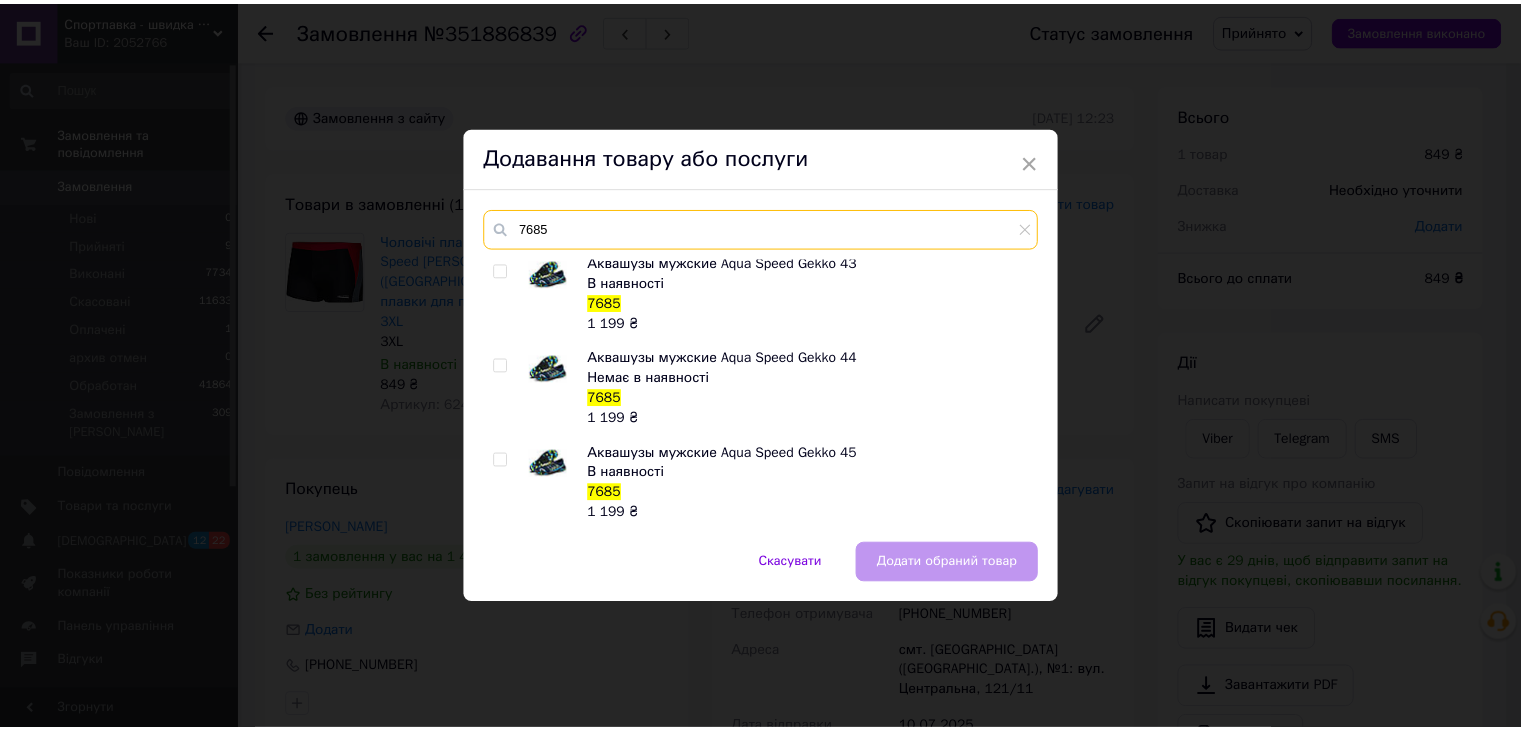scroll, scrollTop: 0, scrollLeft: 0, axis: both 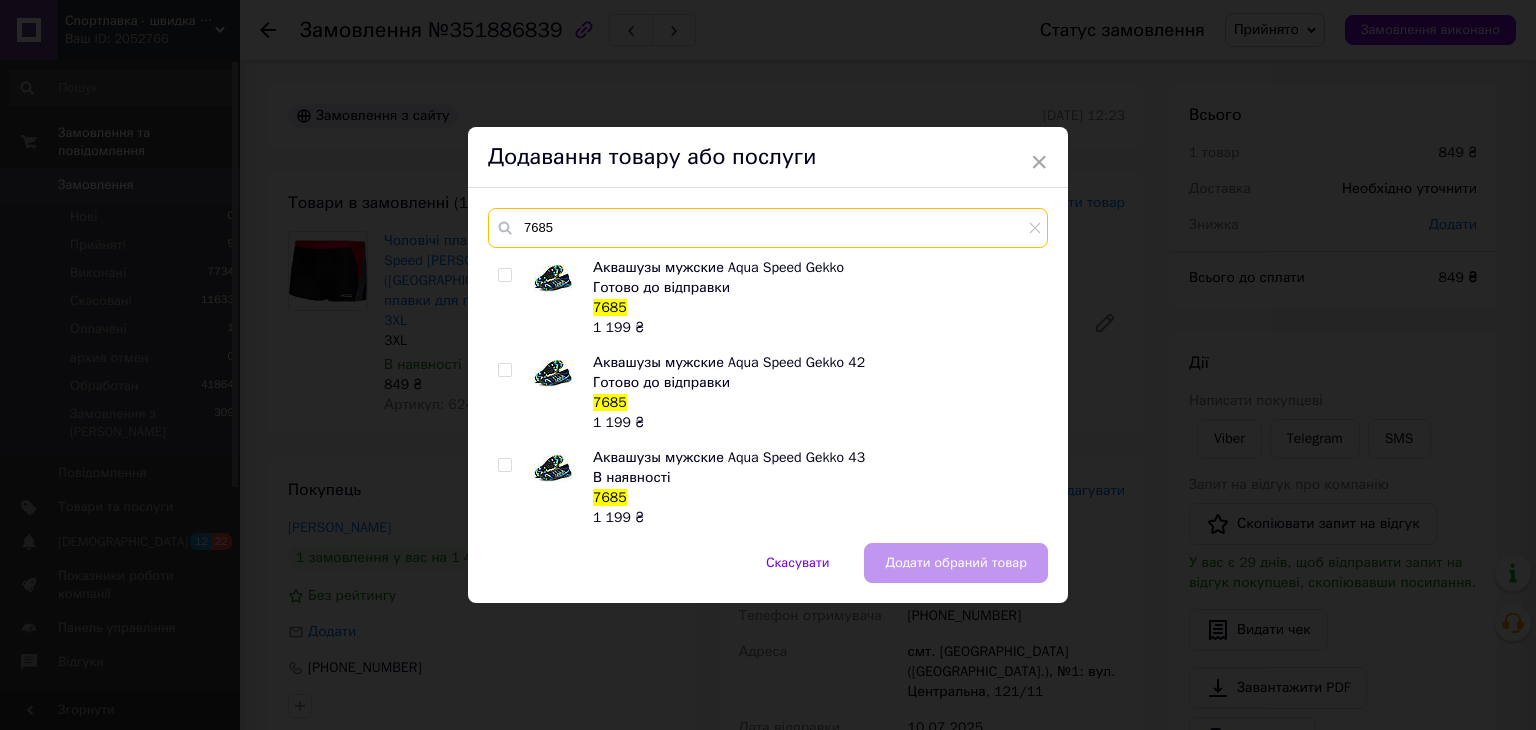 type on "7685" 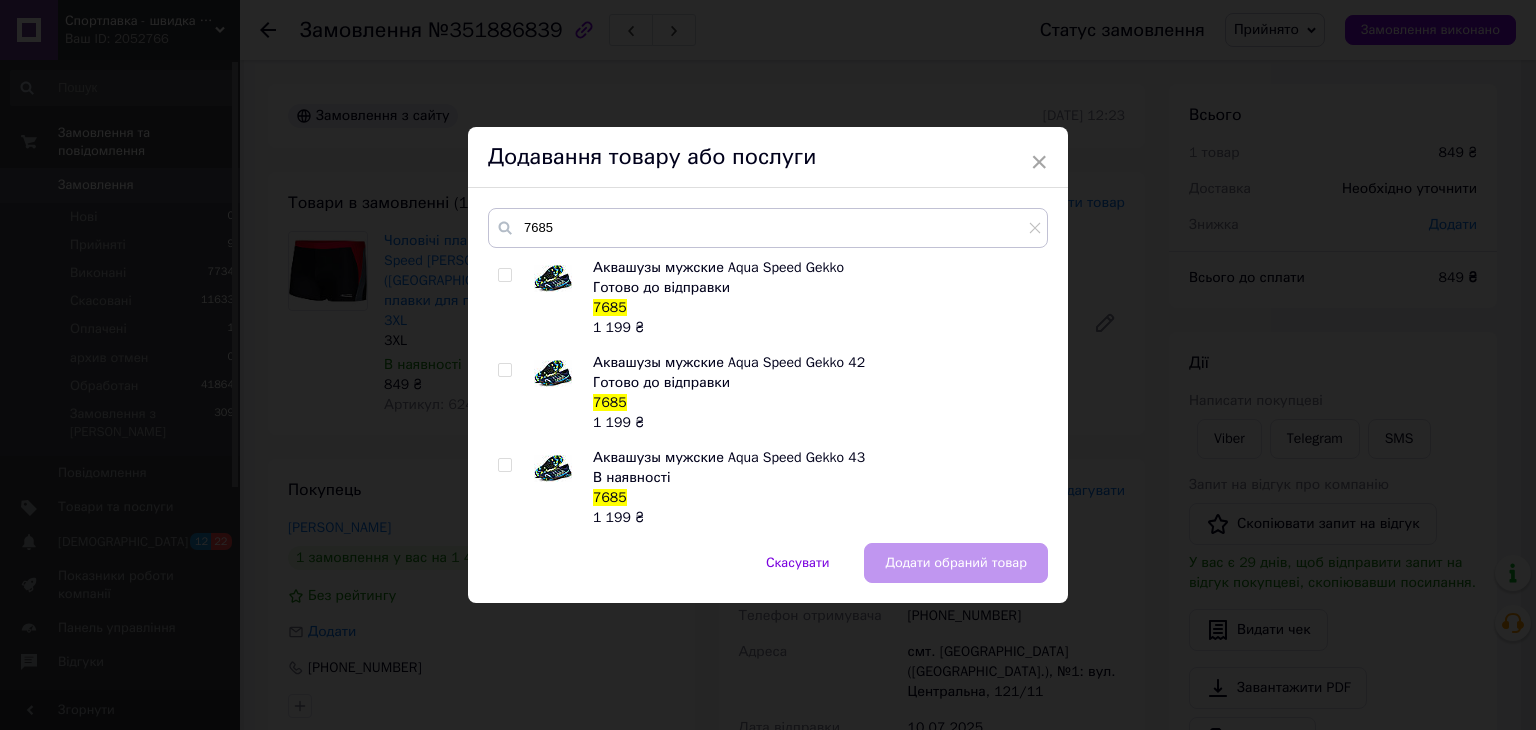 click at bounding box center [504, 275] 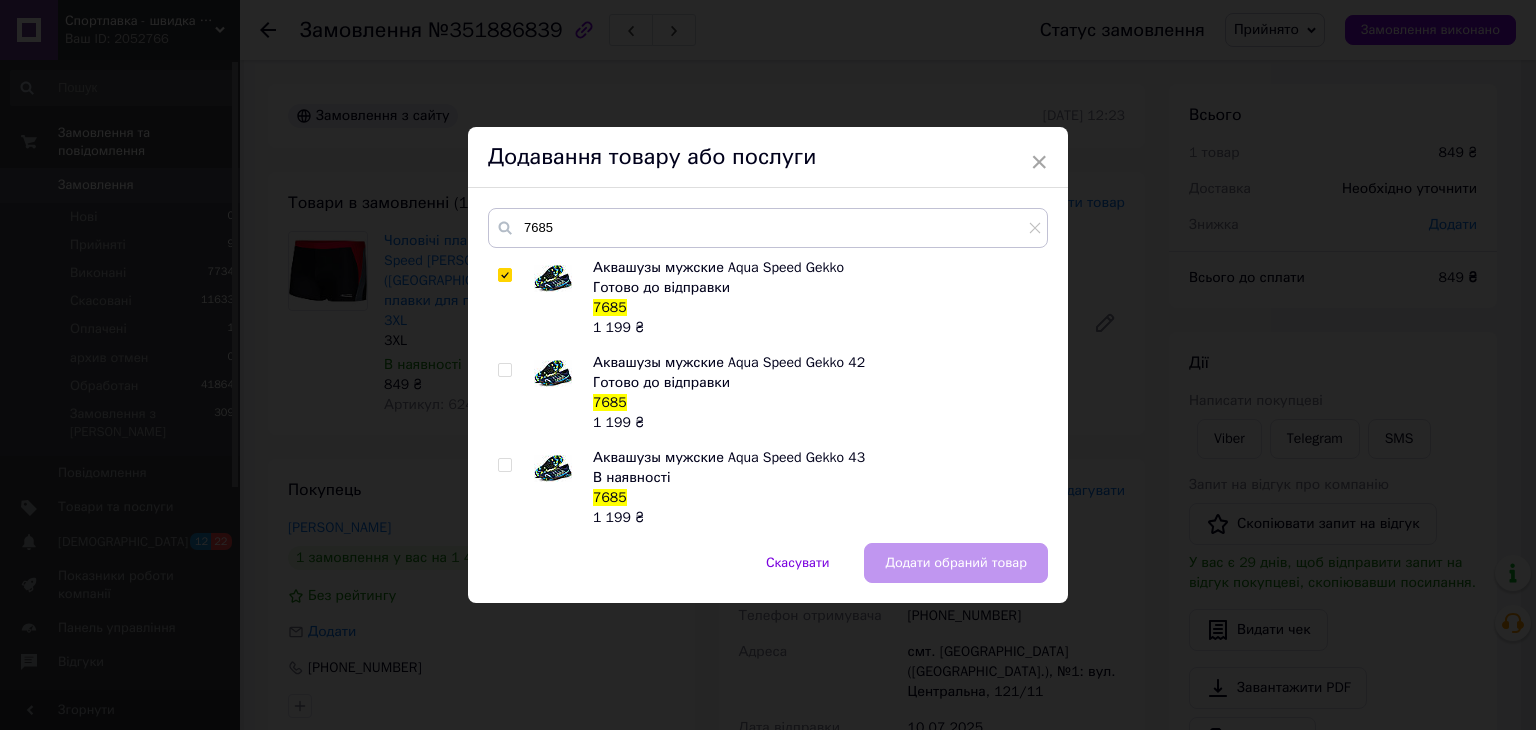 checkbox on "true" 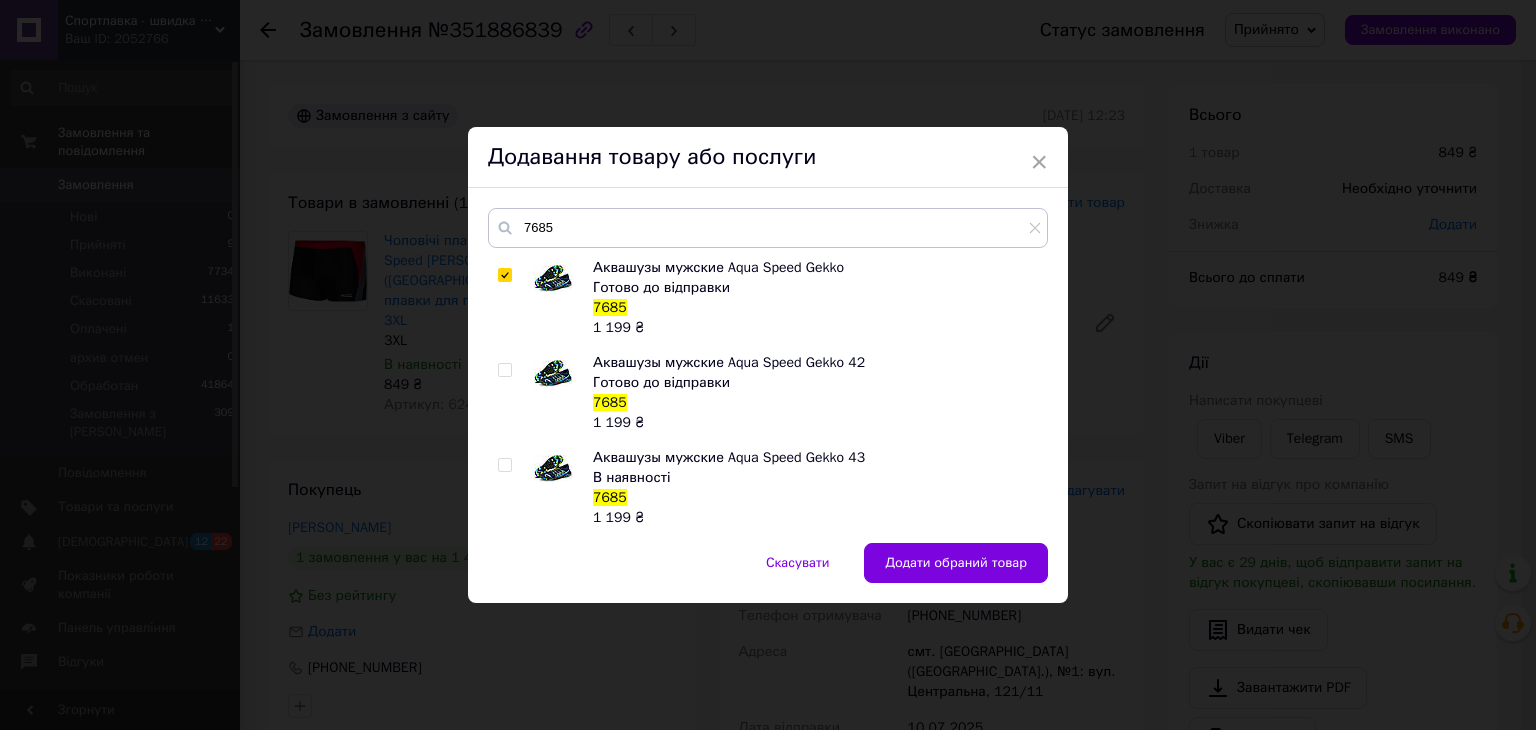 click on "Скасувати   Додати обраний товар" at bounding box center (768, 573) 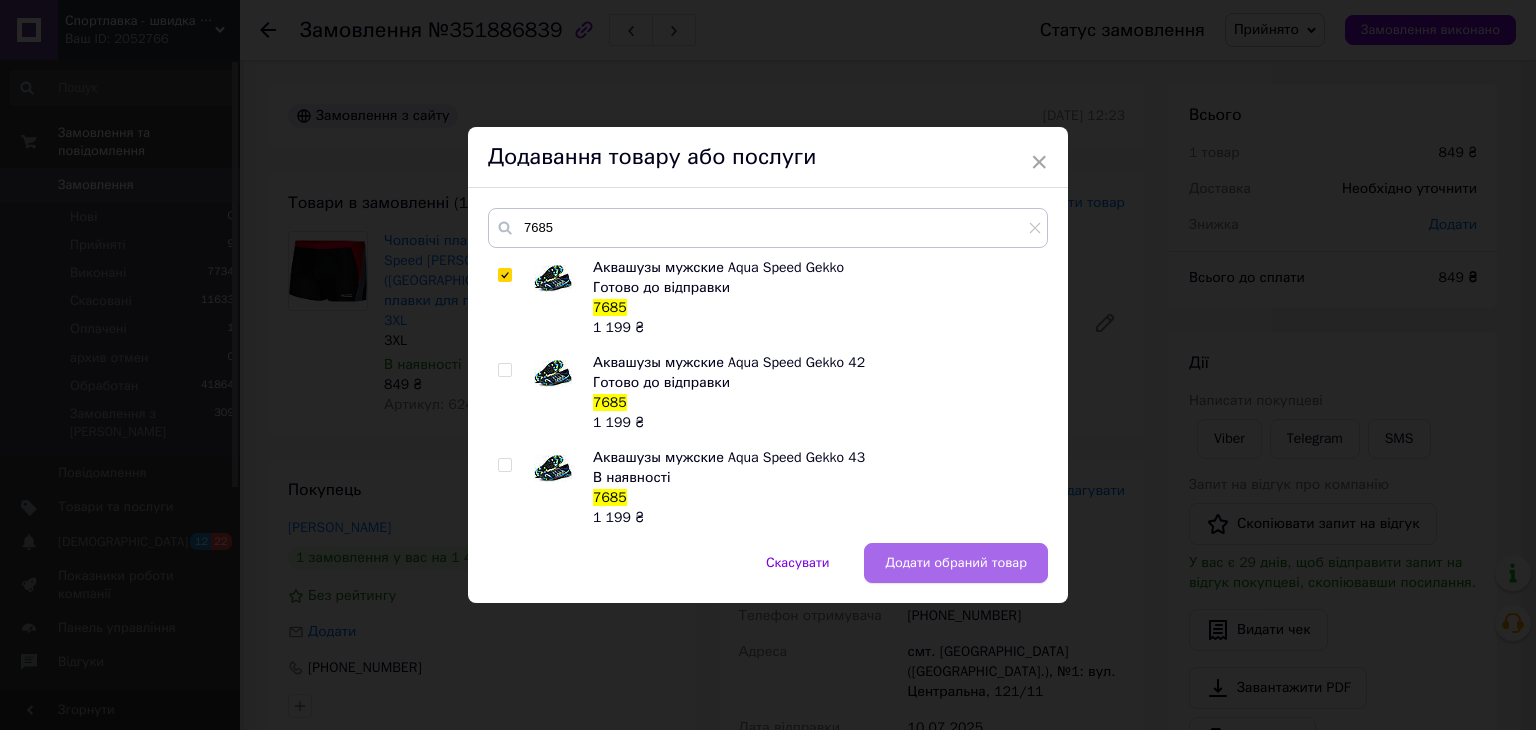 click on "Додати обраний товар" at bounding box center (956, 563) 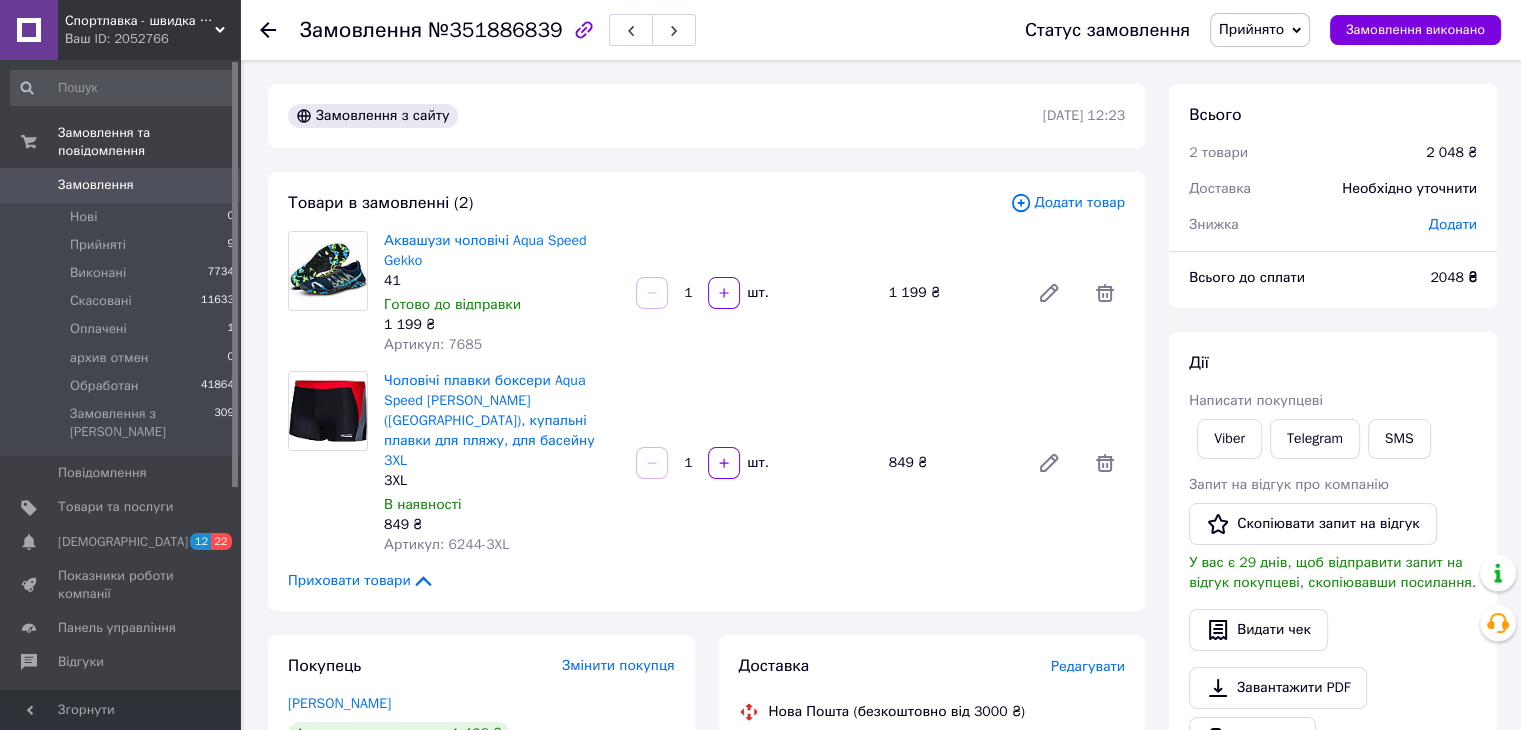 click on "Артикул: 6244-3XL" at bounding box center [446, 544] 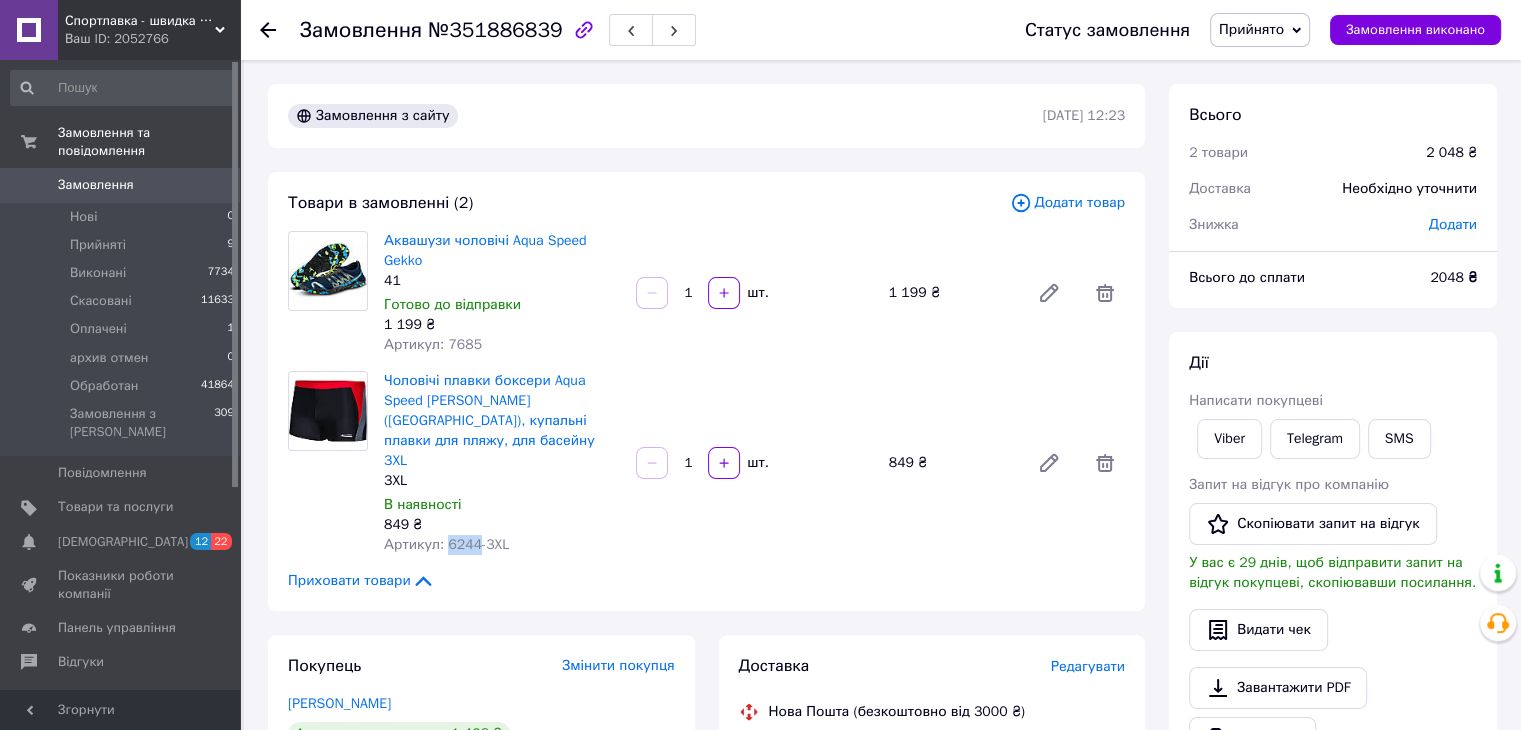 click on "Артикул: 6244-3XL" at bounding box center [446, 544] 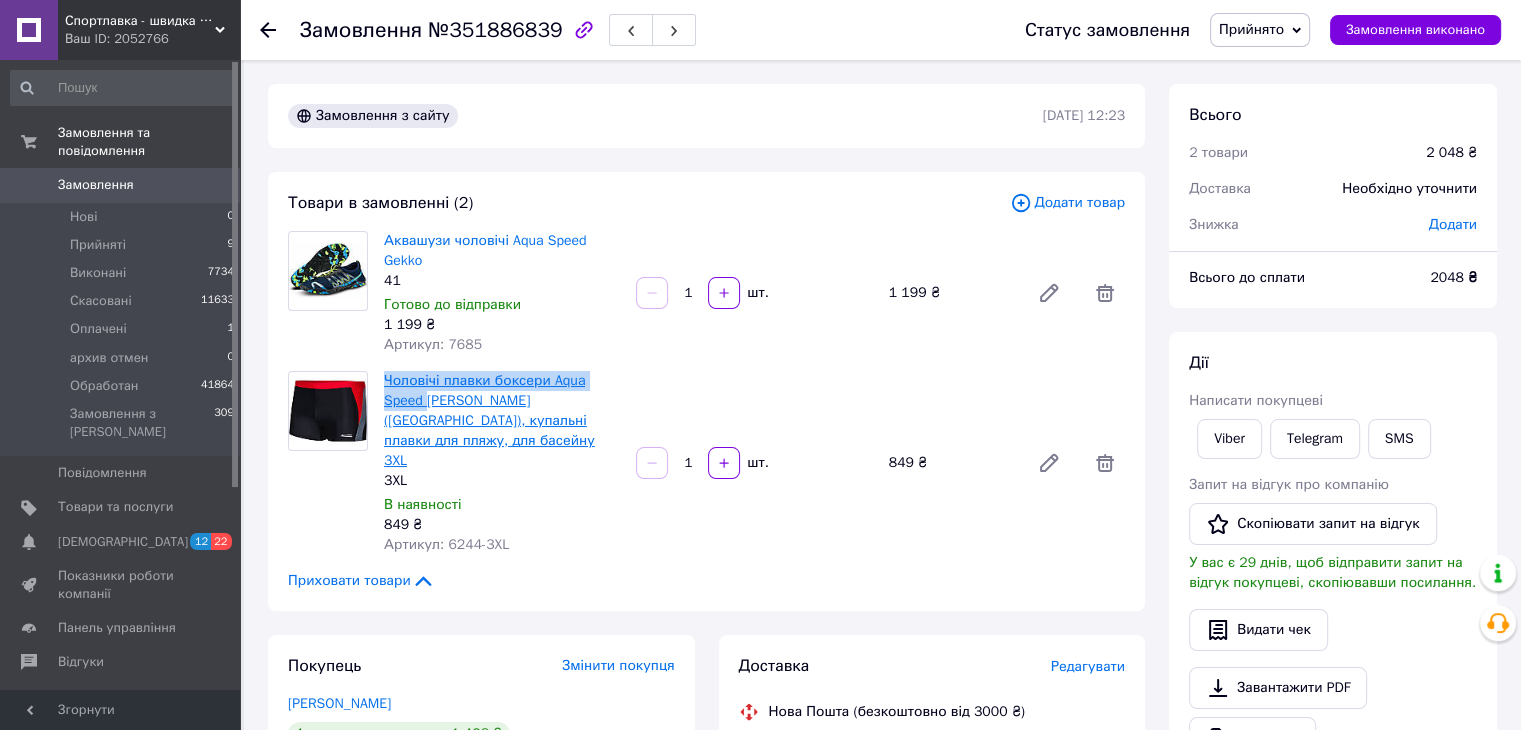 copy on "Чоловічі плавки боксери Aqua Speed" 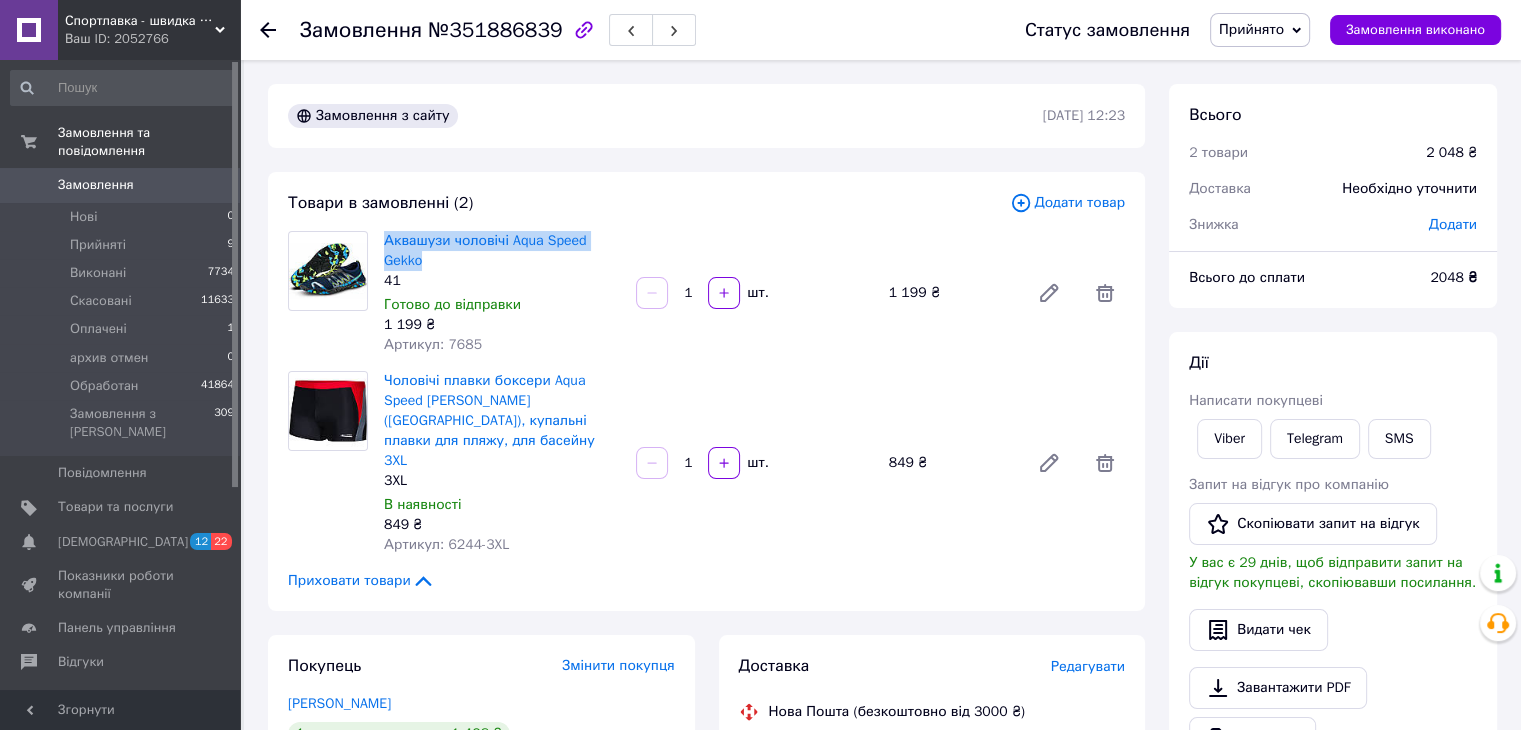 copy on "Аквашузи чоловічі Aqua Speed Gekko" 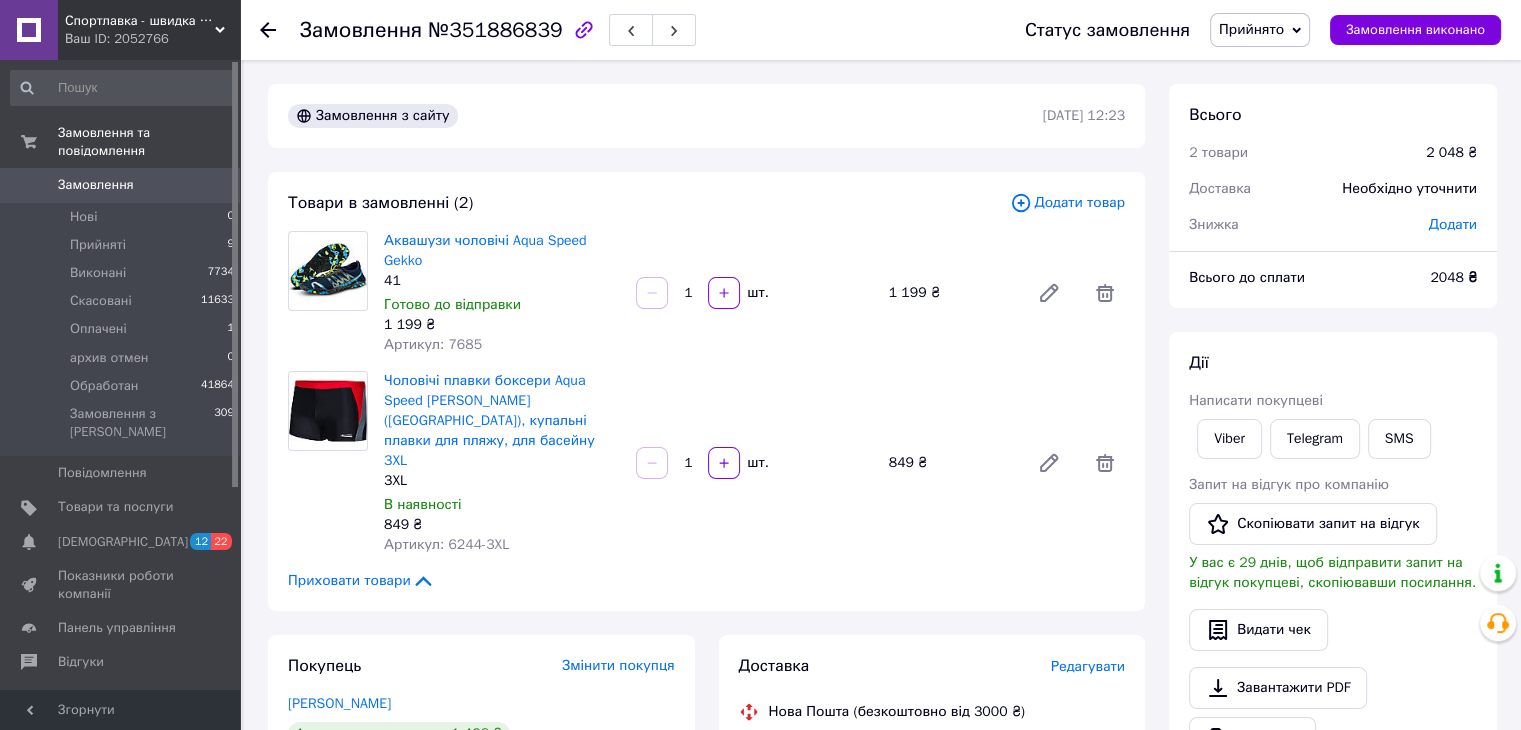 click on "Спортлавка - швидка доставка та на 99% актуальна наявність" at bounding box center (140, 21) 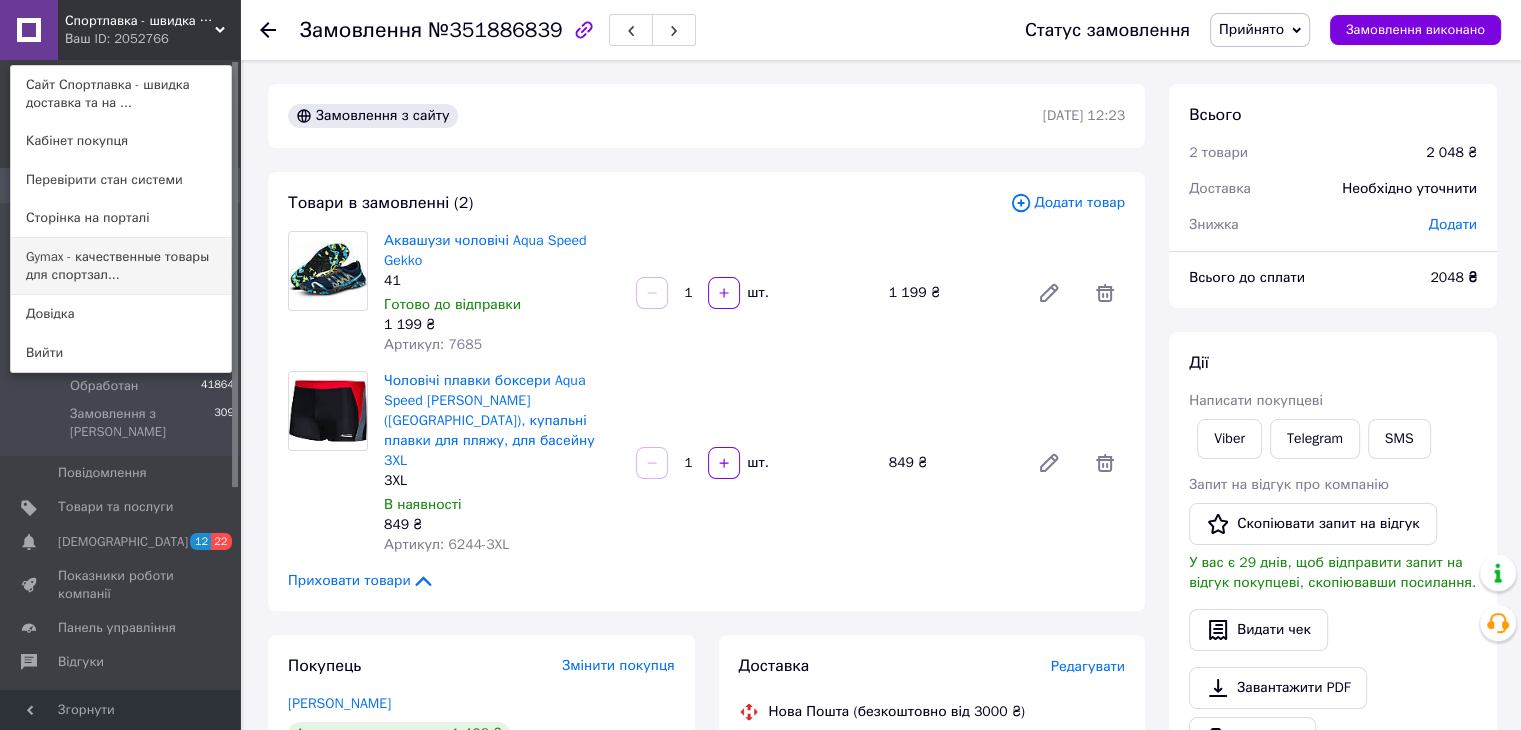 click on "Gymax - качественные товары для спортзал..." at bounding box center (121, 266) 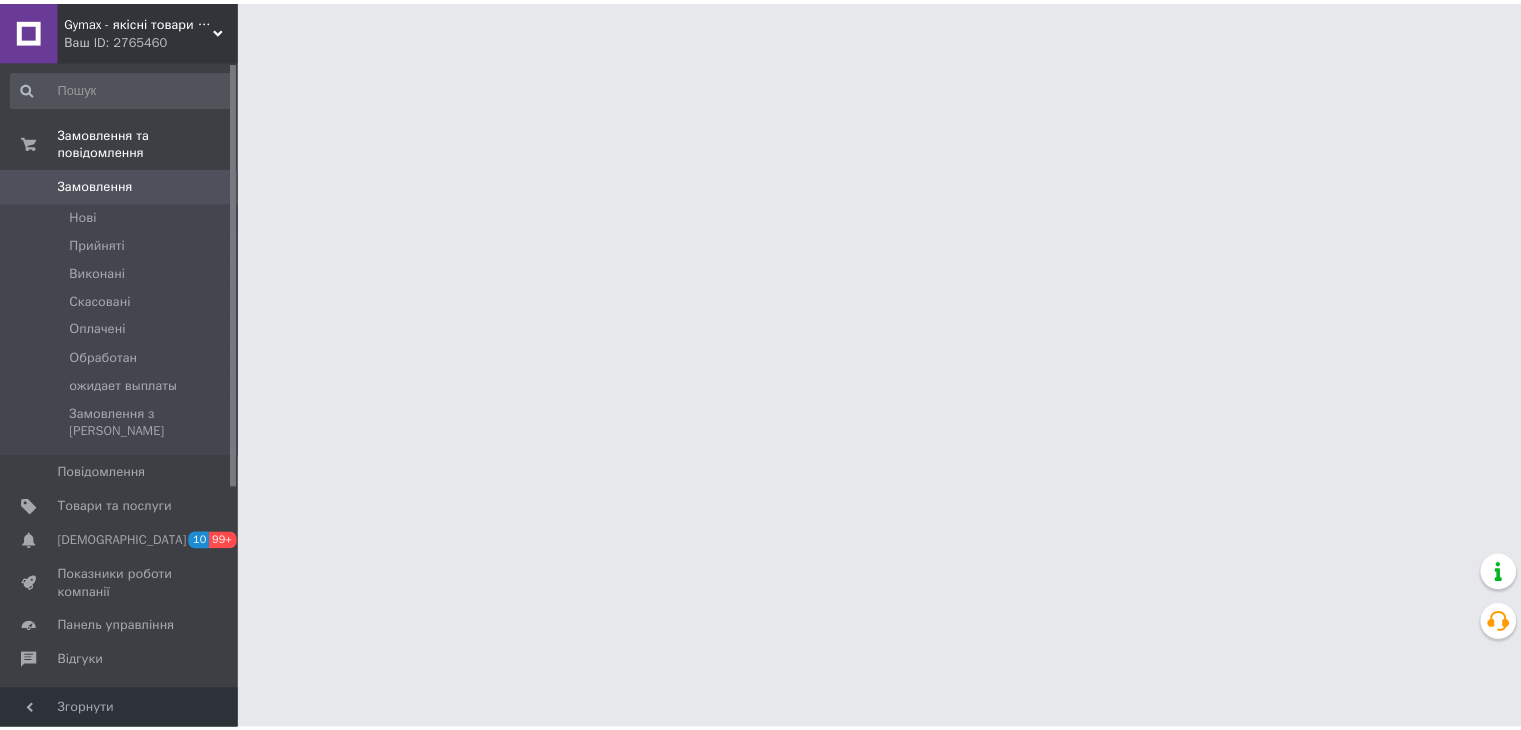 scroll, scrollTop: 0, scrollLeft: 0, axis: both 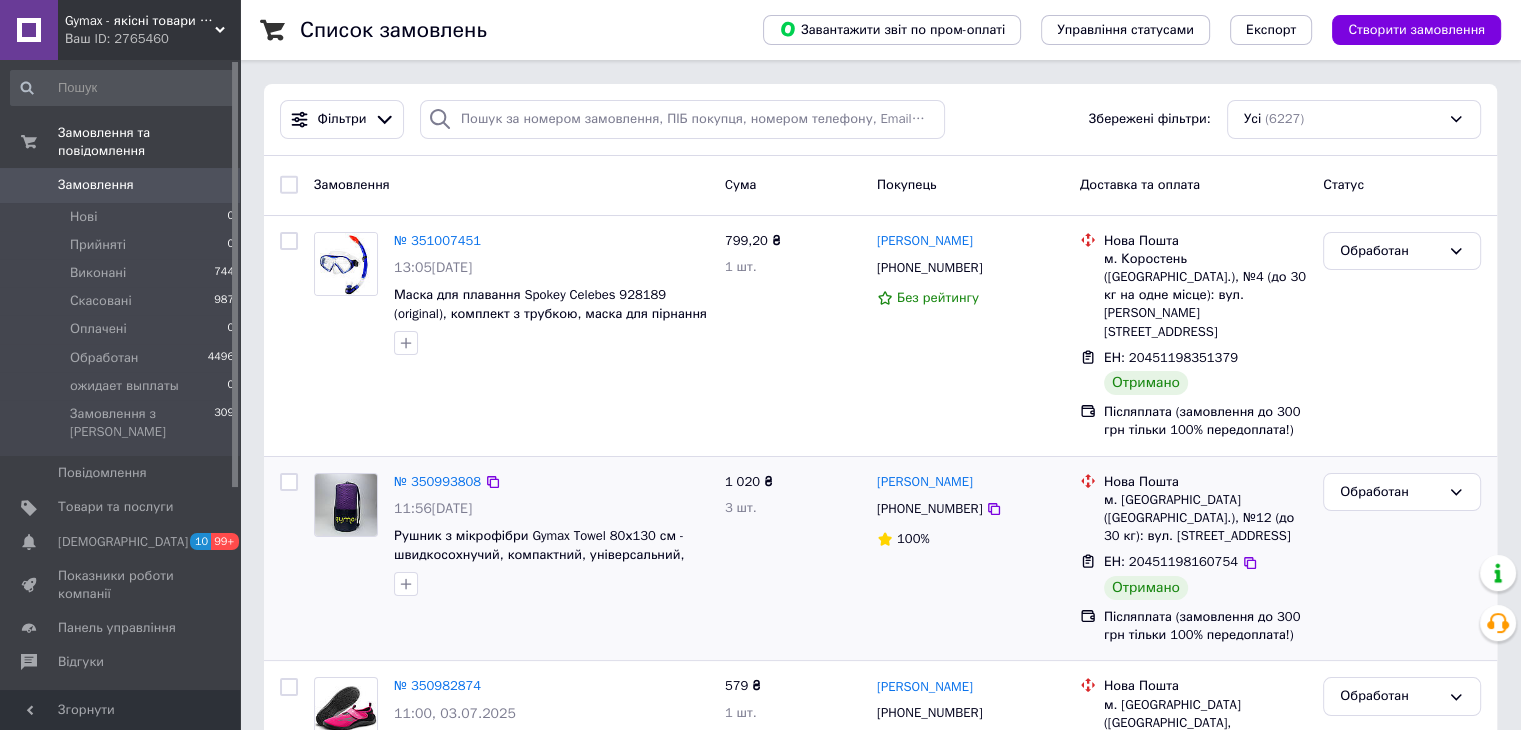 click on "Обработан" at bounding box center [1402, 559] 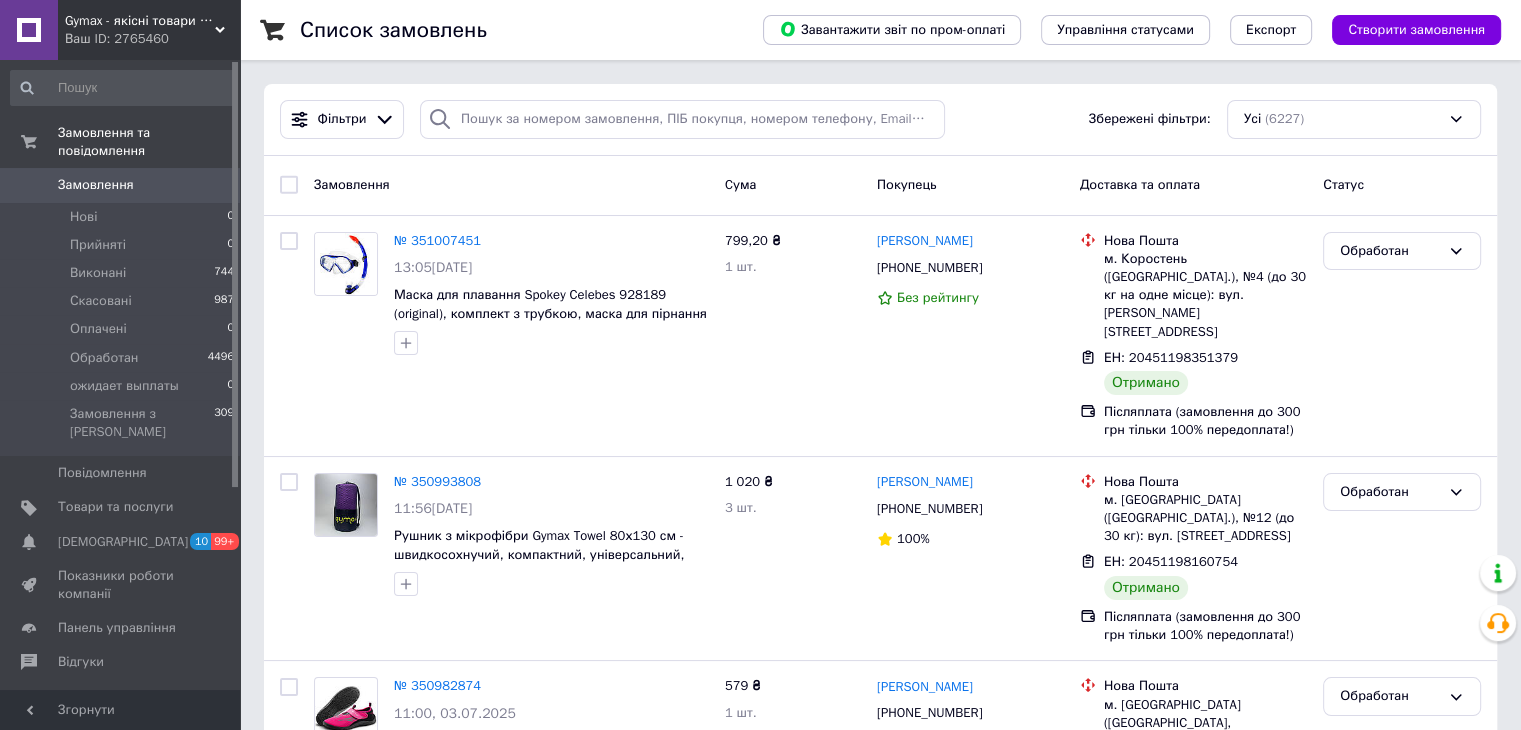 click on "Gymax - якісні товари для спортзалу, басейну та активного відпочинку" at bounding box center (140, 21) 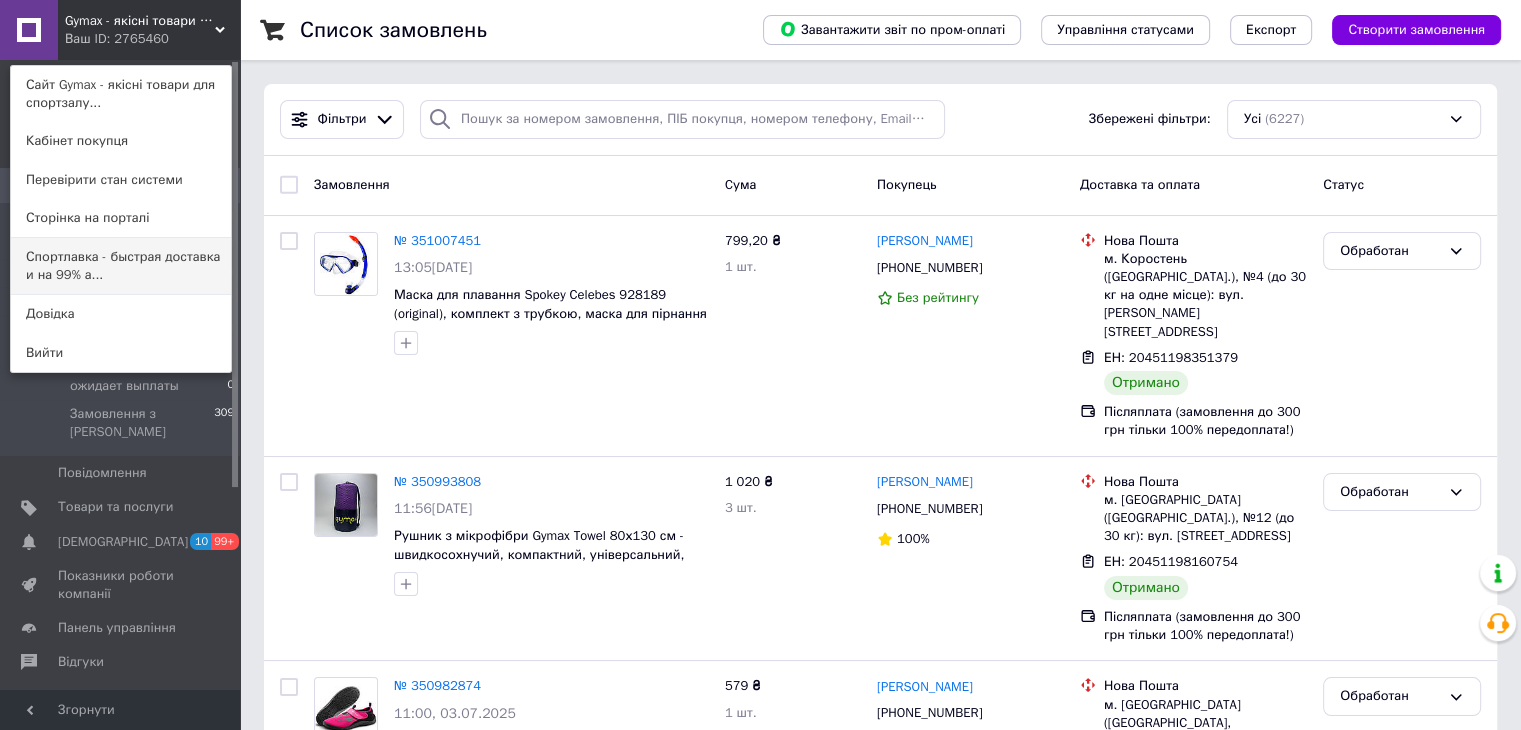 click on "Спортлавка - быстрая доставка и на 99% а..." at bounding box center [121, 266] 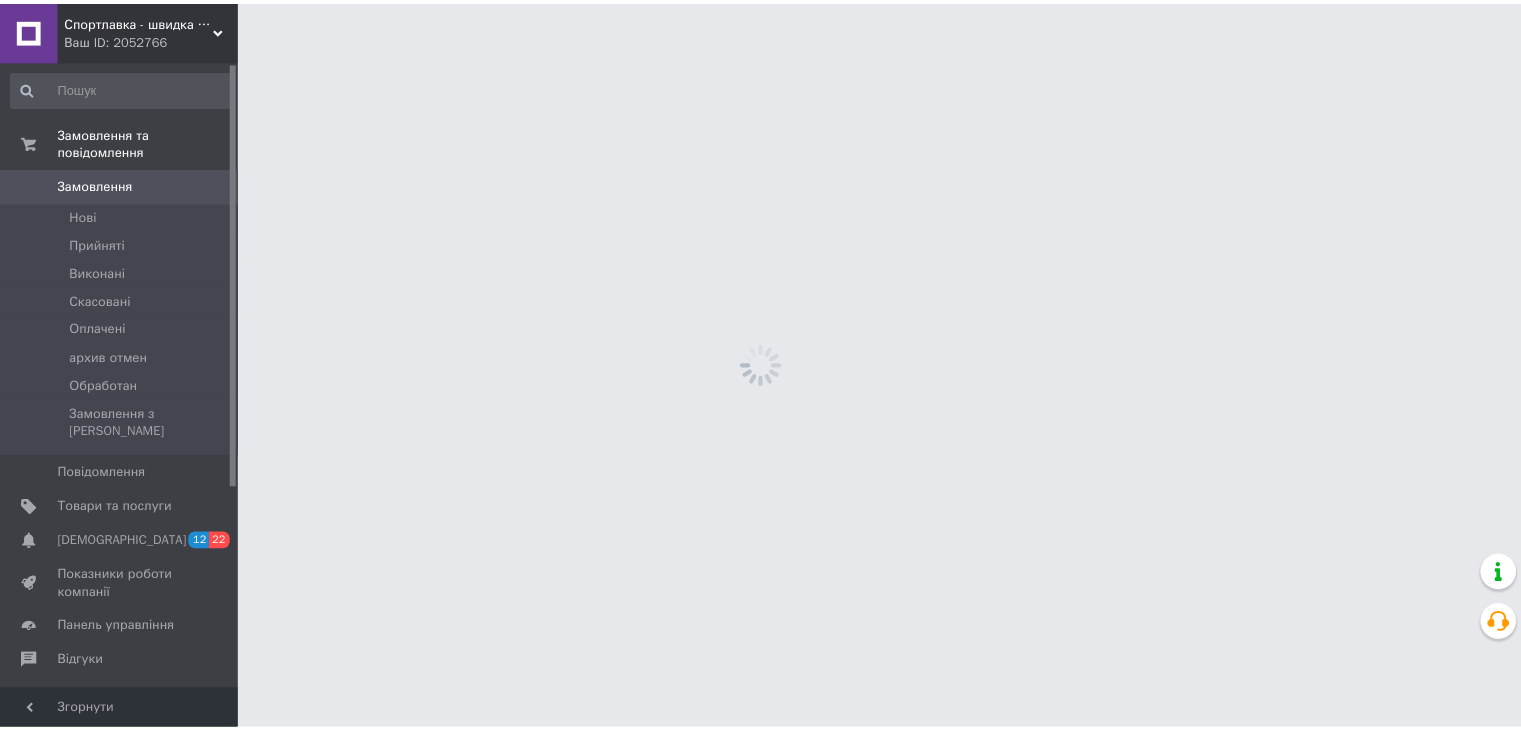 scroll, scrollTop: 0, scrollLeft: 0, axis: both 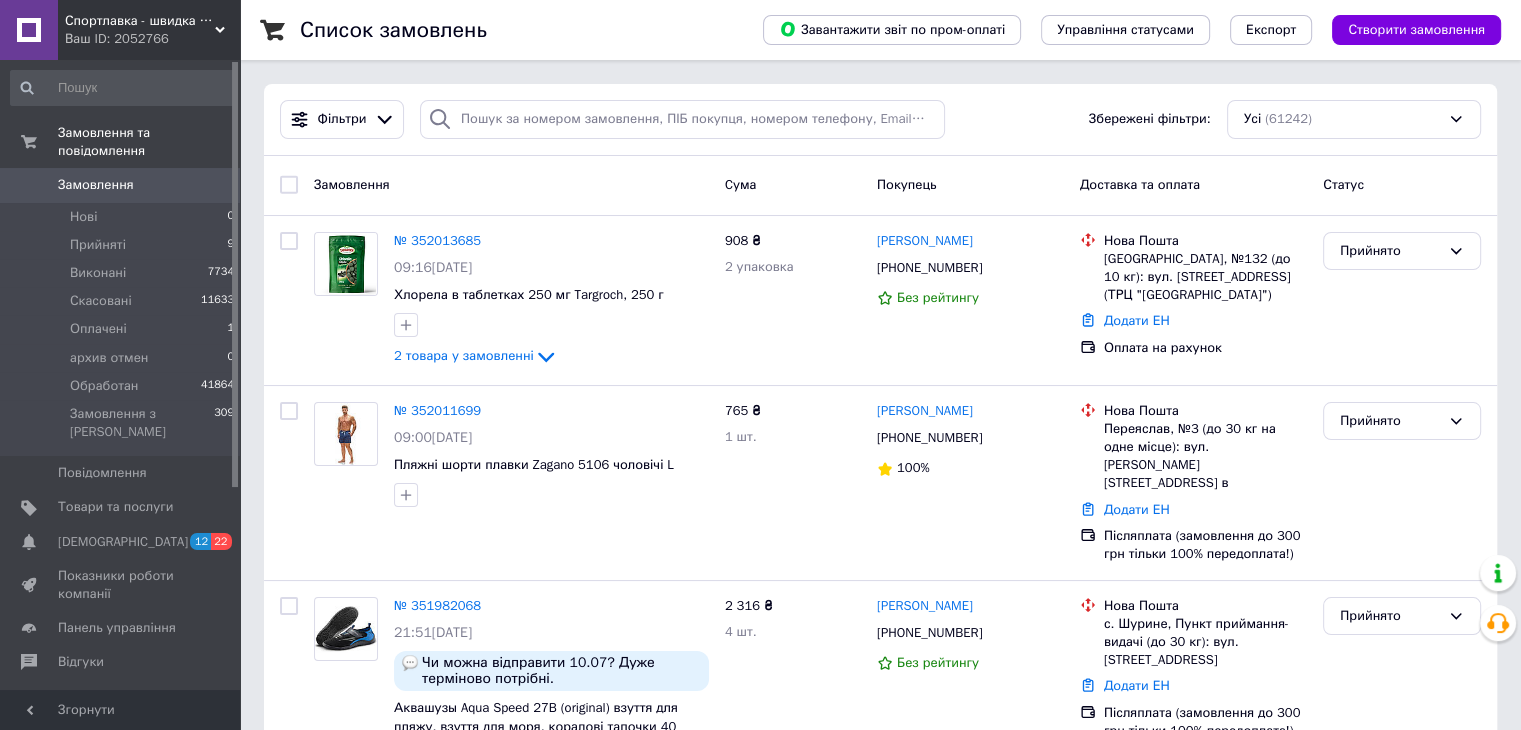 click on "Спортлавка - швидка доставка та на 99% актуальна наявність Ваш ID: 2052766" at bounding box center [149, 30] 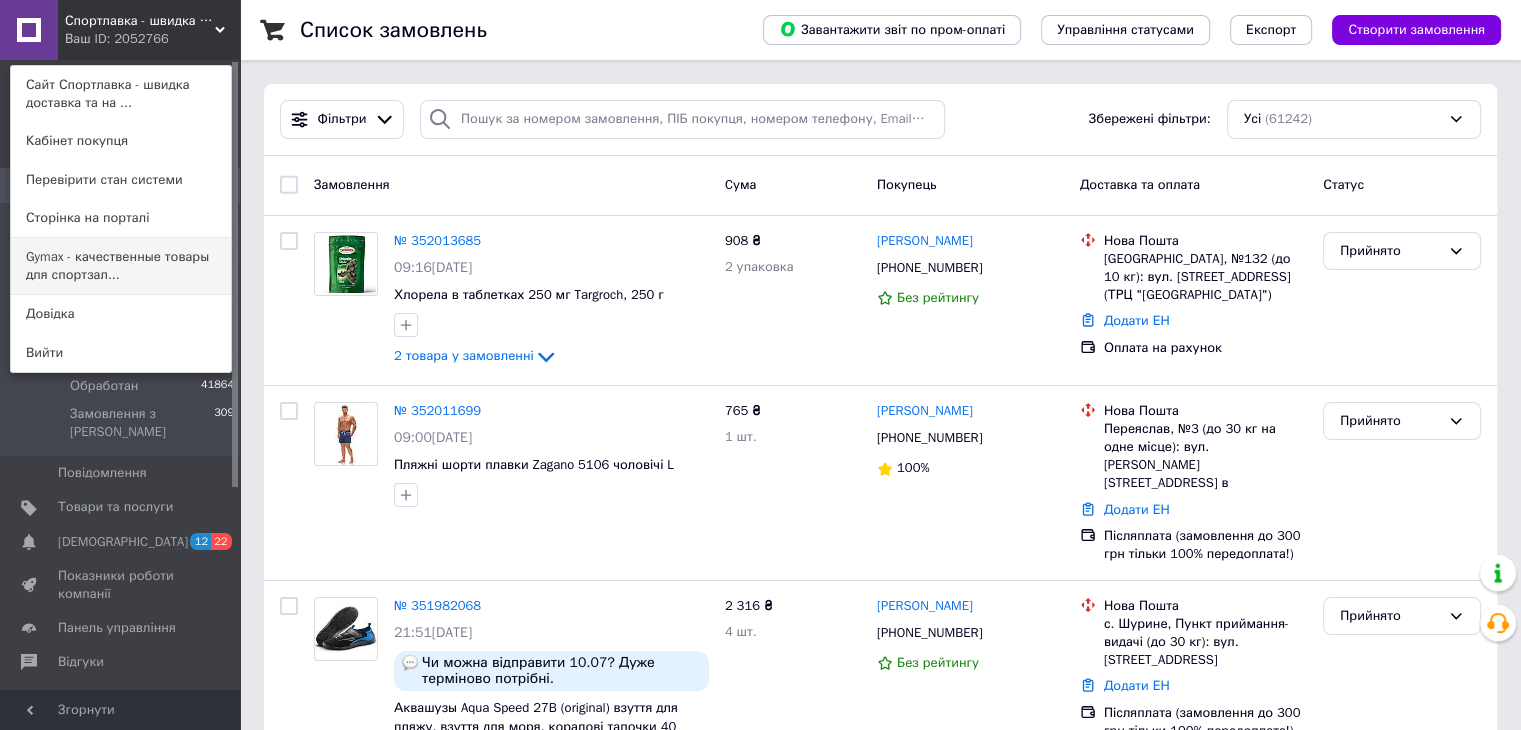 click on "Gymax - качественные товары для спортзал..." at bounding box center [121, 266] 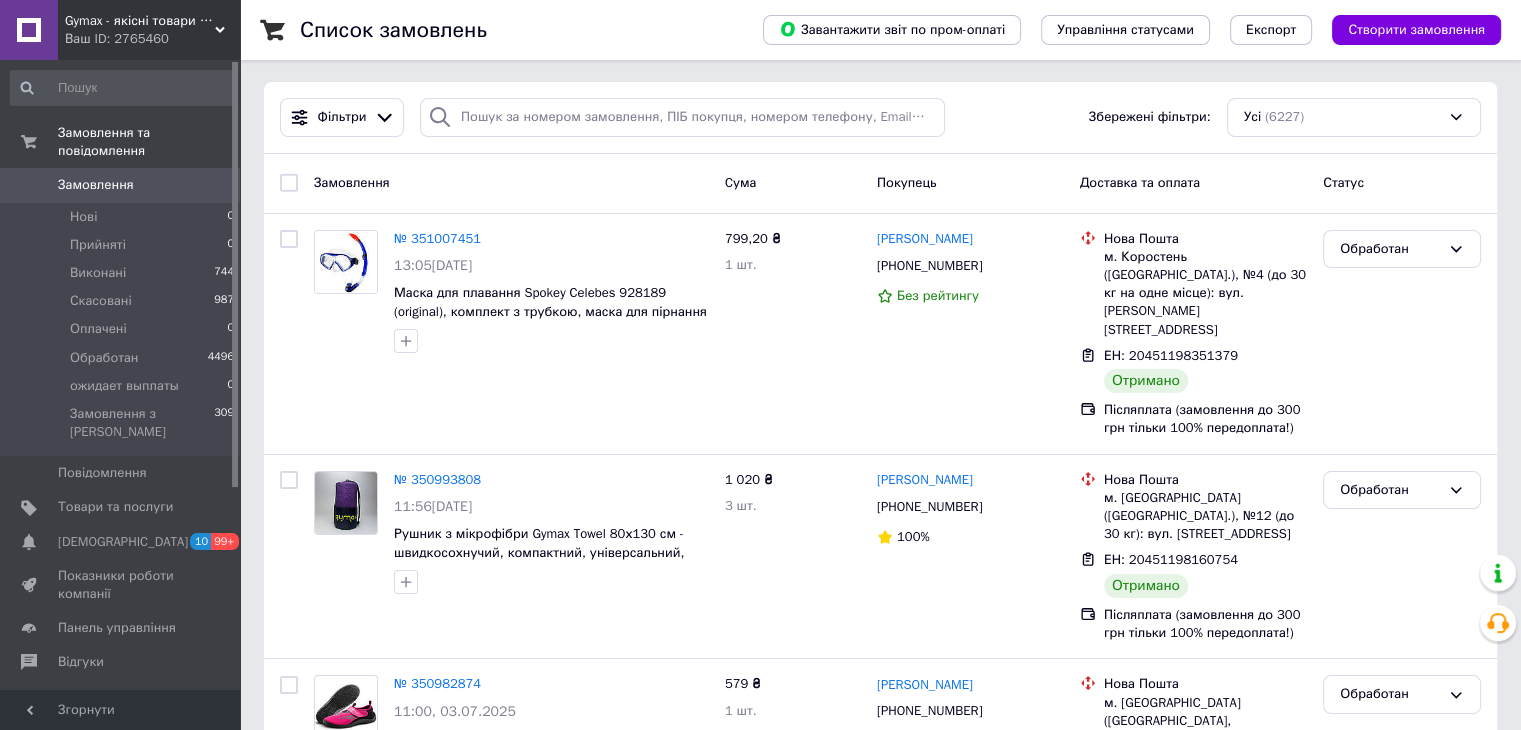 scroll, scrollTop: 0, scrollLeft: 0, axis: both 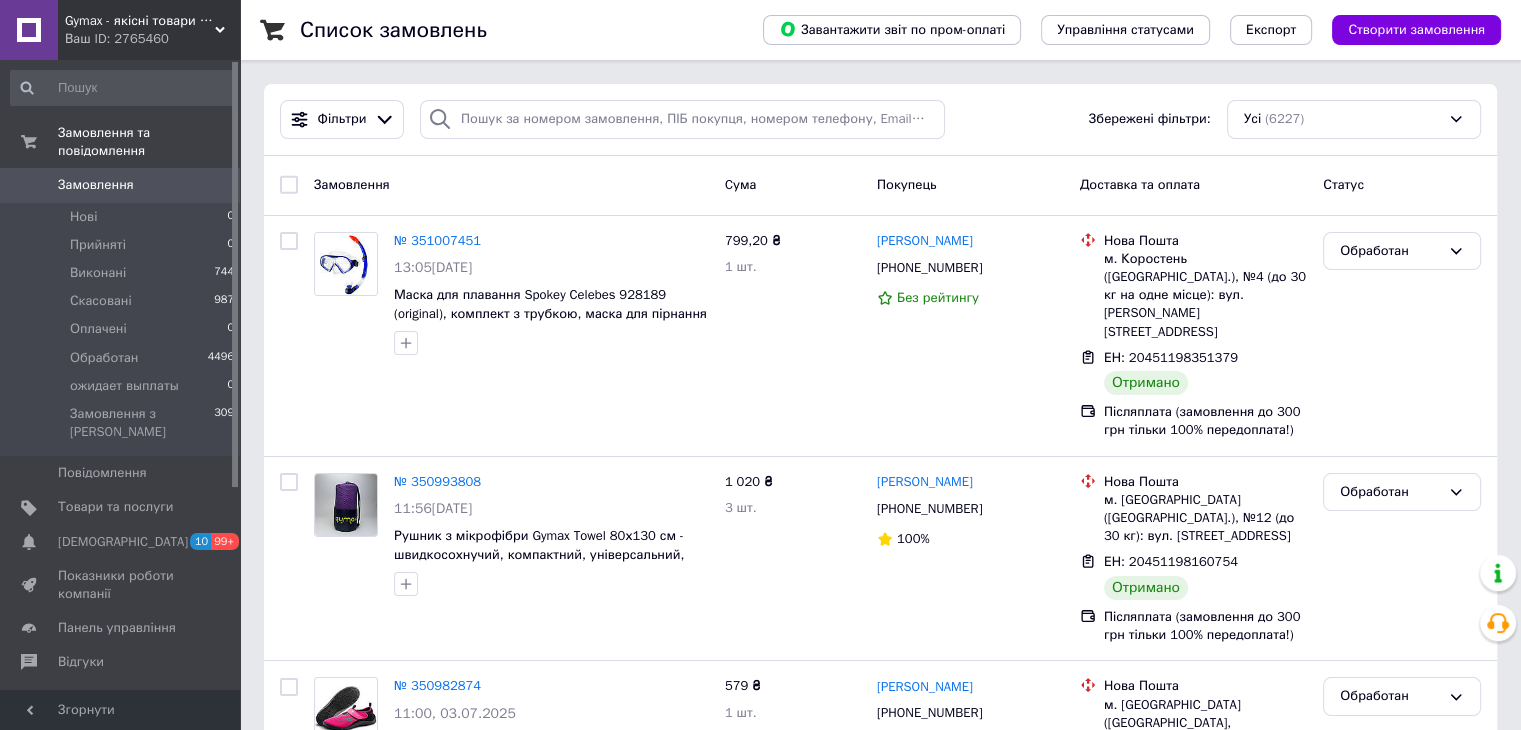 click on "Ваш ID: 2765460" at bounding box center [152, 39] 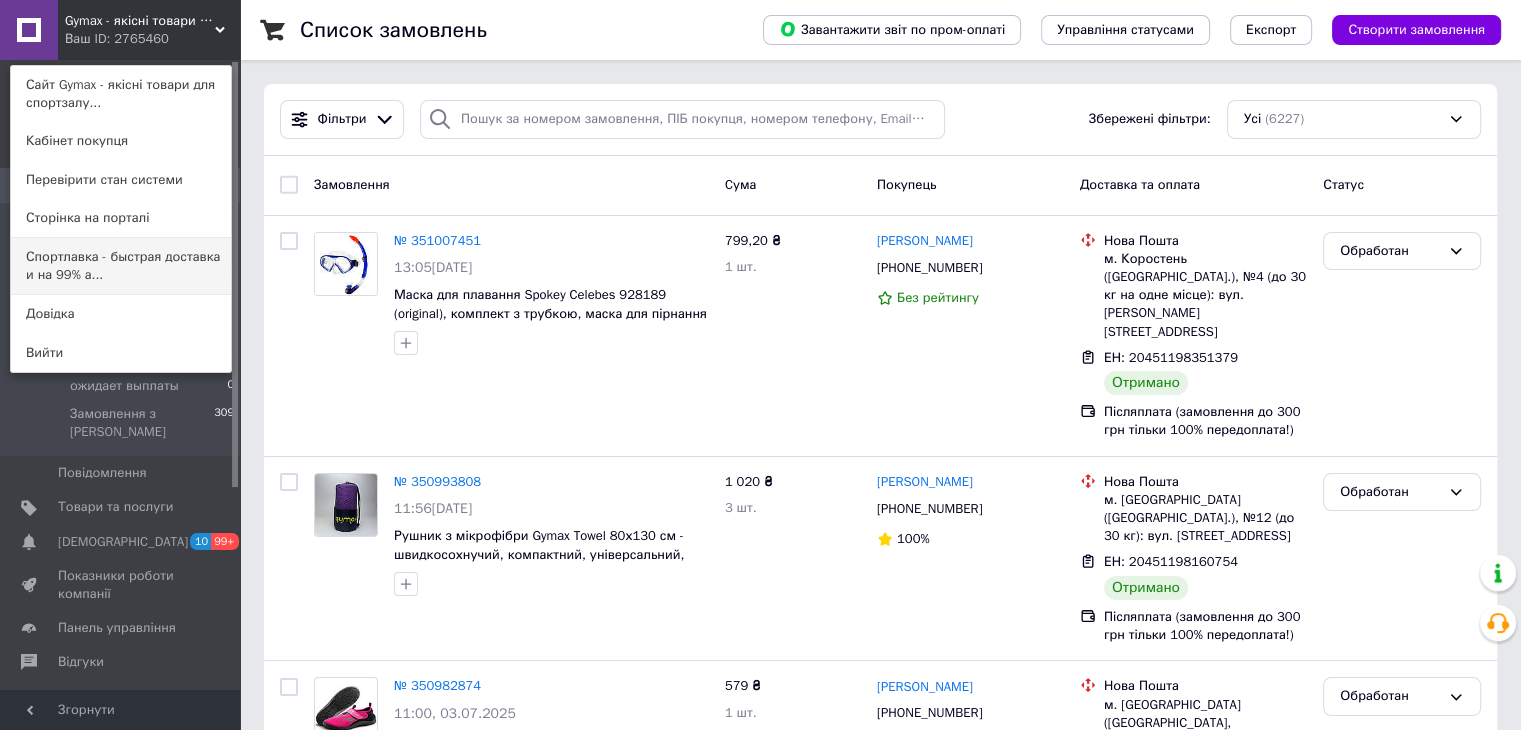 click on "Спортлавка - быстрая доставка и на 99% а..." at bounding box center (121, 266) 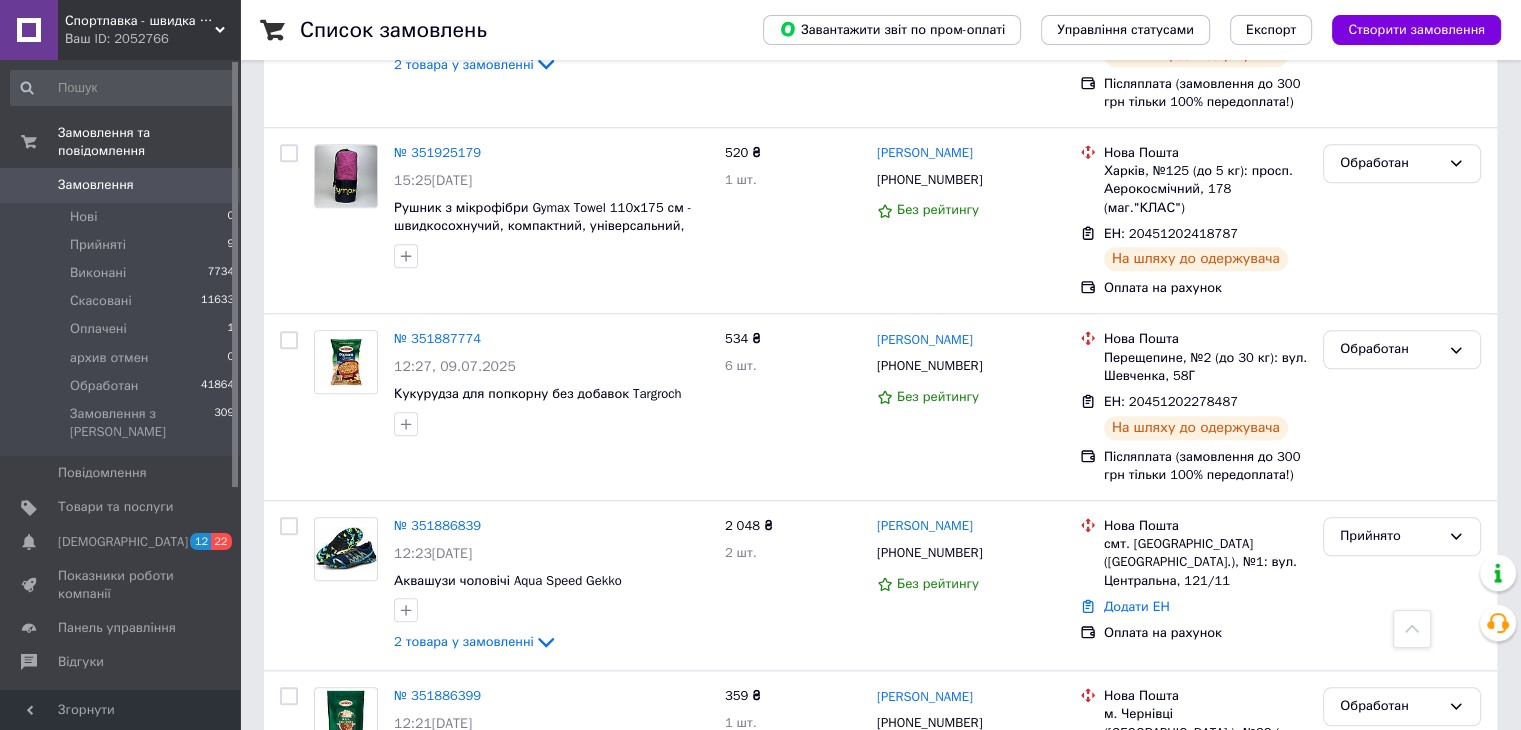 scroll, scrollTop: 2000, scrollLeft: 0, axis: vertical 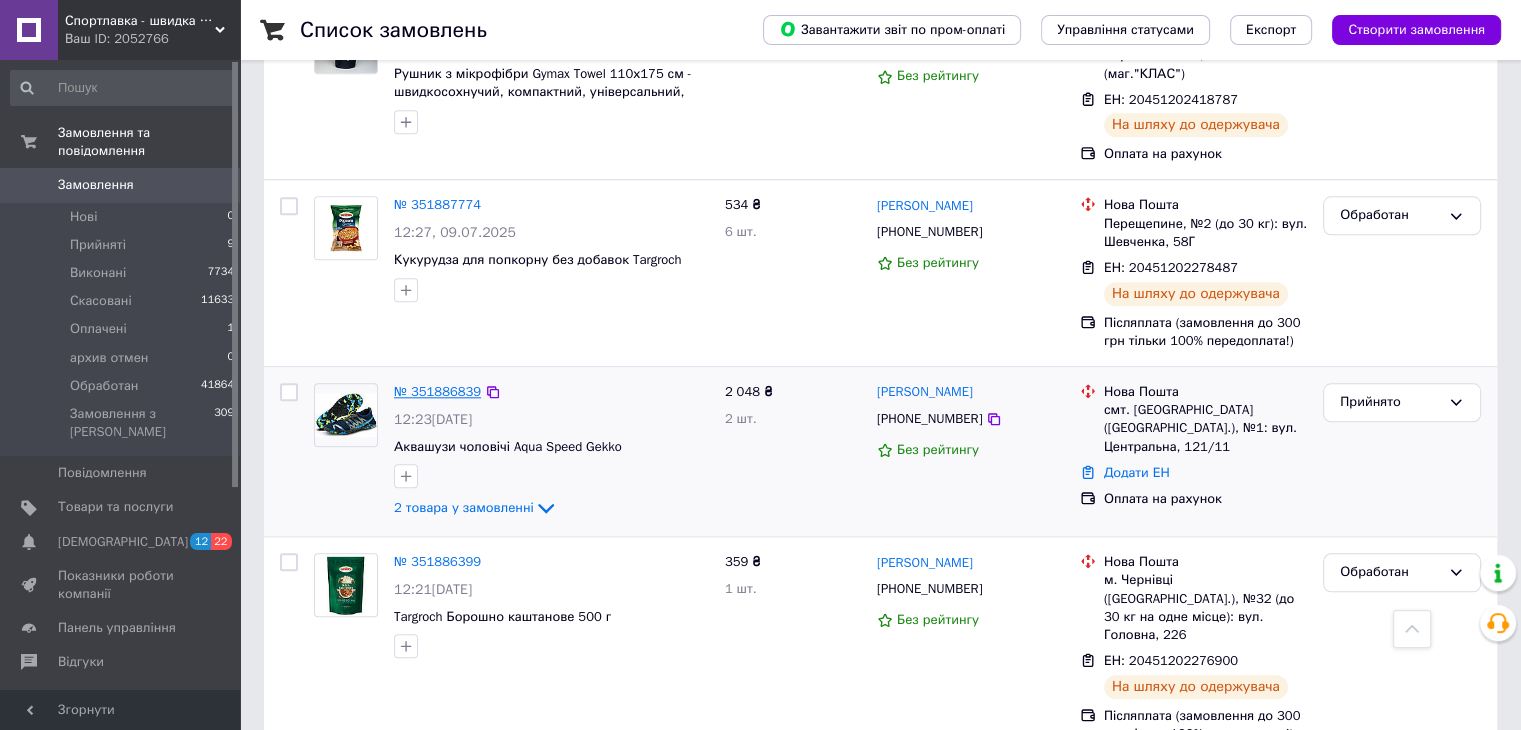click on "№ 351886839" at bounding box center [437, 391] 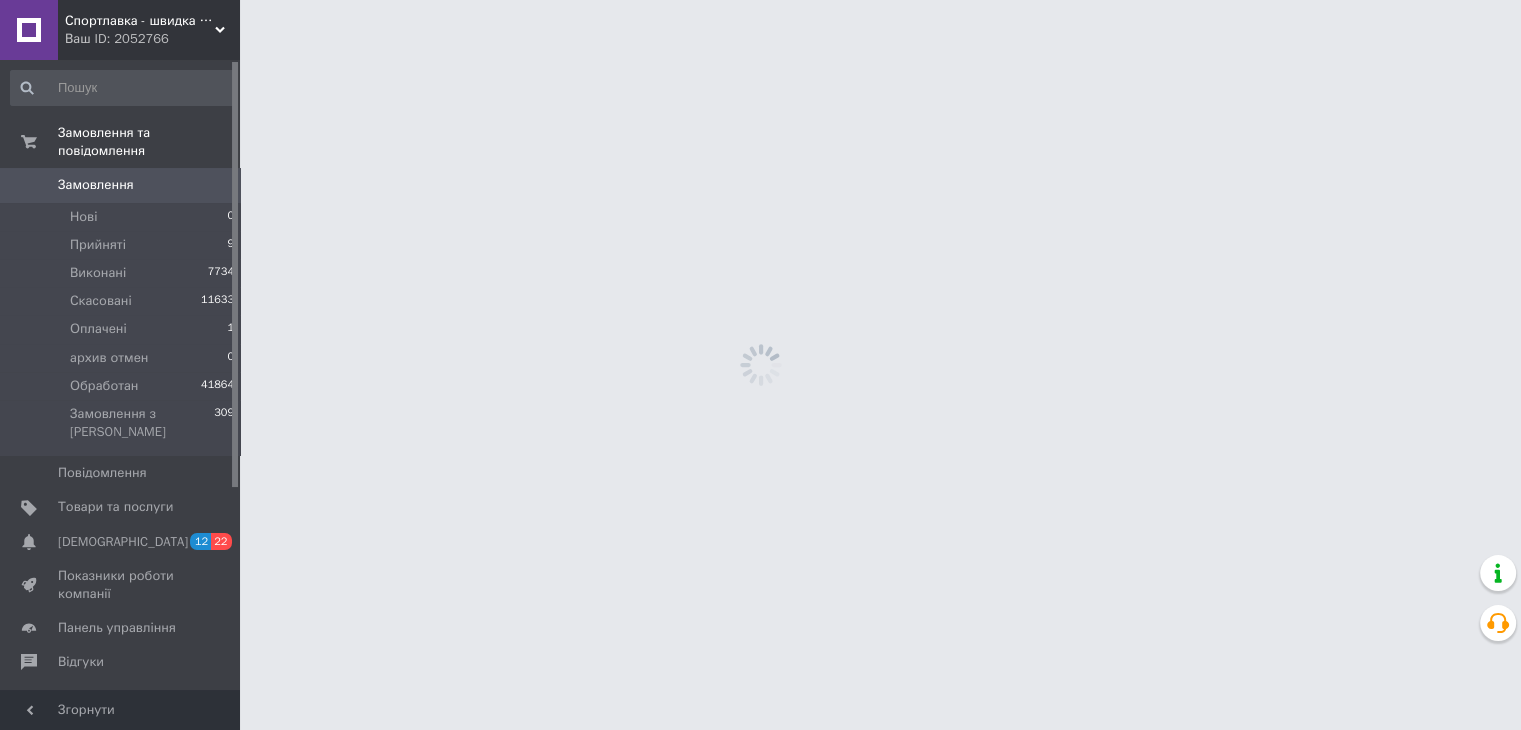 scroll, scrollTop: 0, scrollLeft: 0, axis: both 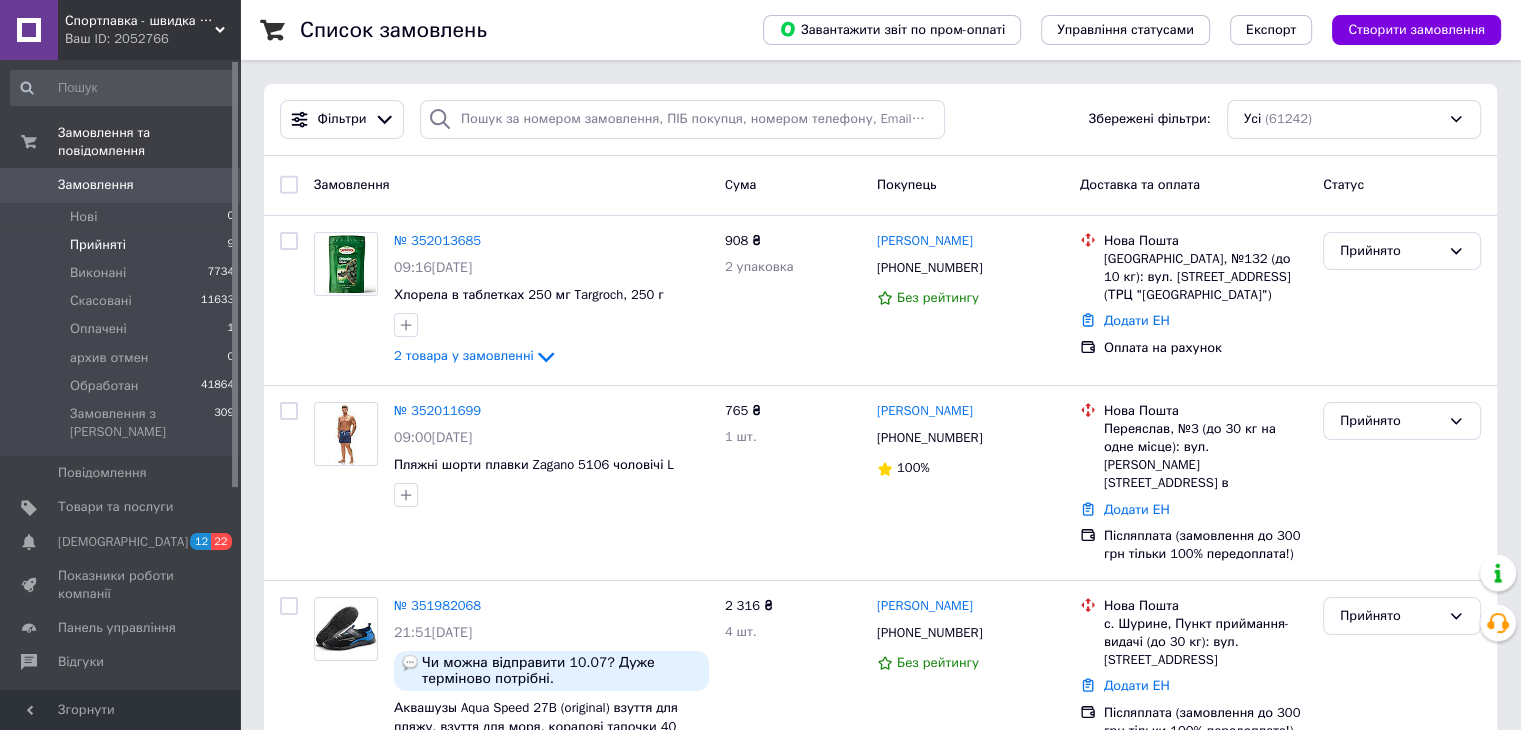 click on "Прийняті 9" at bounding box center (123, 245) 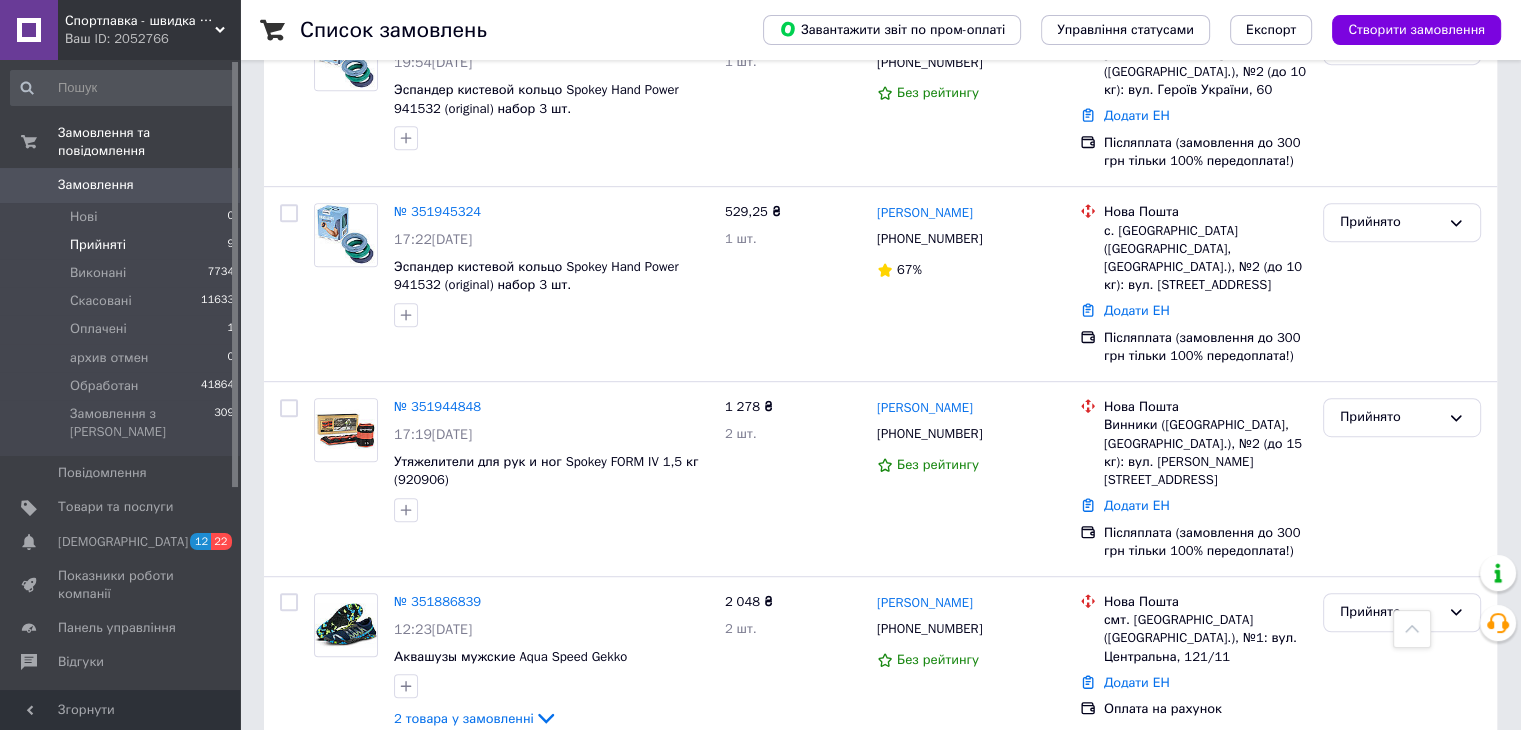 scroll, scrollTop: 1179, scrollLeft: 0, axis: vertical 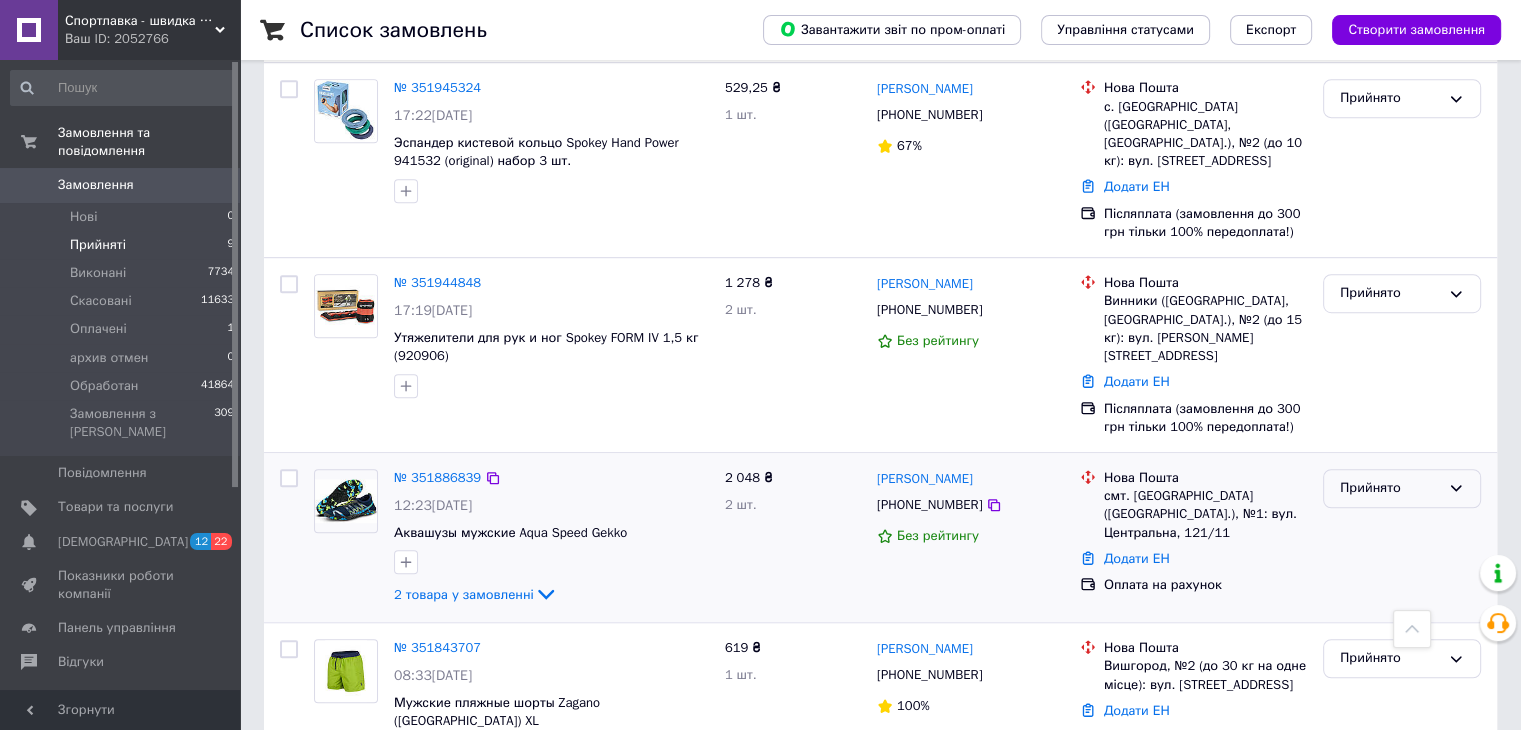 click on "Прийнято" at bounding box center (1390, 488) 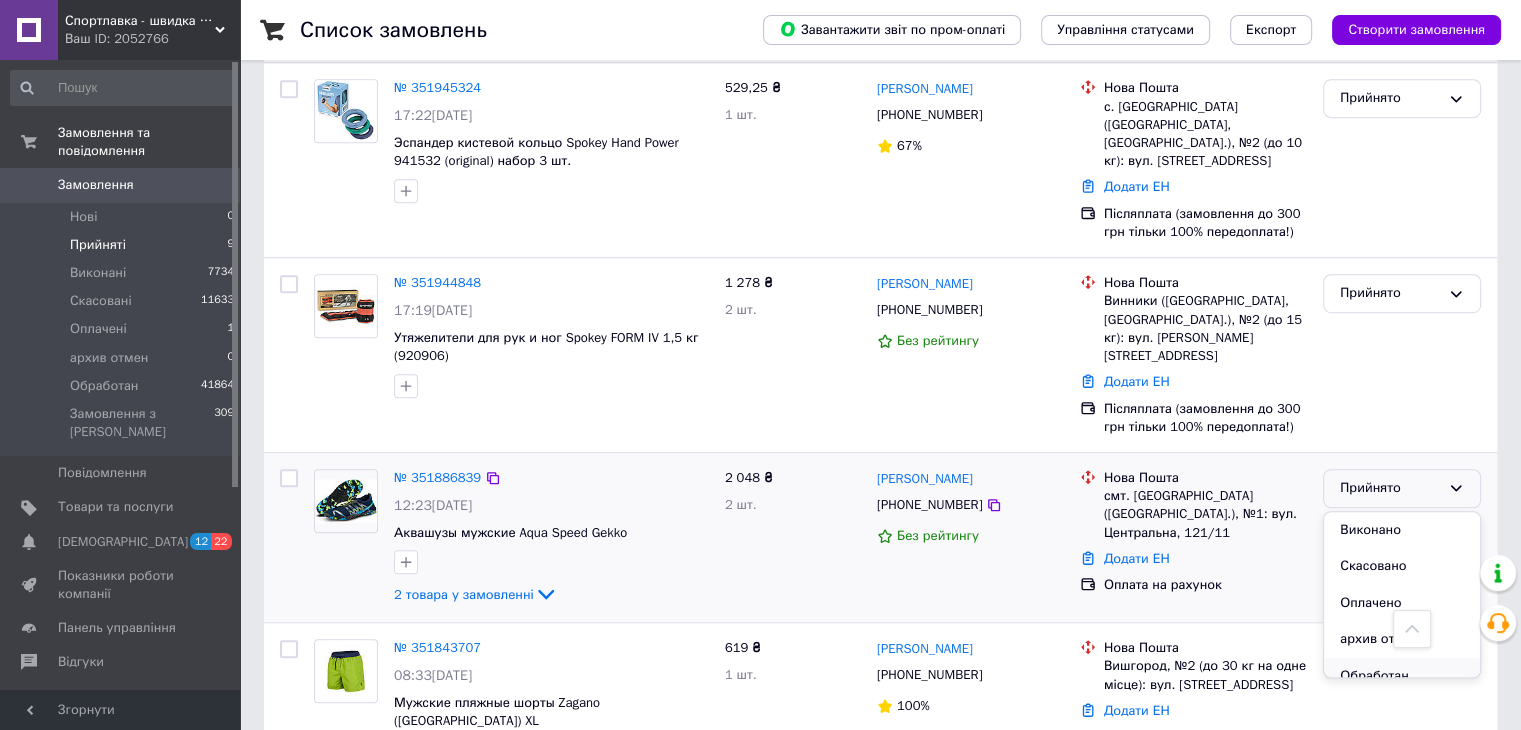 scroll, scrollTop: 17, scrollLeft: 0, axis: vertical 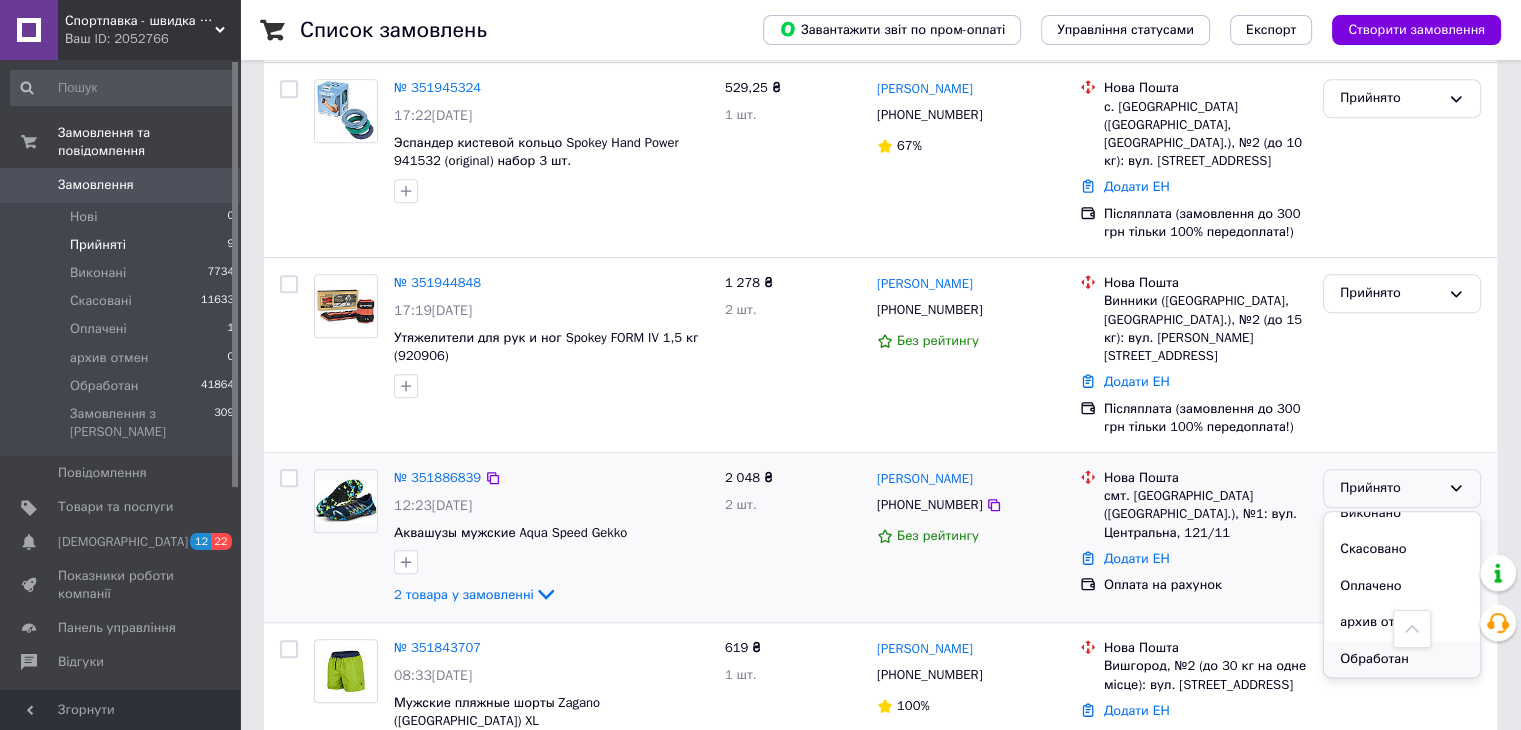 click on "Обработан" at bounding box center (1402, 659) 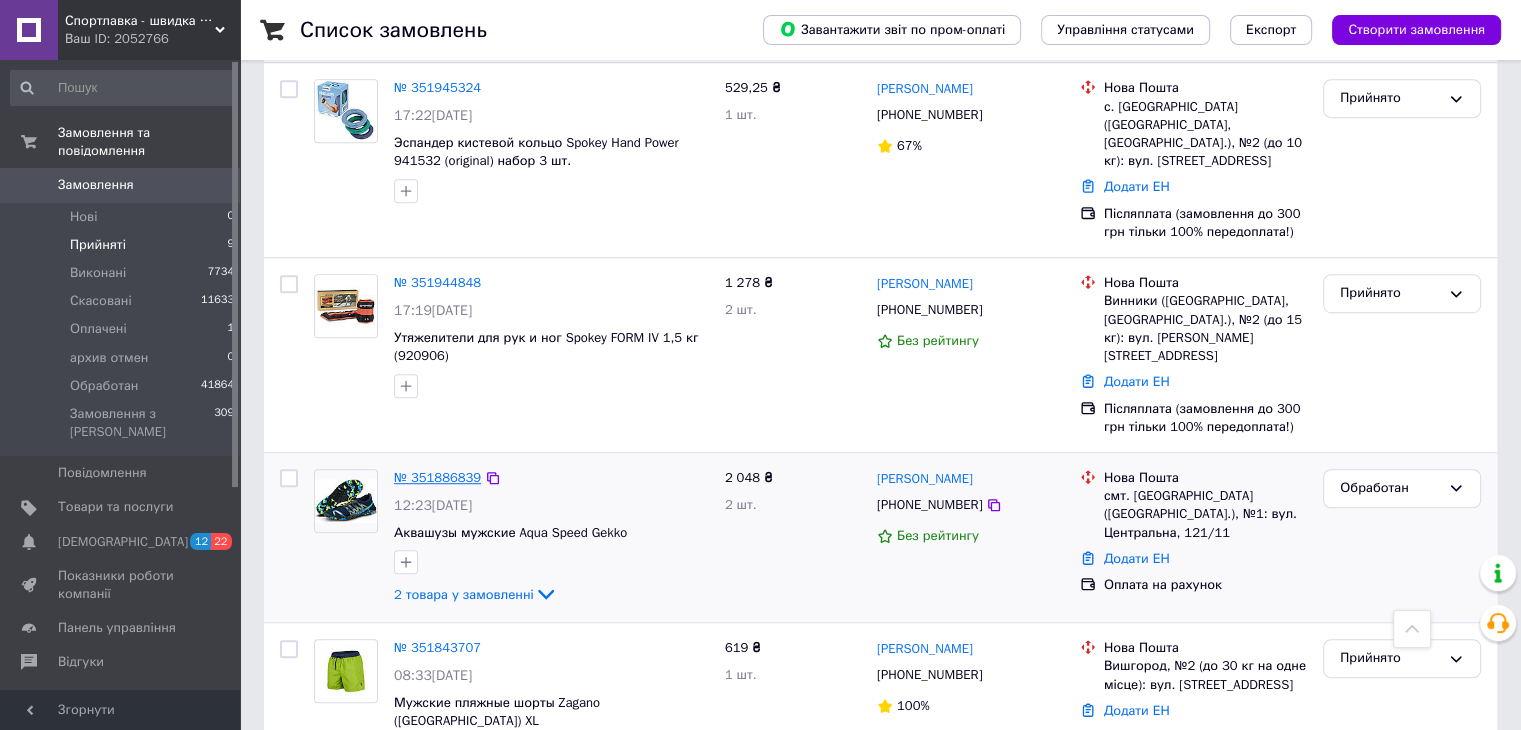 click on "№ 351886839" at bounding box center [437, 477] 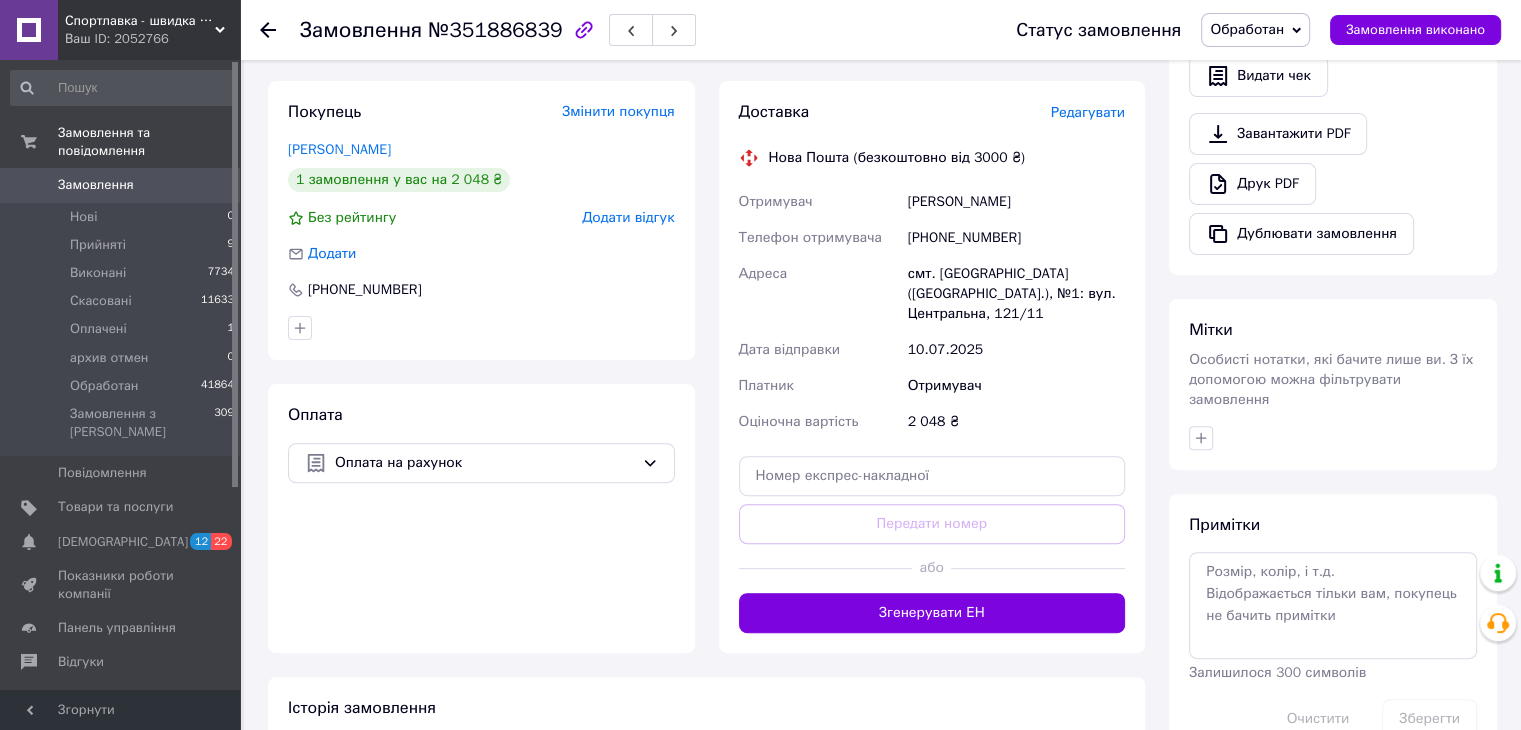 scroll, scrollTop: 550, scrollLeft: 0, axis: vertical 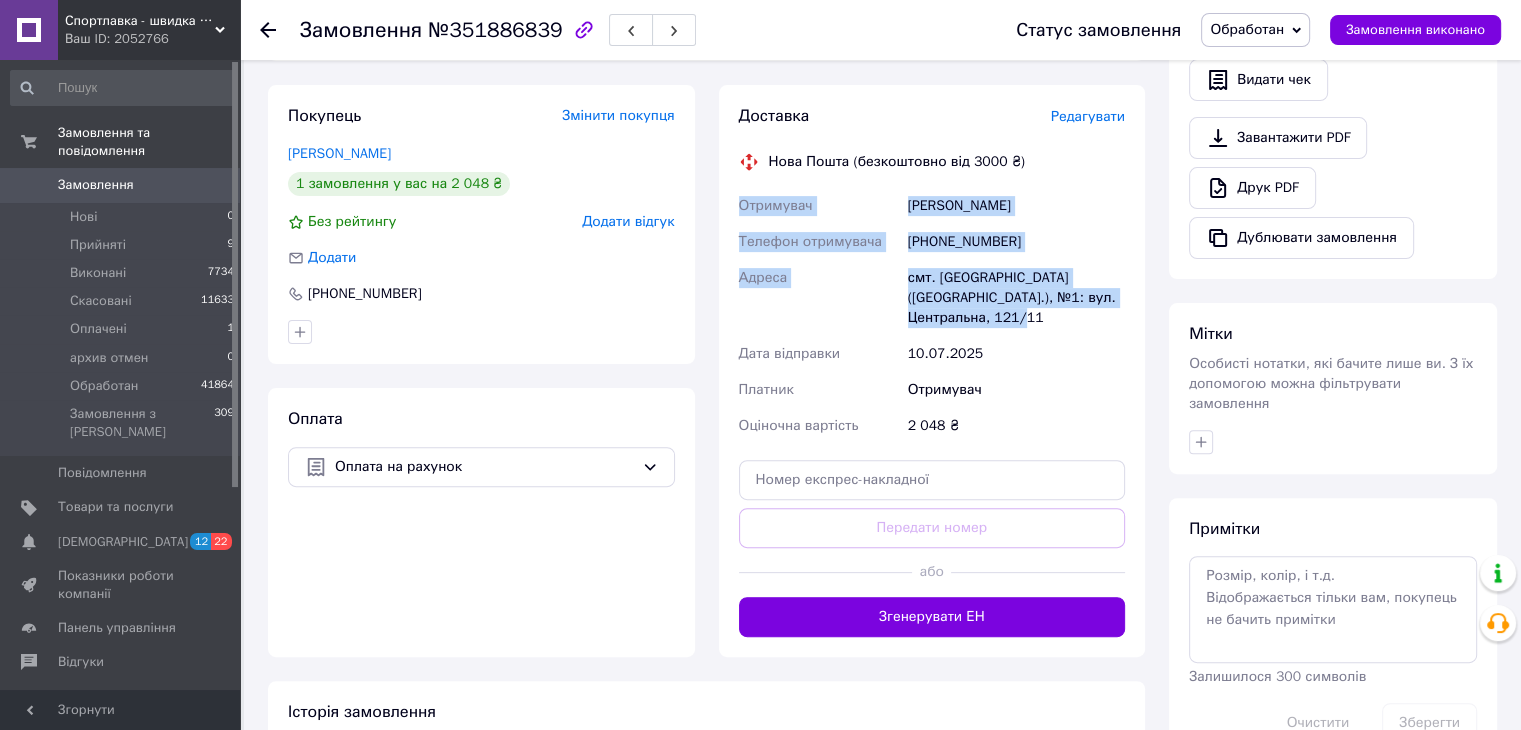 drag, startPoint x: 733, startPoint y: 153, endPoint x: 1068, endPoint y: 272, distance: 355.5081 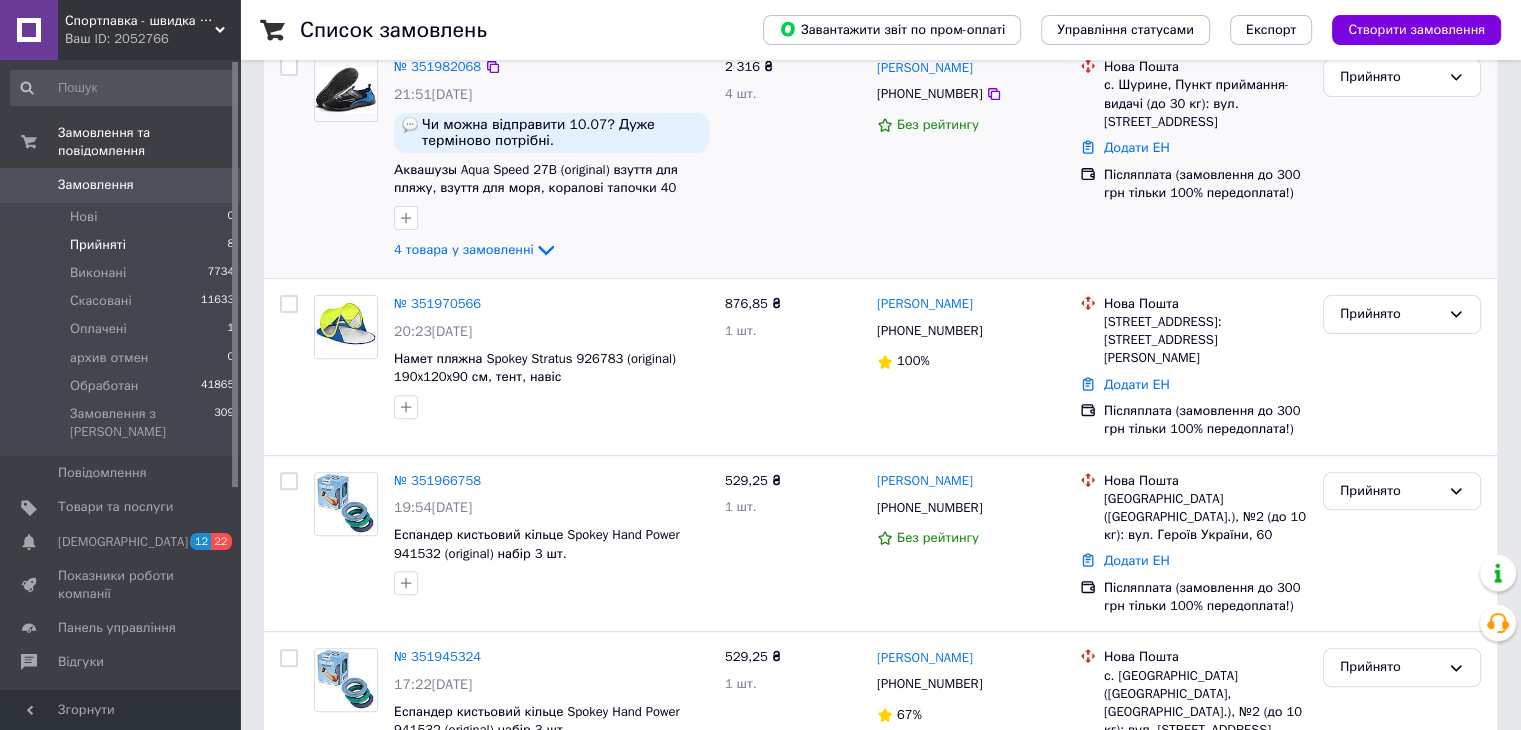 scroll, scrollTop: 1008, scrollLeft: 0, axis: vertical 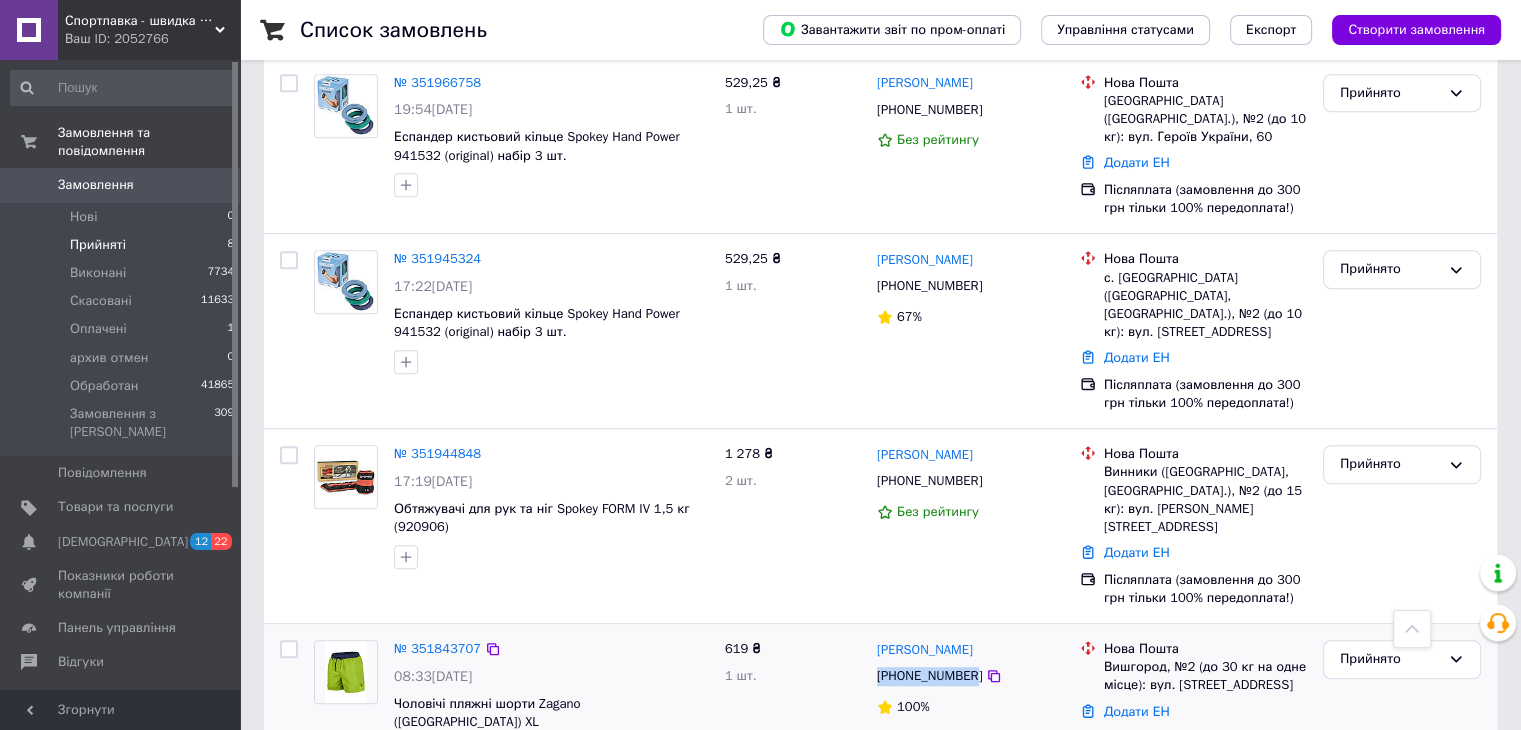drag, startPoint x: 875, startPoint y: 601, endPoint x: 967, endPoint y: 611, distance: 92.541885 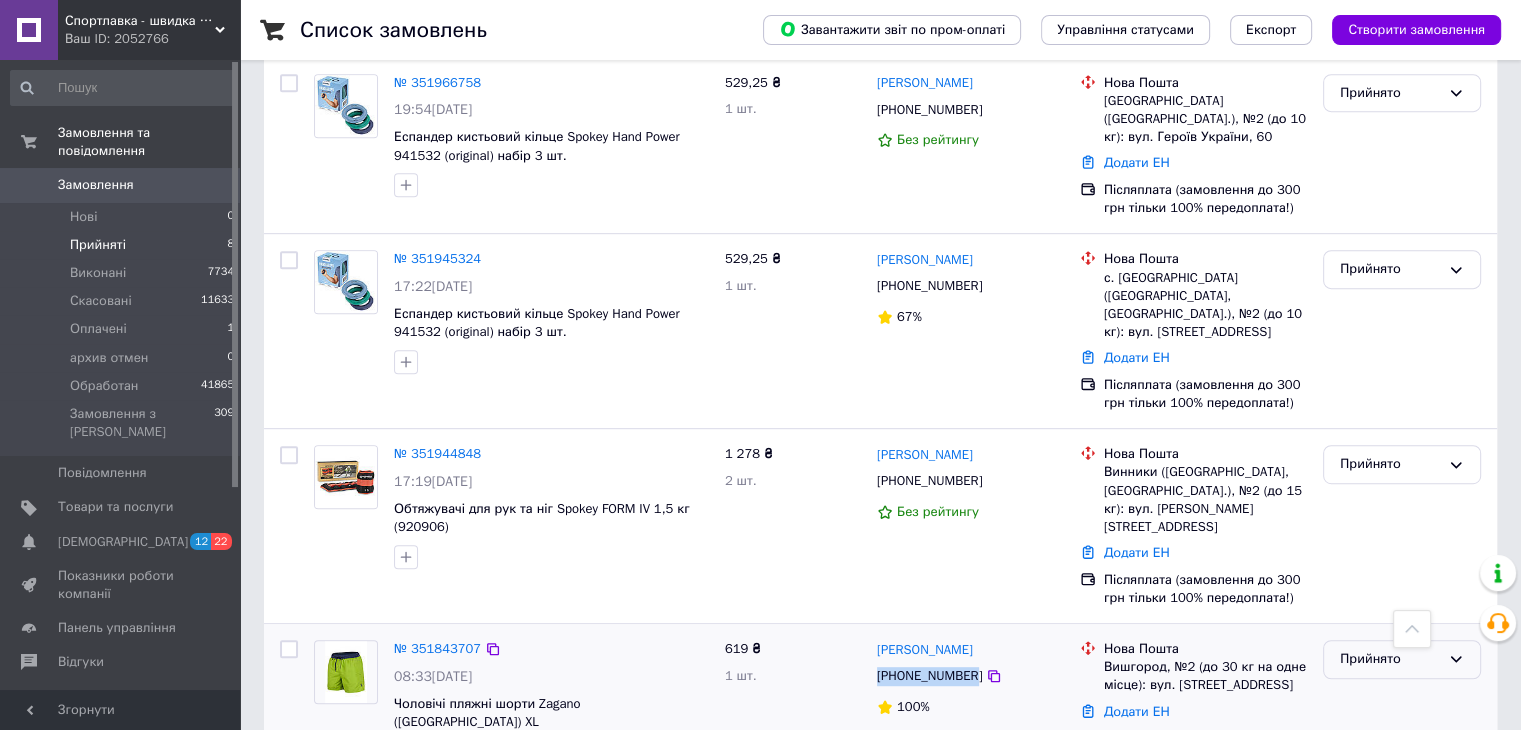 click on "Прийнято" at bounding box center [1402, 659] 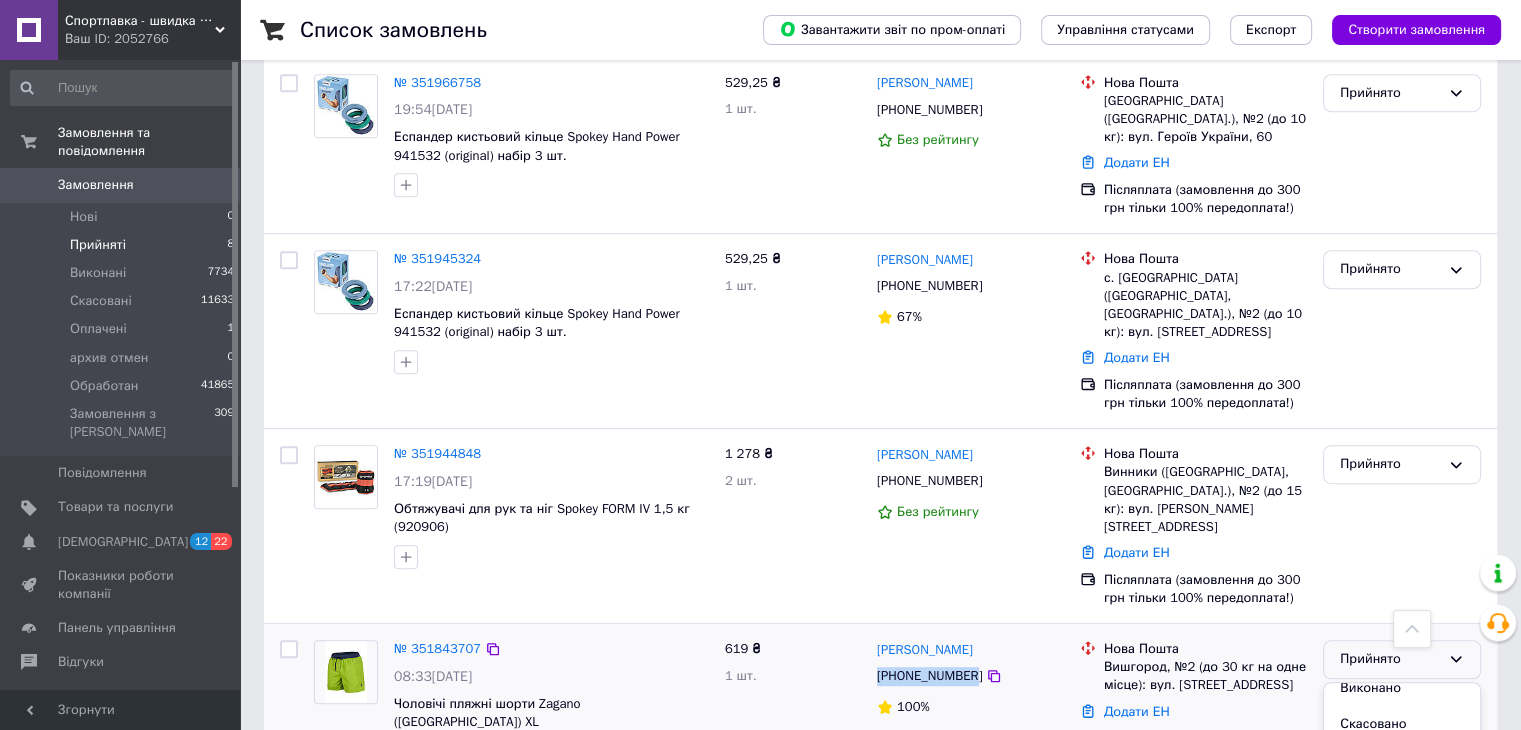 scroll, scrollTop: 17, scrollLeft: 0, axis: vertical 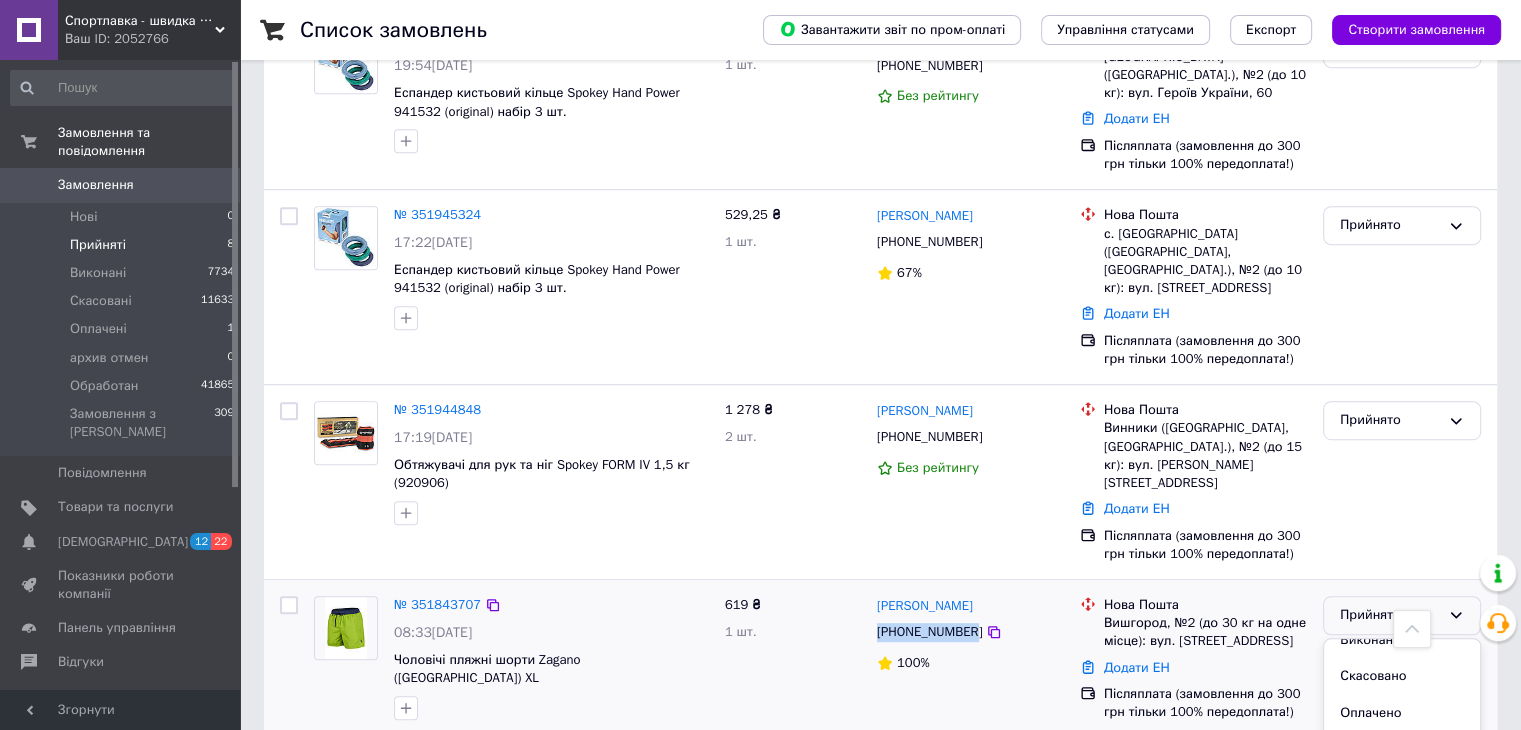 click on "Обработан" at bounding box center [1402, 786] 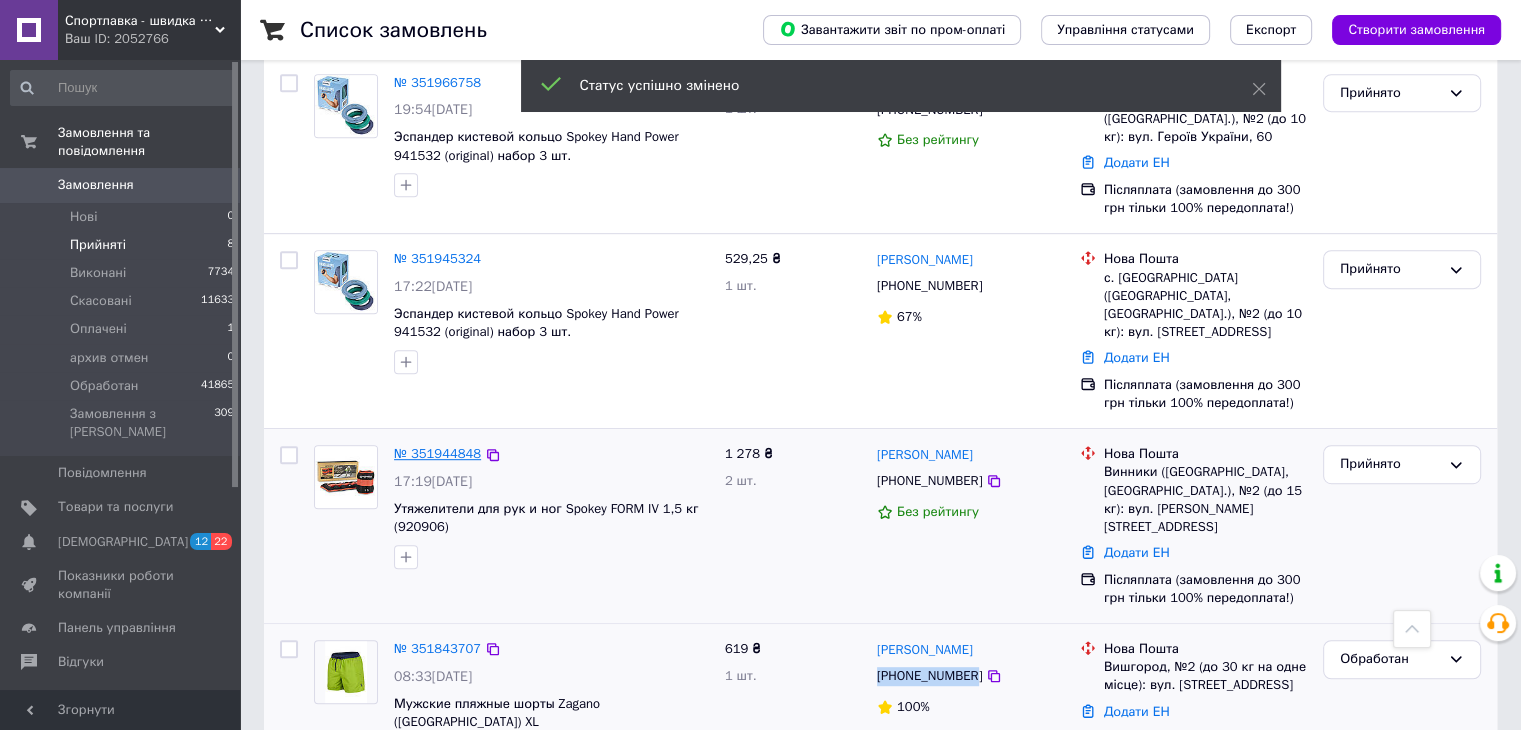 click on "№ 351944848" at bounding box center [437, 453] 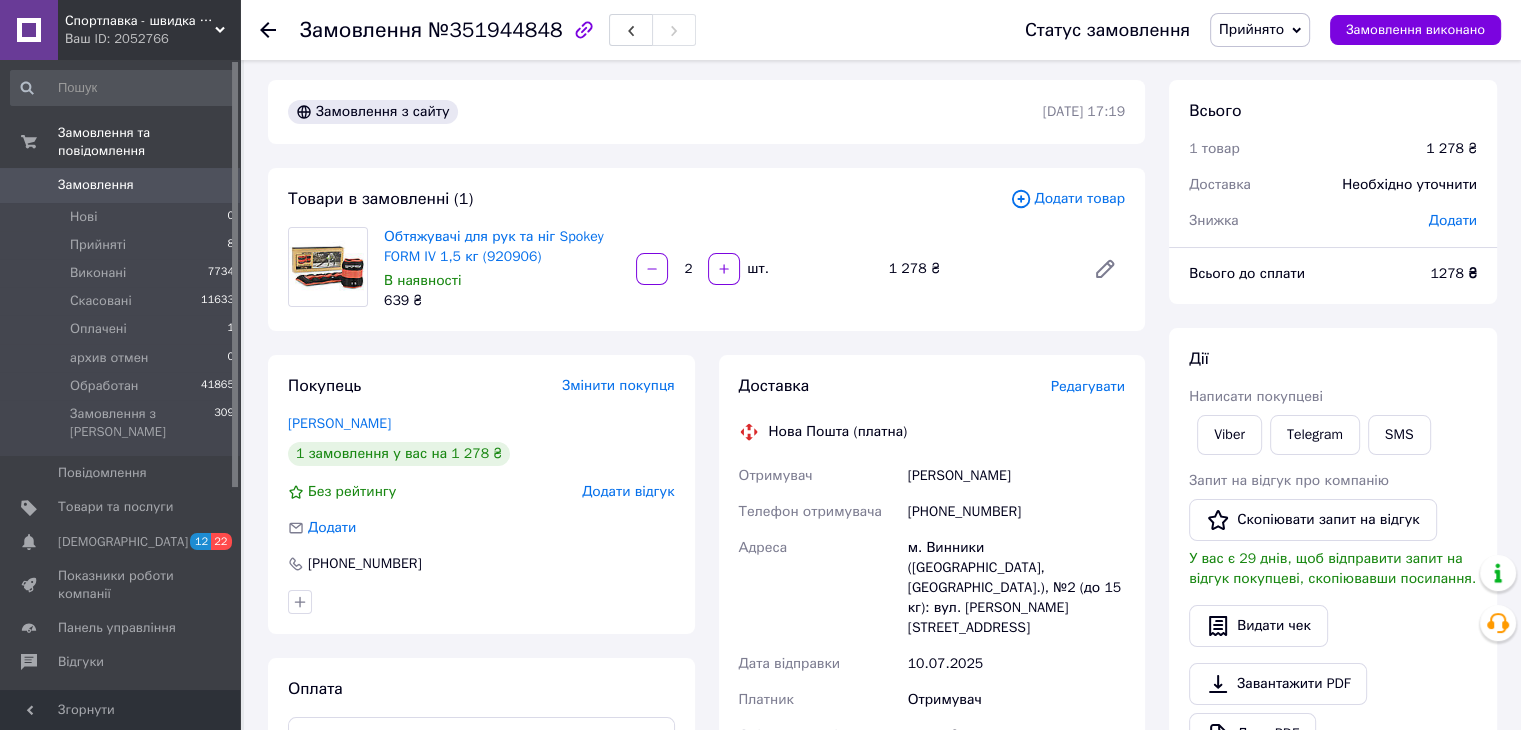 scroll, scrollTop: 0, scrollLeft: 0, axis: both 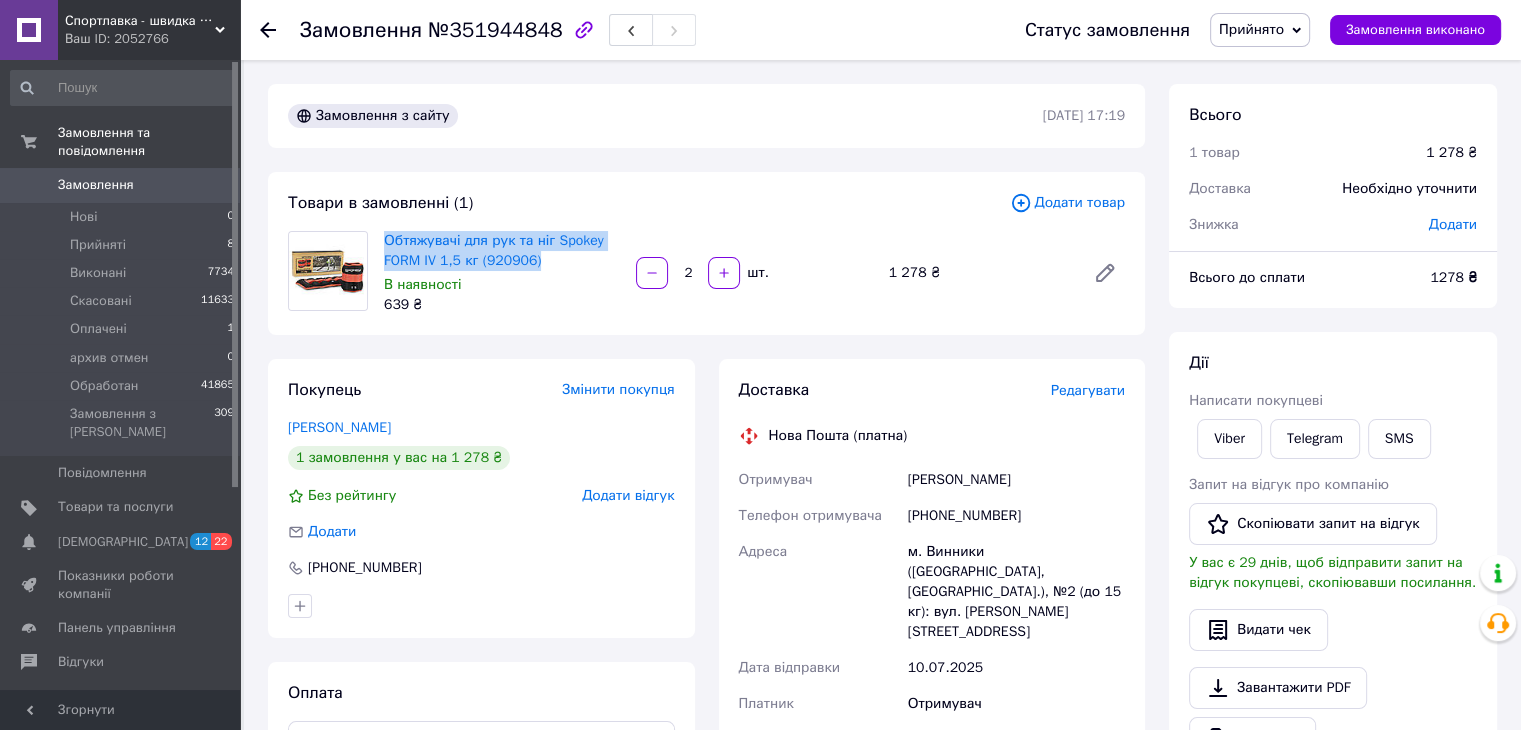 drag, startPoint x: 380, startPoint y: 234, endPoint x: 559, endPoint y: 268, distance: 182.20044 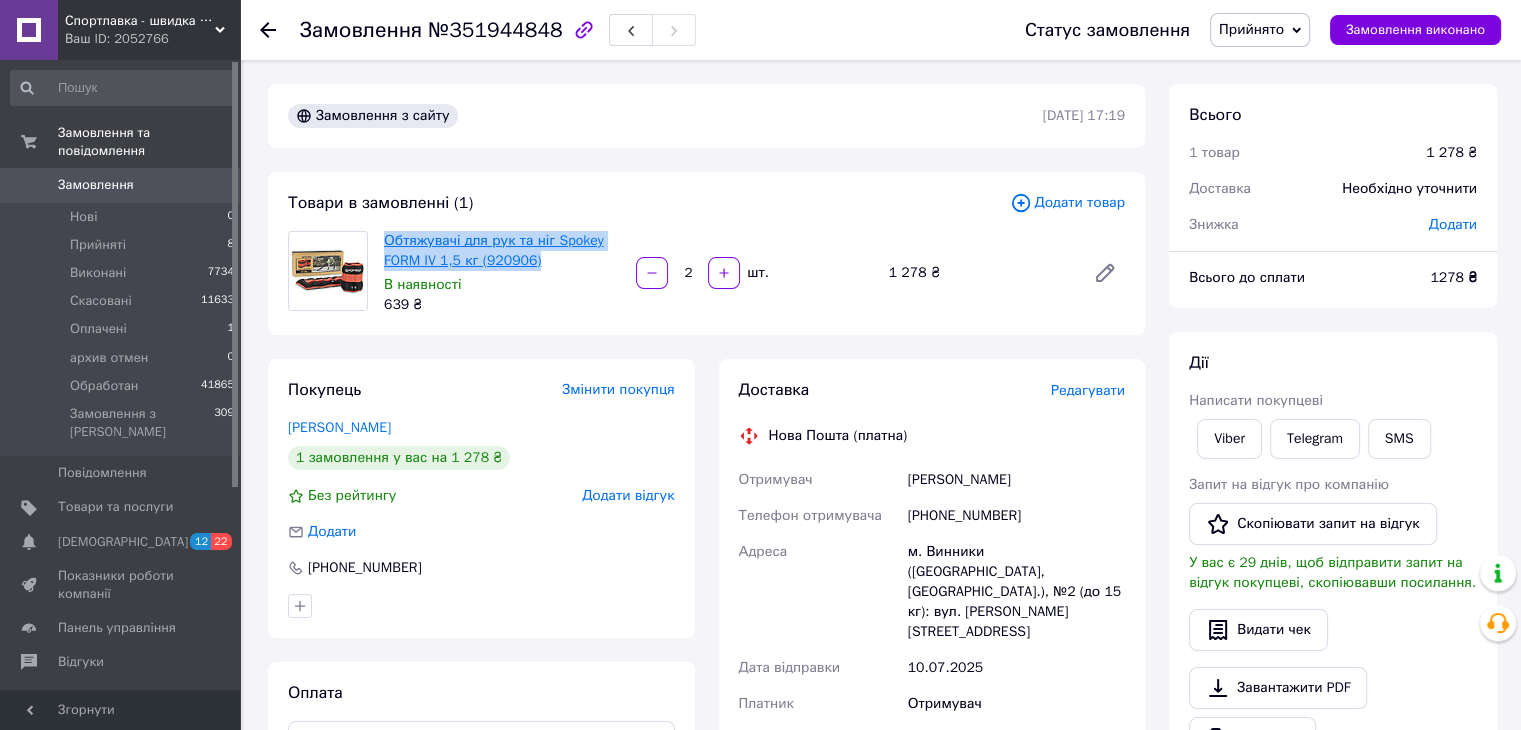 click on "Обтяжувачі для рук та ніг Spokey FORM IV 1,5 кг (920906)" at bounding box center (494, 250) 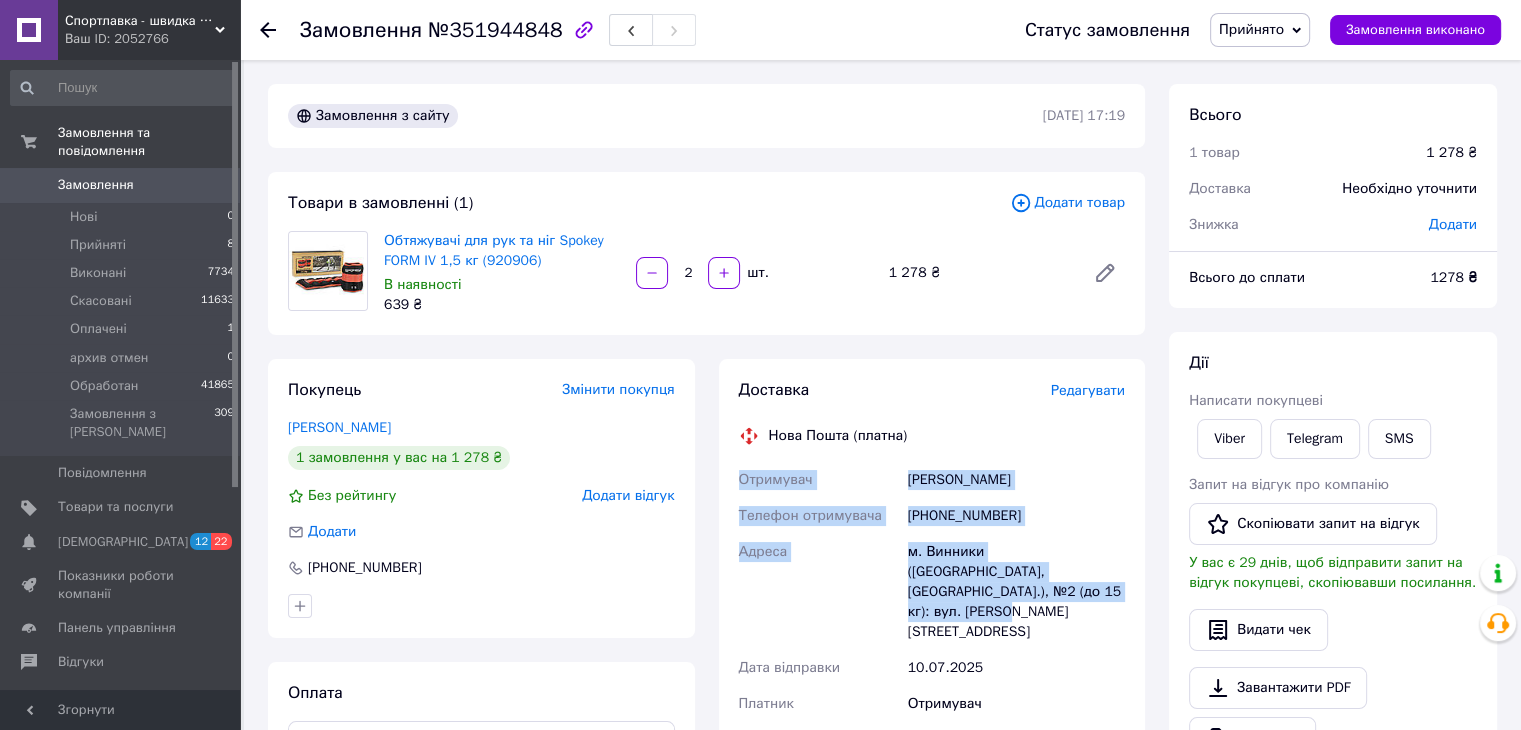drag, startPoint x: 732, startPoint y: 478, endPoint x: 1024, endPoint y: 595, distance: 314.56796 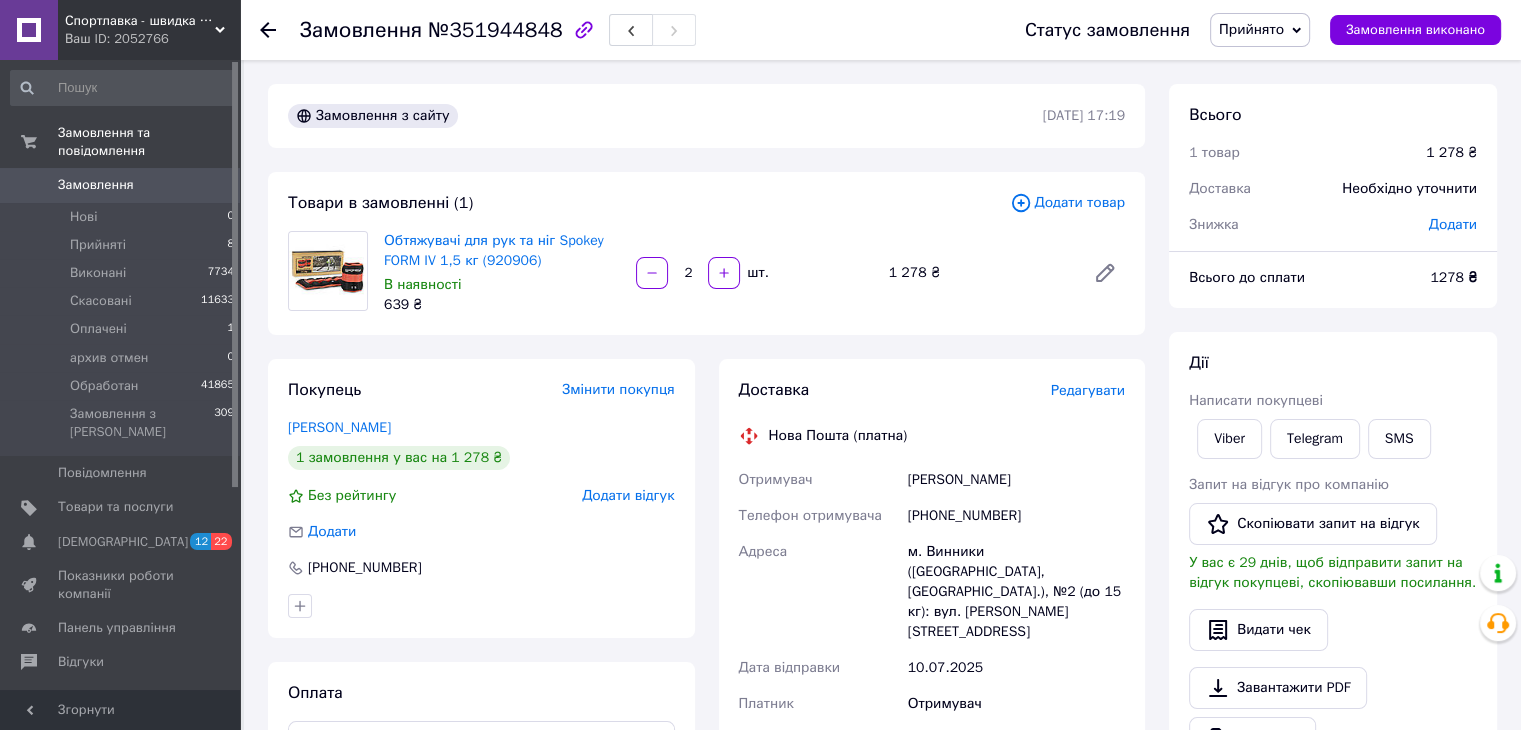 click on "Доставка Редагувати Нова Пошта (платна) Отримувач Лесько Назар Телефон отримувача +380963391316 Адреса м. Винники (Львівська обл., Львівський р-н.), №2 (до 15 кг): вул. Івасюка, 42В Дата відправки 10.07.2025 Платник Отримувач Оціночна вартість 1 278 ₴ Передати номер або Згенерувати ЕН Платник Отримувач Відправник Прізвище отримувача Лесько Ім'я отримувача Назар По батькові отримувача Телефон отримувача +380963391316 Тип доставки У відділенні Кур'єром В поштоматі Місто м. Винники (Львівська обл., Львівський р-н.) Відділення №2 (до 15 кг): вул. Івасюка, 42В Місце відправки Тип посилки" at bounding box center (932, 665) 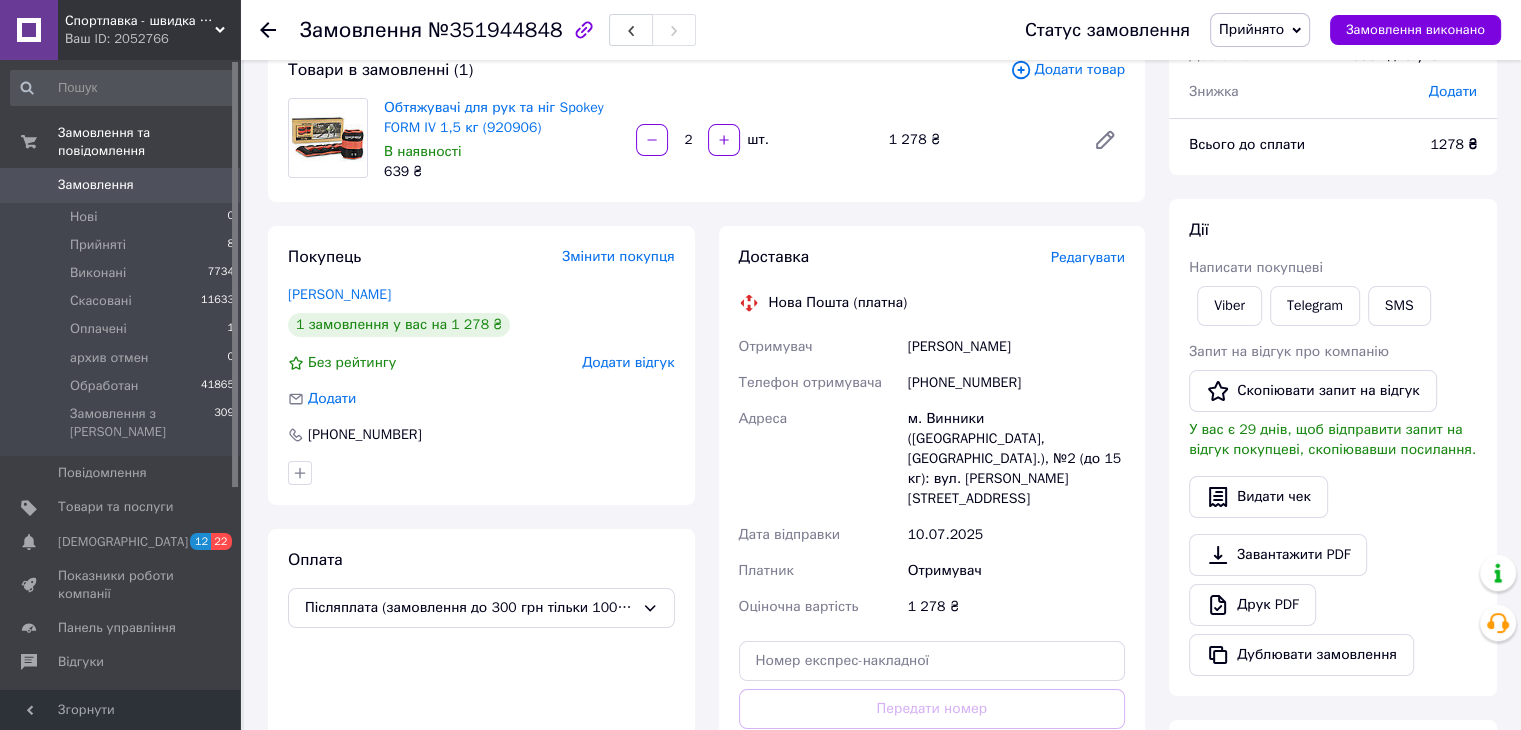 scroll, scrollTop: 0, scrollLeft: 0, axis: both 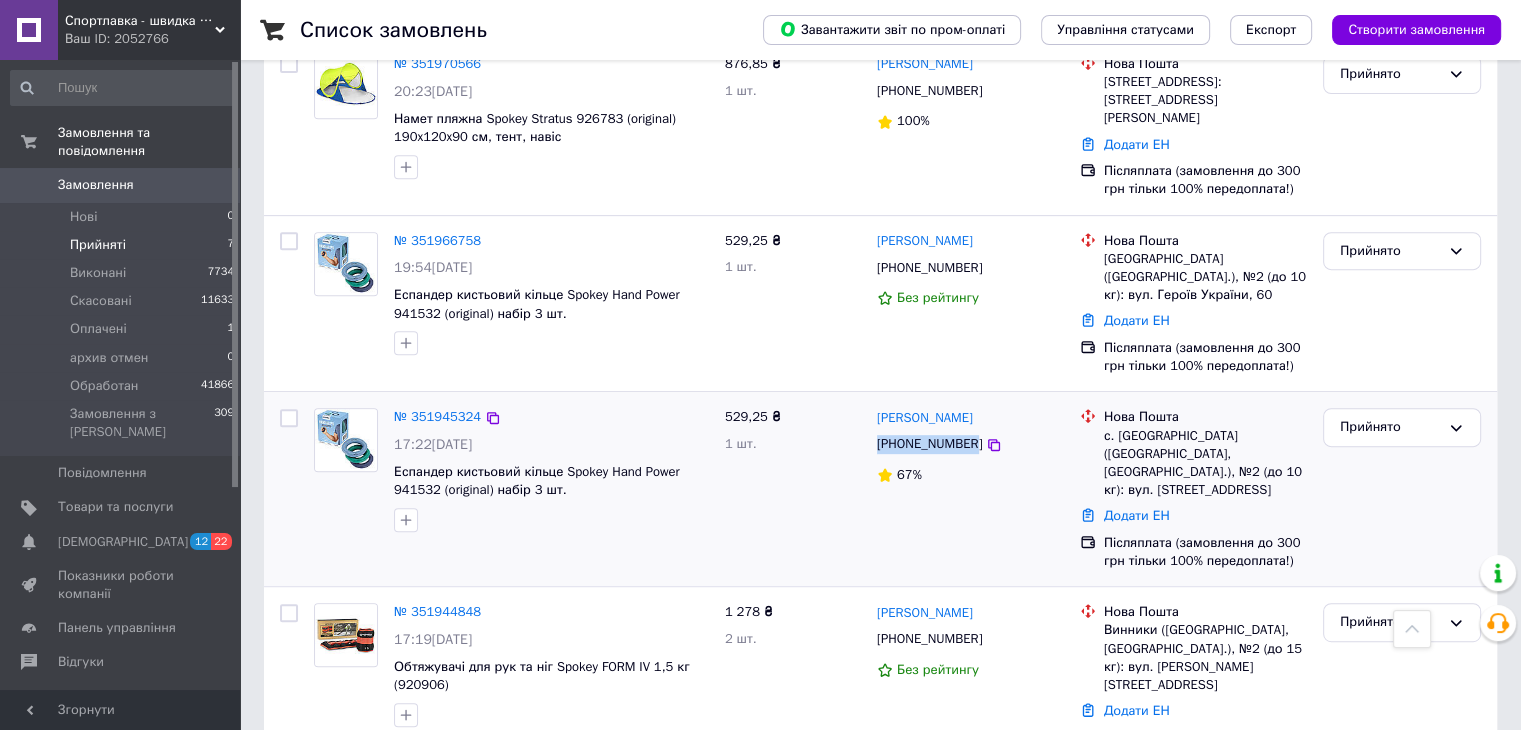 drag, startPoint x: 873, startPoint y: 405, endPoint x: 968, endPoint y: 409, distance: 95.084175 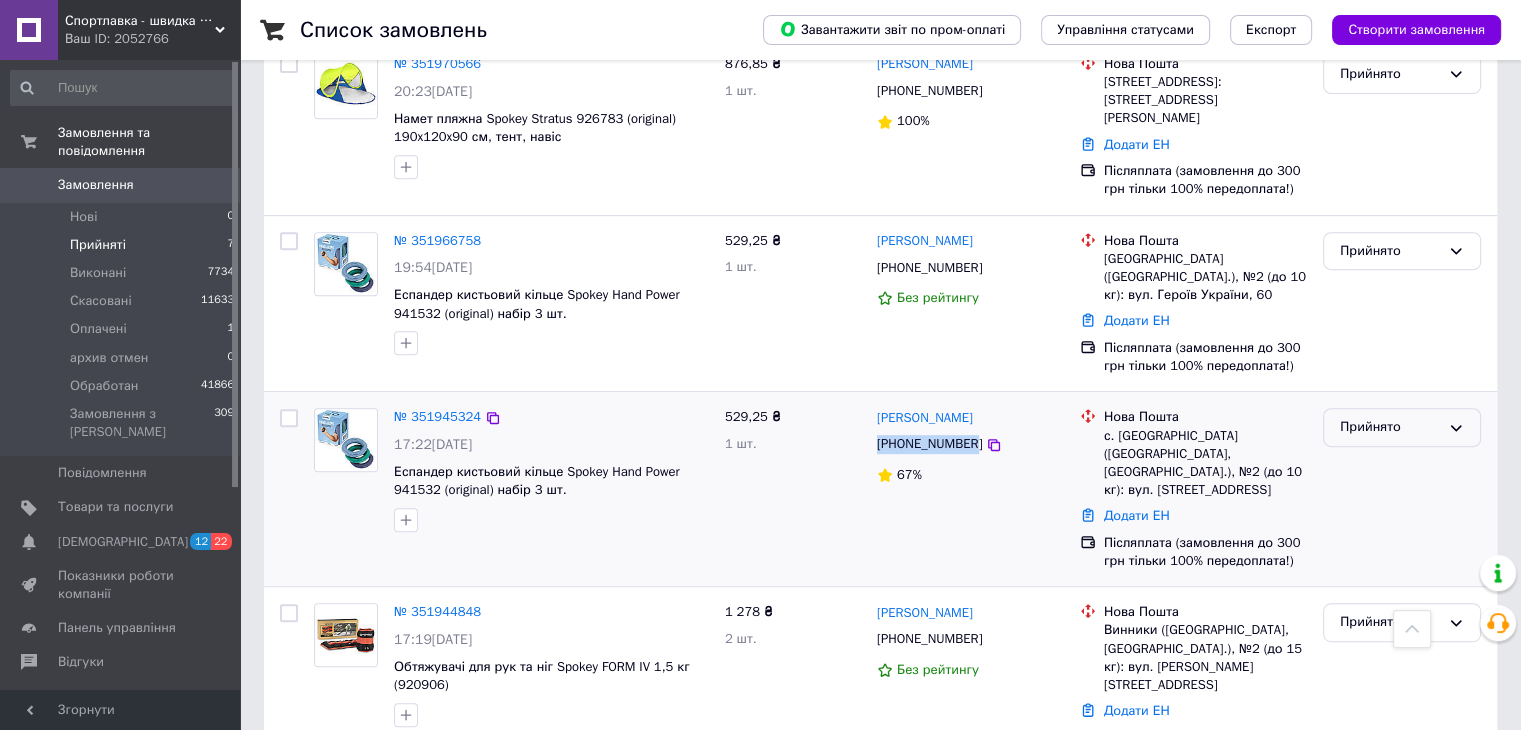 click on "Прийнято" at bounding box center (1402, 427) 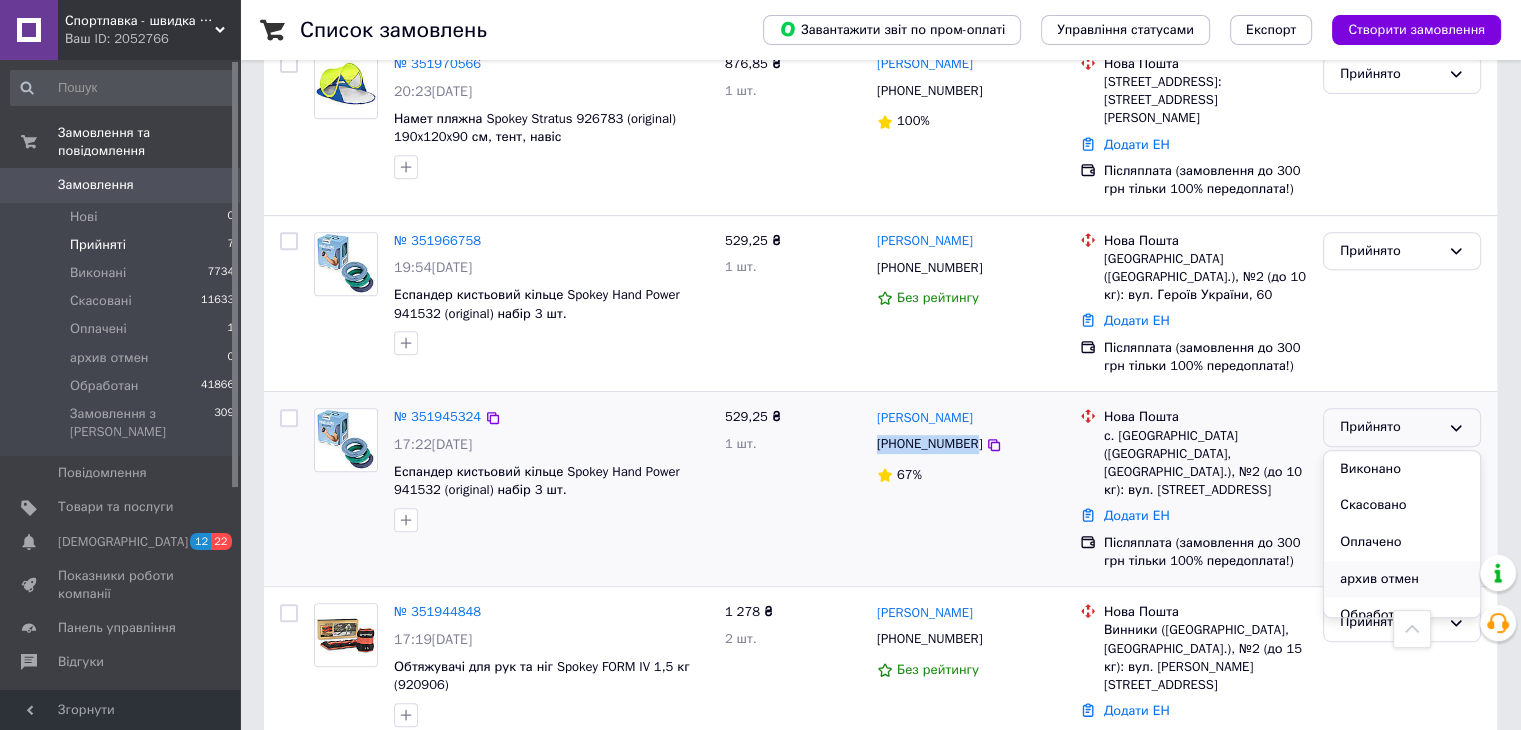 scroll, scrollTop: 16, scrollLeft: 0, axis: vertical 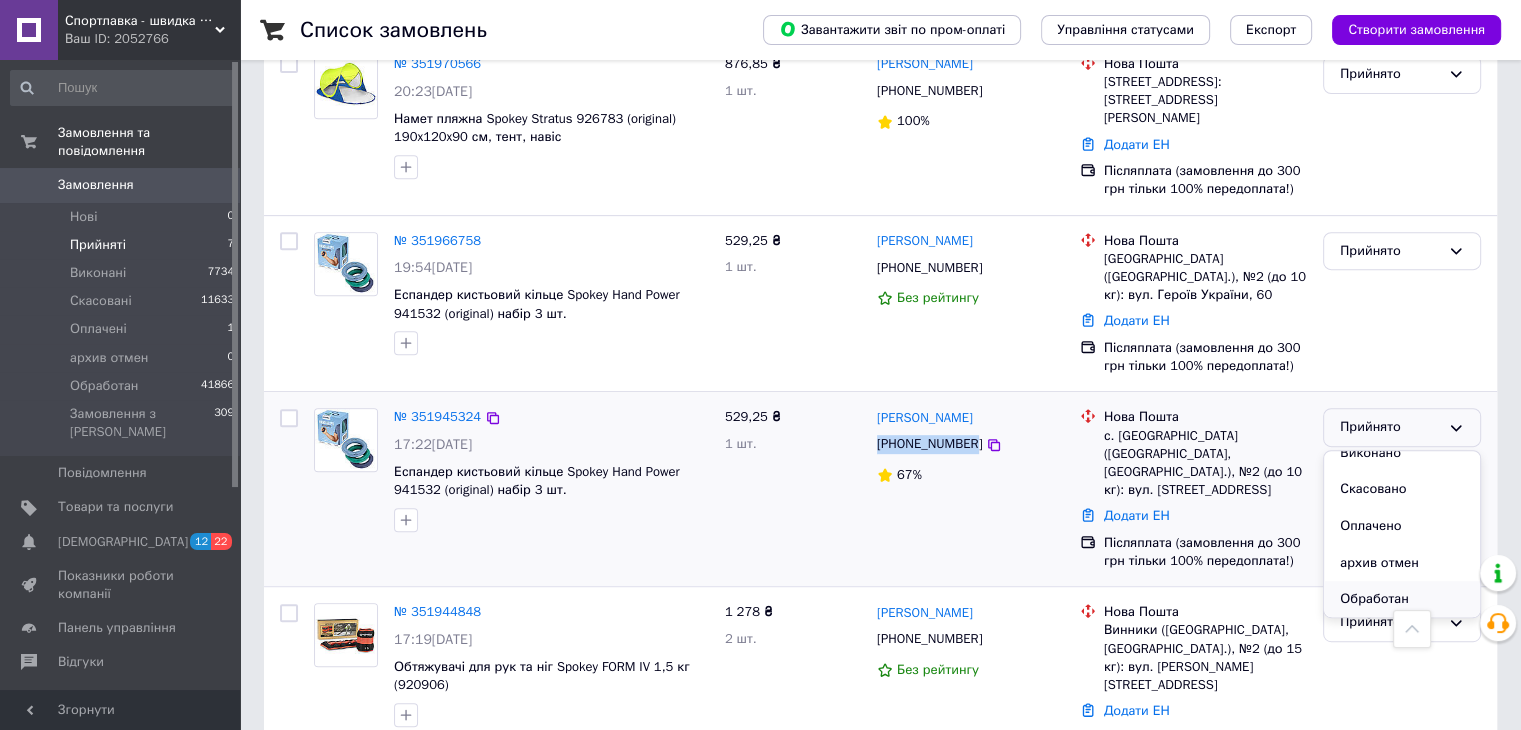 click on "Обработан" at bounding box center [1402, 599] 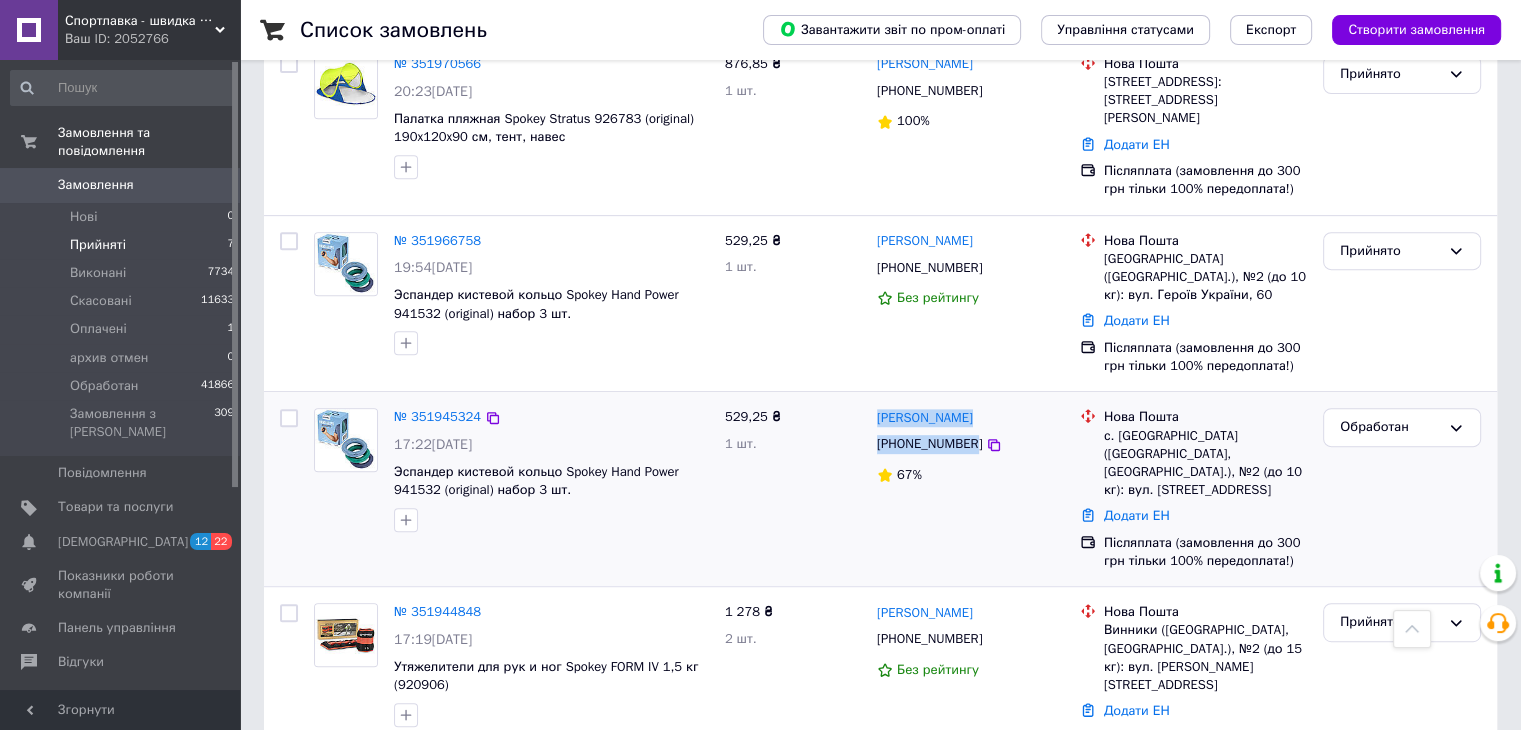 copy on "Наталія Бойко +380969653974" 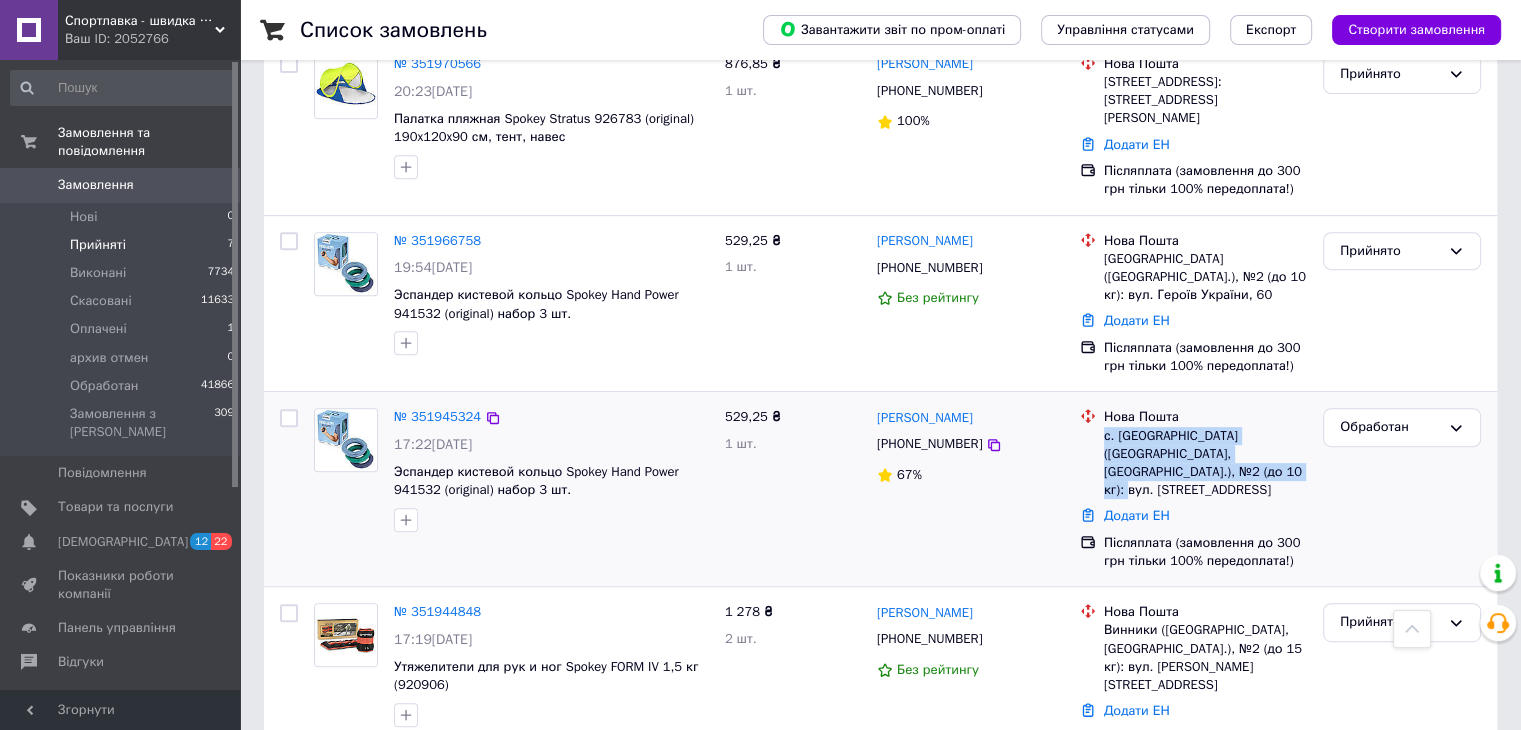 copy on "с. [GEOGRAPHIC_DATA] ([GEOGRAPHIC_DATA], [GEOGRAPHIC_DATA].), №2 (до 10 кг): вул. [STREET_ADDRESS]" 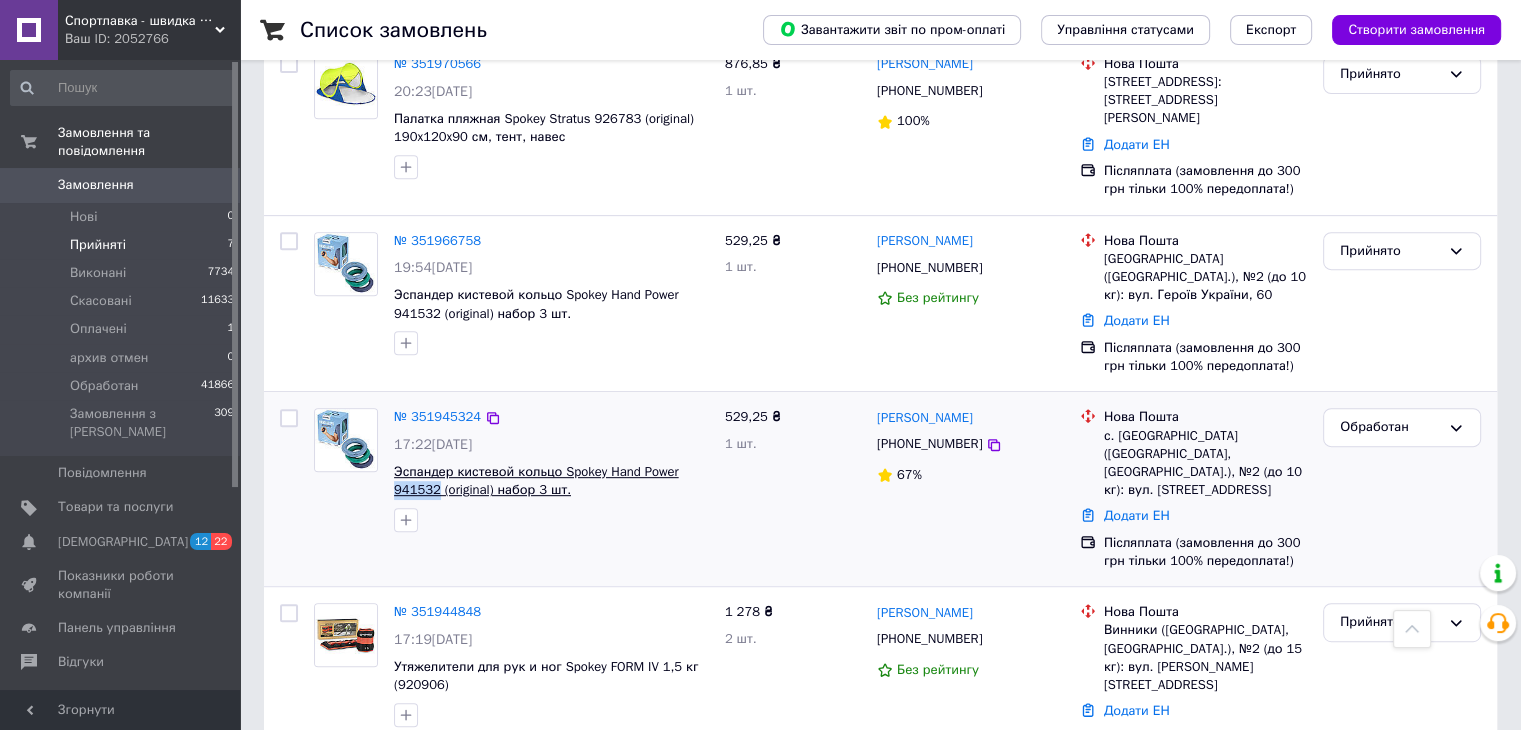 copy on "941532" 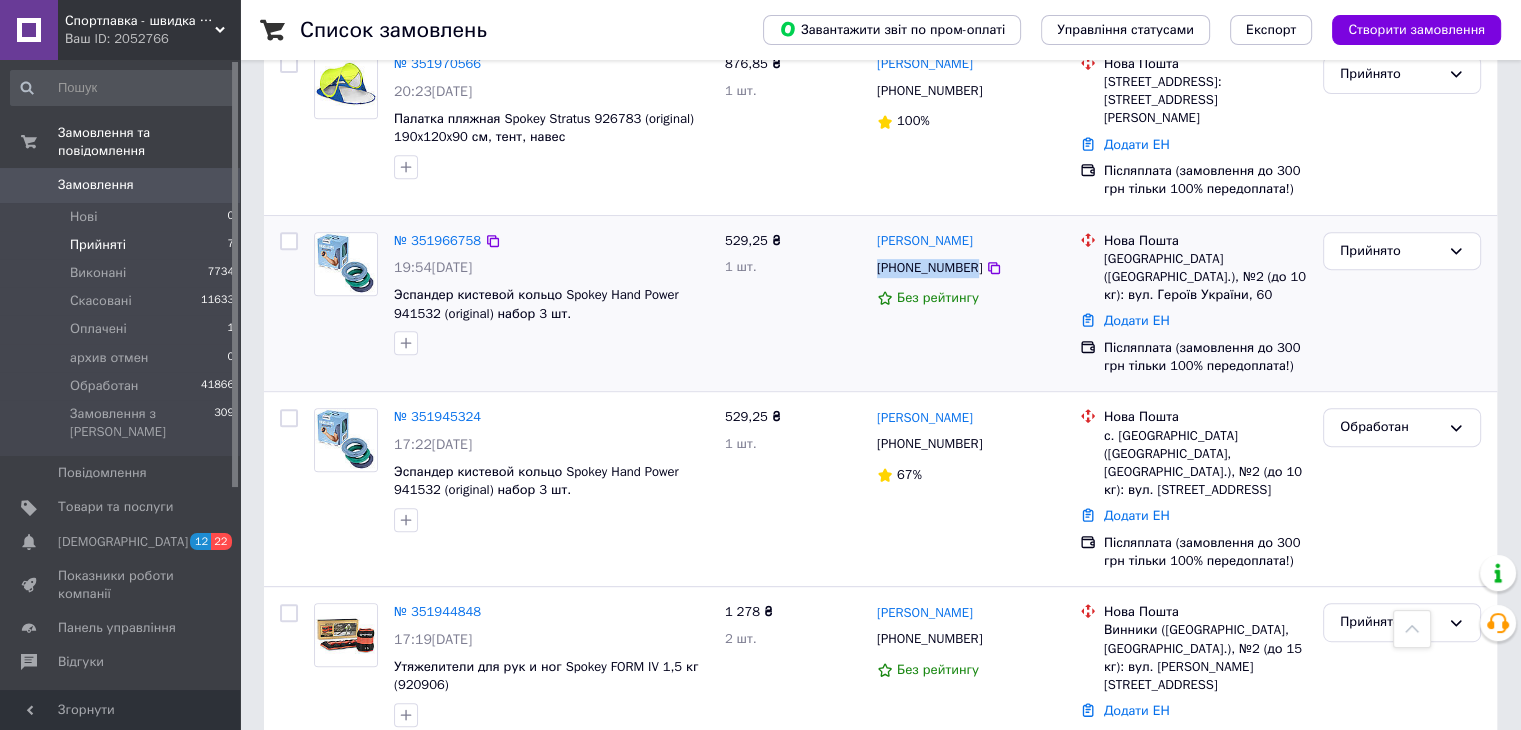 drag, startPoint x: 868, startPoint y: 228, endPoint x: 968, endPoint y: 231, distance: 100.04499 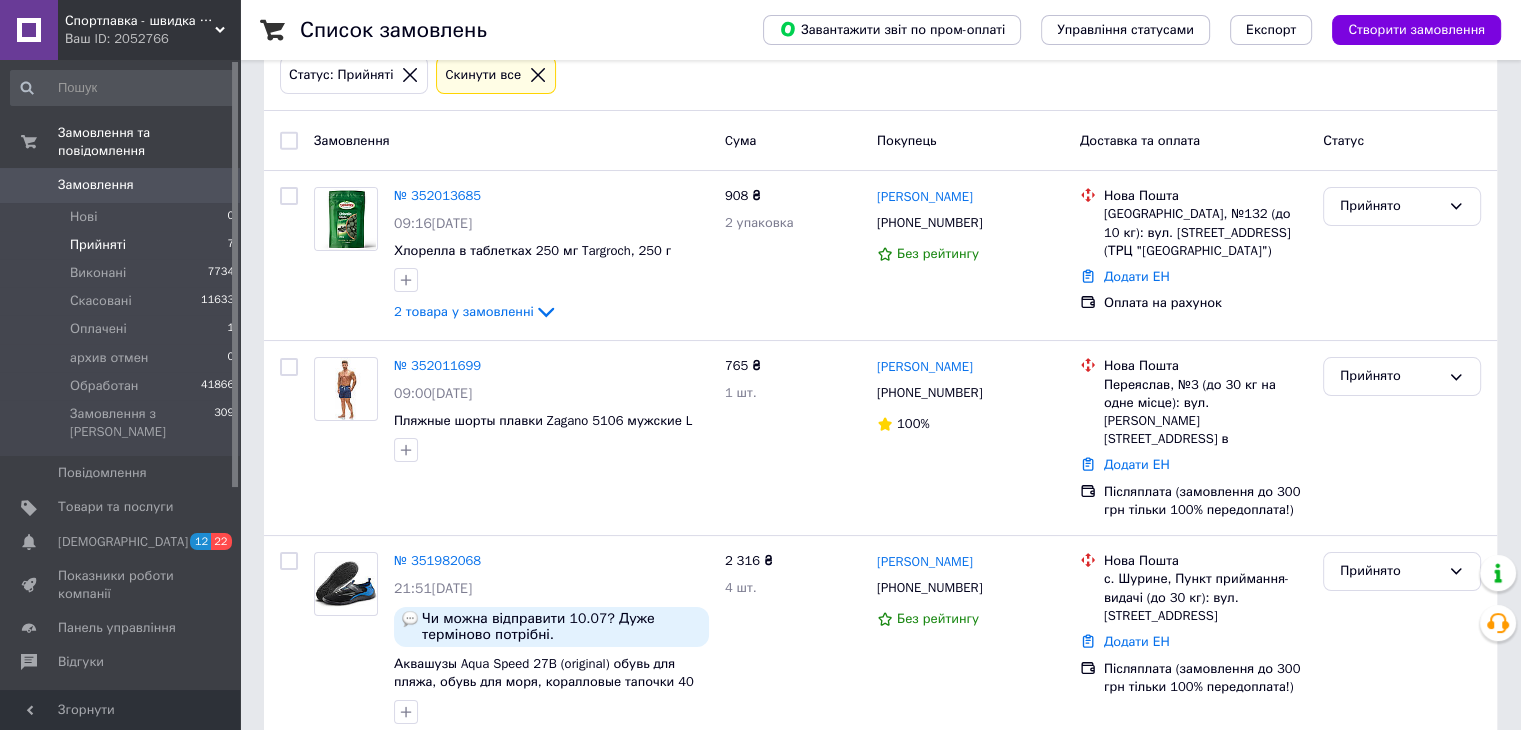 scroll, scrollTop: 850, scrollLeft: 0, axis: vertical 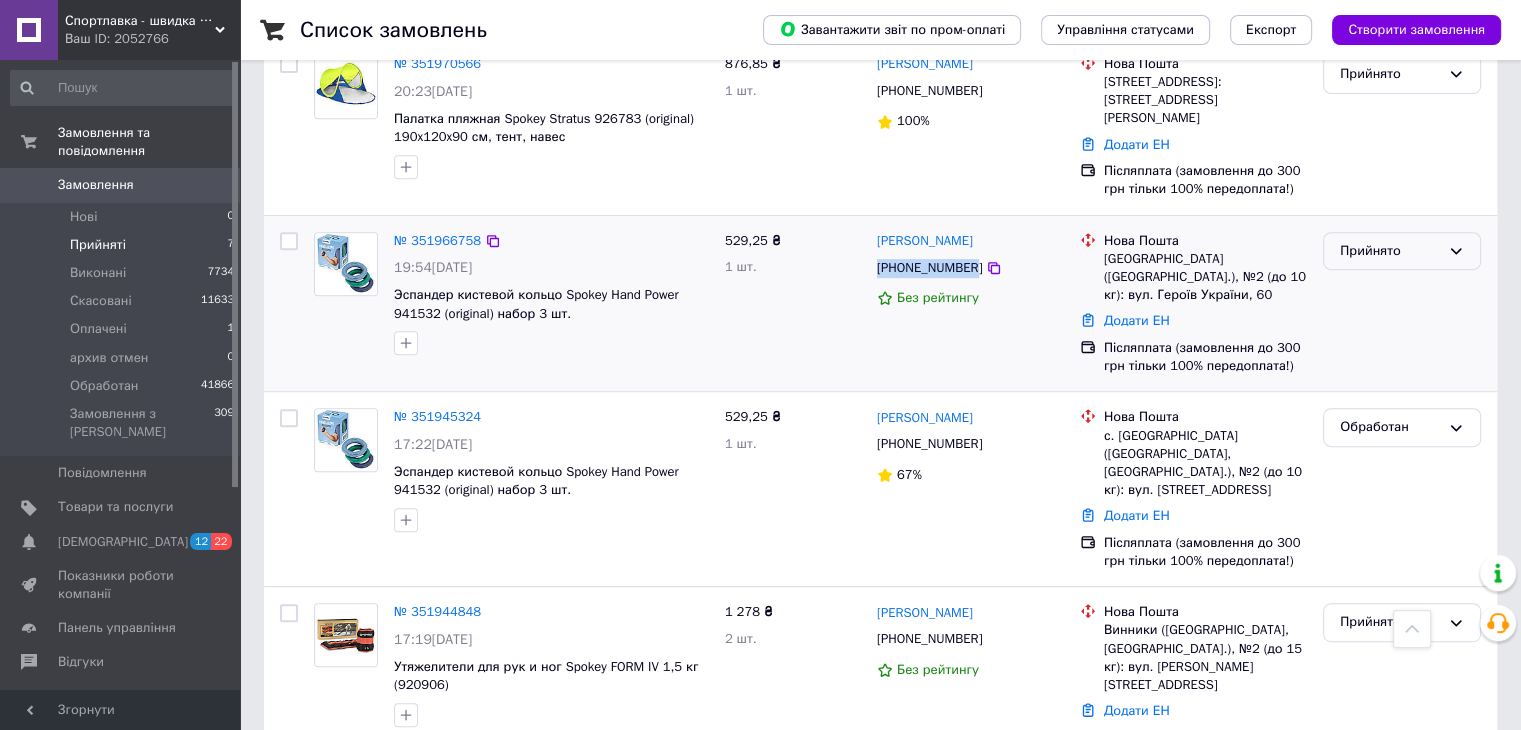 click on "Прийнято" at bounding box center [1402, 251] 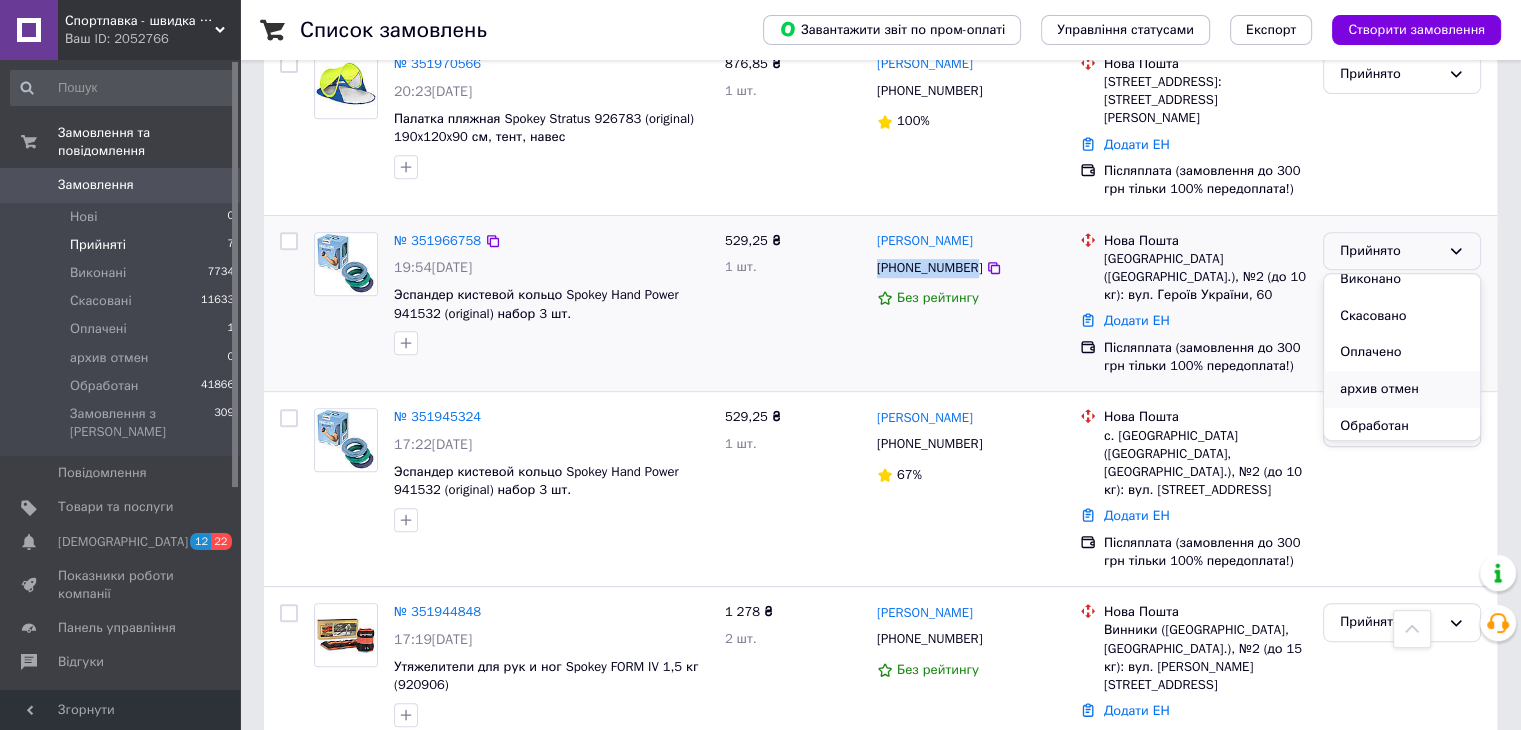 scroll, scrollTop: 17, scrollLeft: 0, axis: vertical 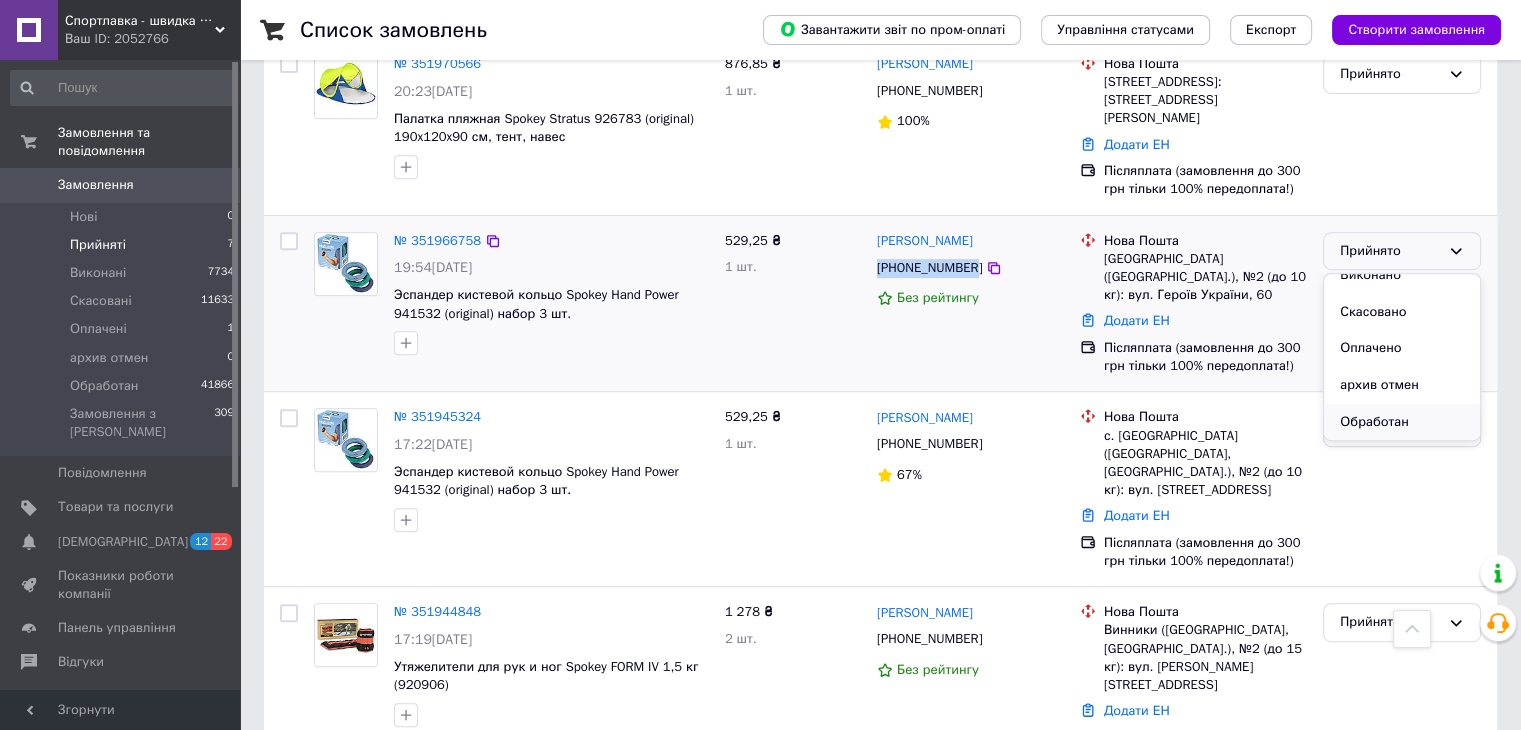 click on "Обработан" at bounding box center [1402, 422] 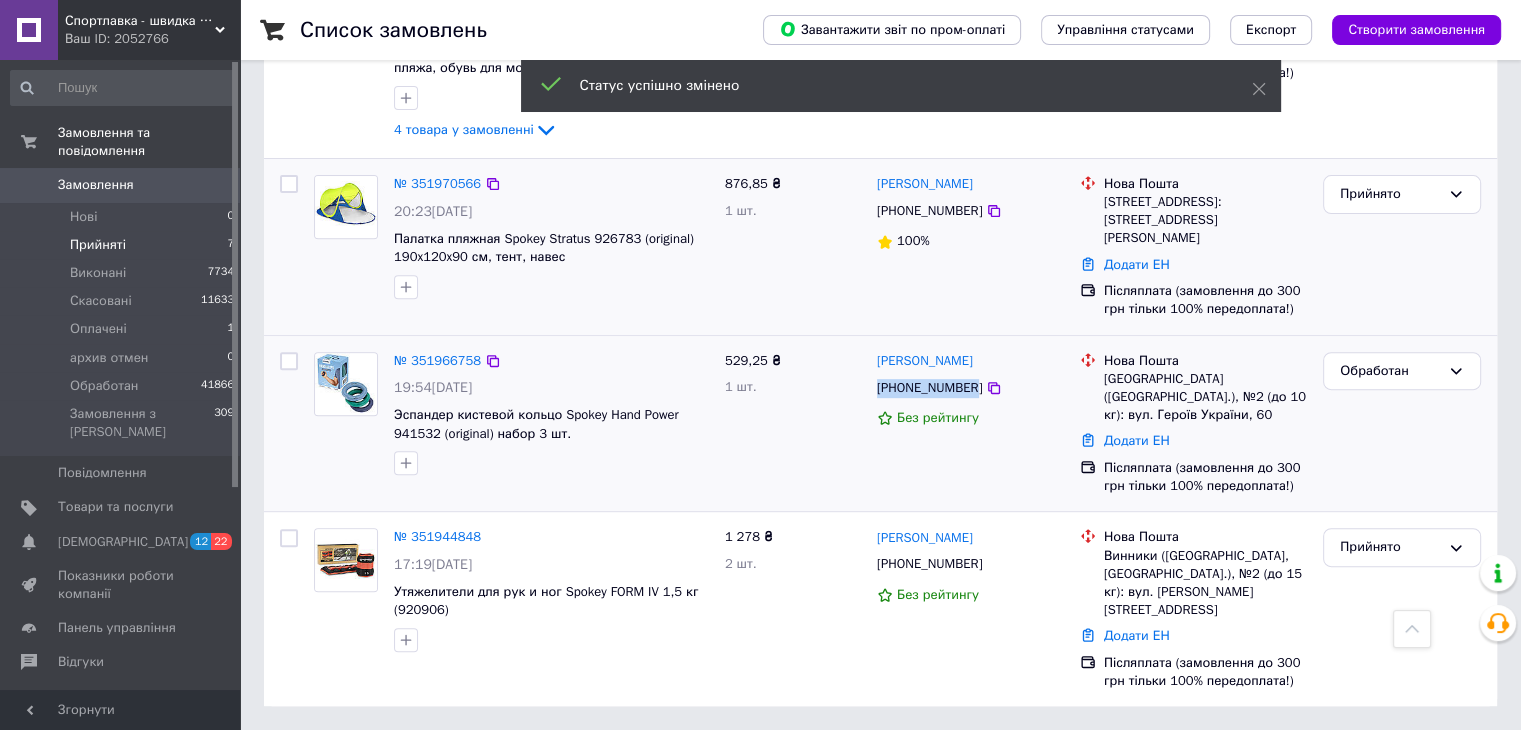 scroll, scrollTop: 674, scrollLeft: 0, axis: vertical 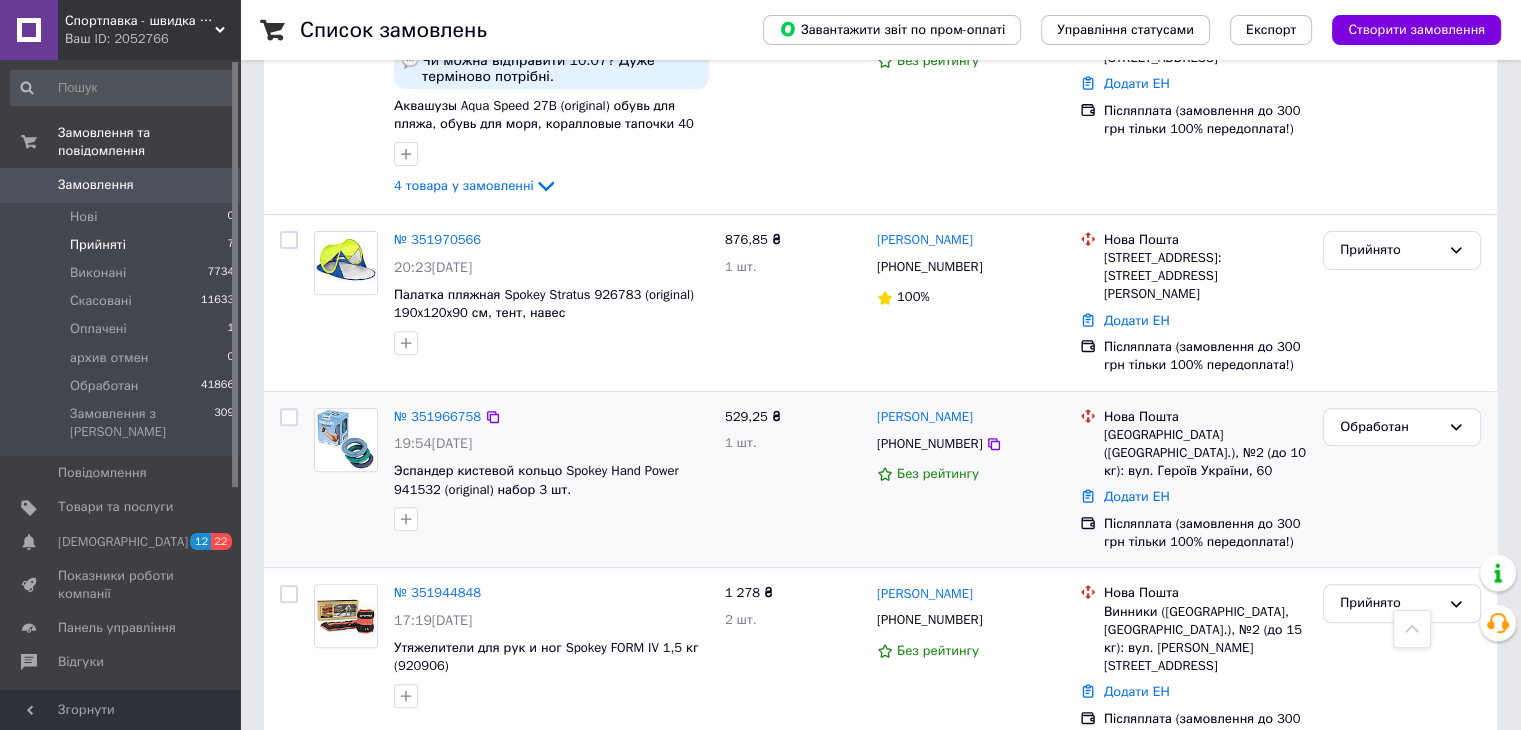 click on "529,25 ₴ 1 шт." at bounding box center [793, 480] 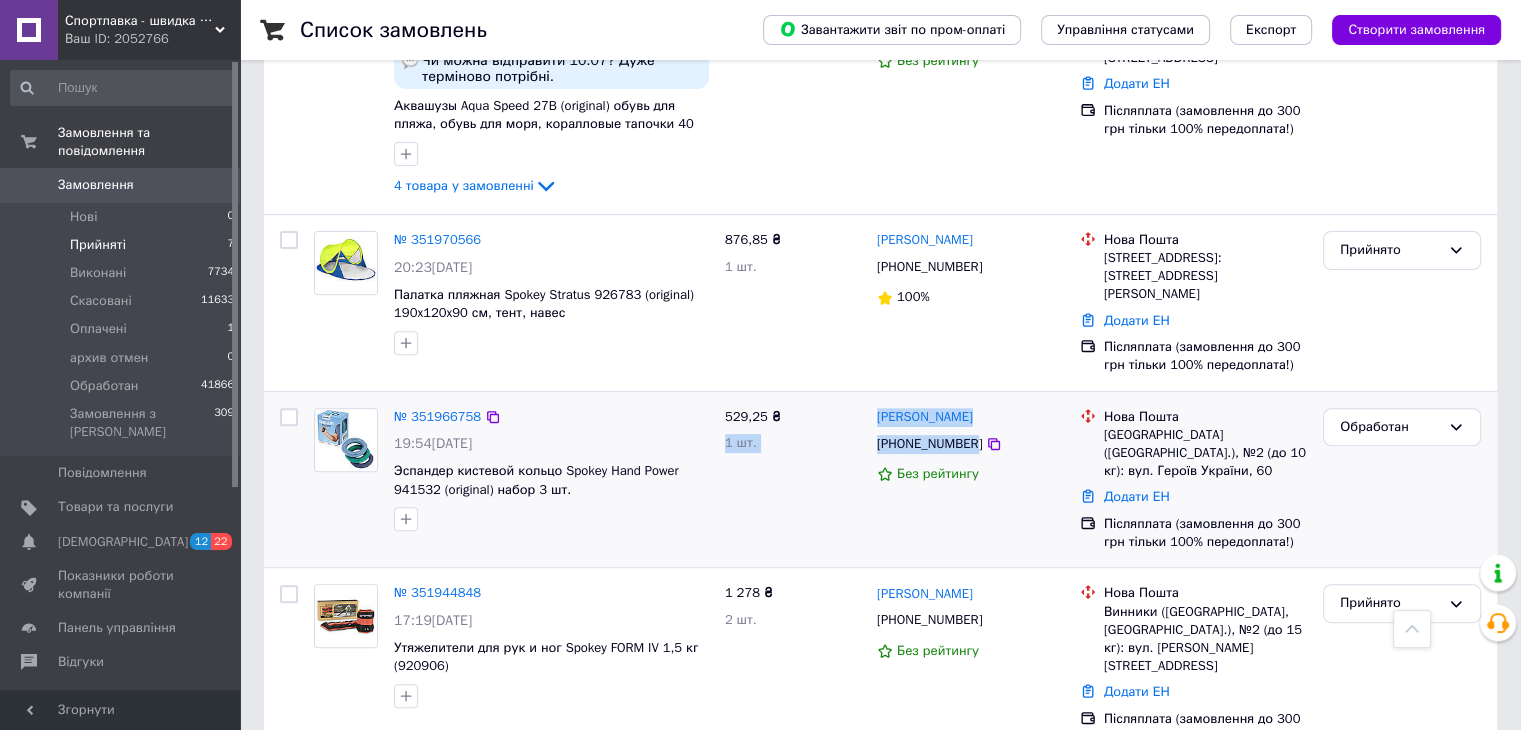 drag, startPoint x: 866, startPoint y: 369, endPoint x: 948, endPoint y: 407, distance: 90.37699 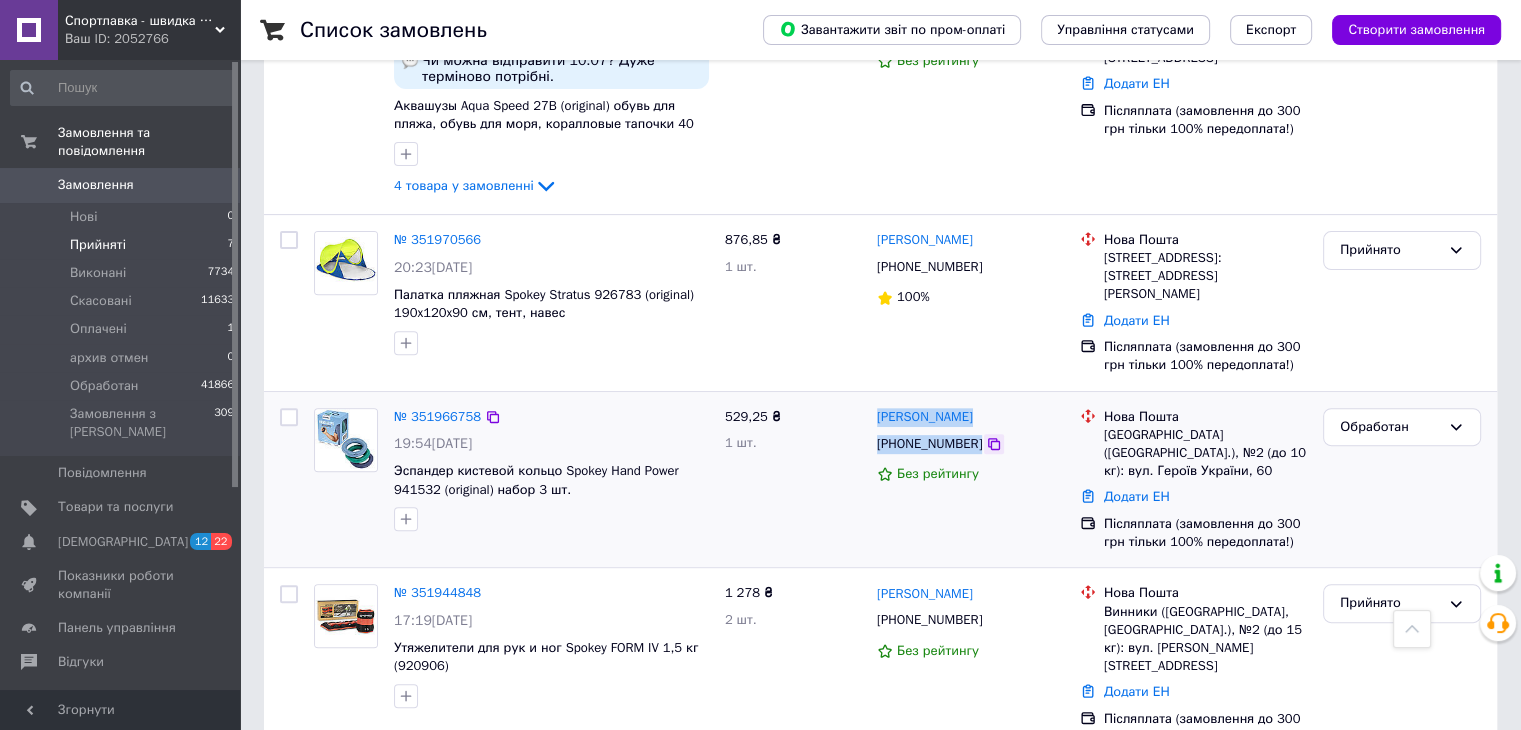 drag, startPoint x: 871, startPoint y: 380, endPoint x: 971, endPoint y: 400, distance: 101.98039 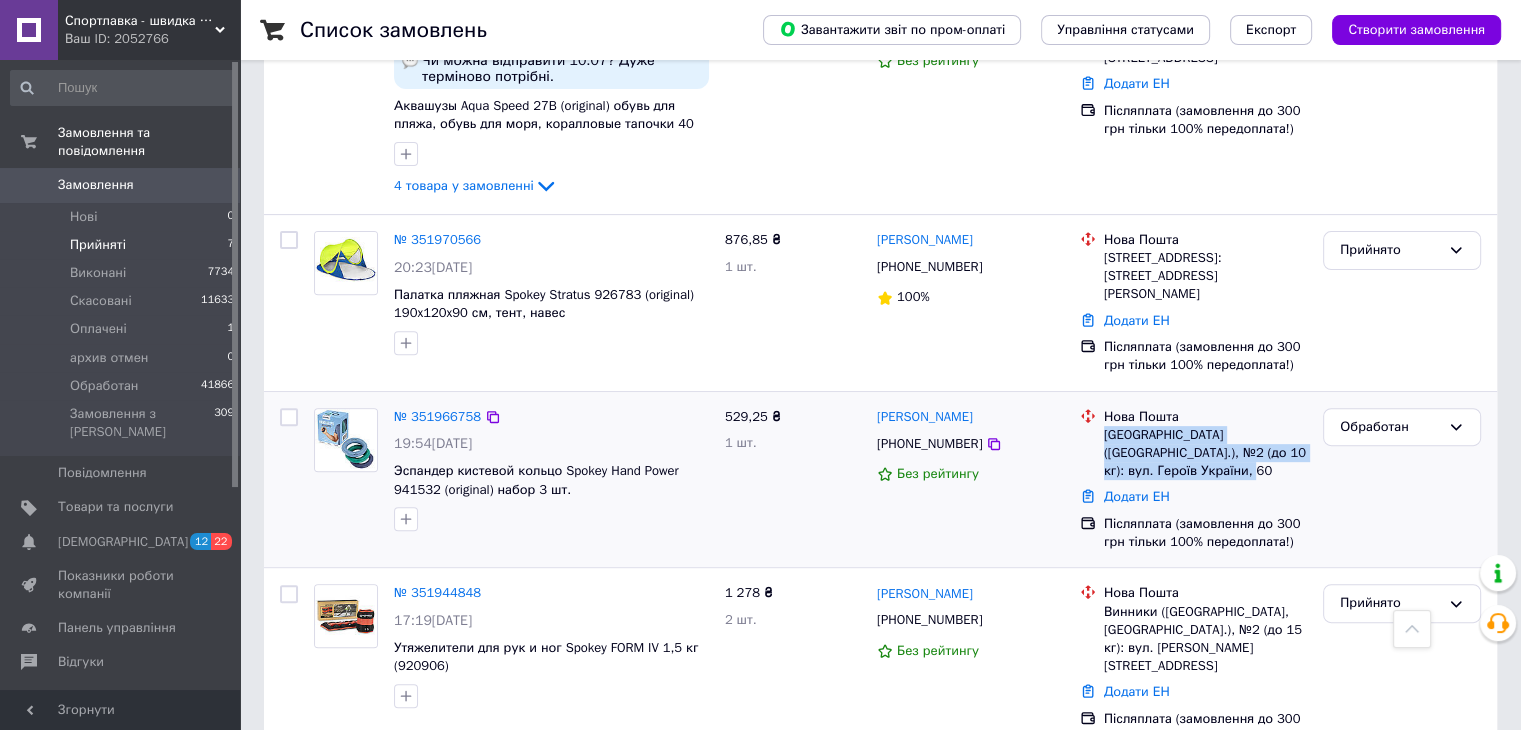 copy on "[GEOGRAPHIC_DATA] ([GEOGRAPHIC_DATA].), №2 (до 10 кг): вул. Героїв України, 60" 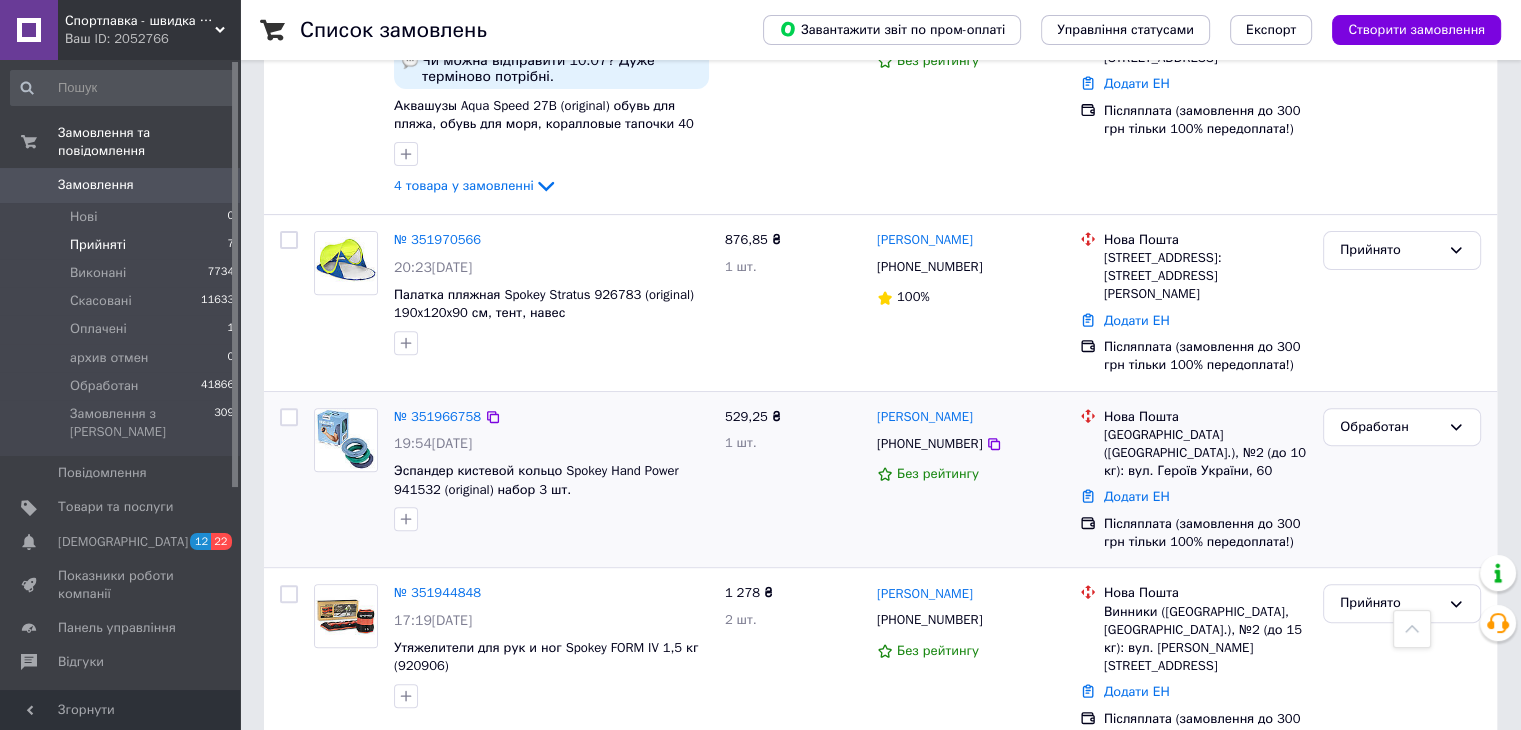 click on "529,25 ₴ 1 шт." at bounding box center (793, 480) 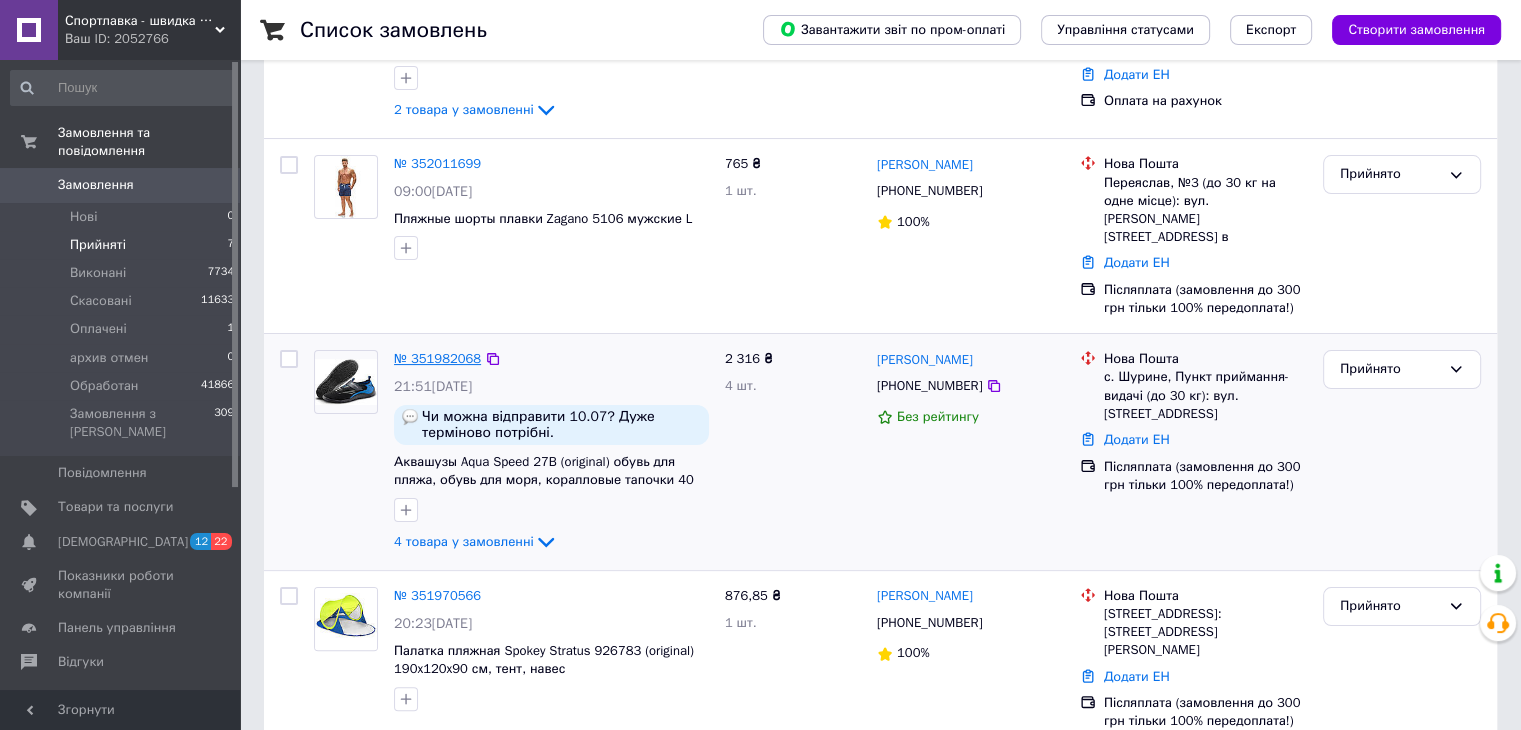 scroll, scrollTop: 540, scrollLeft: 0, axis: vertical 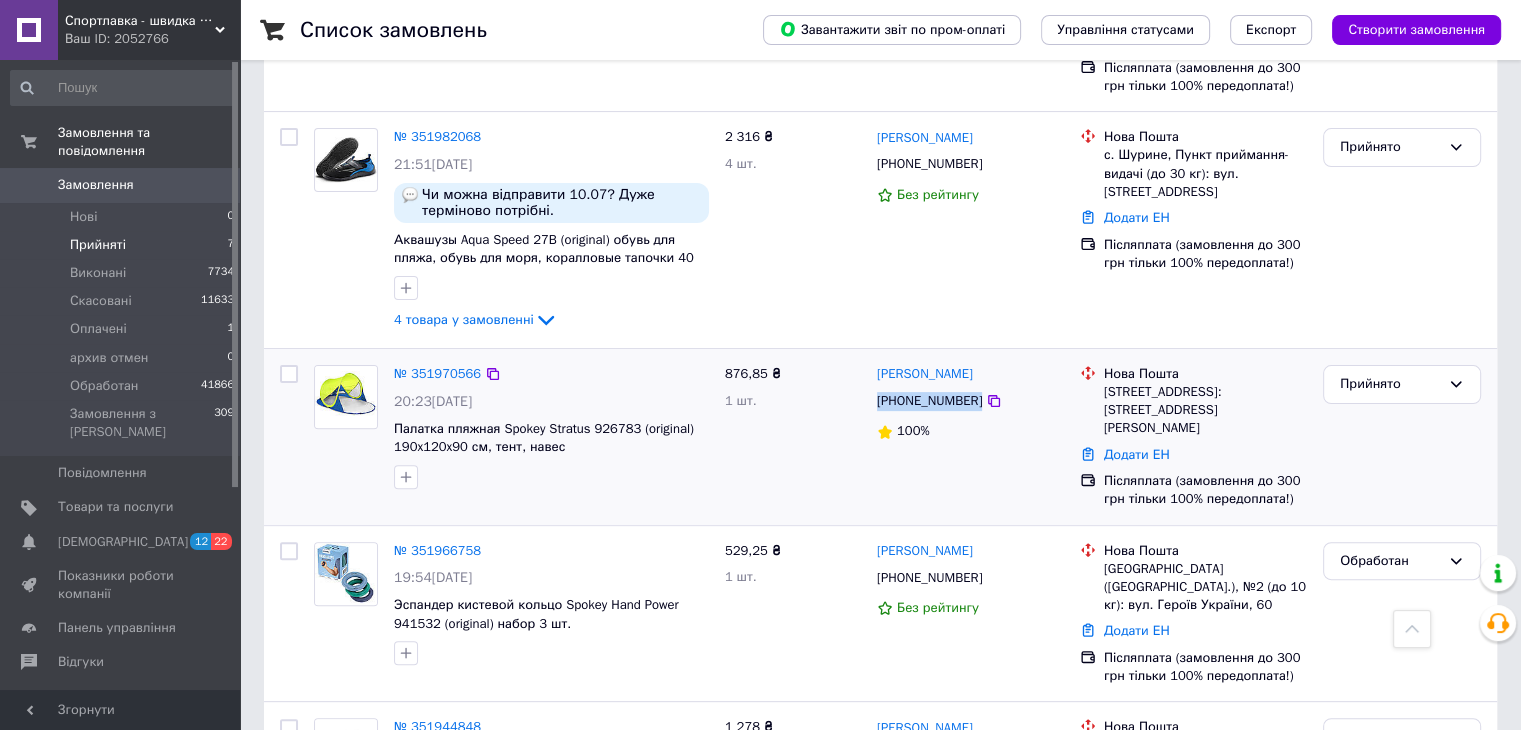 drag, startPoint x: 876, startPoint y: 373, endPoint x: 974, endPoint y: 393, distance: 100.02 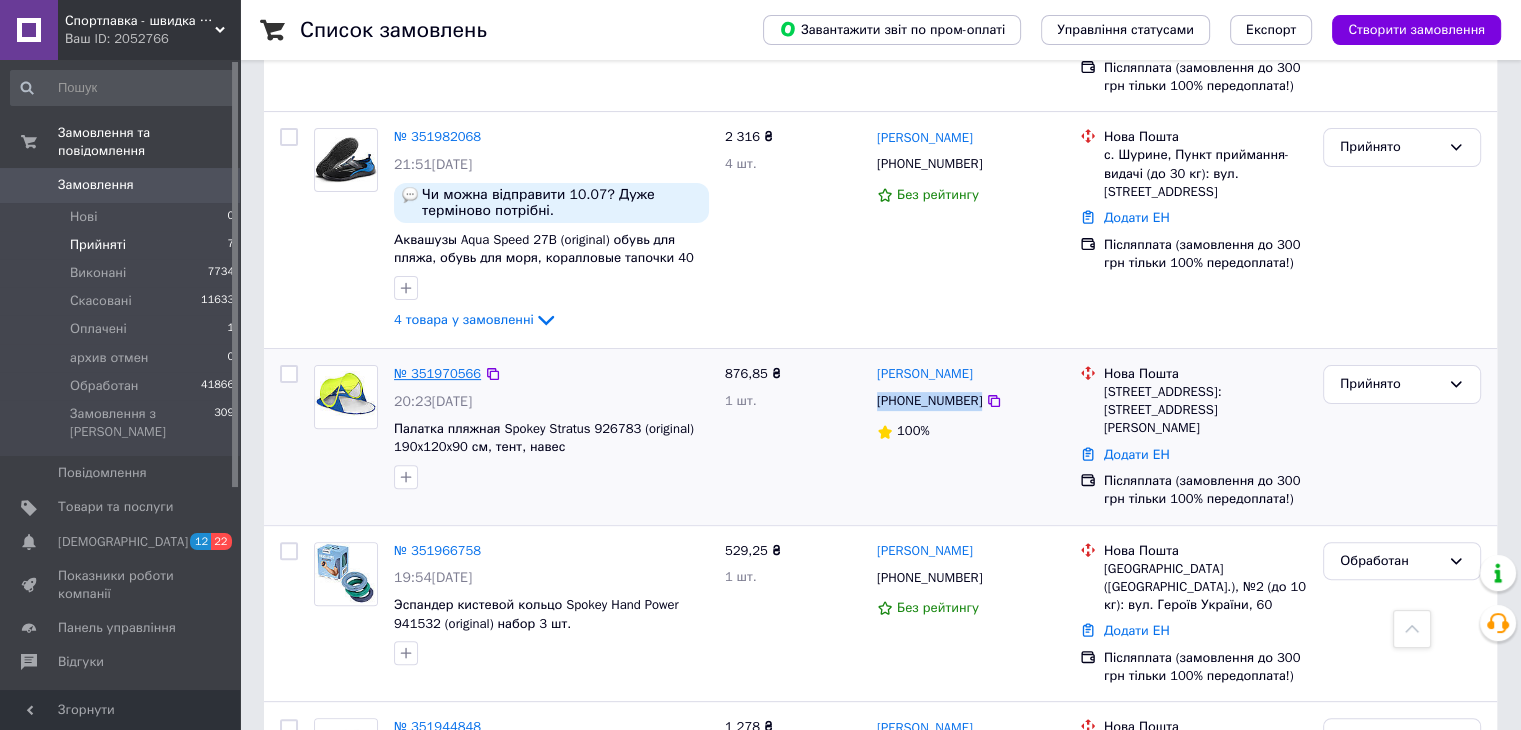 click on "№ 351970566" at bounding box center (437, 373) 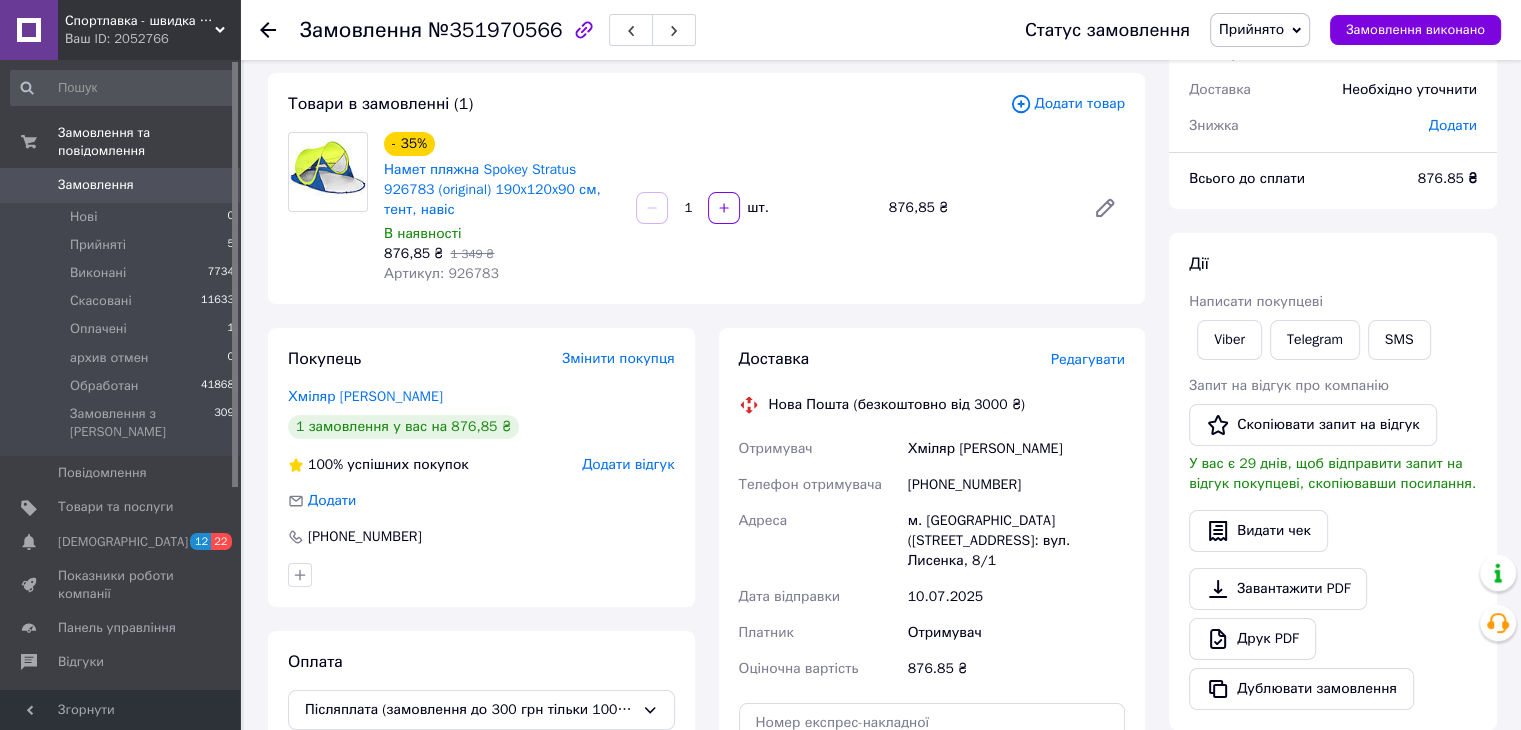 scroll, scrollTop: 7, scrollLeft: 0, axis: vertical 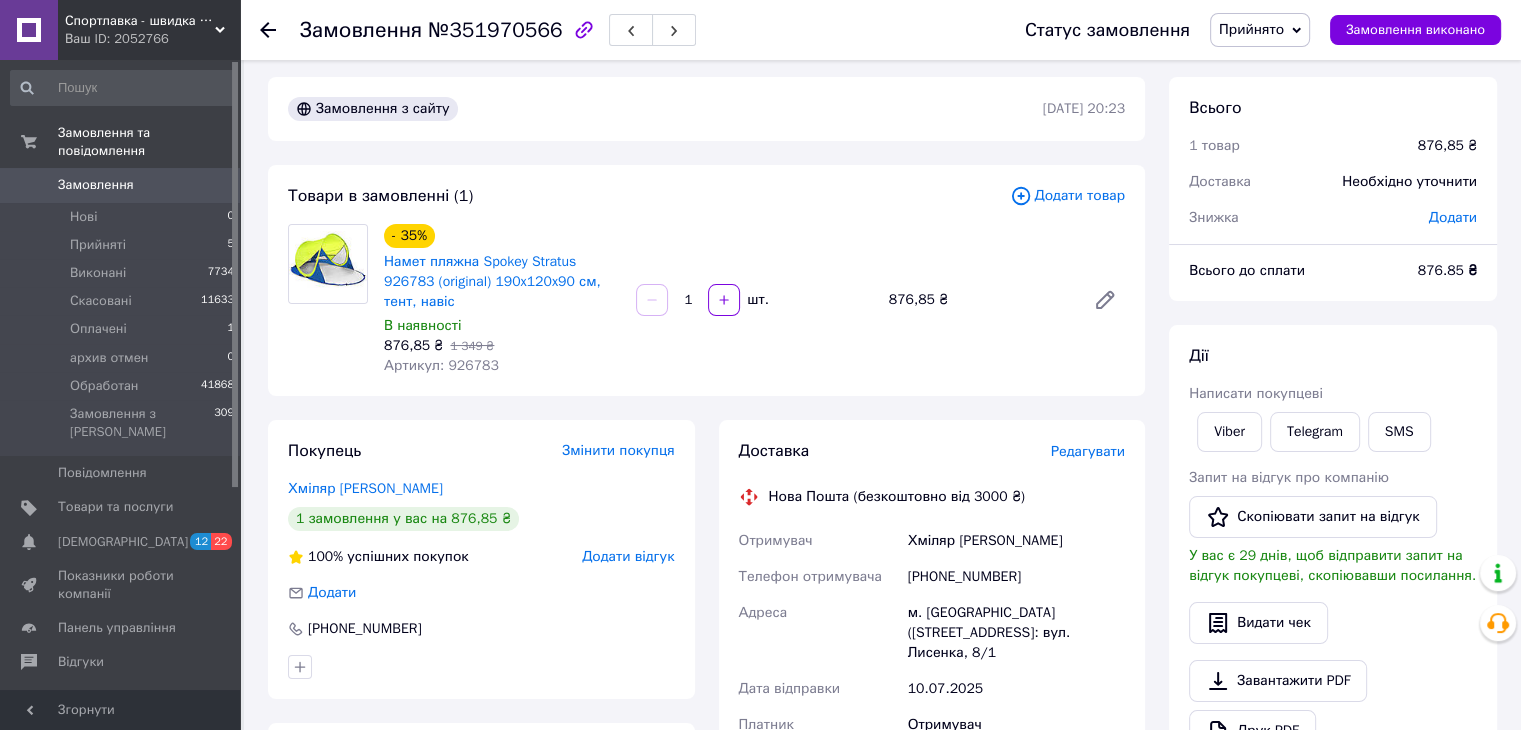 click on "Артикул: 926783" at bounding box center (441, 365) 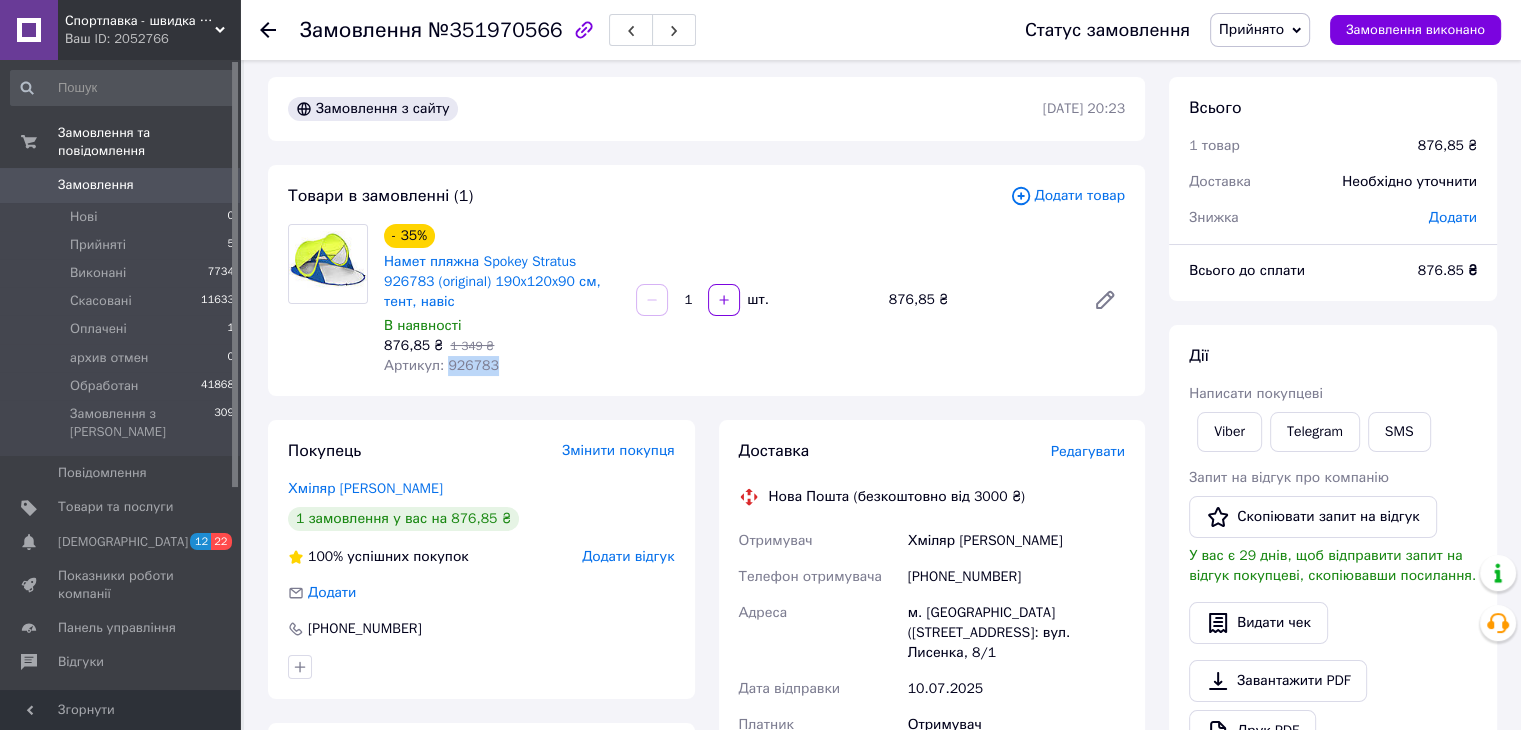 click on "Артикул: 926783" at bounding box center (441, 365) 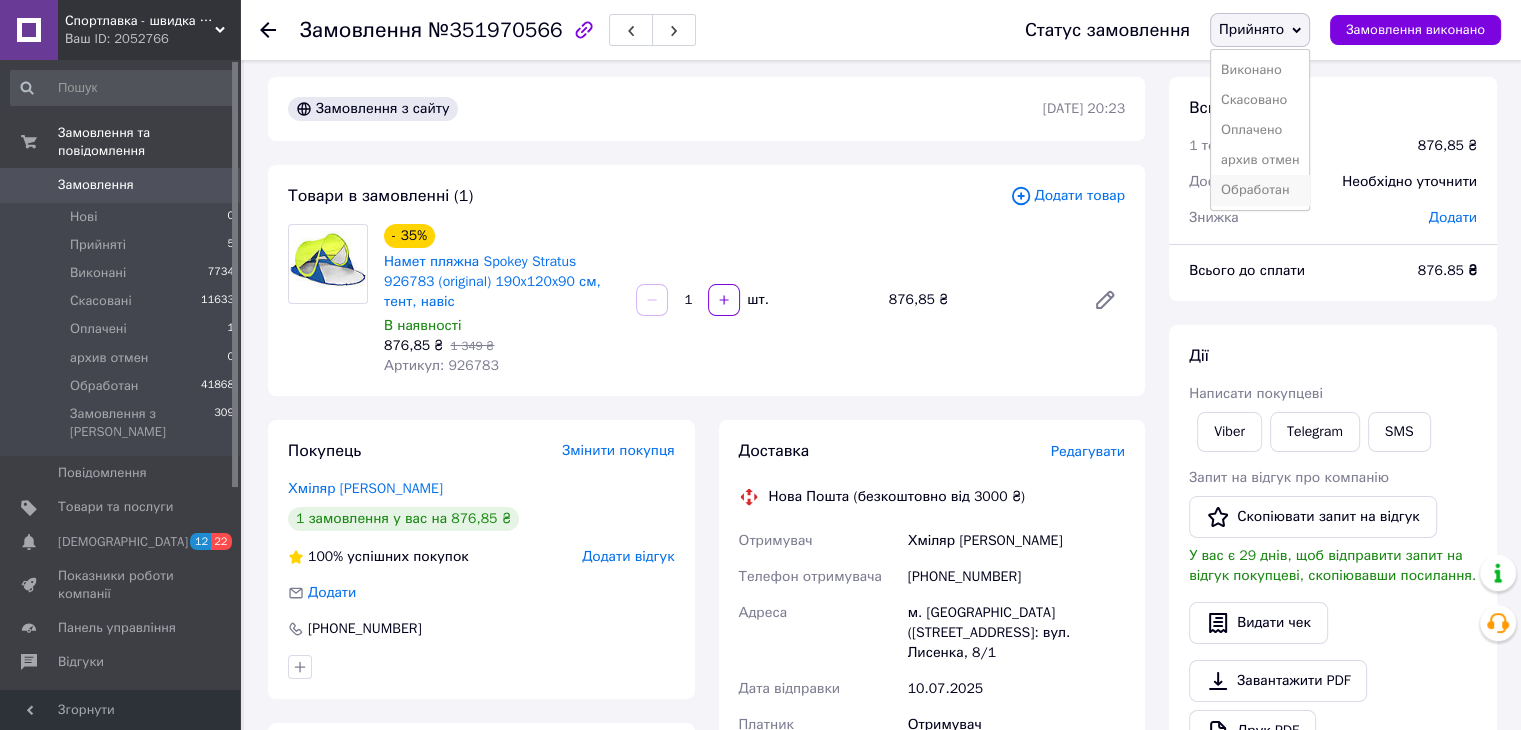 click on "Обработан" at bounding box center [1260, 190] 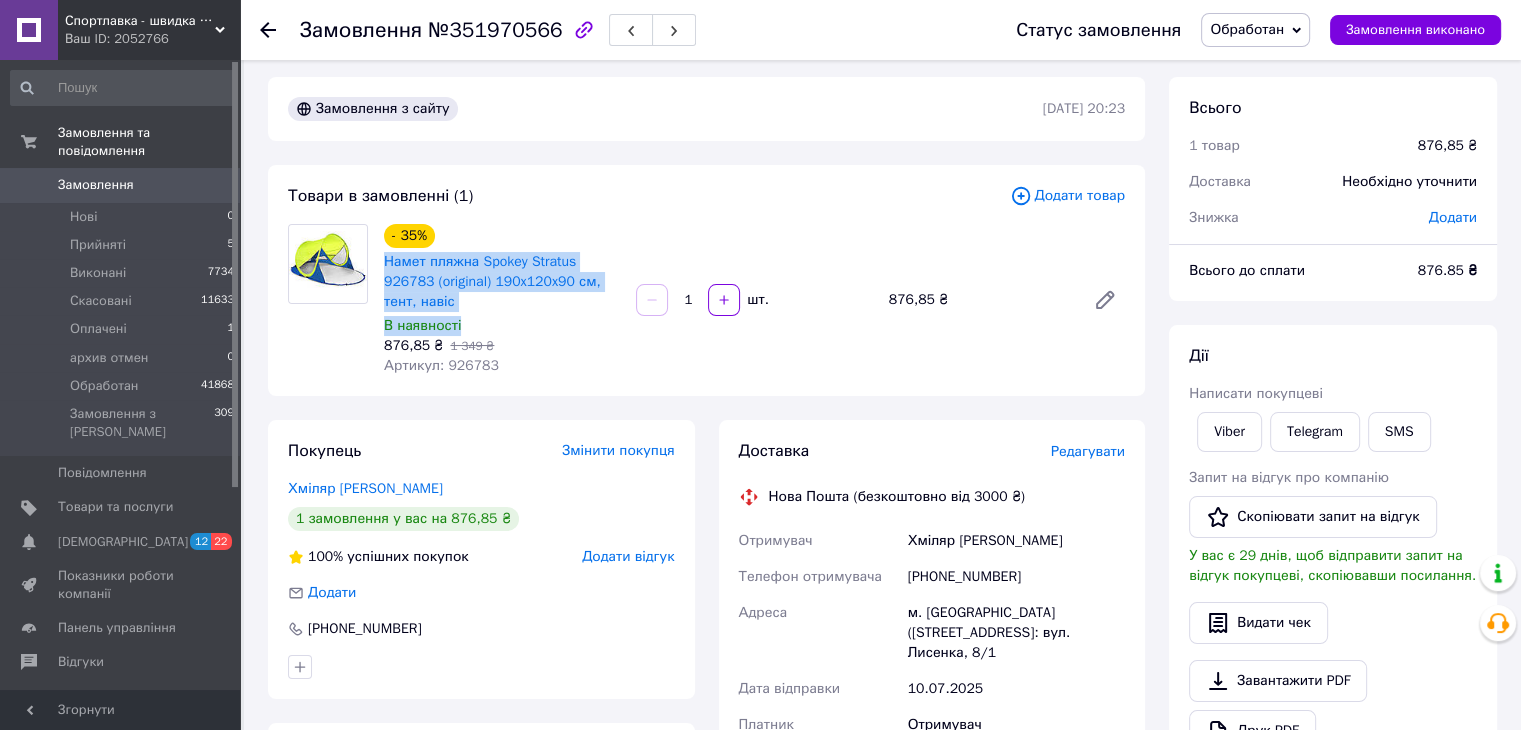 drag, startPoint x: 378, startPoint y: 255, endPoint x: 518, endPoint y: 301, distance: 147.3635 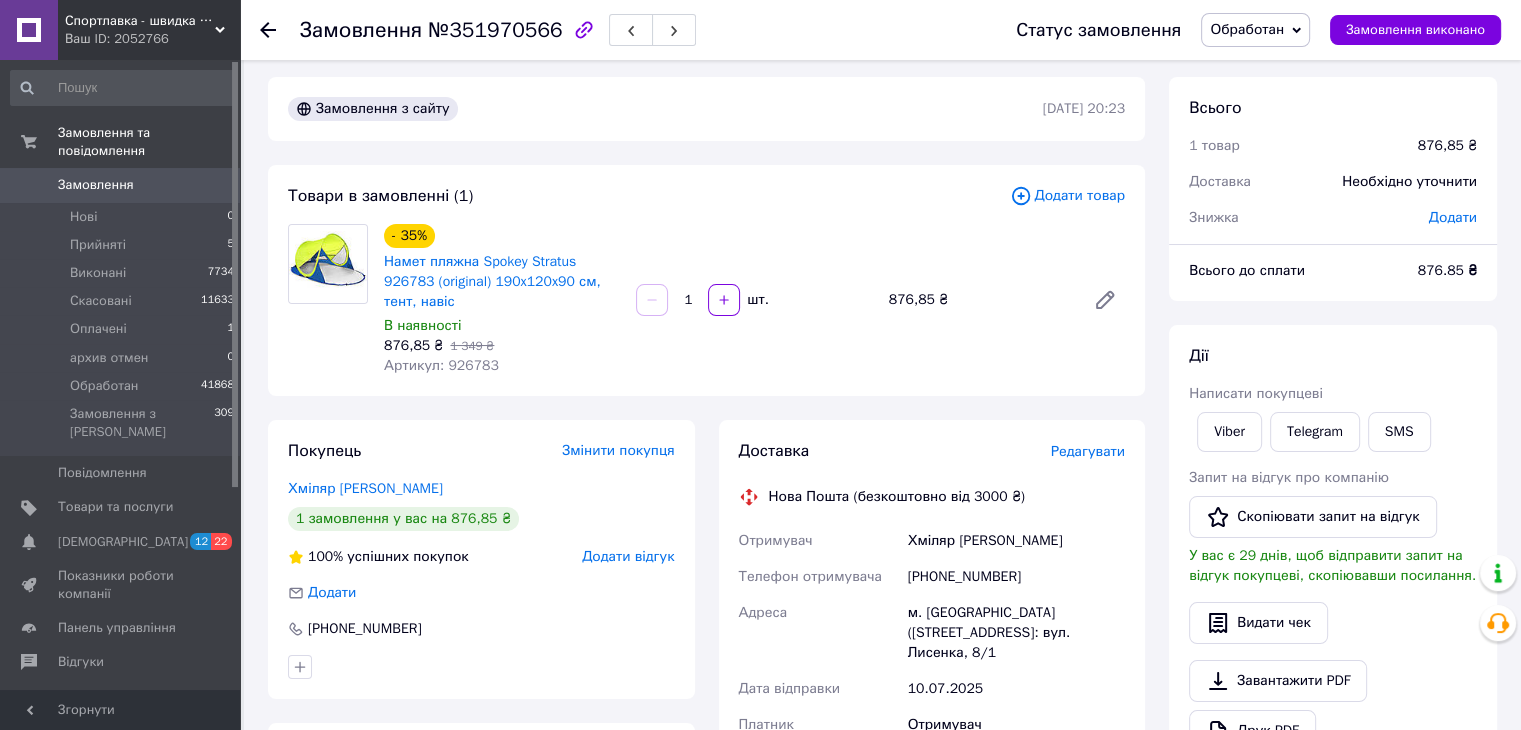 click on "Артикул: 926783" at bounding box center (502, 366) 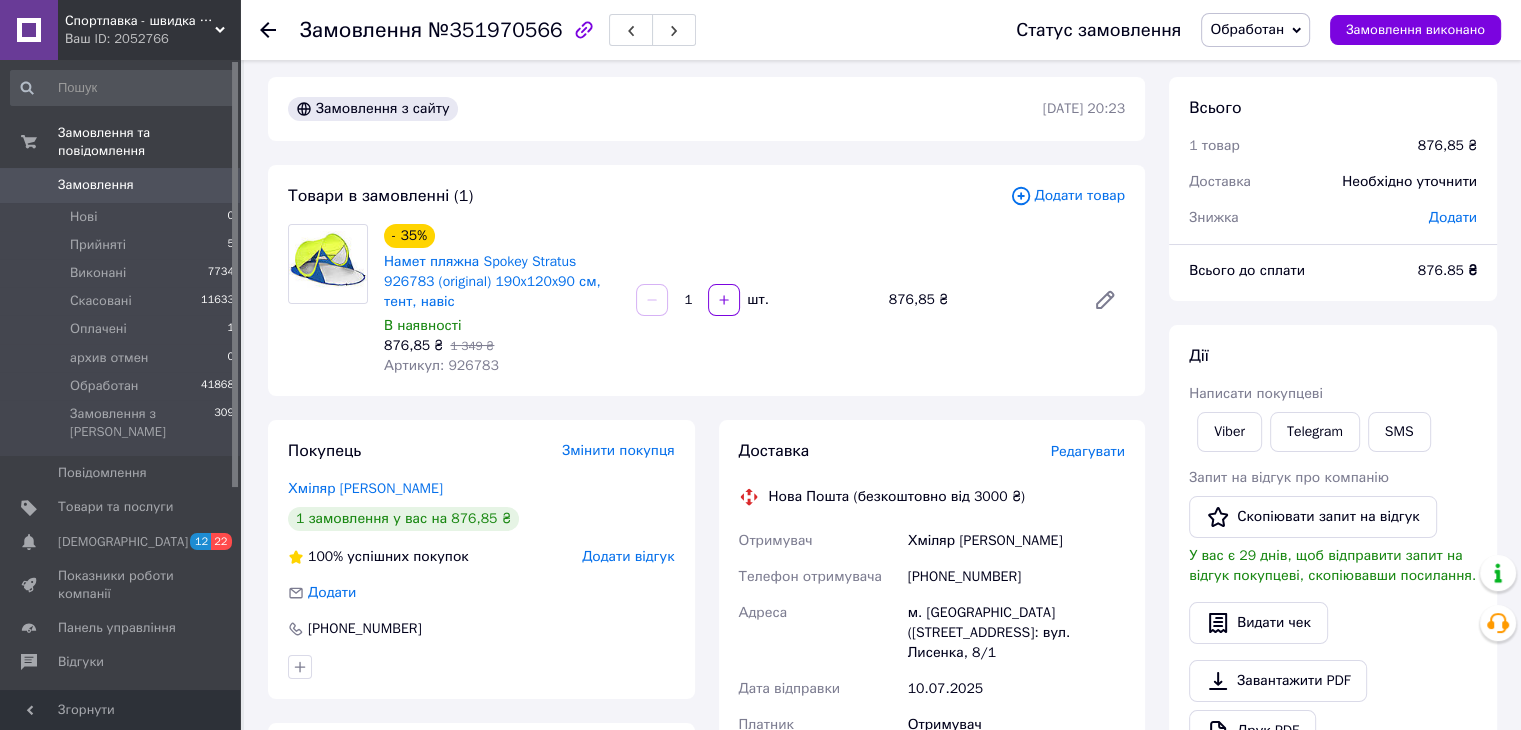 click on "Отримувач" at bounding box center (819, 541) 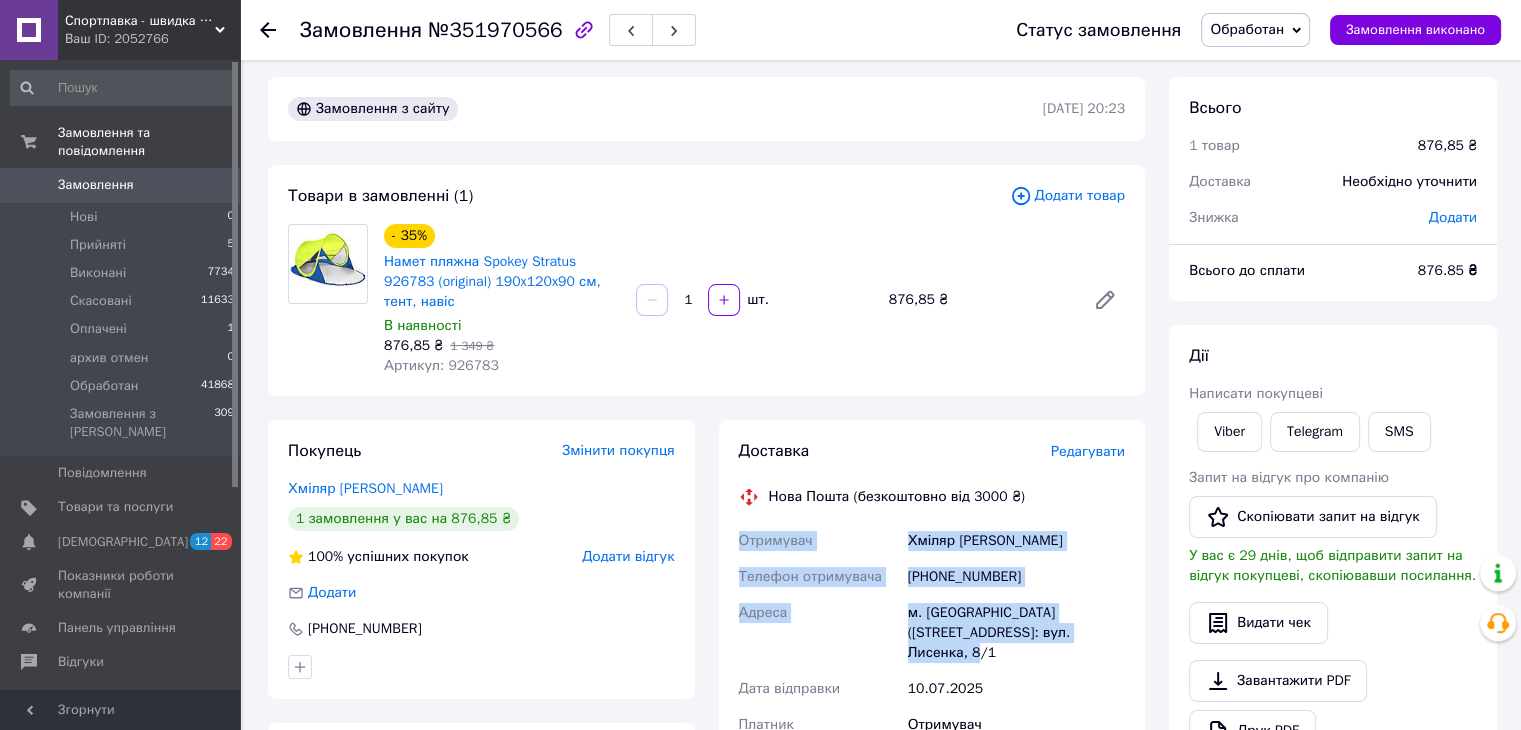 drag, startPoint x: 730, startPoint y: 515, endPoint x: 1098, endPoint y: 612, distance: 380.5693 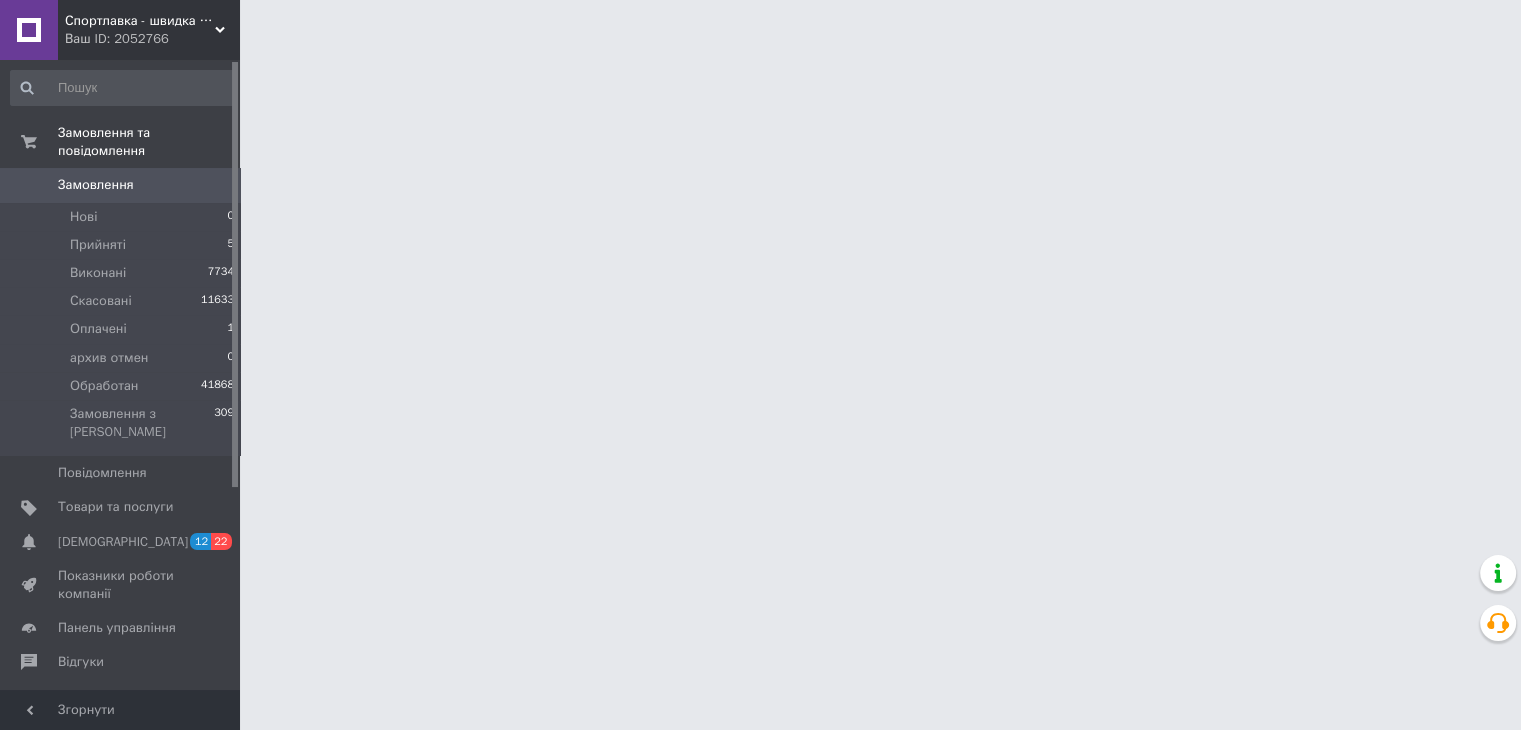 scroll, scrollTop: 0, scrollLeft: 0, axis: both 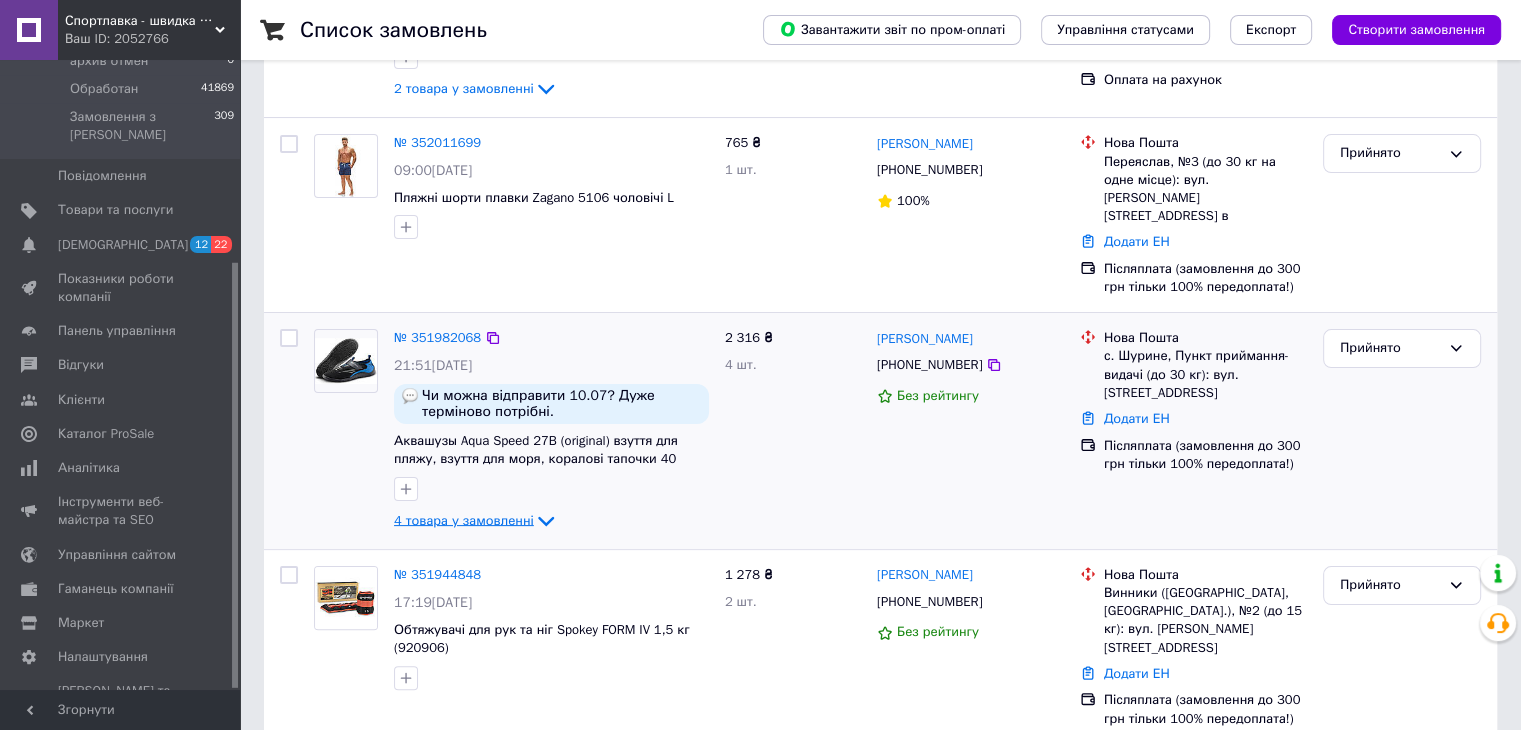 click on "4 товара у замовленні" at bounding box center (464, 520) 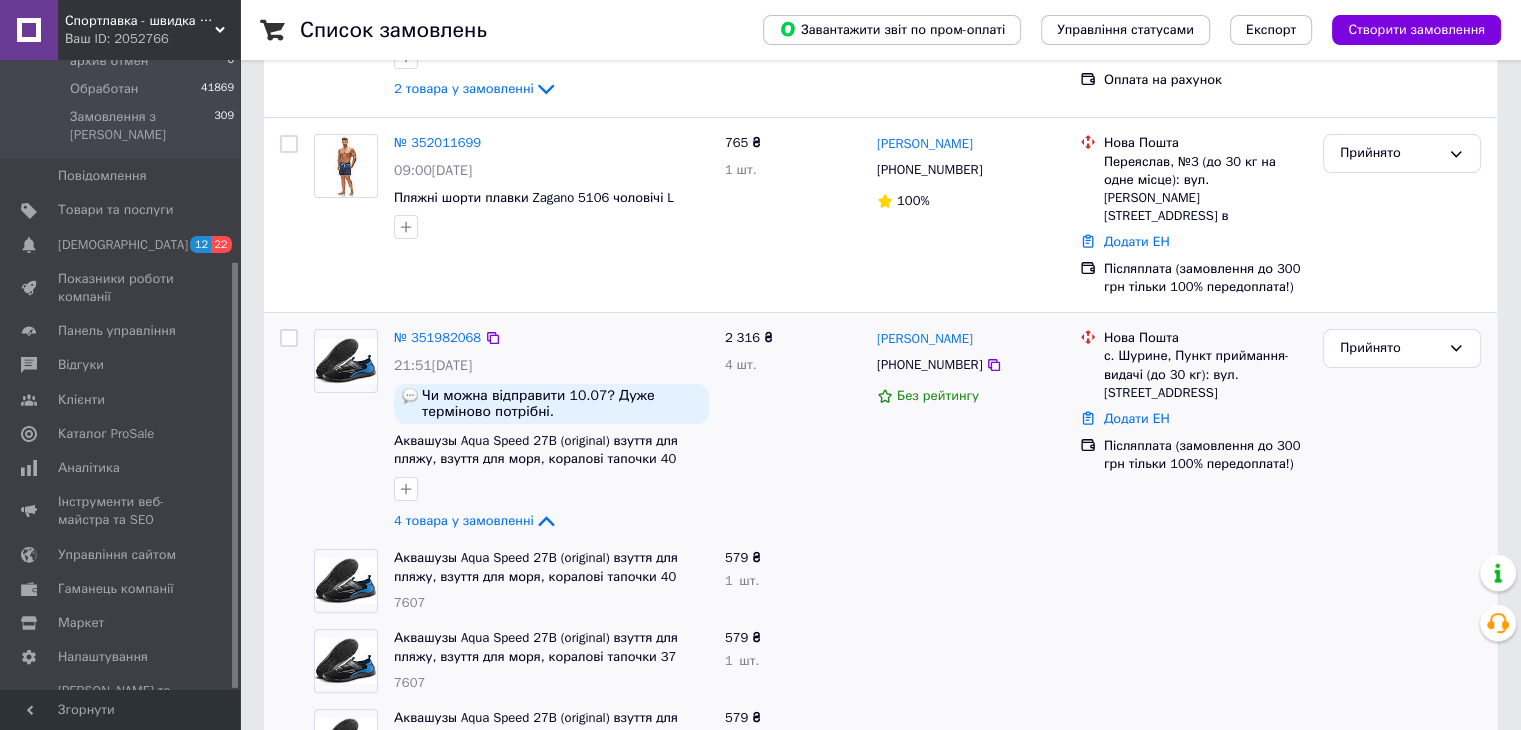 scroll, scrollTop: 472, scrollLeft: 0, axis: vertical 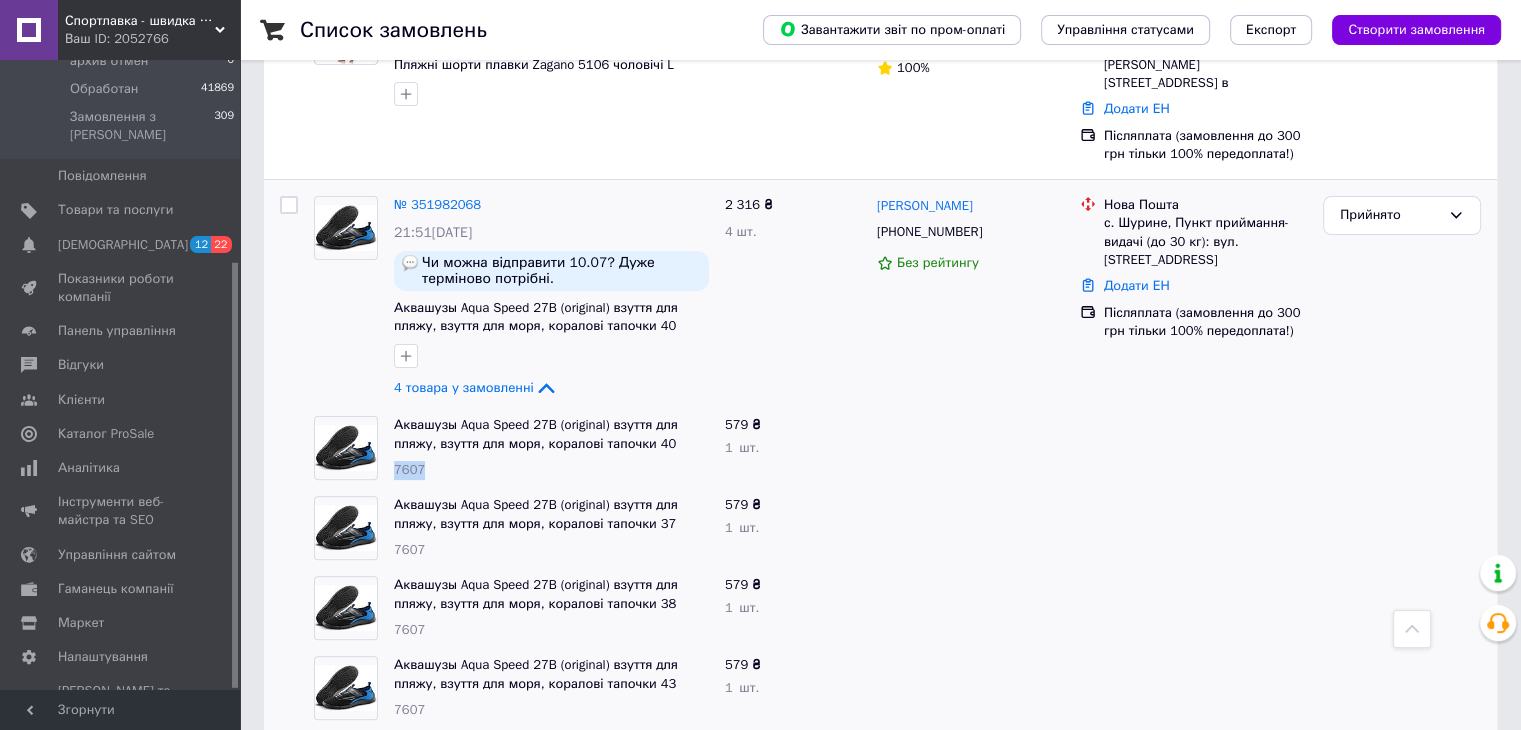 drag, startPoint x: 426, startPoint y: 448, endPoint x: 394, endPoint y: 449, distance: 32.01562 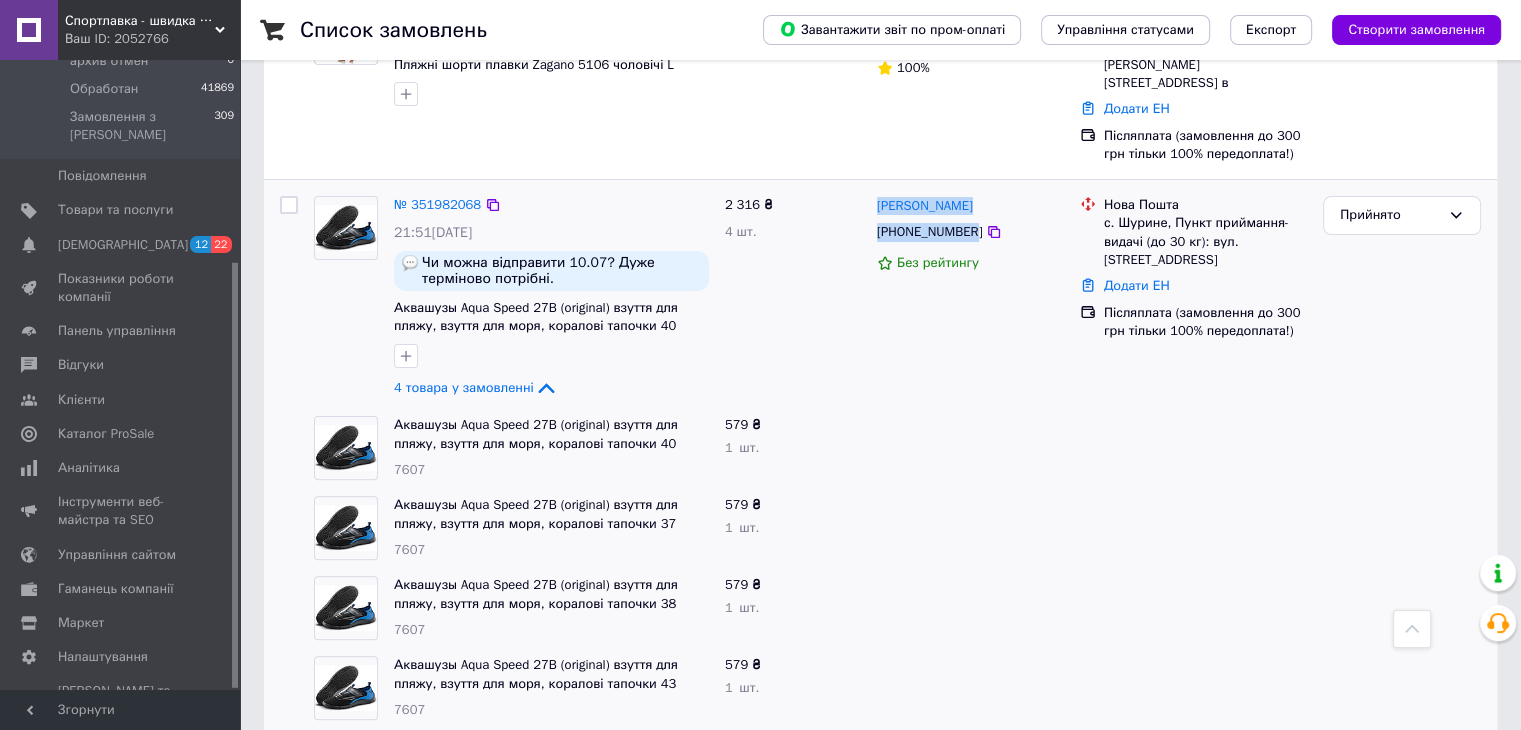drag, startPoint x: 875, startPoint y: 180, endPoint x: 967, endPoint y: 212, distance: 97.406364 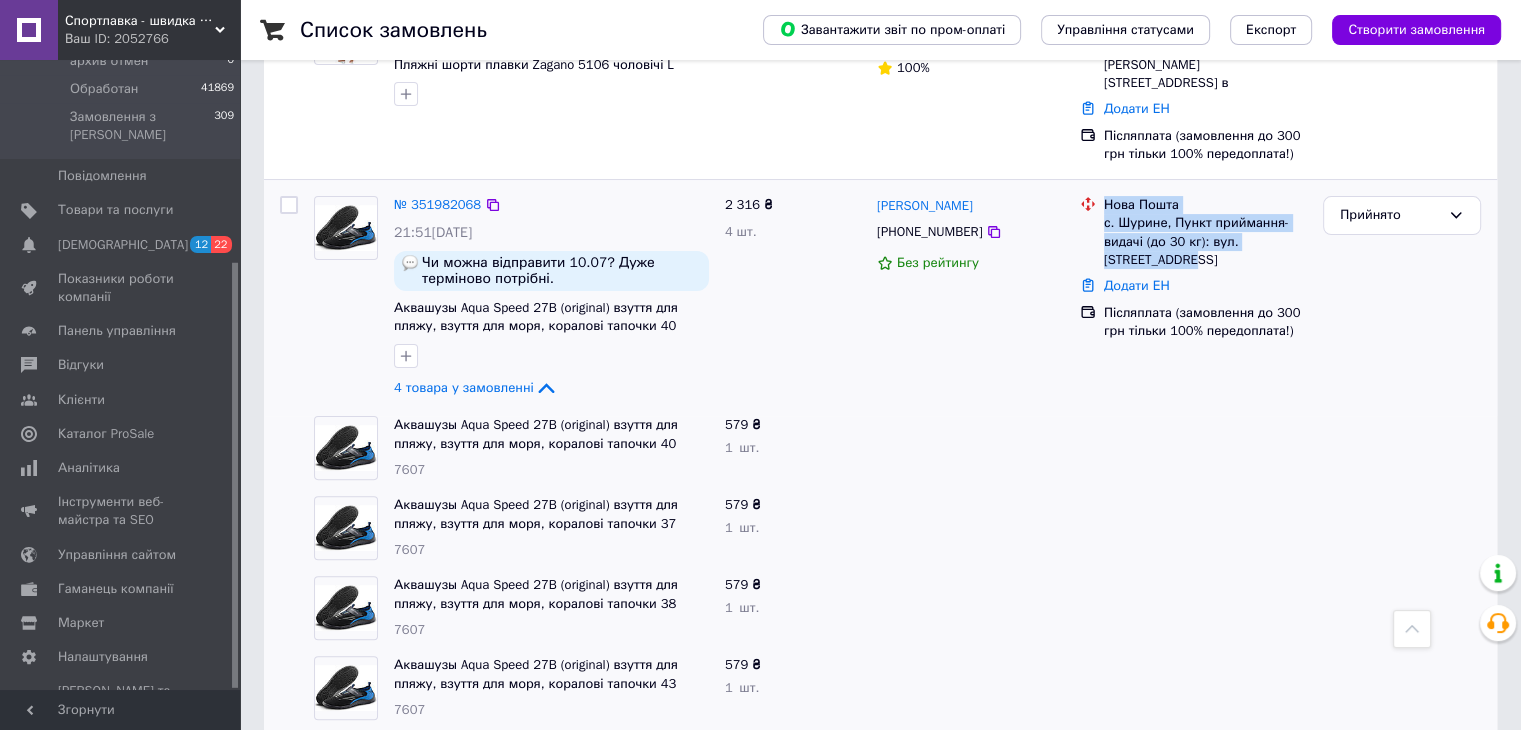 drag, startPoint x: 1098, startPoint y: 198, endPoint x: 1159, endPoint y: 234, distance: 70.83079 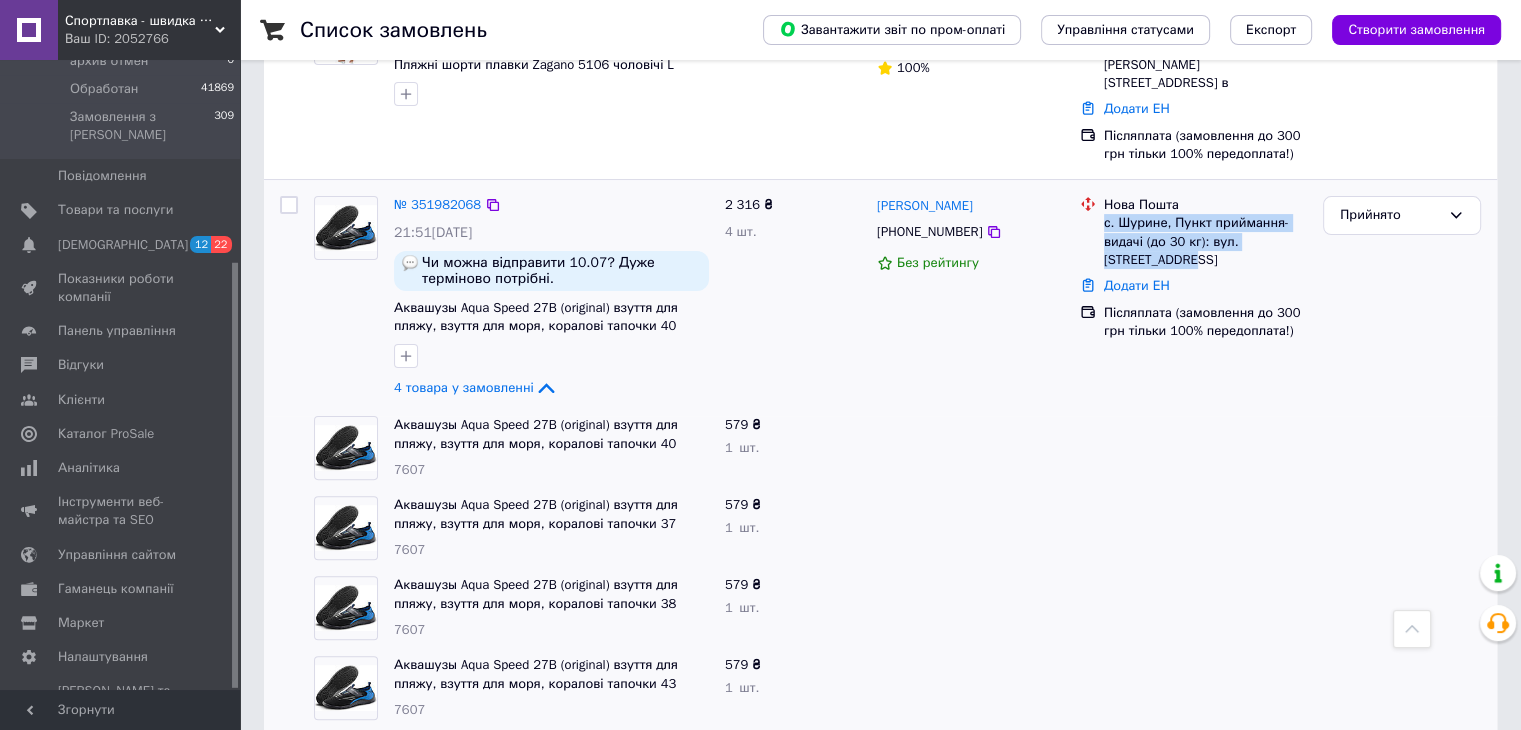 drag, startPoint x: 1101, startPoint y: 205, endPoint x: 1146, endPoint y: 234, distance: 53.535034 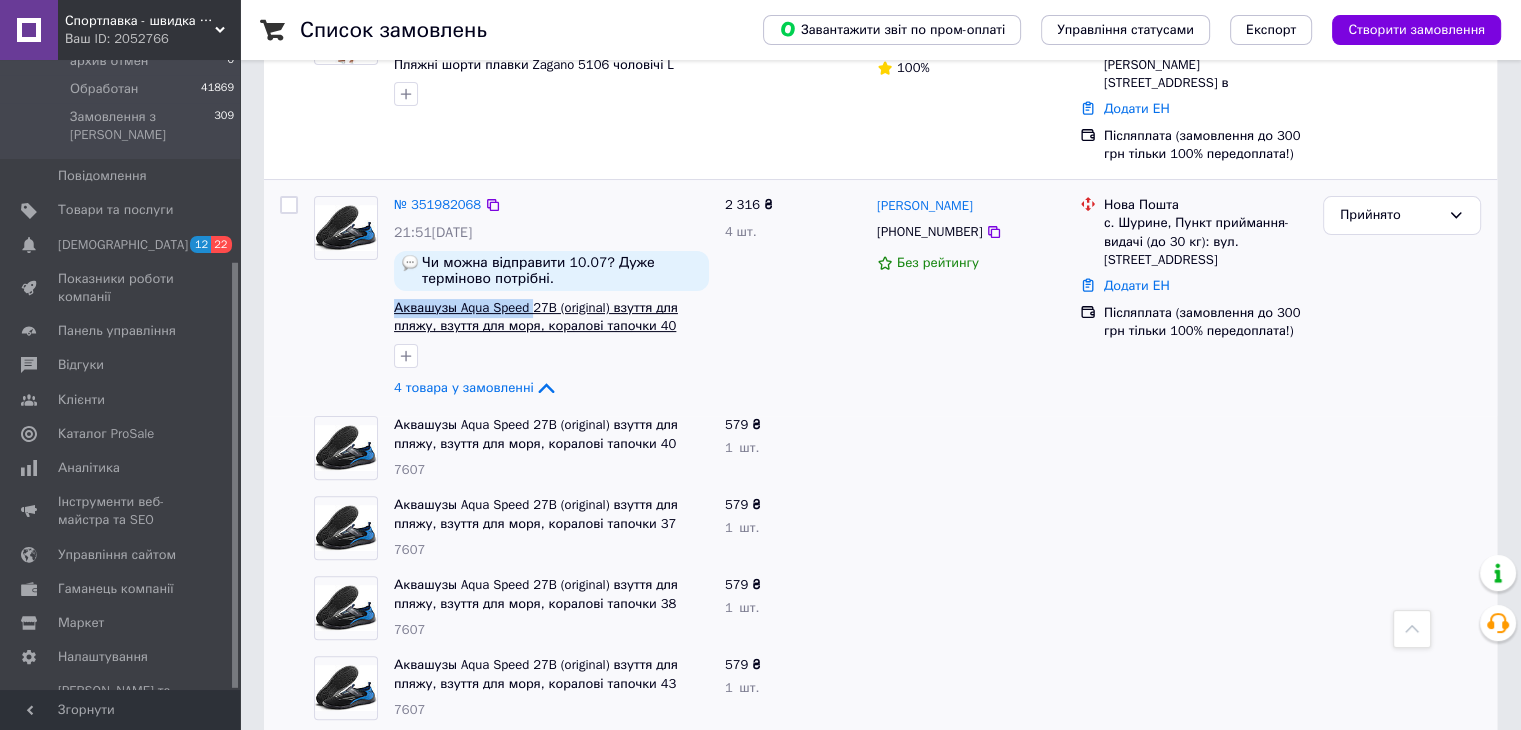 drag, startPoint x: 391, startPoint y: 280, endPoint x: 529, endPoint y: 293, distance: 138.61096 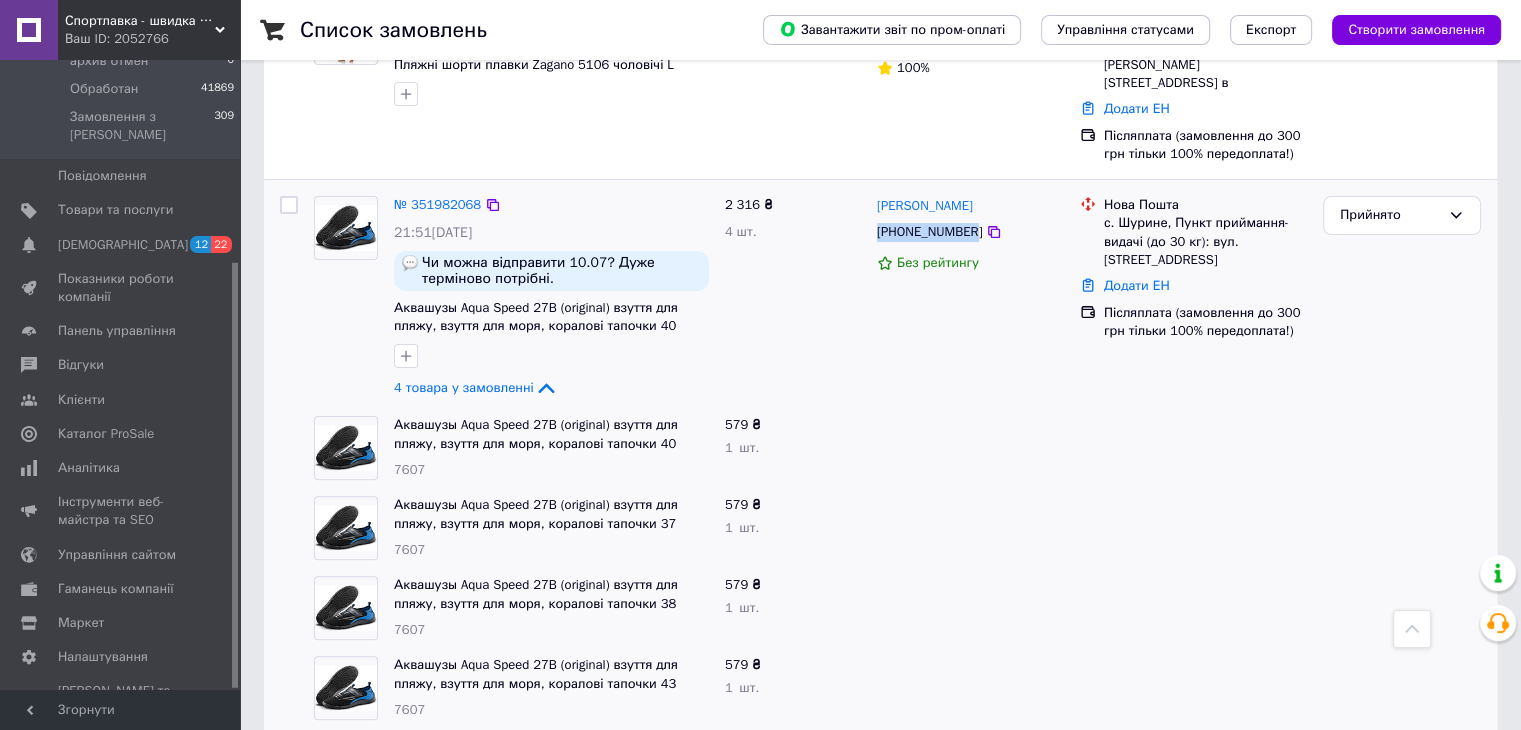 drag, startPoint x: 876, startPoint y: 213, endPoint x: 967, endPoint y: 215, distance: 91.02197 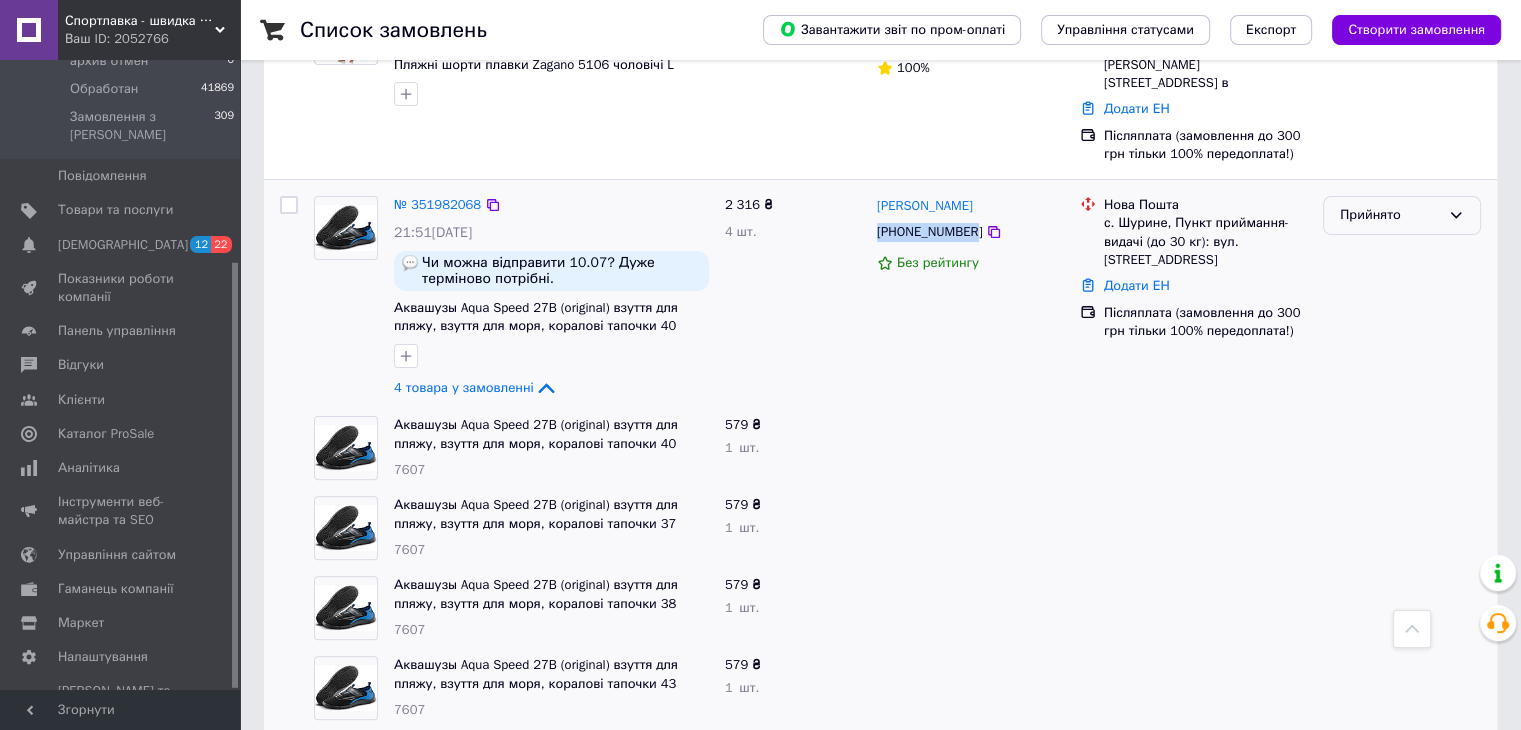 click 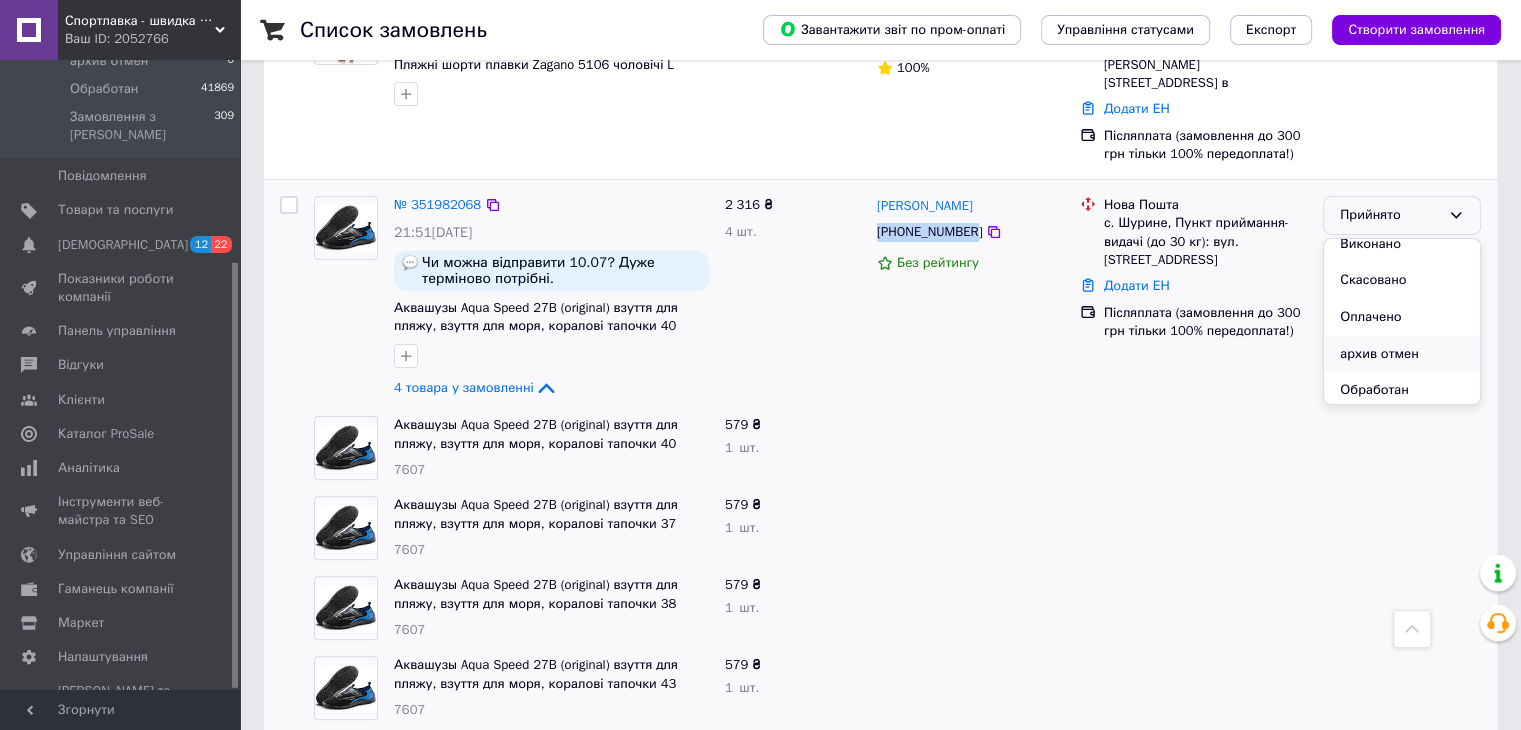scroll, scrollTop: 17, scrollLeft: 0, axis: vertical 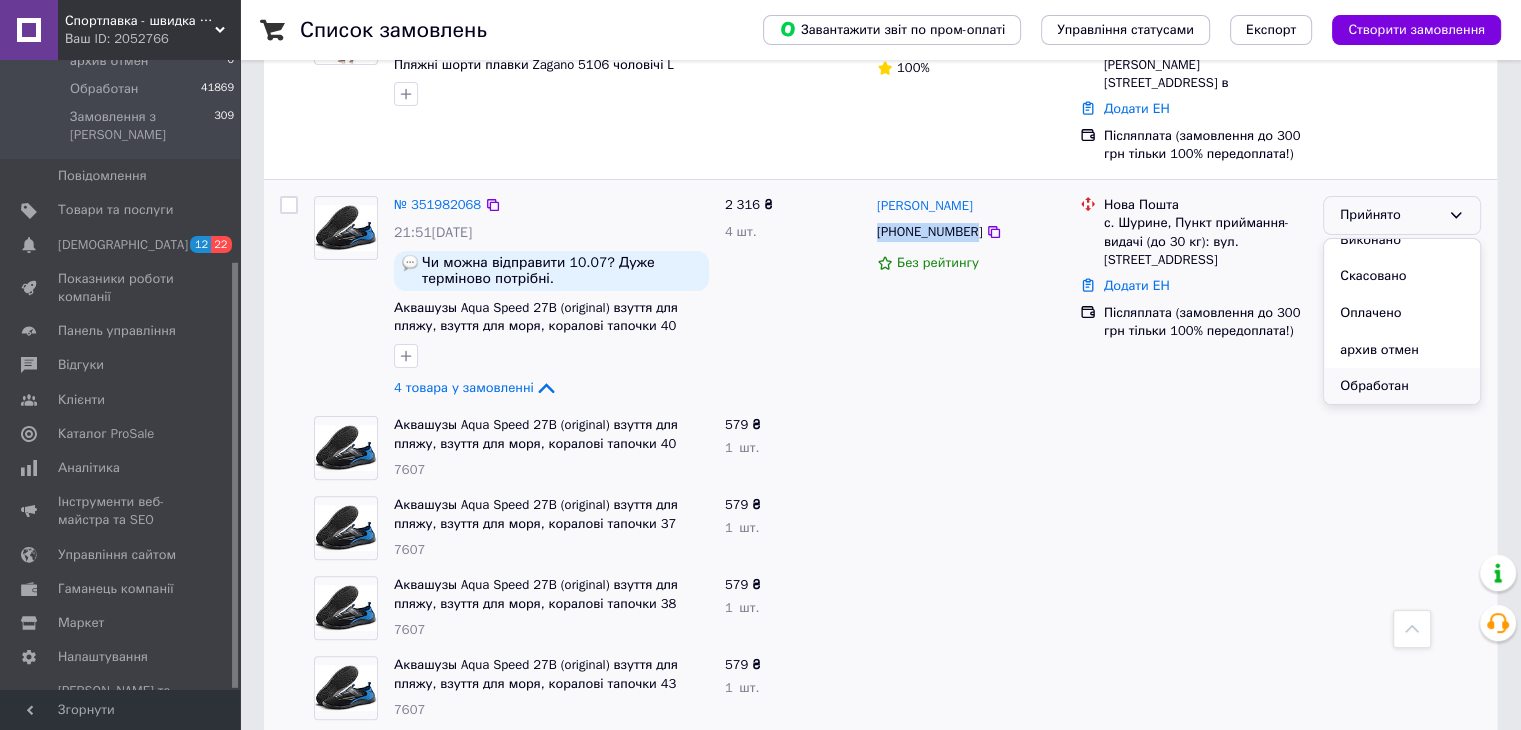 click on "Обработан" at bounding box center (1402, 386) 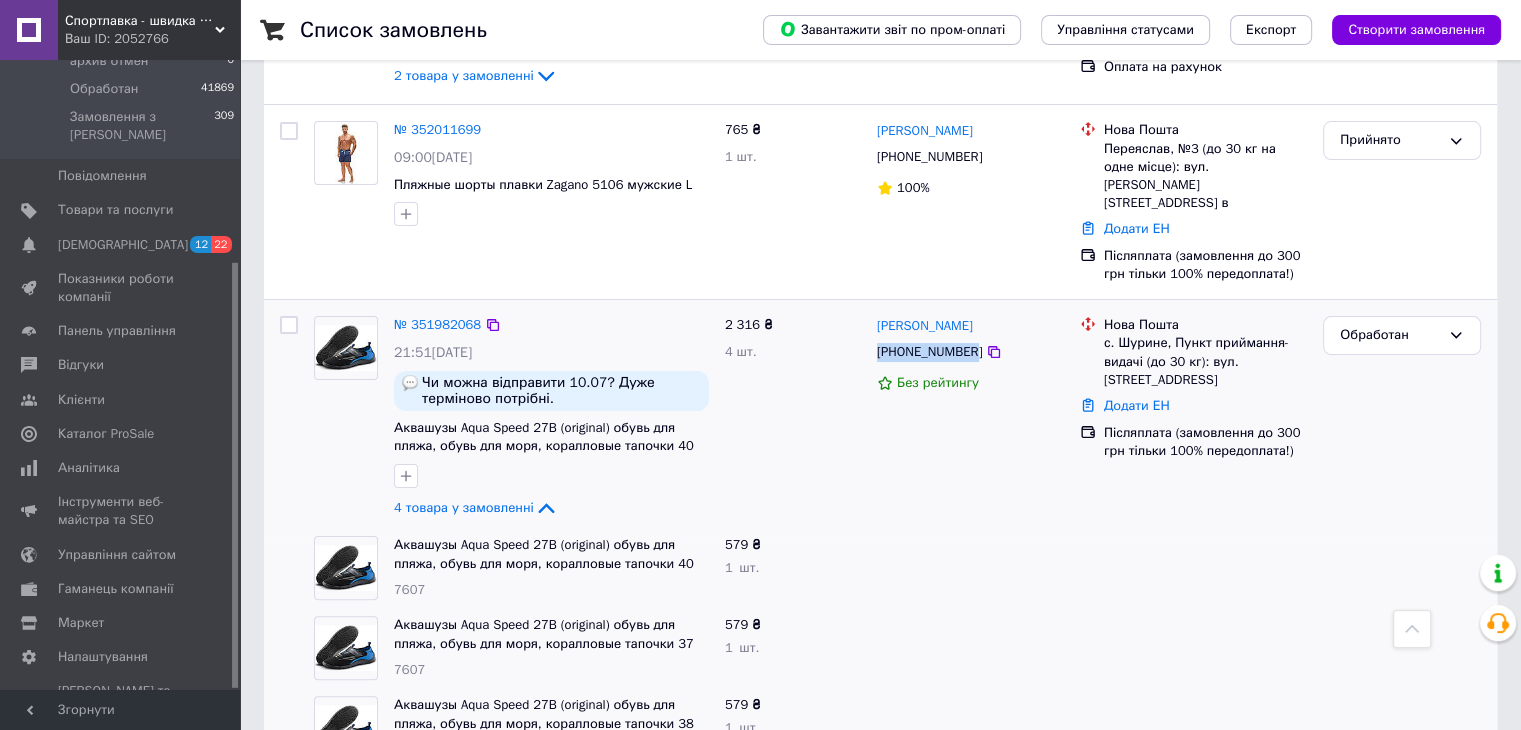 scroll, scrollTop: 205, scrollLeft: 0, axis: vertical 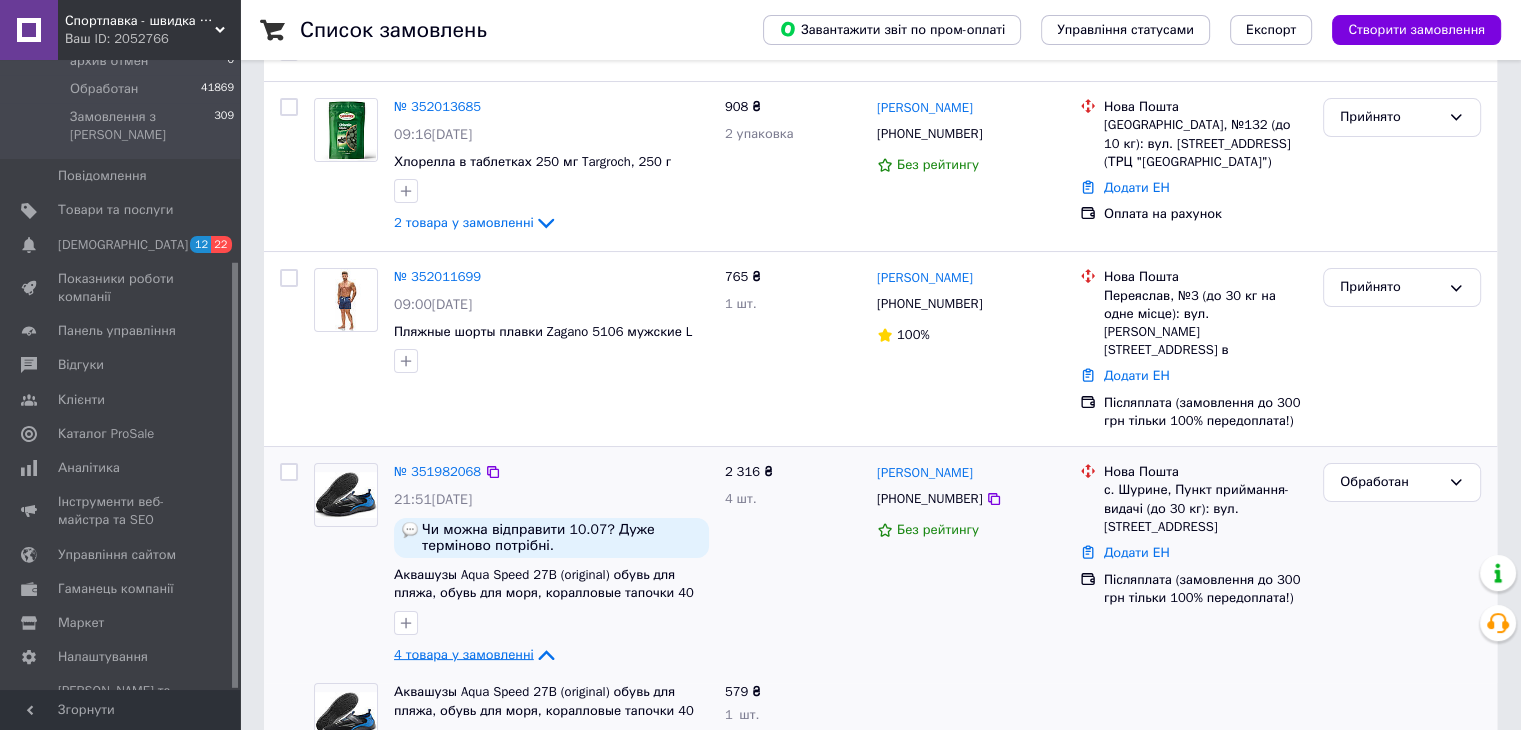 click 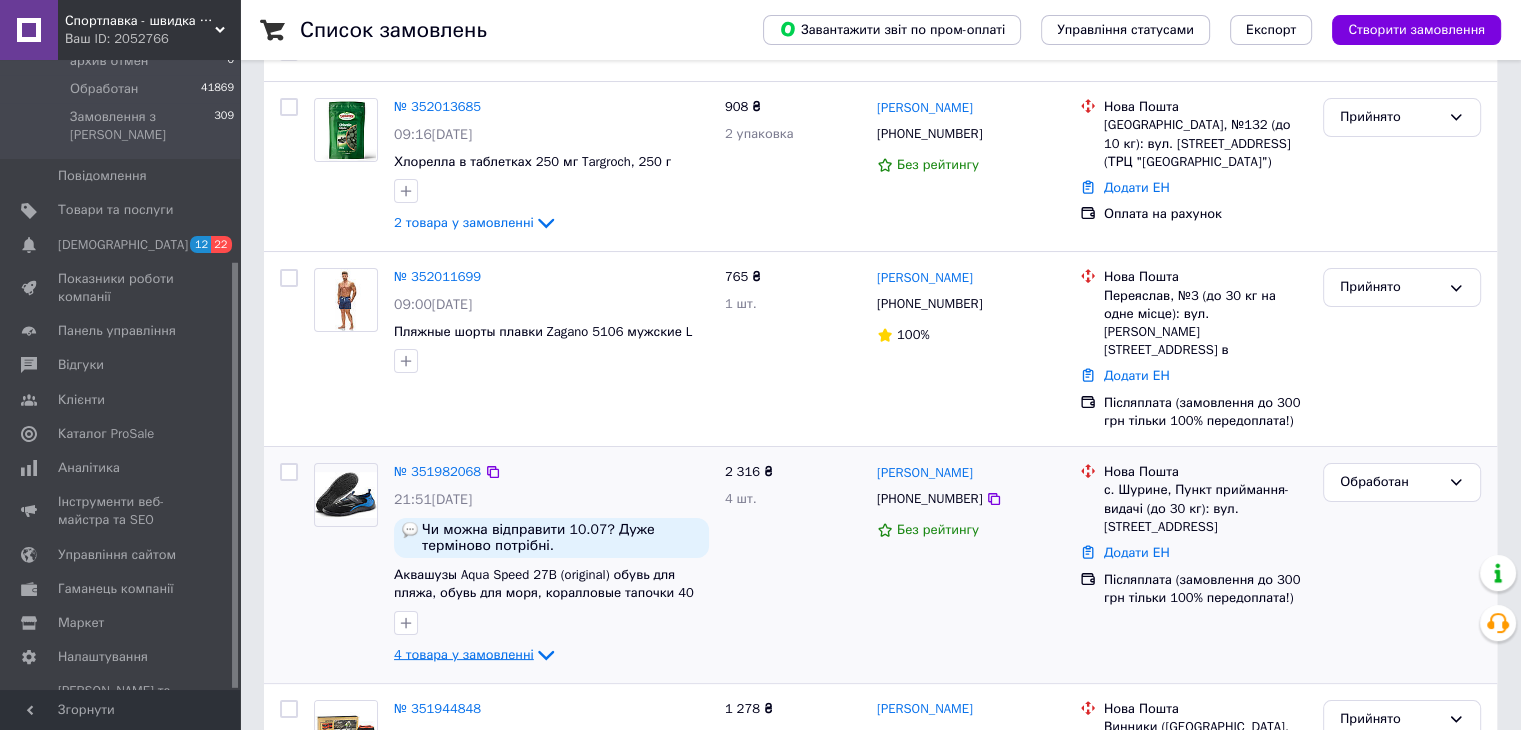 scroll, scrollTop: 72, scrollLeft: 0, axis: vertical 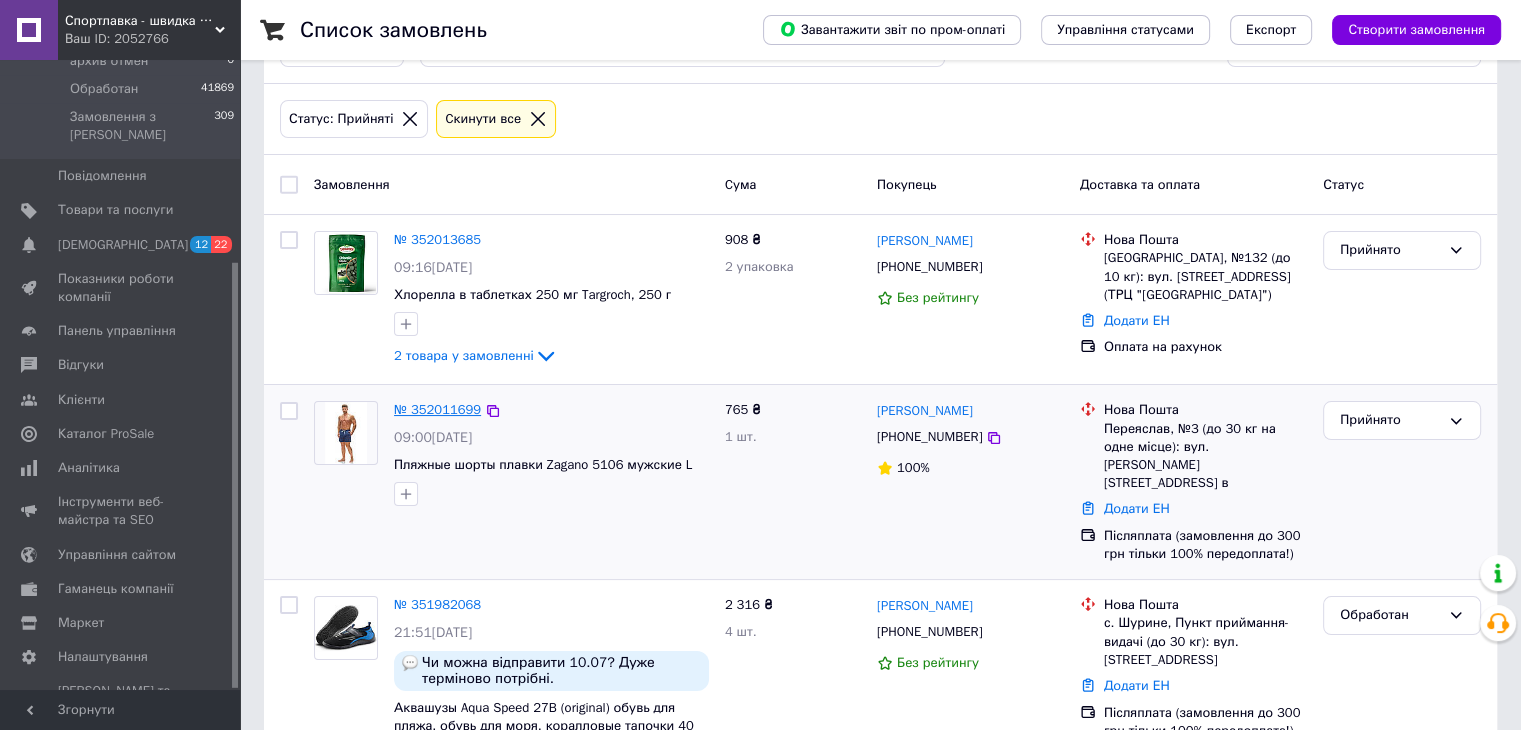 click on "№ 352011699" at bounding box center (437, 409) 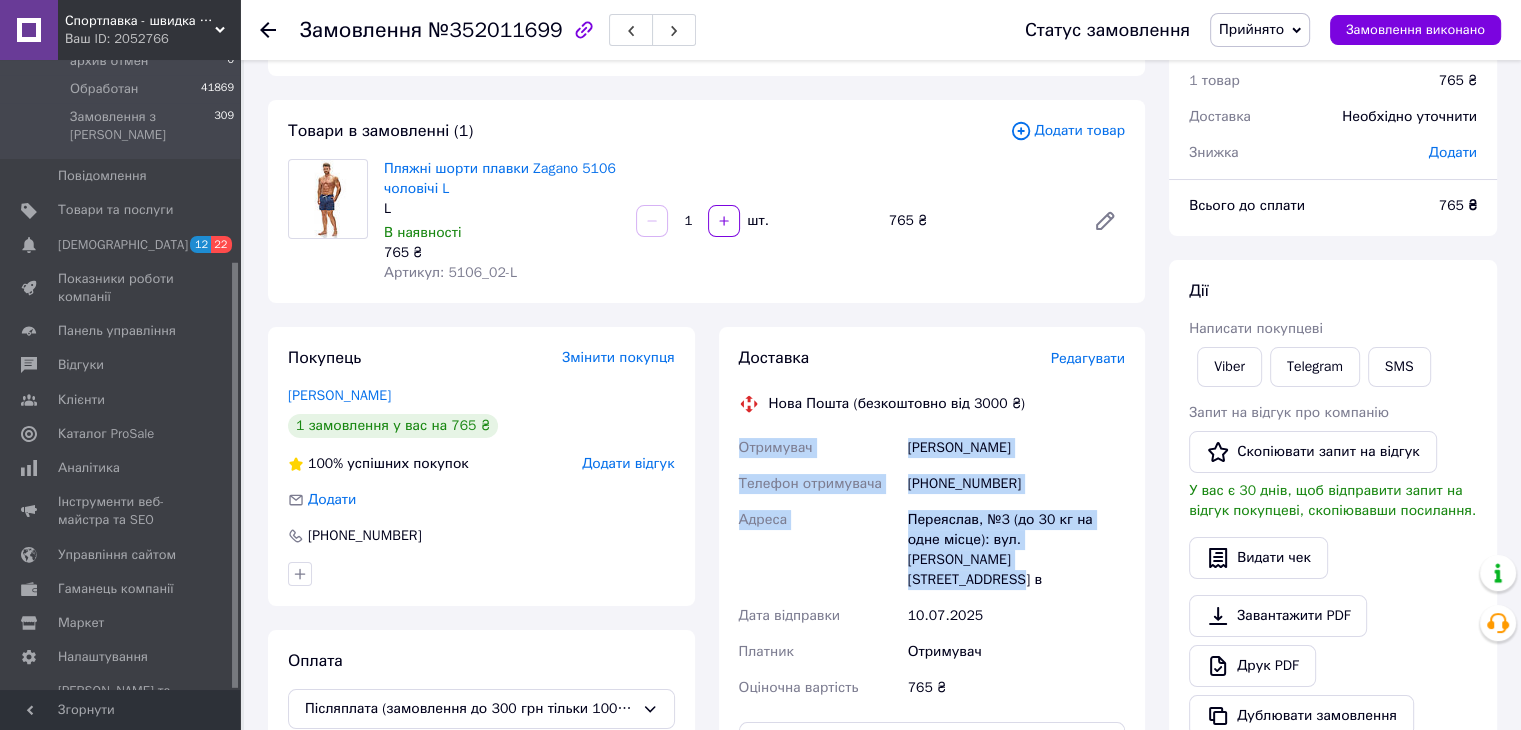 drag, startPoint x: 728, startPoint y: 432, endPoint x: 1052, endPoint y: 551, distance: 345.1623 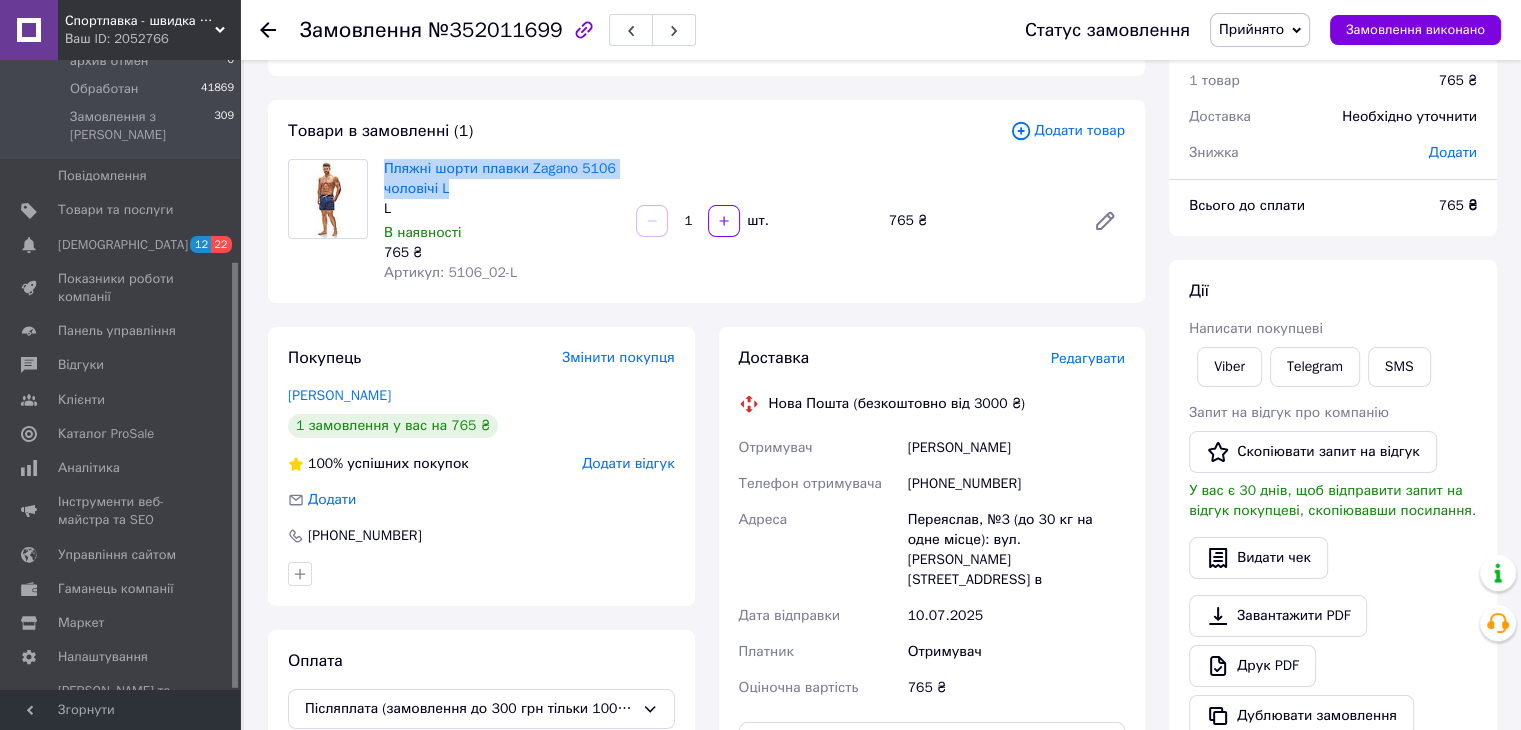 drag, startPoint x: 379, startPoint y: 156, endPoint x: 457, endPoint y: 189, distance: 84.693565 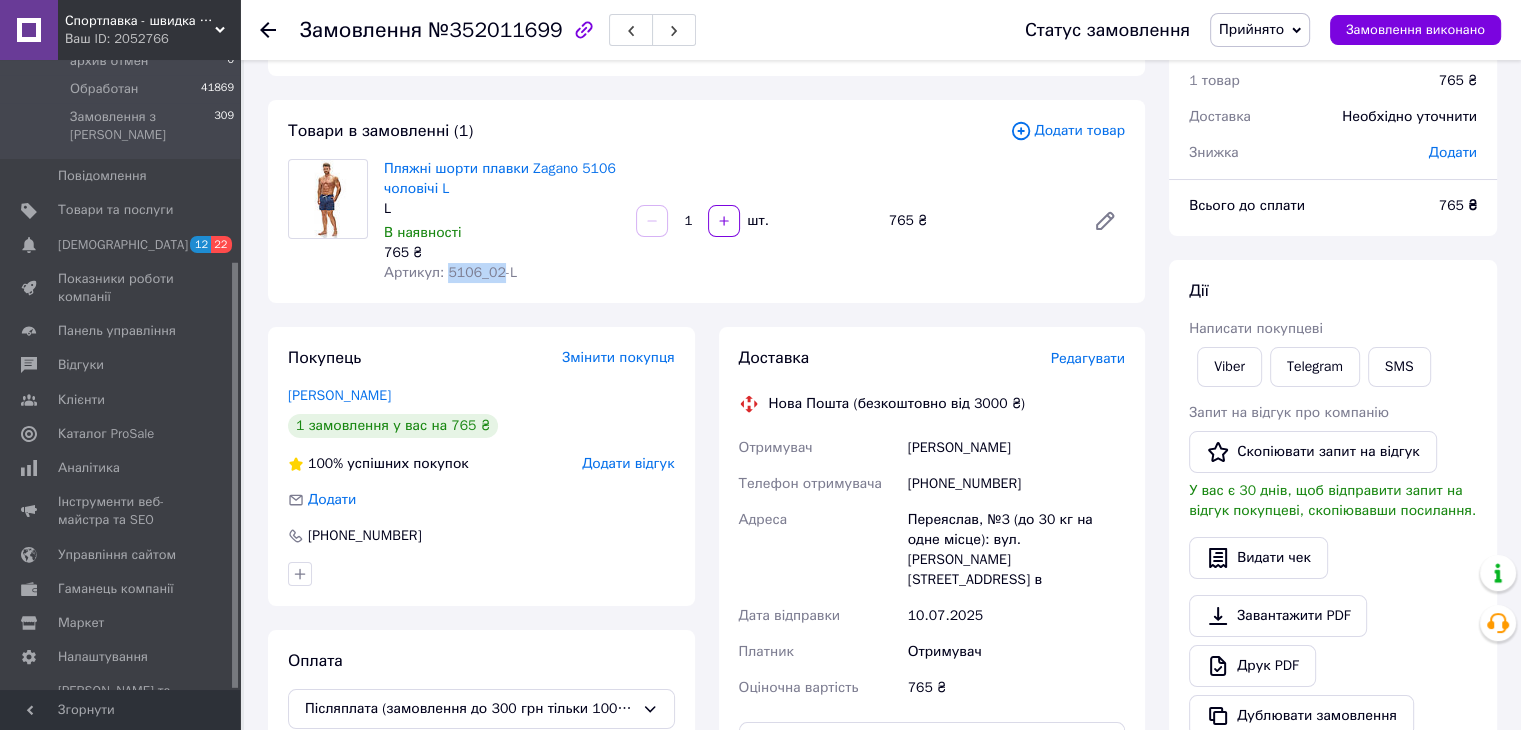 drag, startPoint x: 494, startPoint y: 273, endPoint x: 445, endPoint y: 273, distance: 49 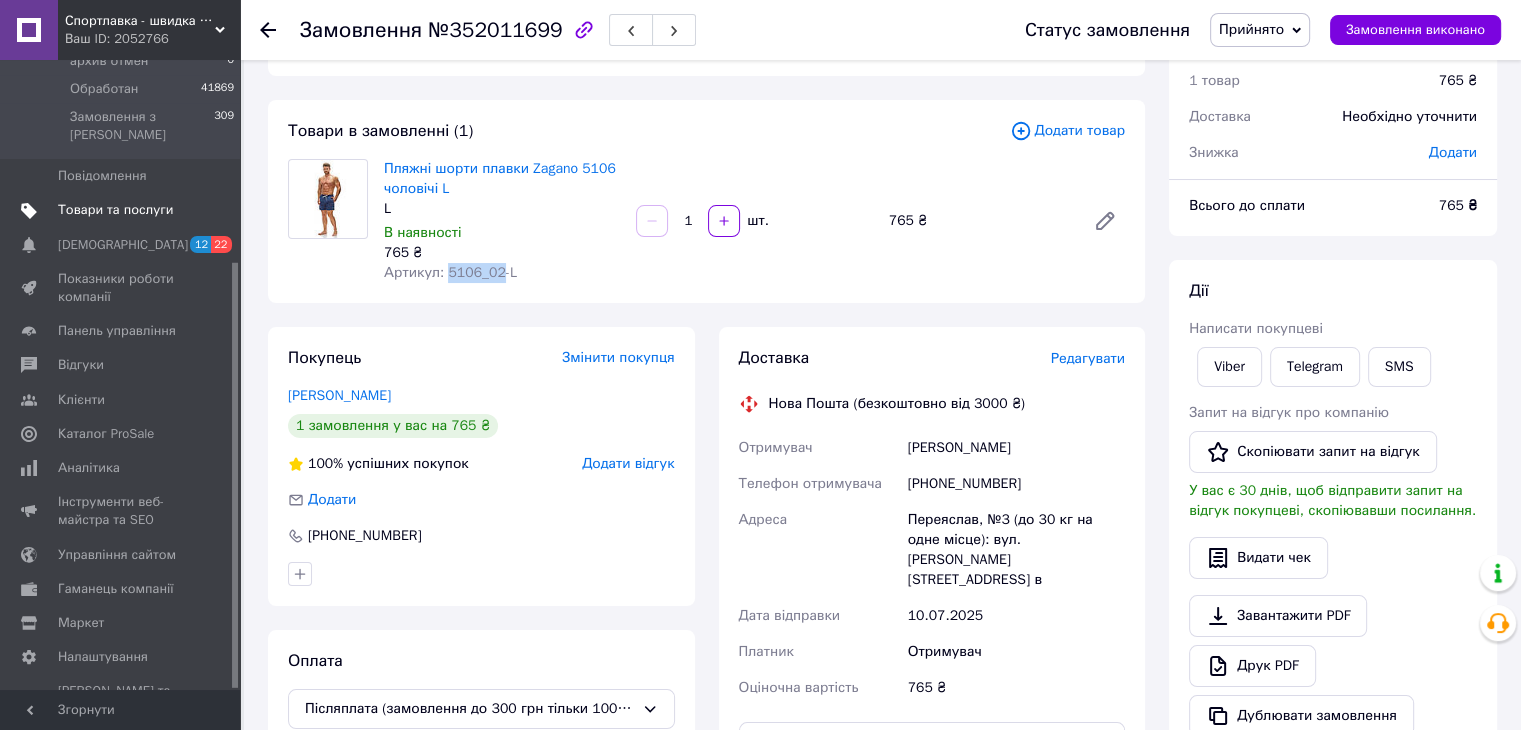 click on "Товари та послуги" at bounding box center (115, 210) 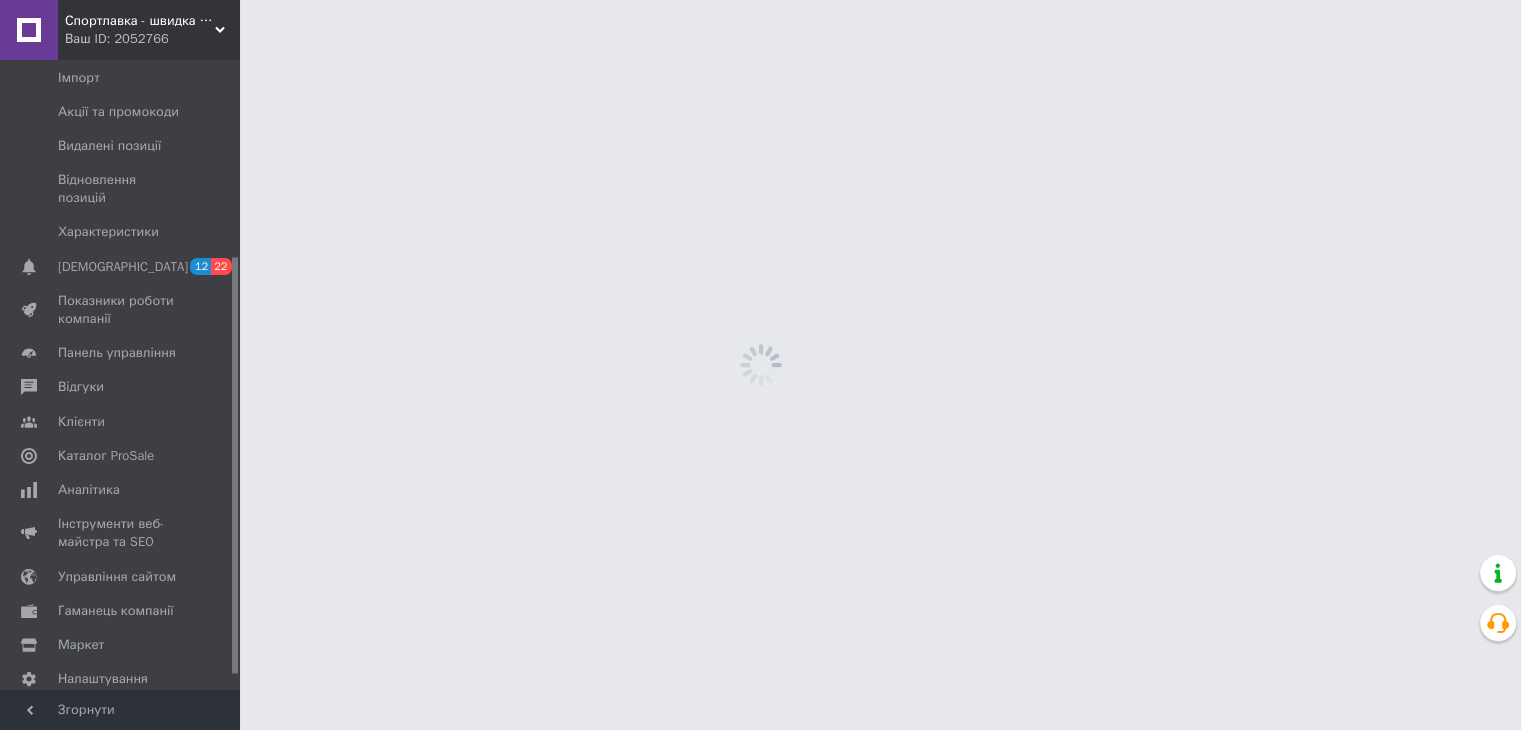 scroll, scrollTop: 0, scrollLeft: 0, axis: both 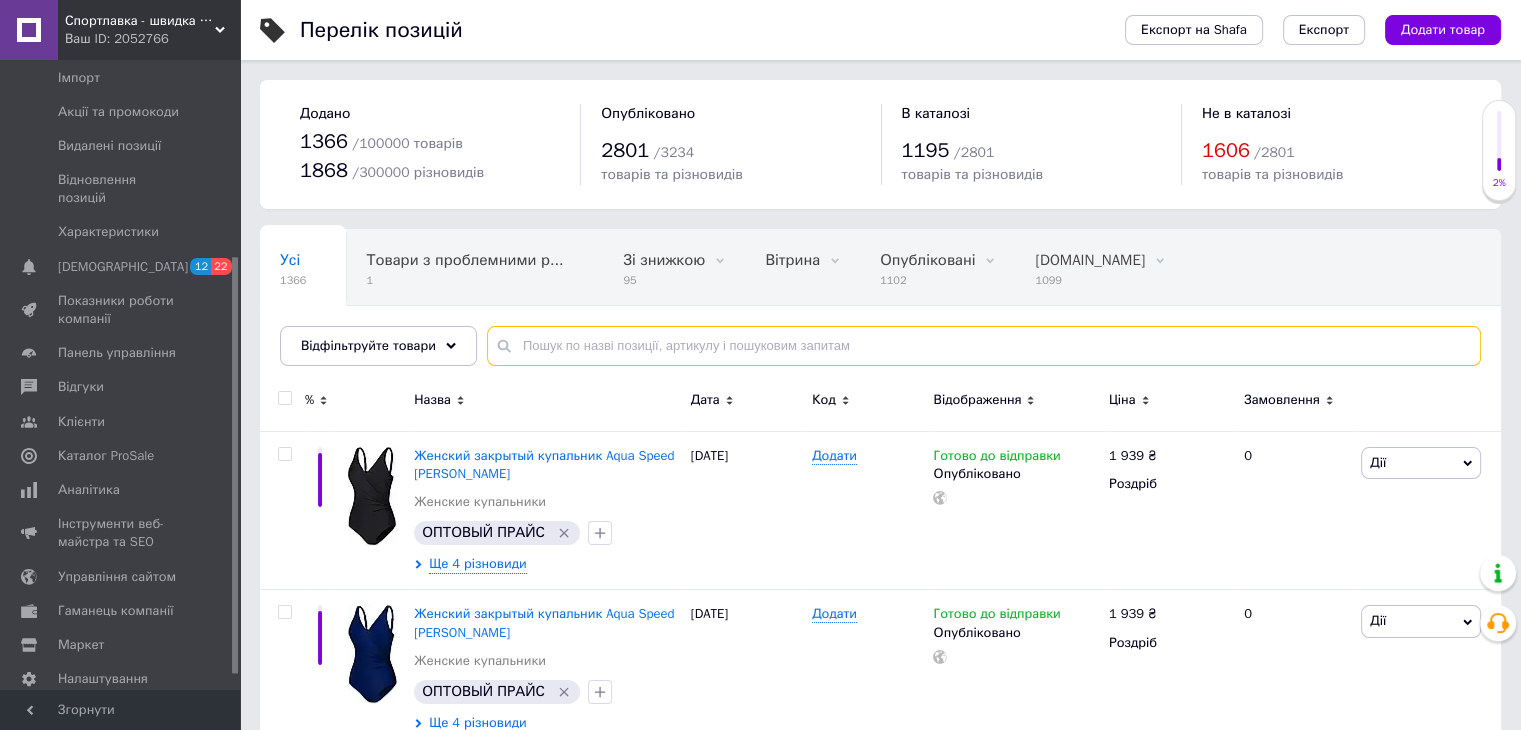 click at bounding box center (984, 346) 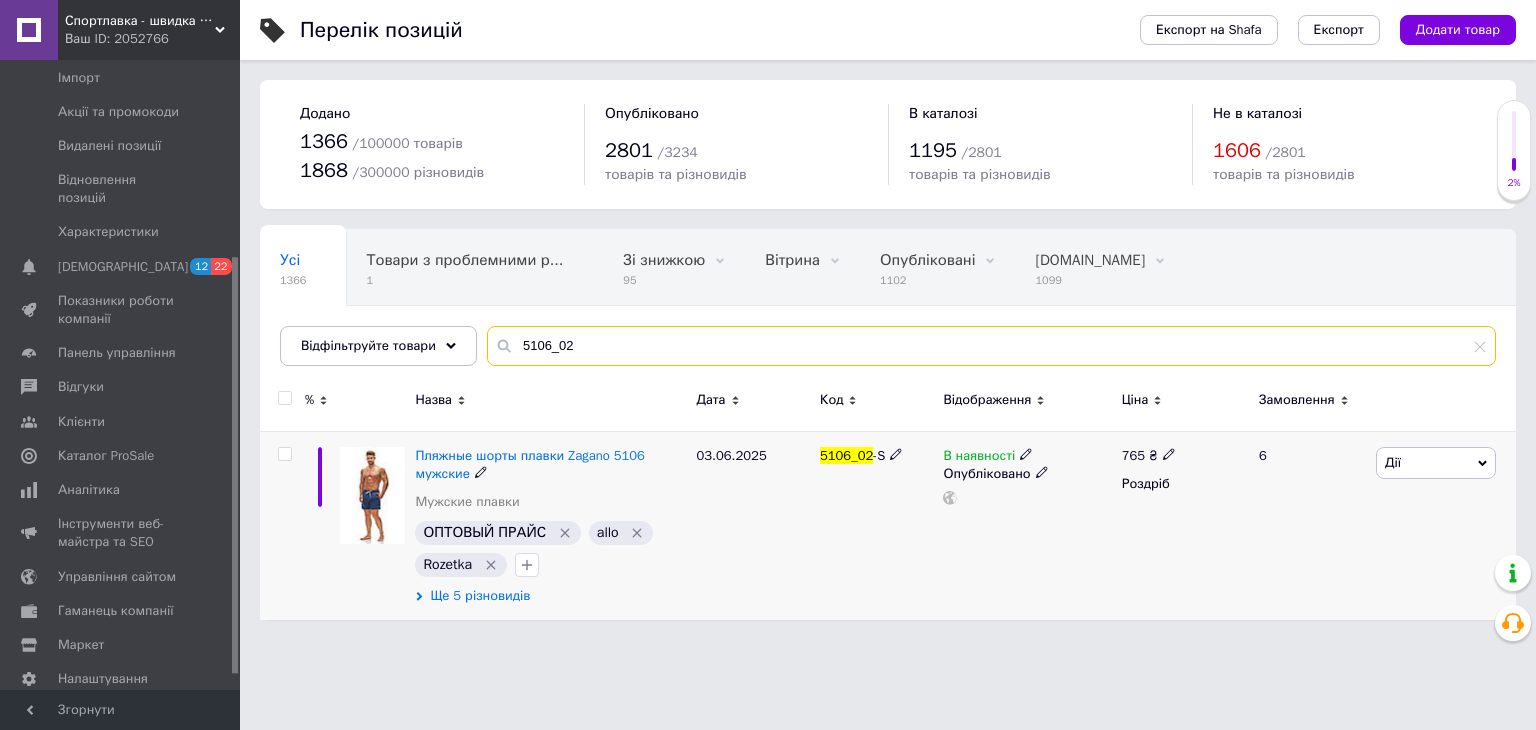 type on "5106_02" 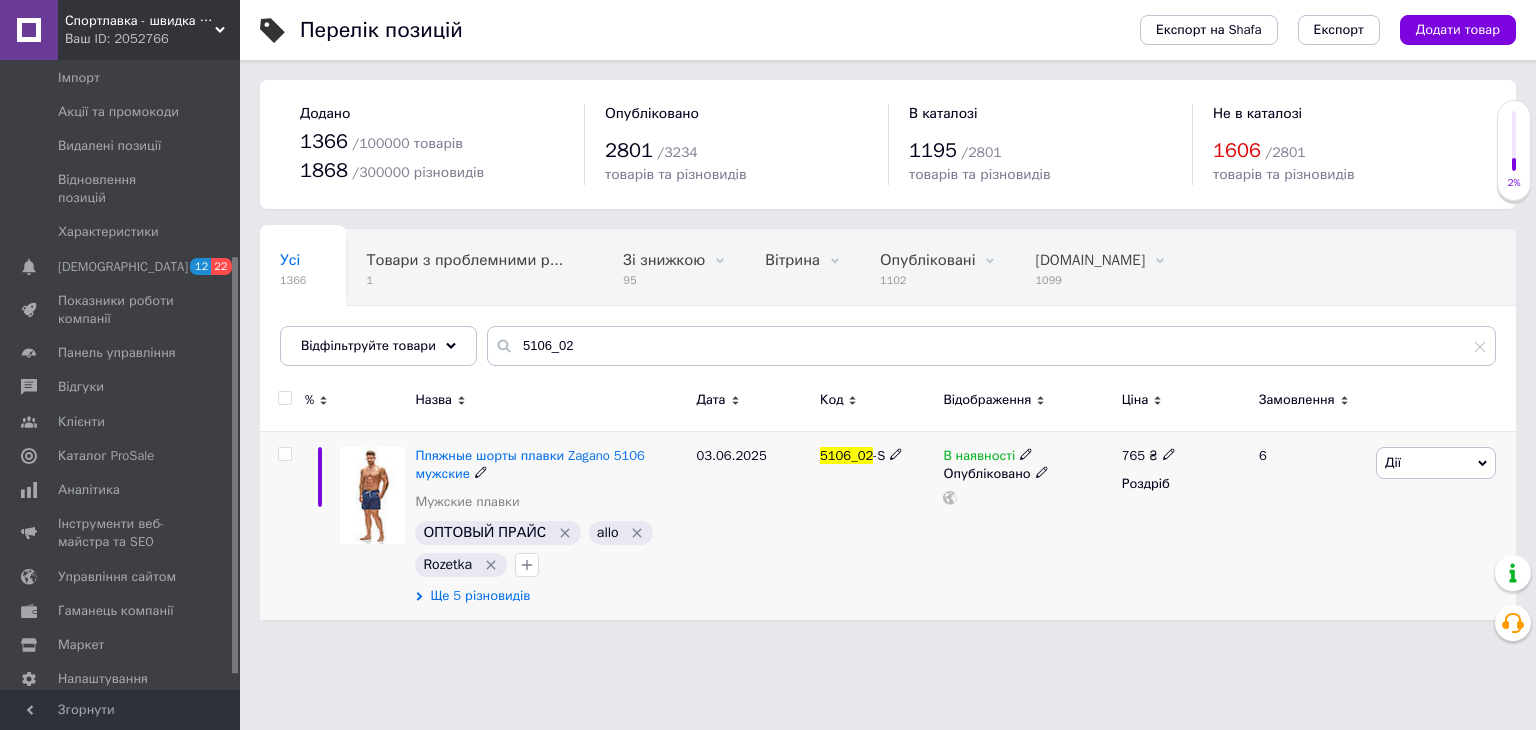 click on "Ще 5 різновидів" at bounding box center (480, 596) 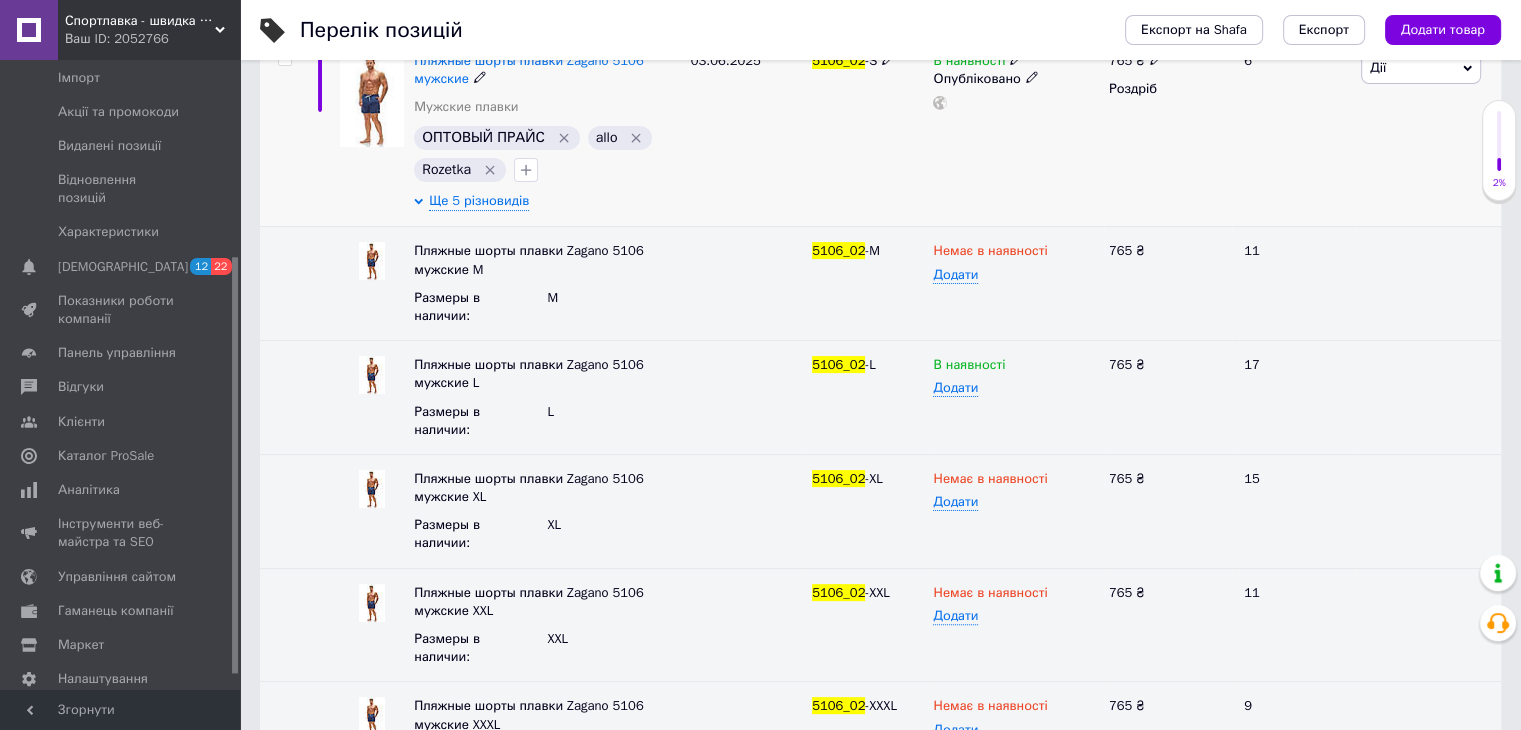 scroll, scrollTop: 400, scrollLeft: 0, axis: vertical 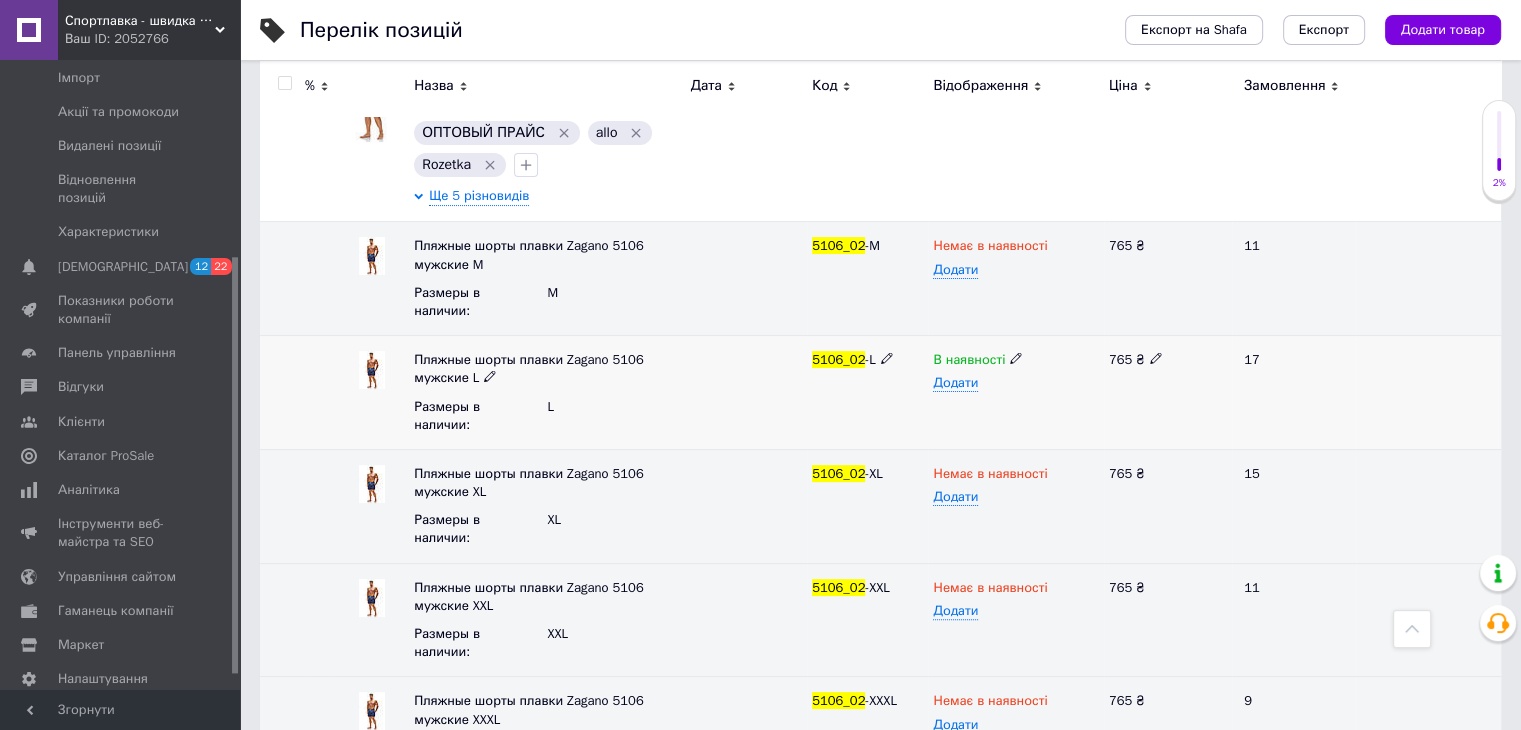 click 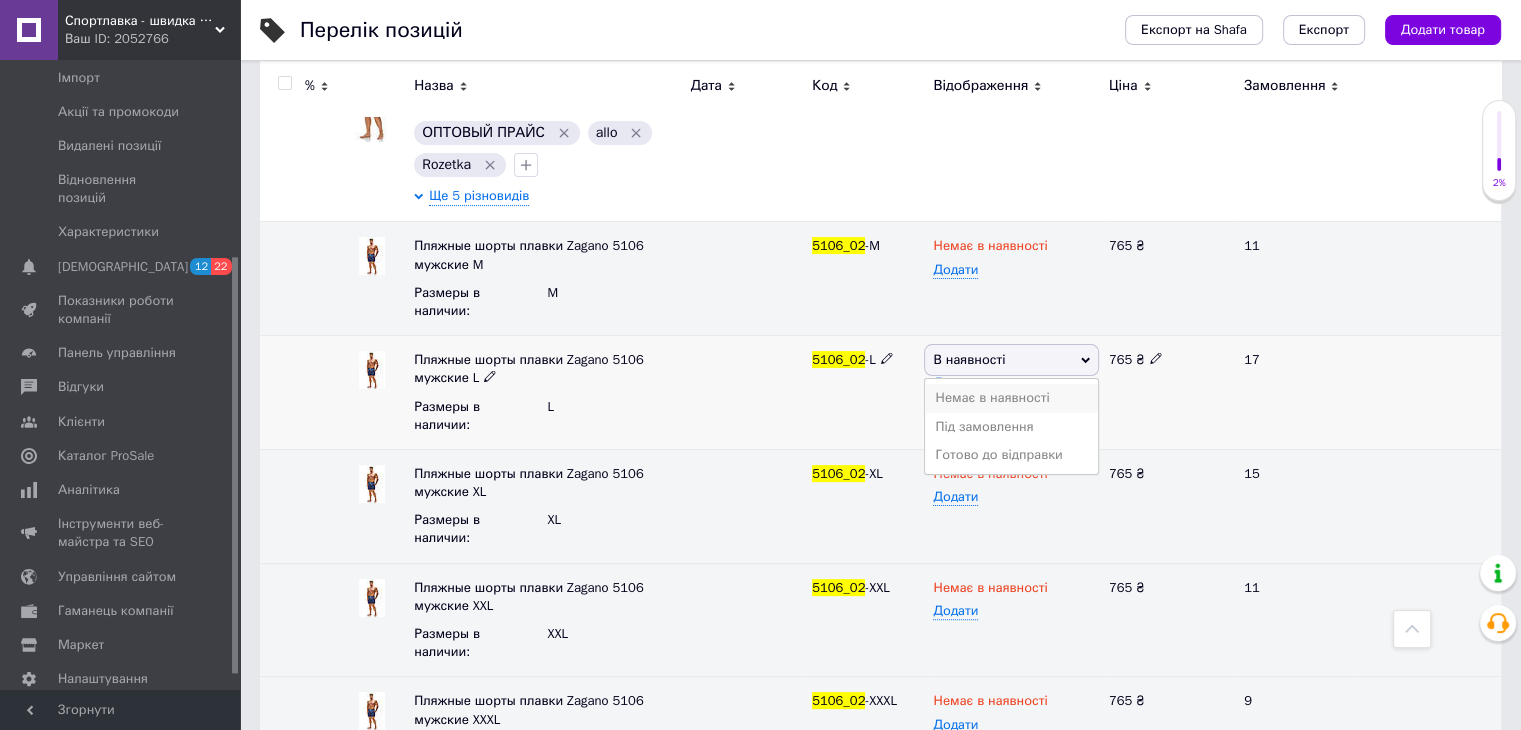 click on "Немає в наявності" at bounding box center [1011, 398] 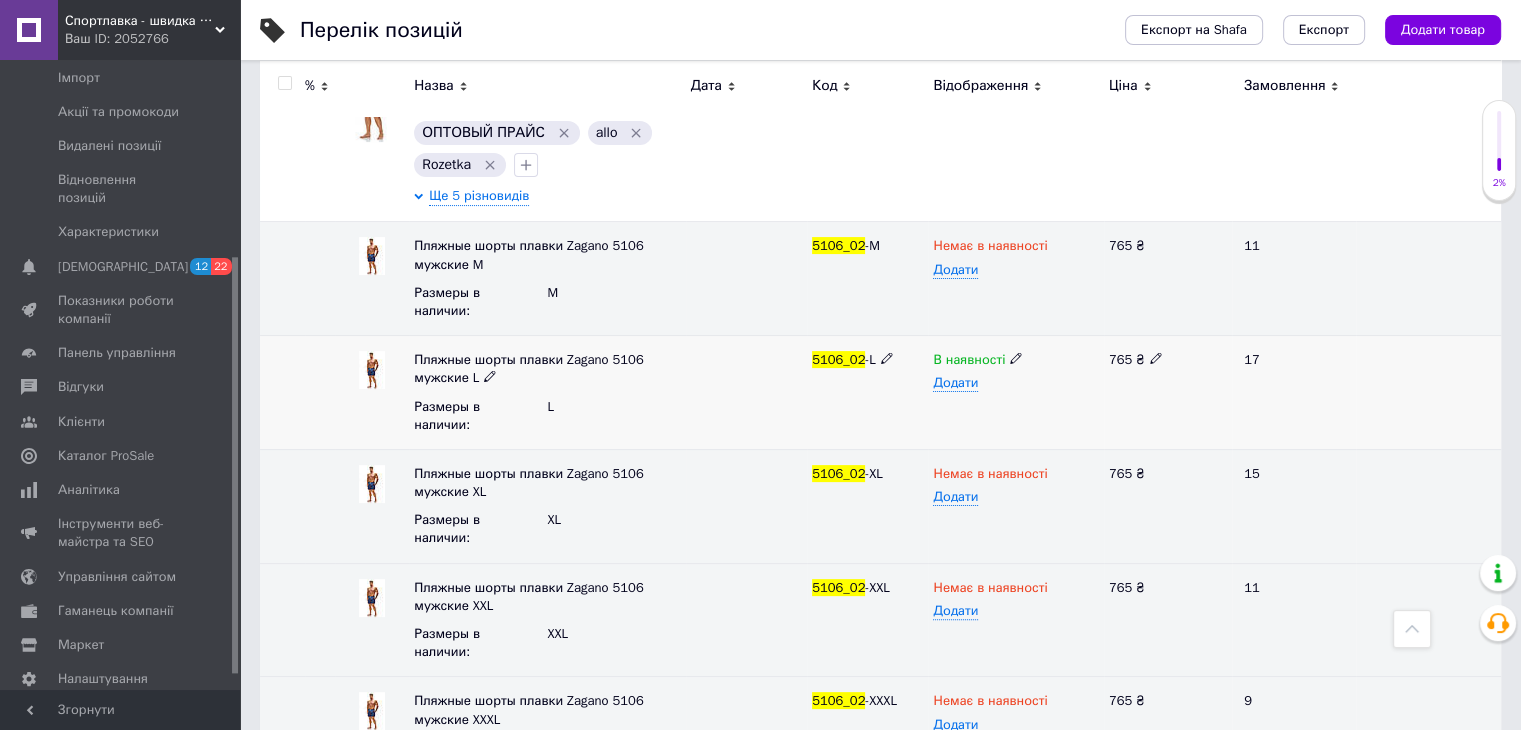 click 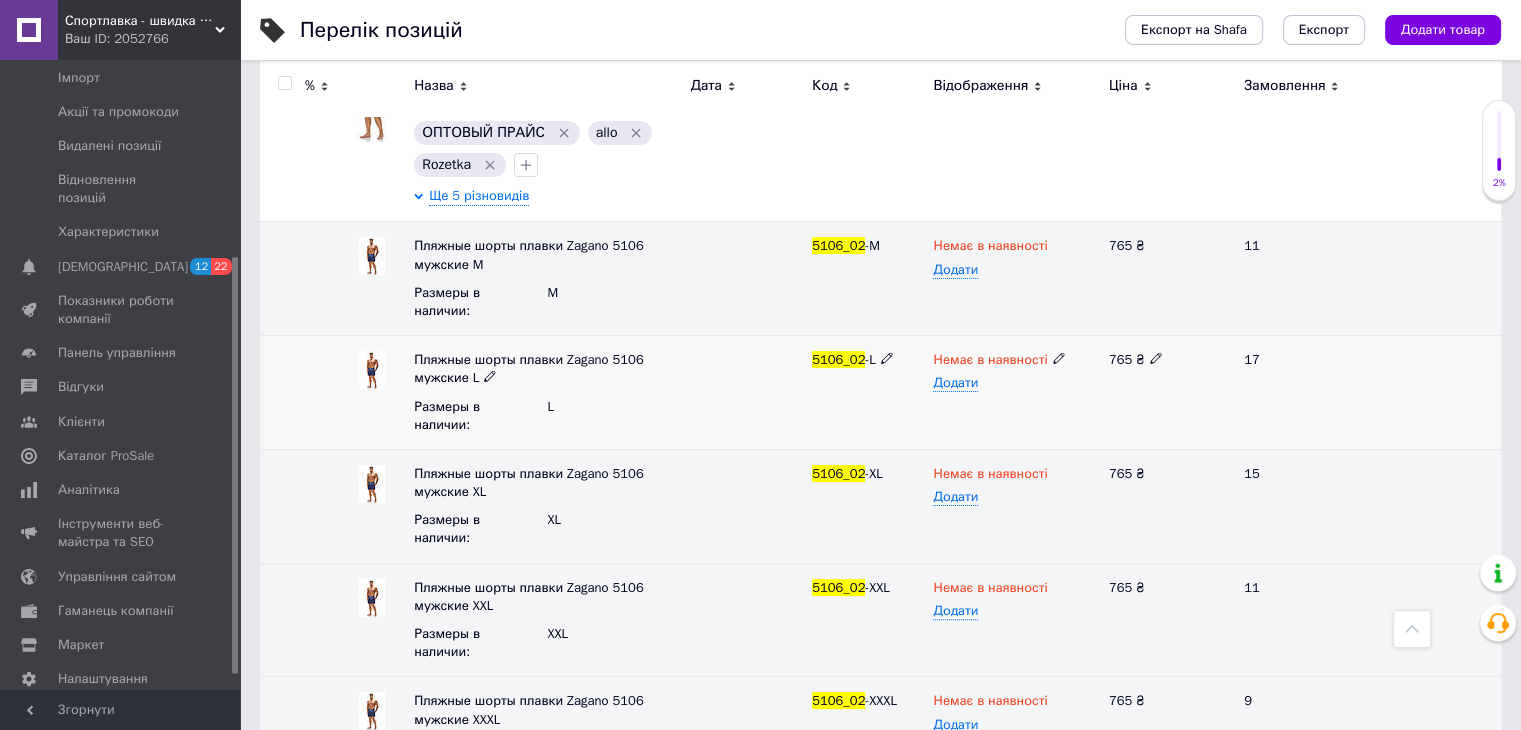 click on "Немає в наявності Додати" at bounding box center [1015, 393] 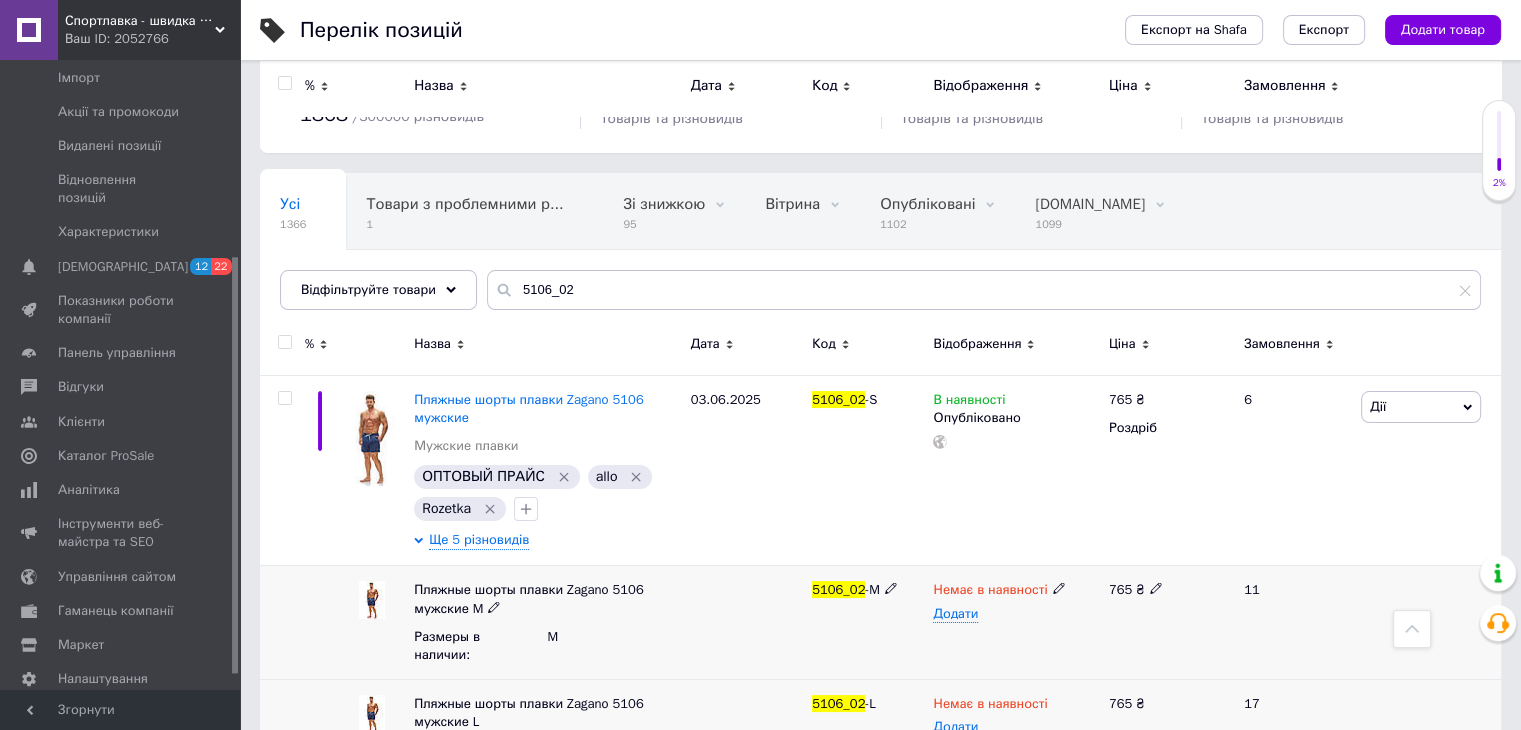 scroll, scrollTop: 0, scrollLeft: 0, axis: both 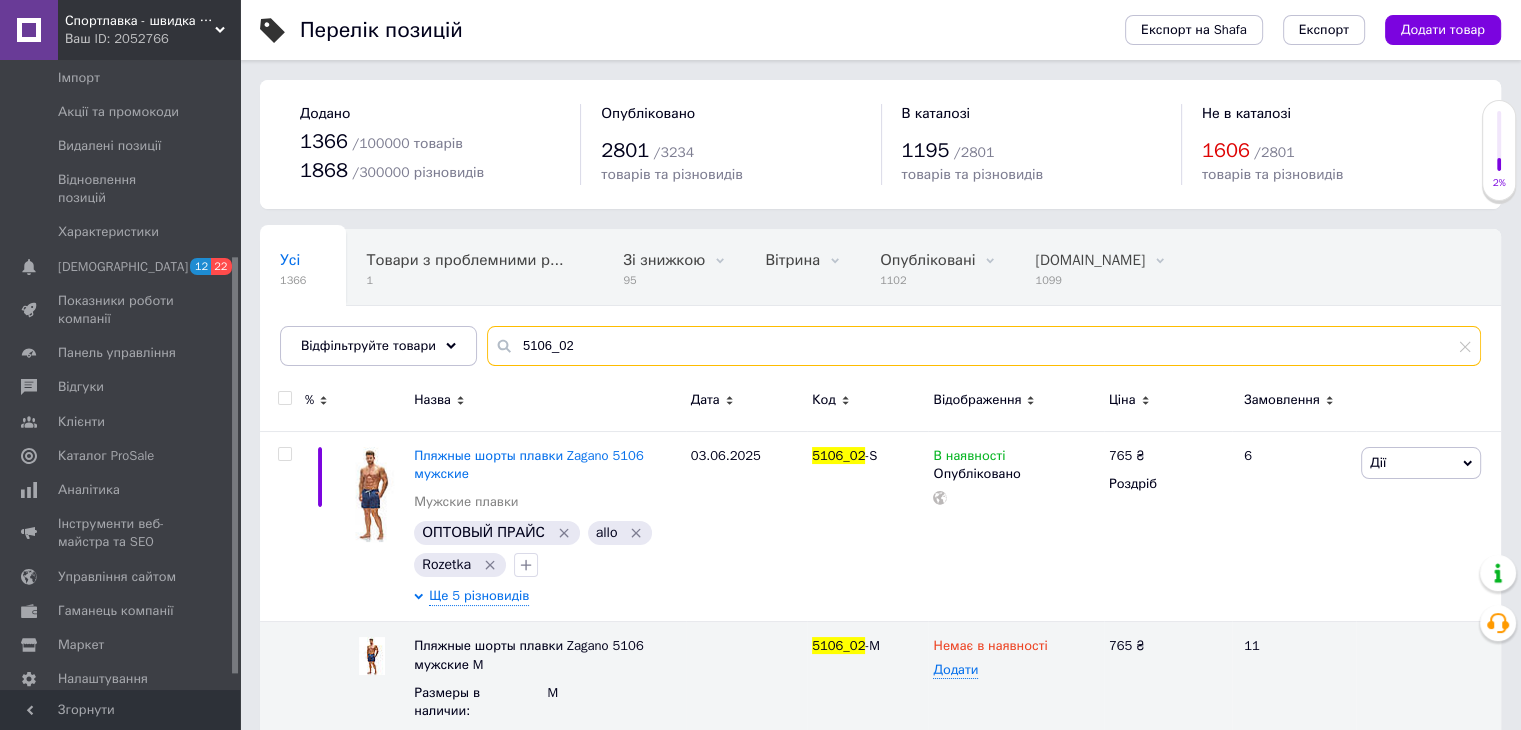 click on "5106_02" at bounding box center [984, 346] 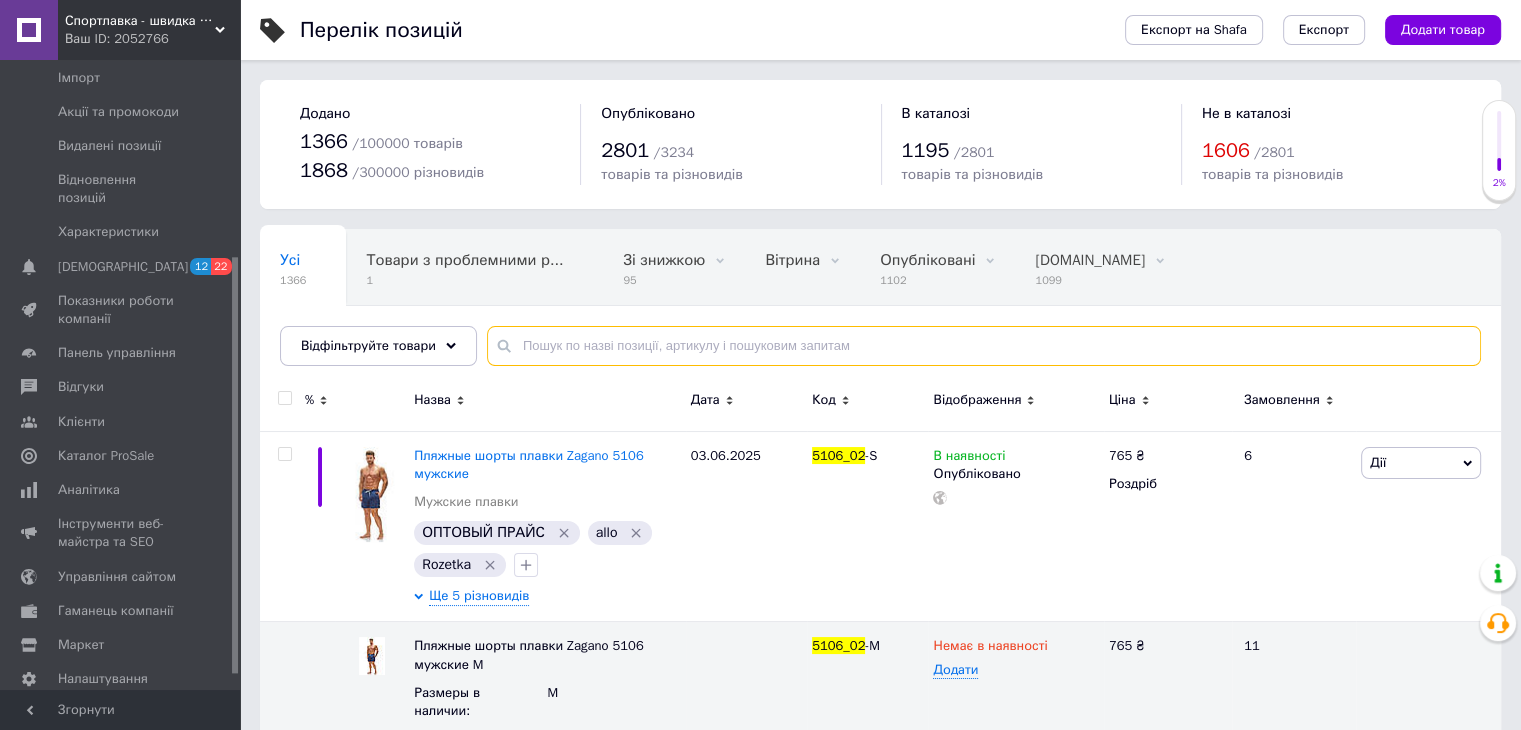 paste on "7607" 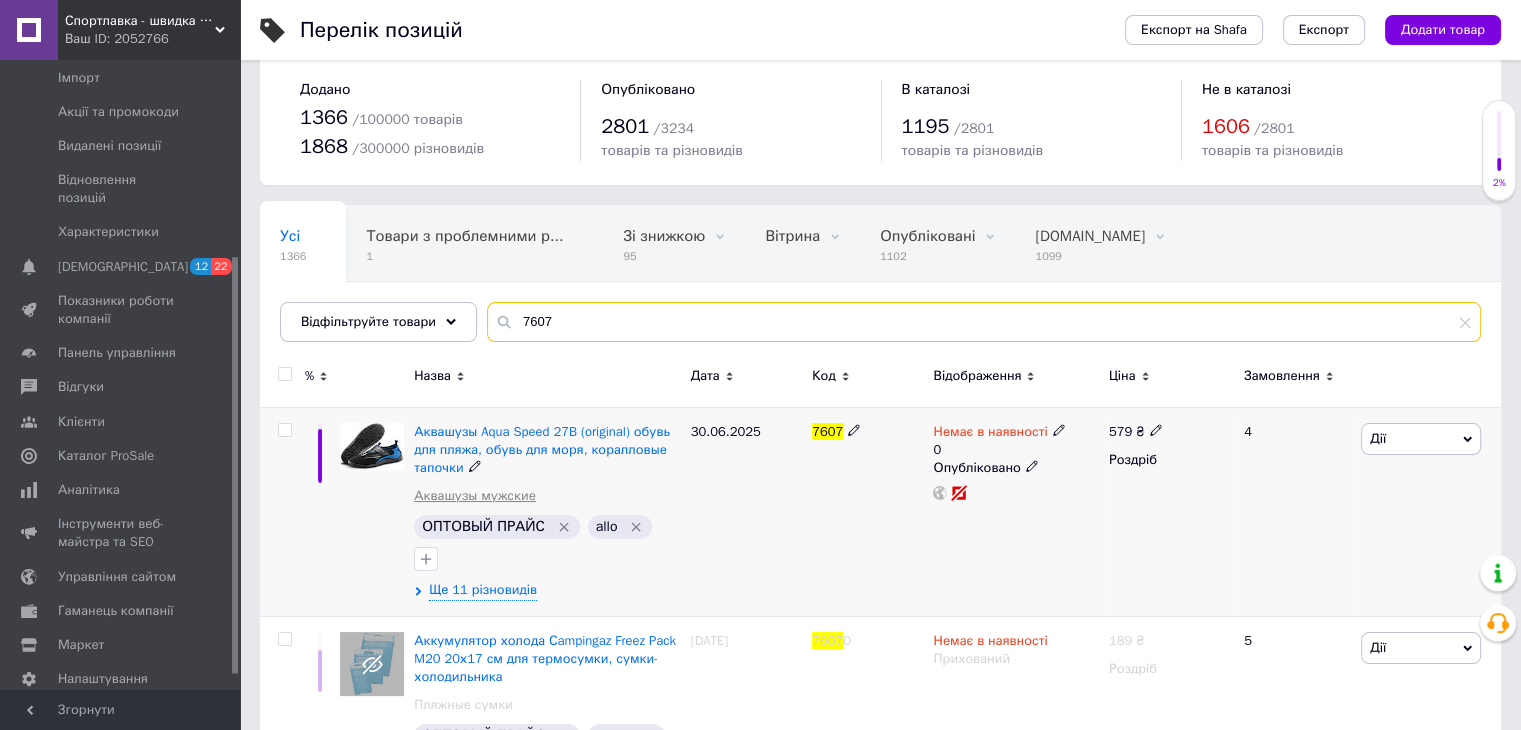 scroll, scrollTop: 0, scrollLeft: 0, axis: both 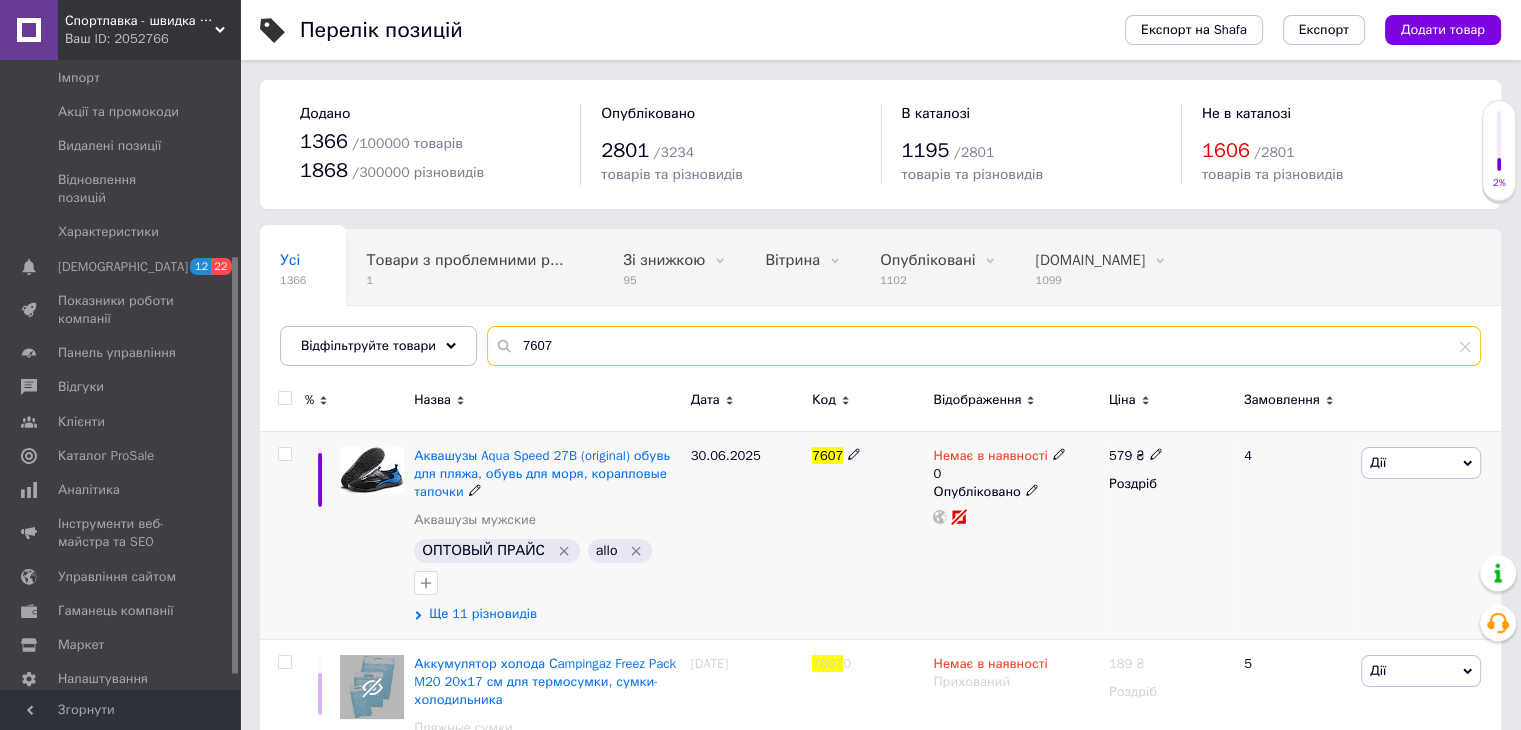 type on "7607" 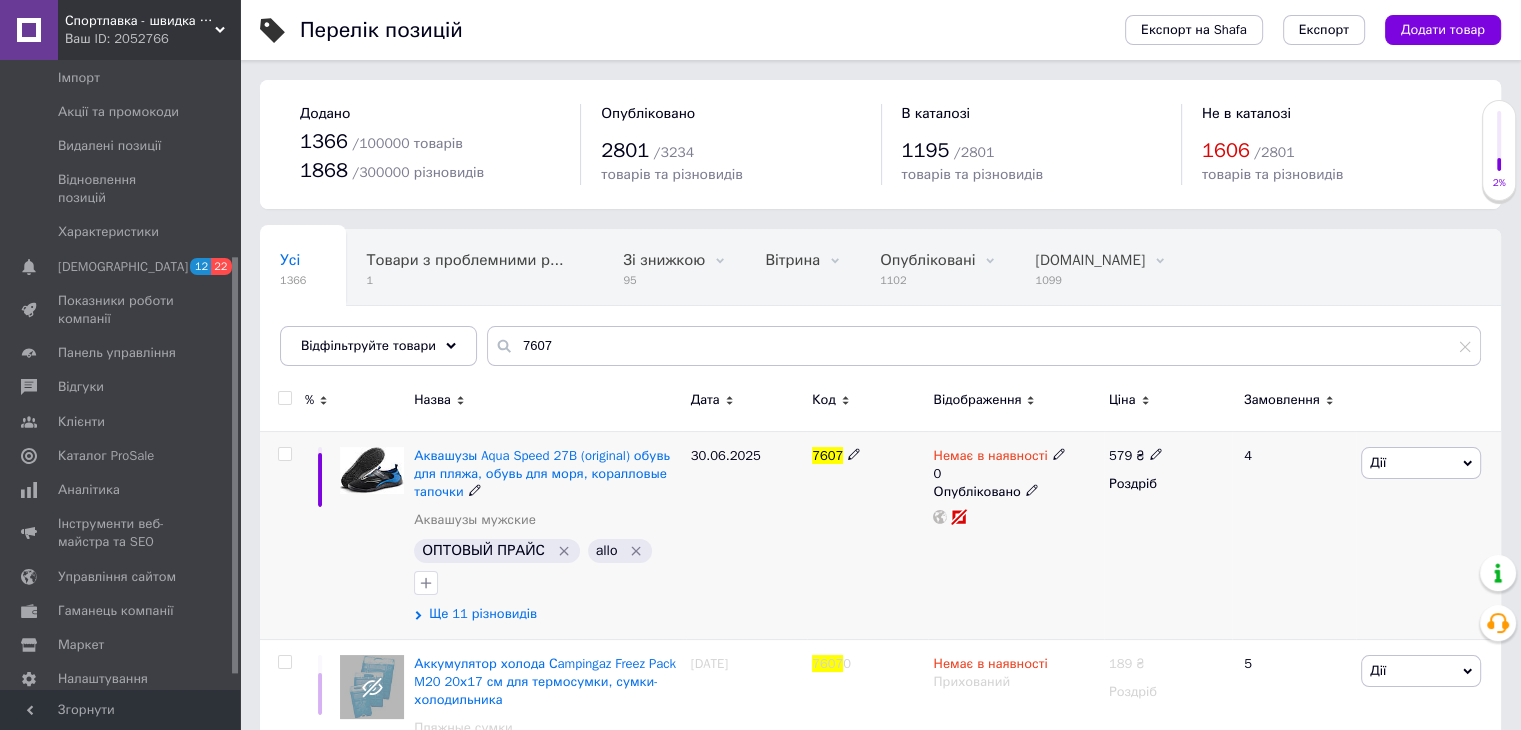 click on "Ще 11 різновидів" at bounding box center [483, 614] 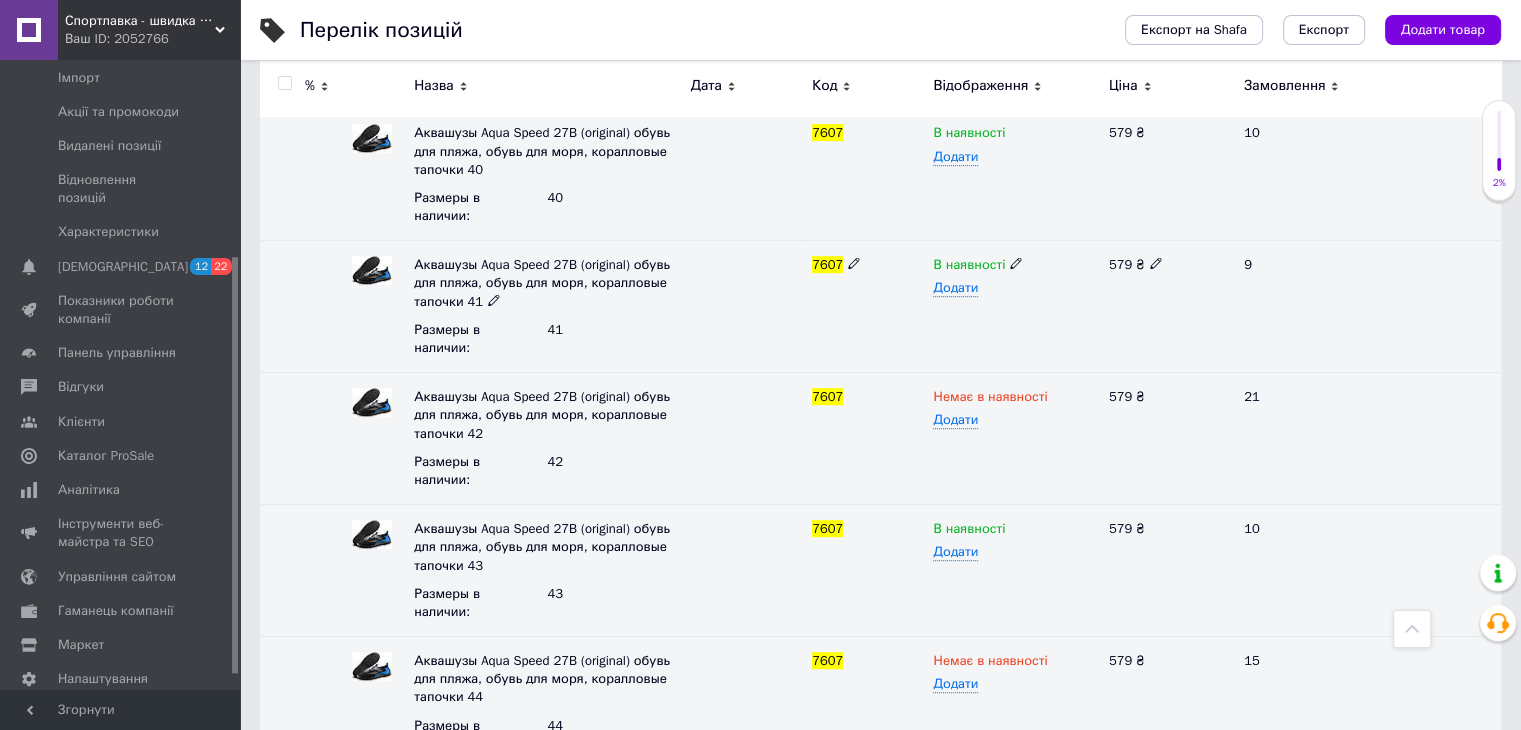 scroll, scrollTop: 1066, scrollLeft: 0, axis: vertical 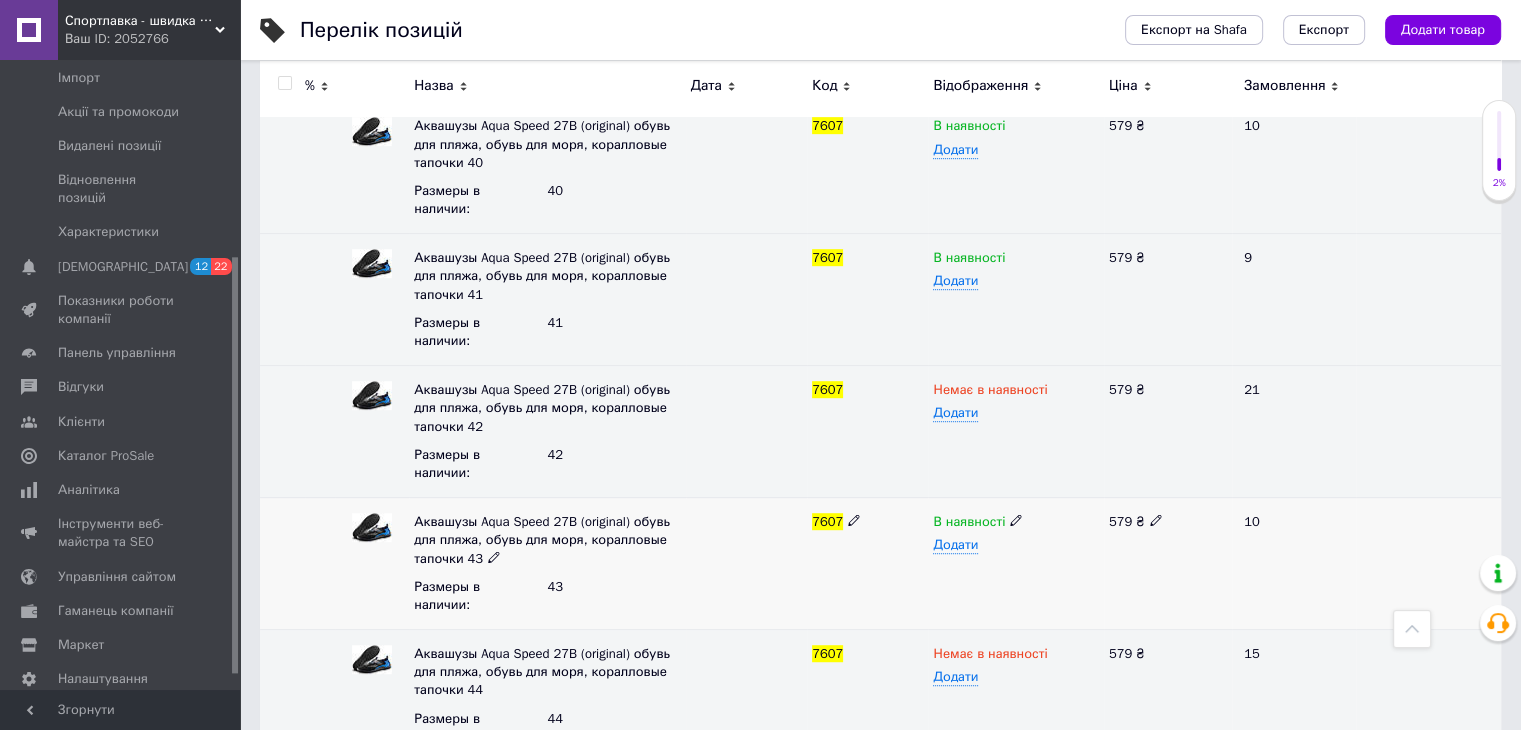 click 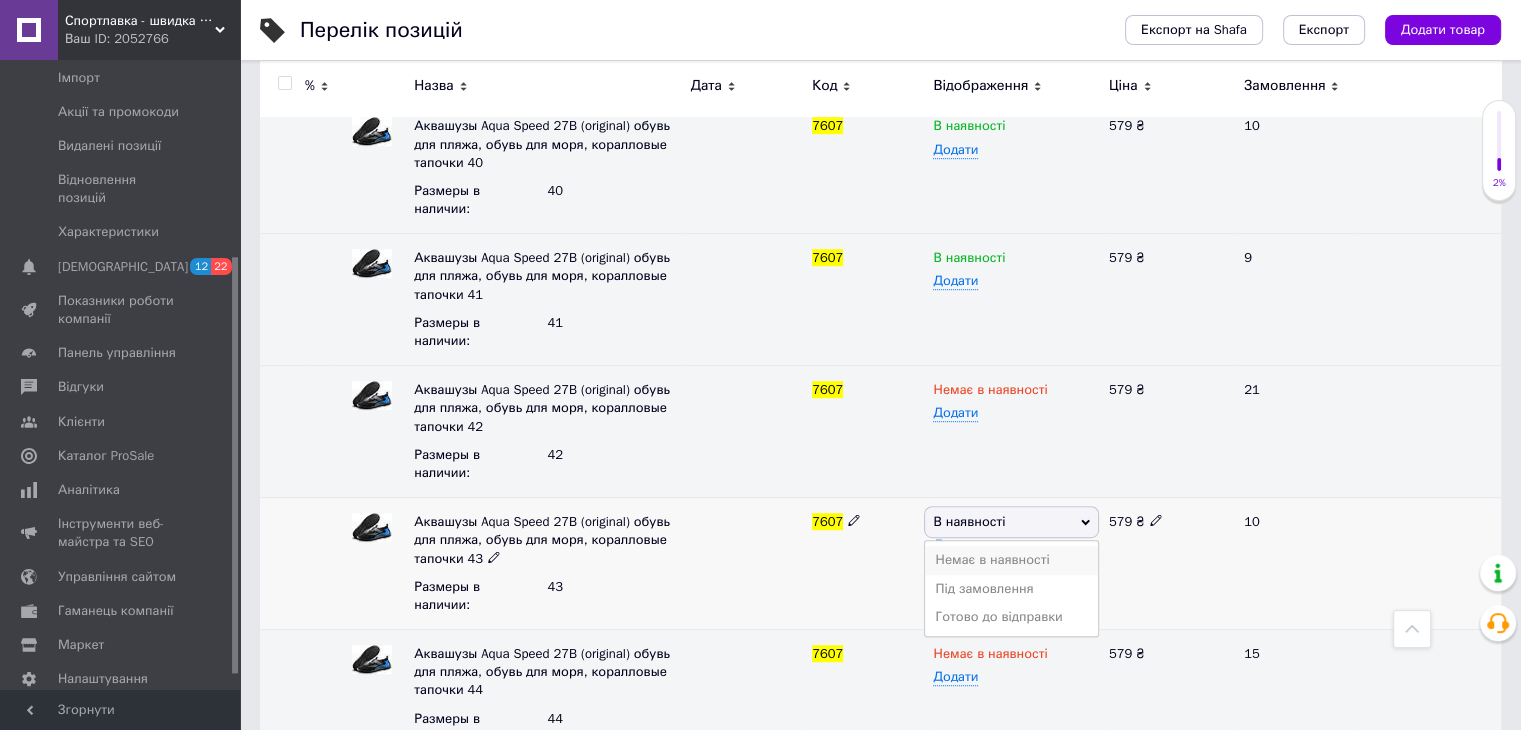 click on "Немає в наявності" at bounding box center (1011, 560) 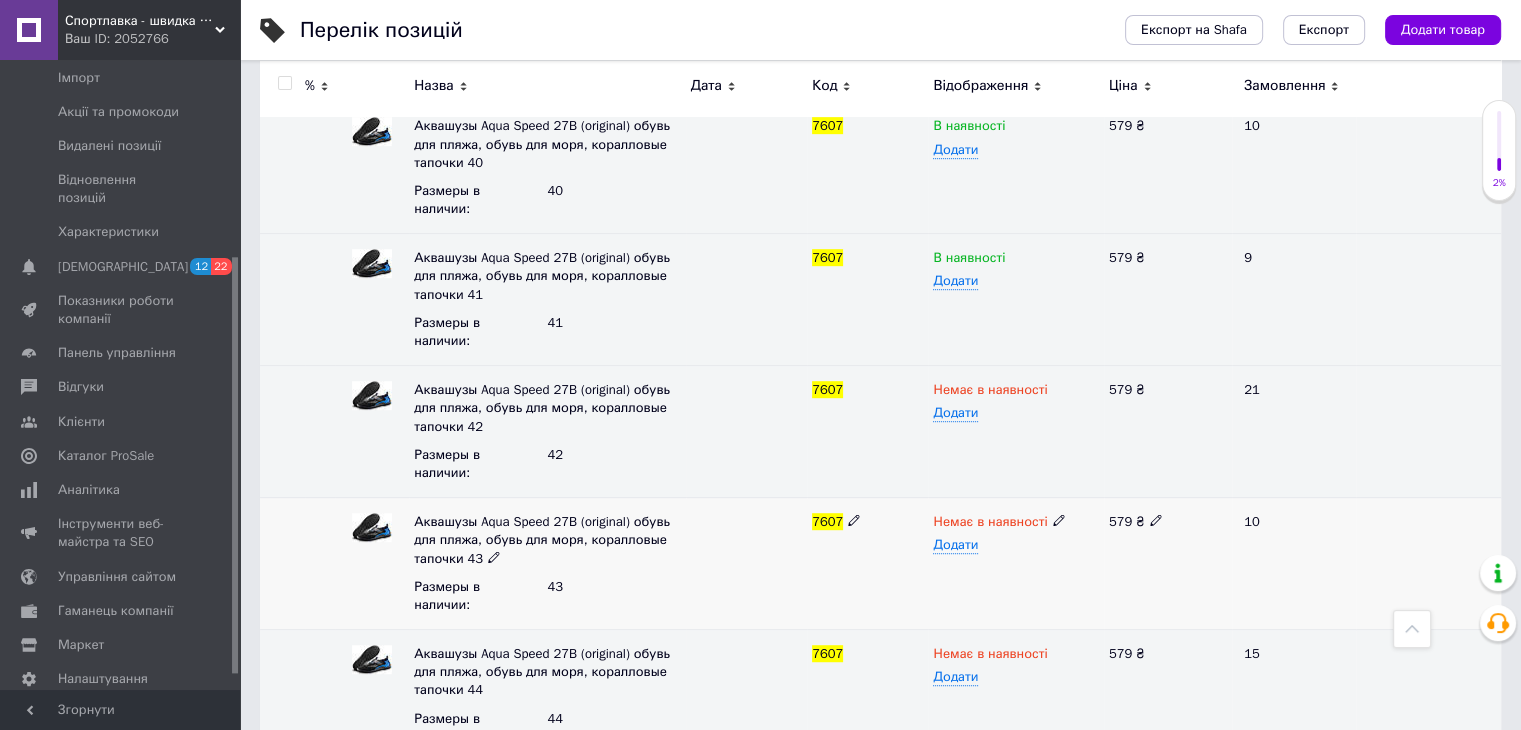 click on "7607" at bounding box center (867, 564) 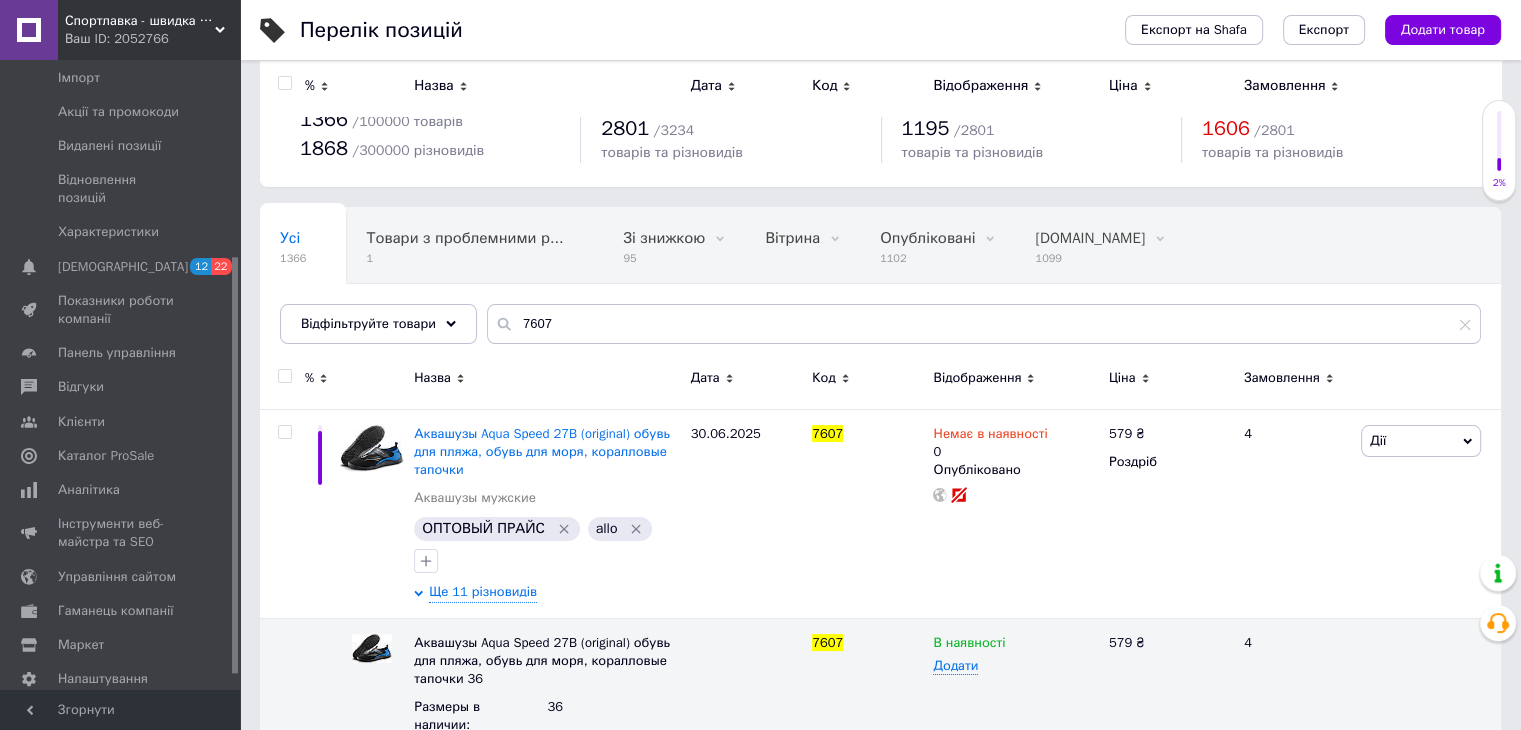scroll, scrollTop: 0, scrollLeft: 0, axis: both 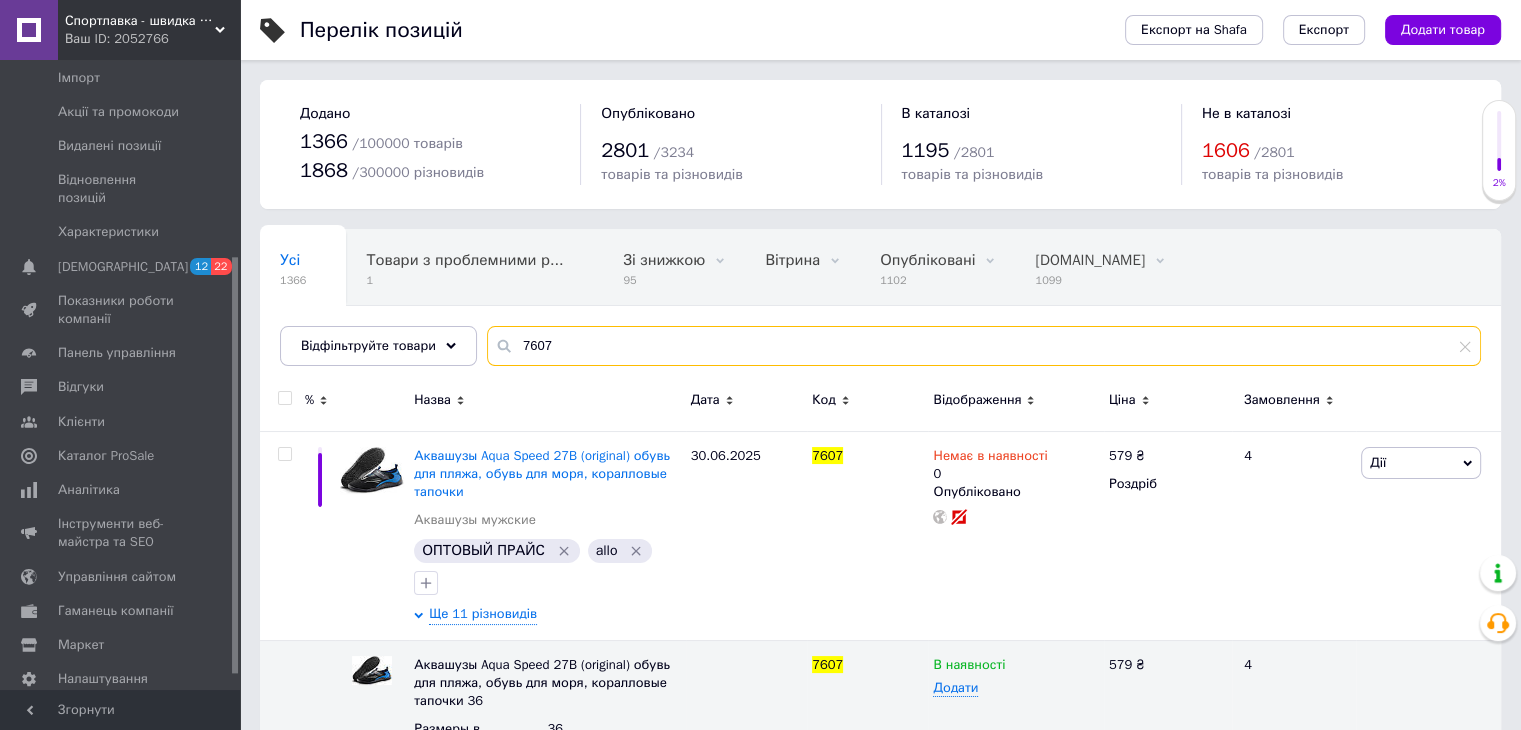 click on "7607" at bounding box center [984, 346] 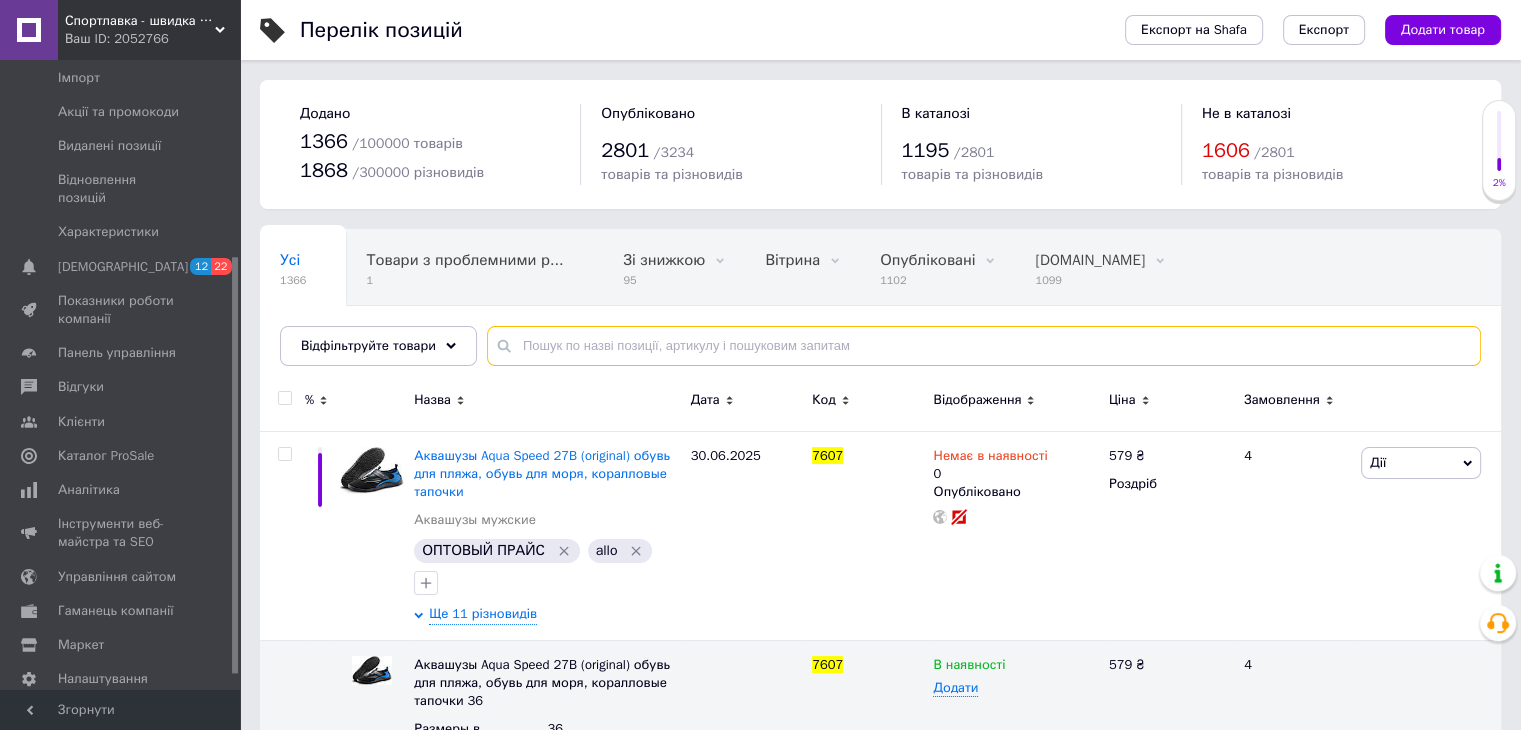 paste on "7685" 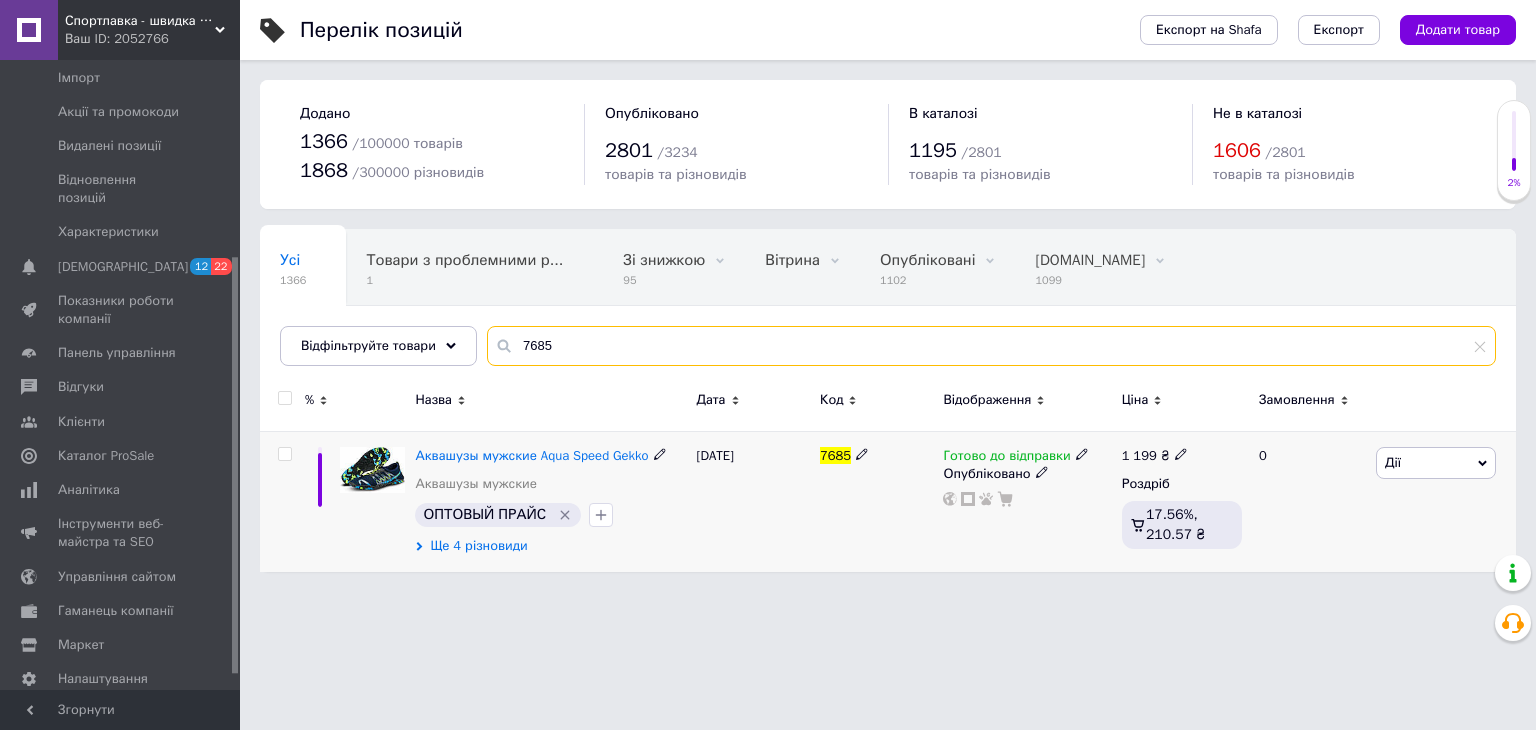 type on "7685" 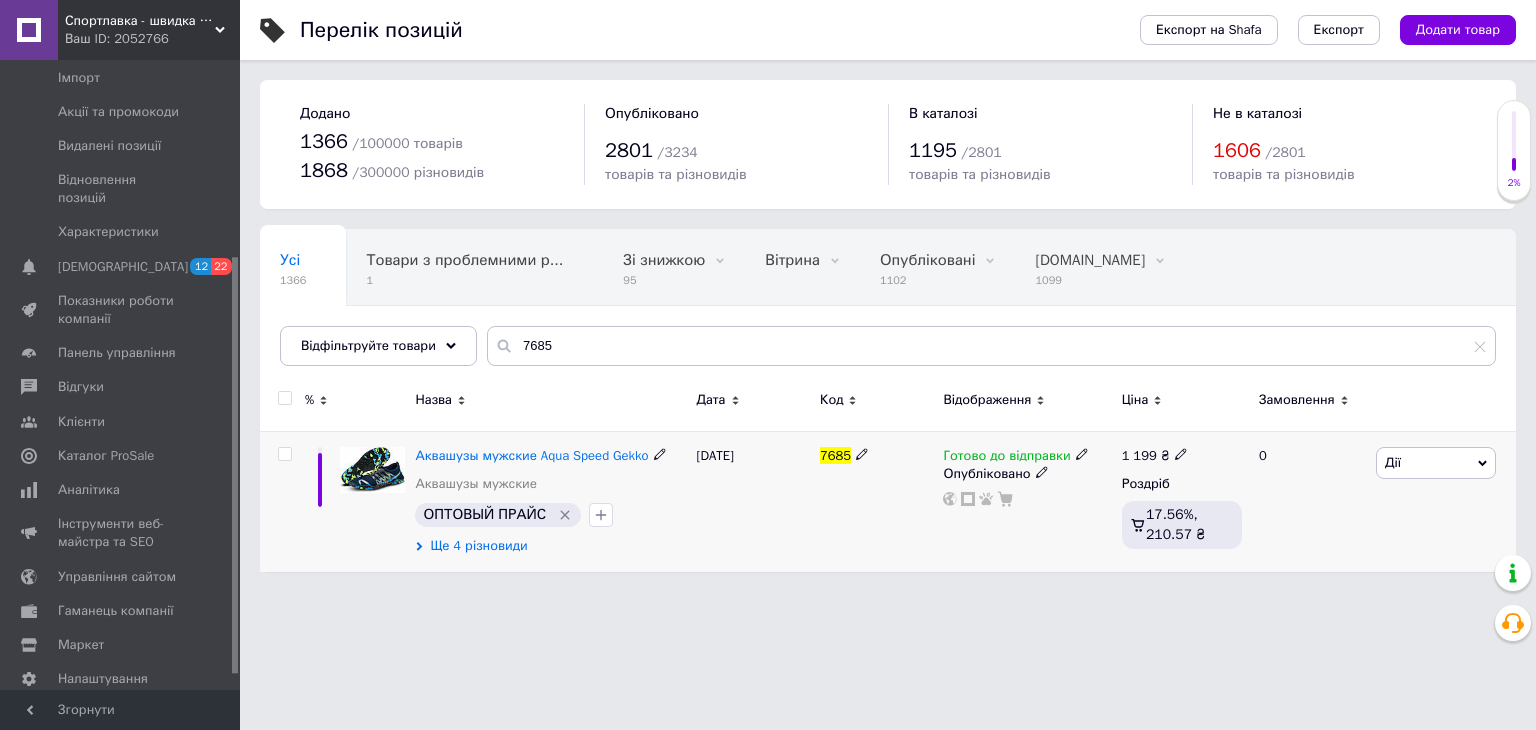 click on "Ще 4 різновиди" at bounding box center (478, 546) 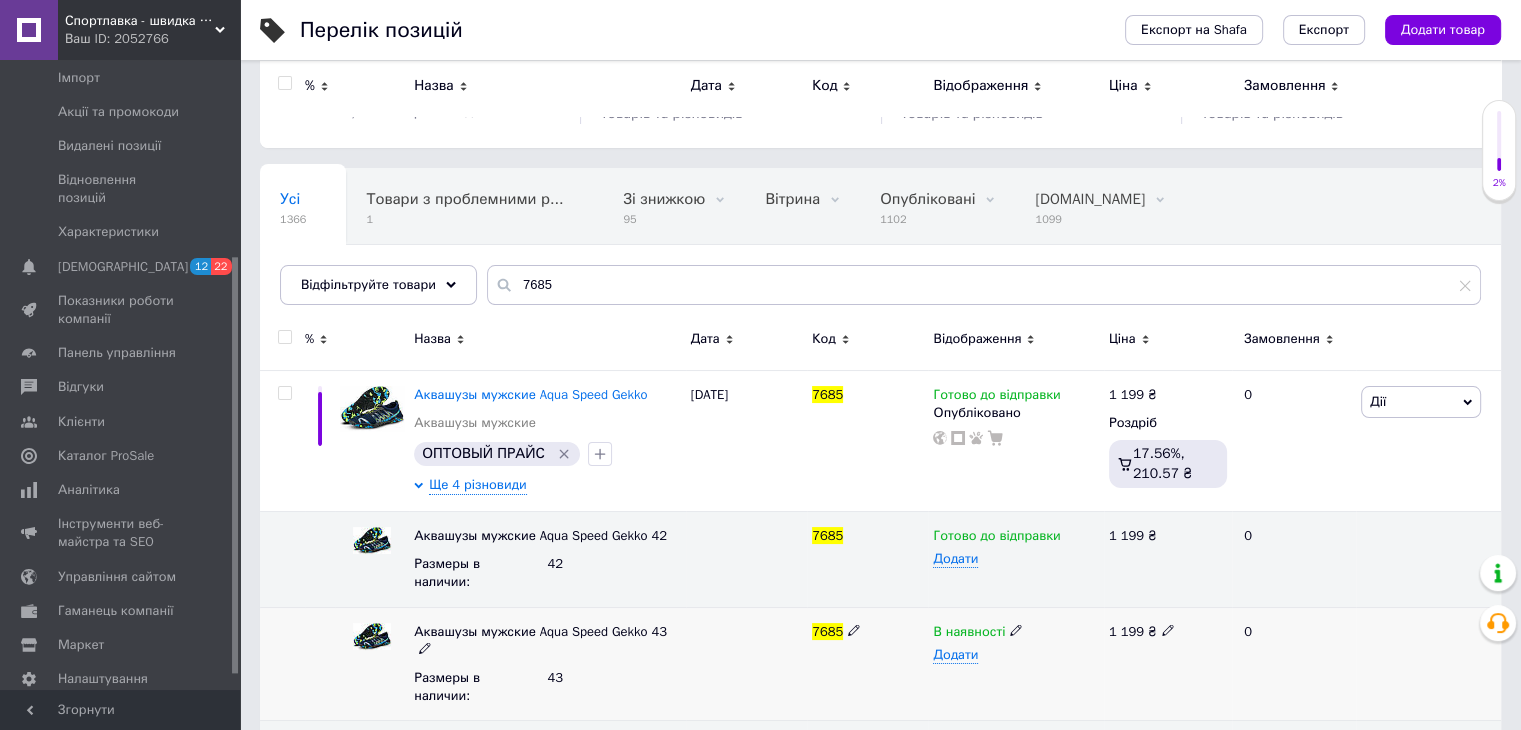 scroll, scrollTop: 0, scrollLeft: 0, axis: both 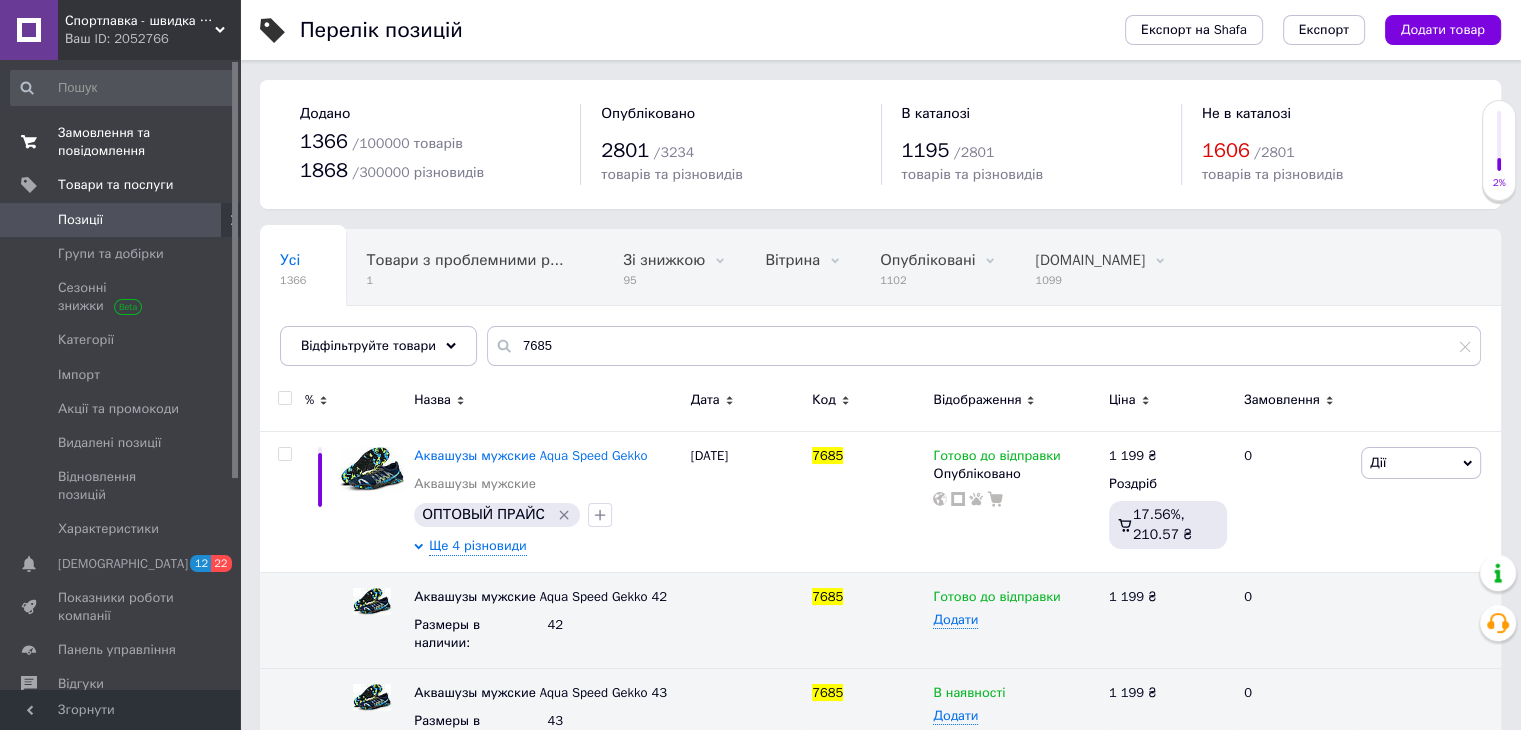 click on "Замовлення та повідомлення" at bounding box center (121, 142) 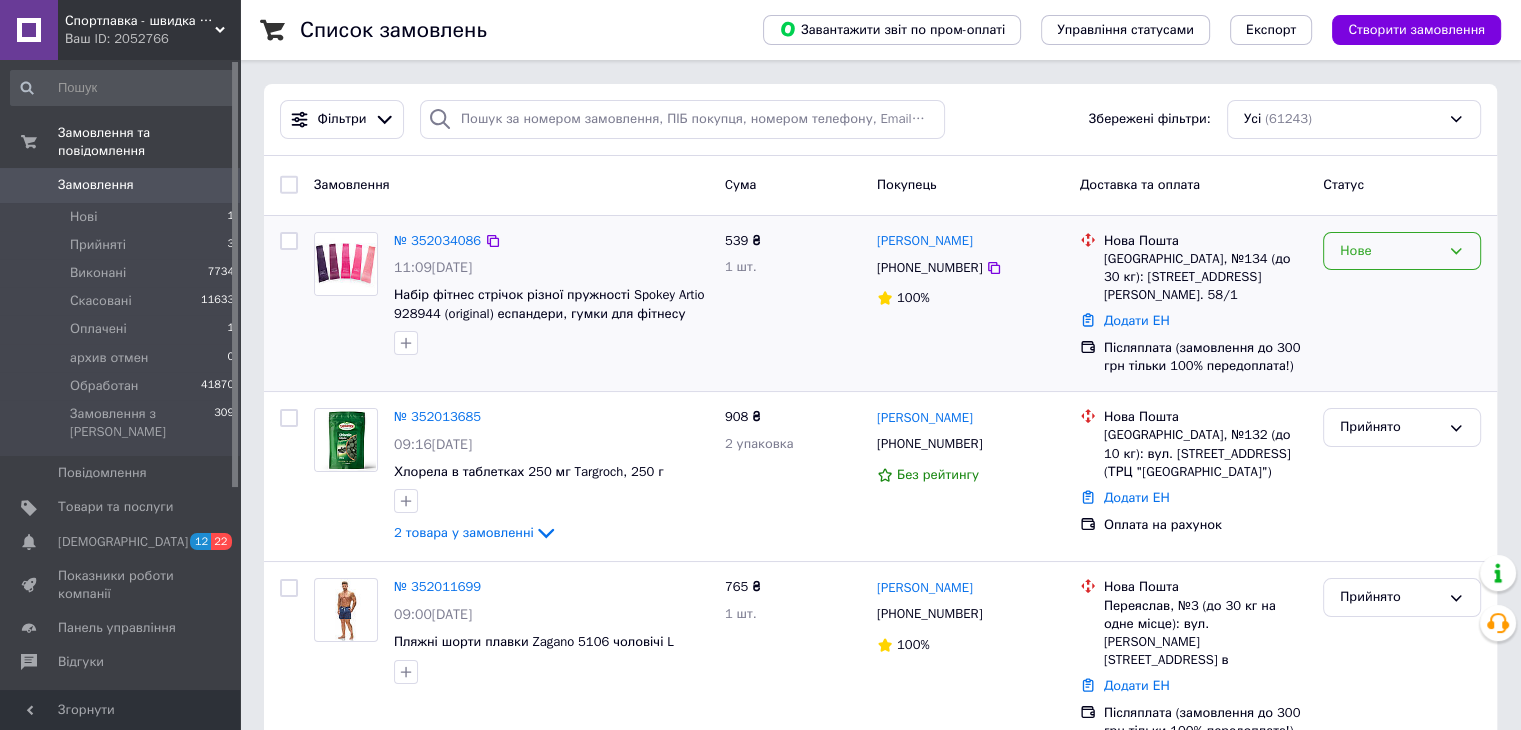 click 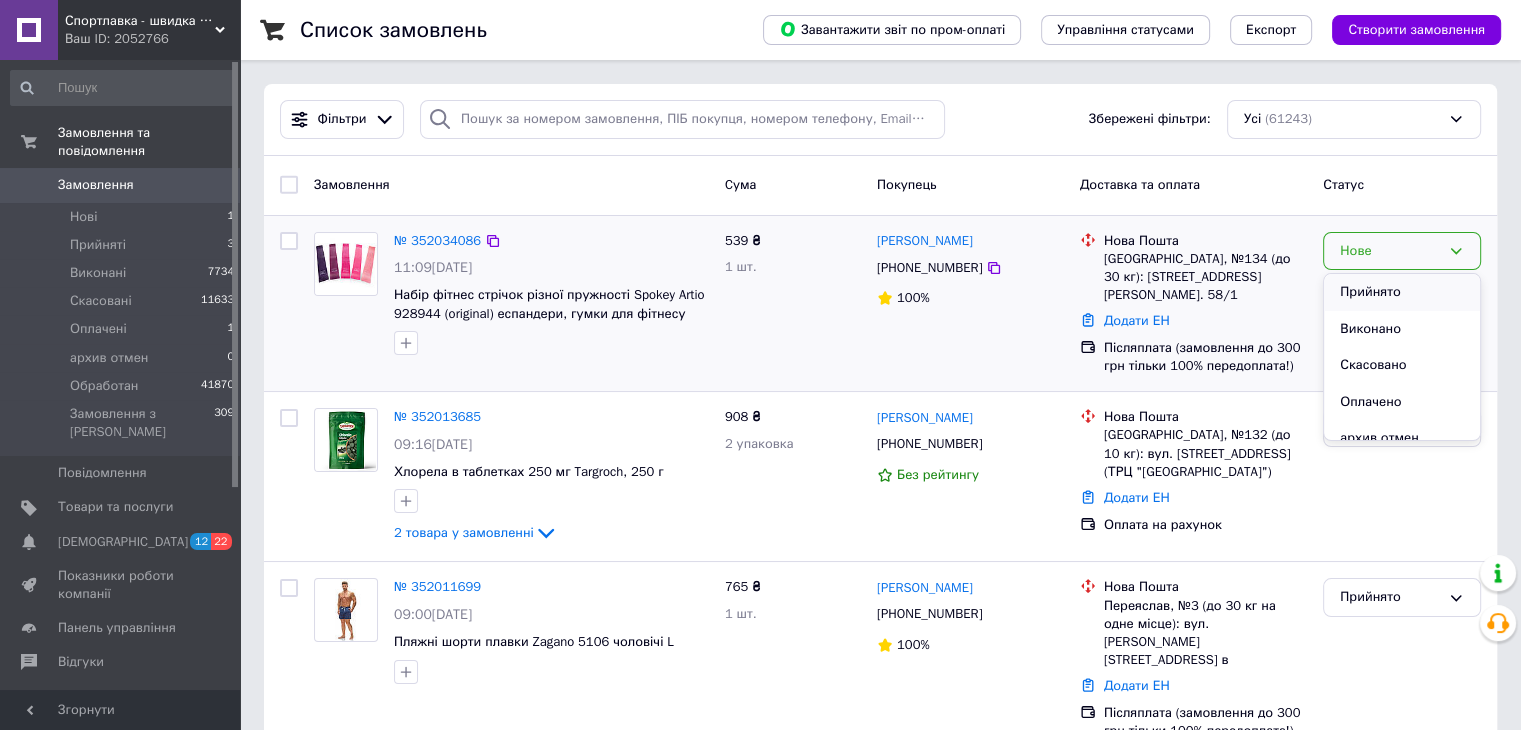 click on "Прийнято" at bounding box center [1402, 292] 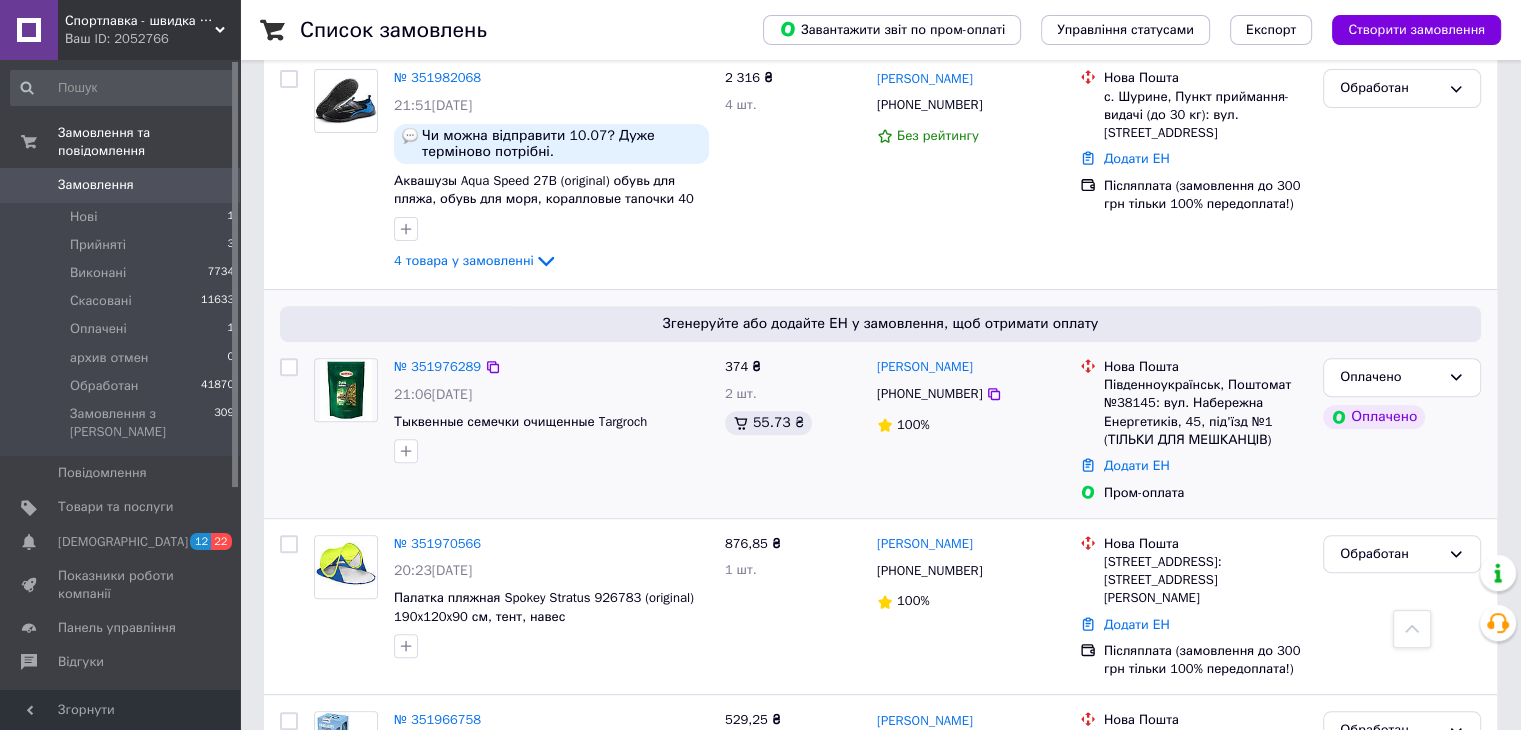 scroll, scrollTop: 666, scrollLeft: 0, axis: vertical 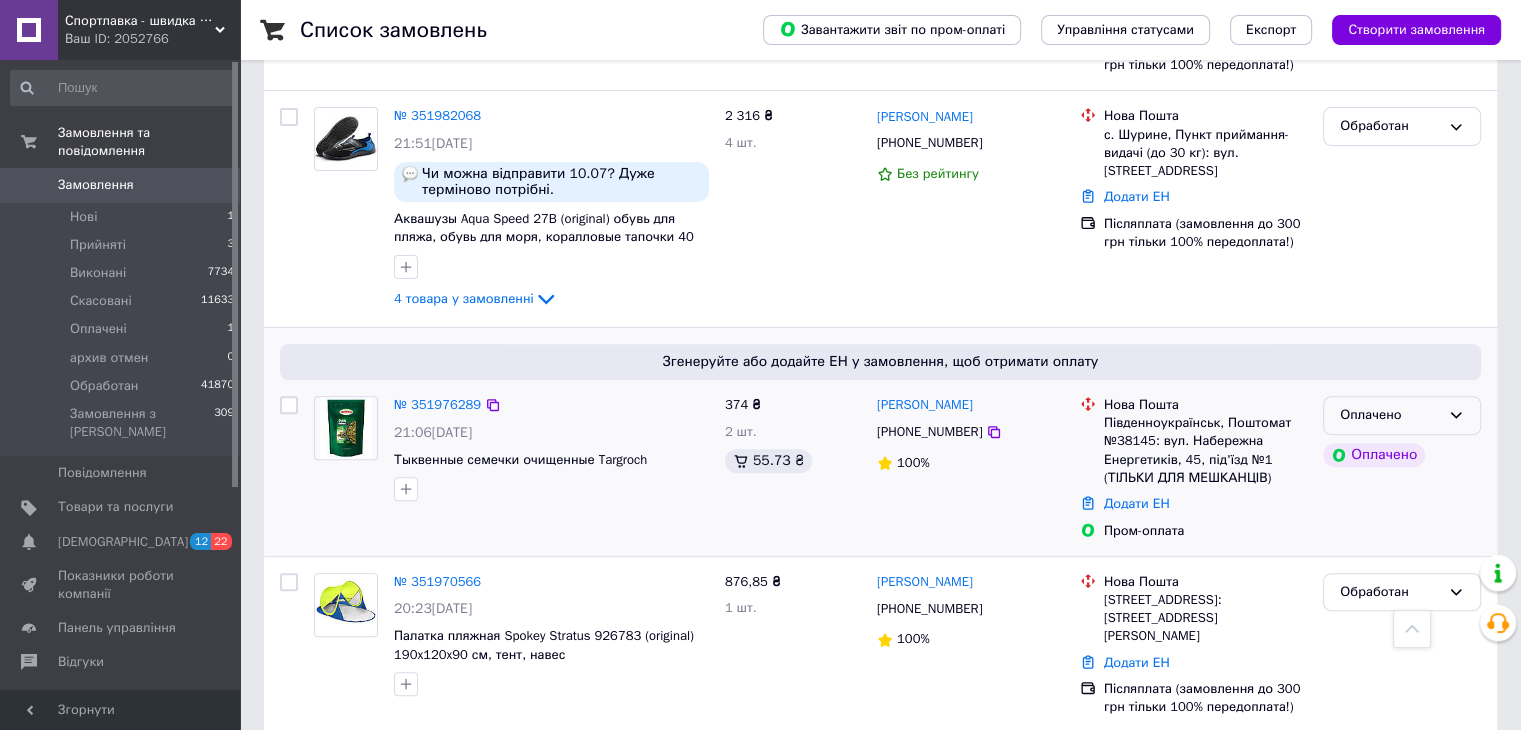 click 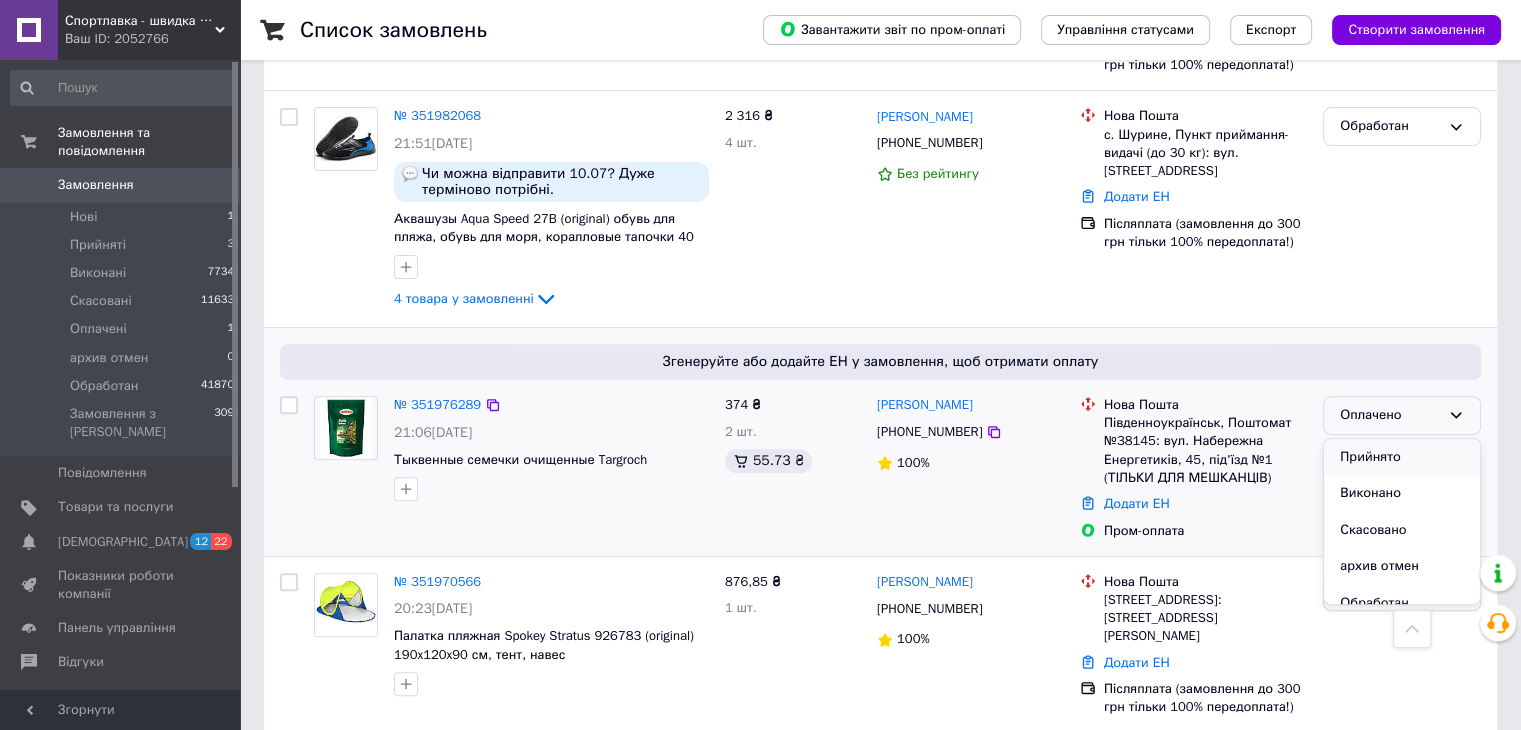 click on "Прийнято" at bounding box center (1402, 457) 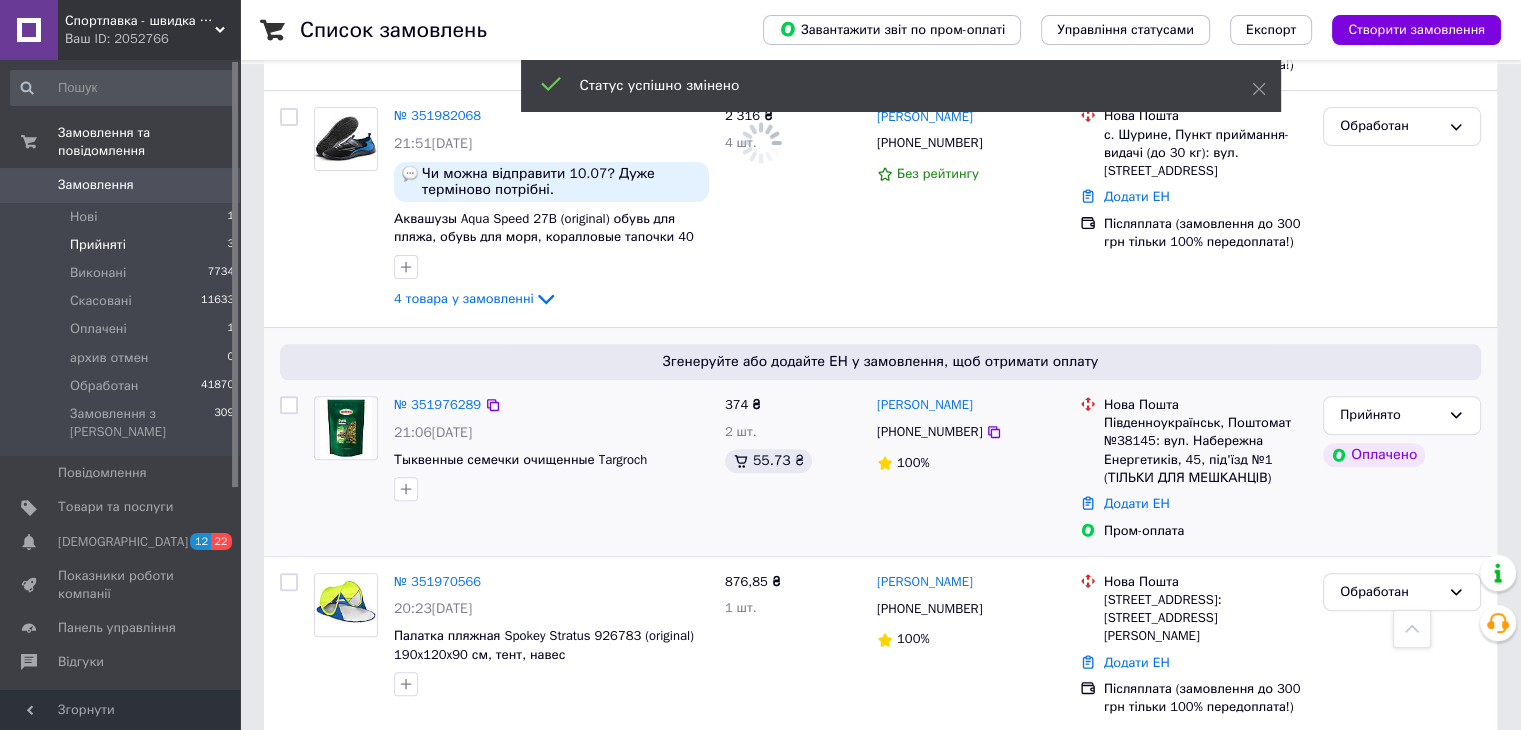 click on "Прийняті 3" at bounding box center (123, 245) 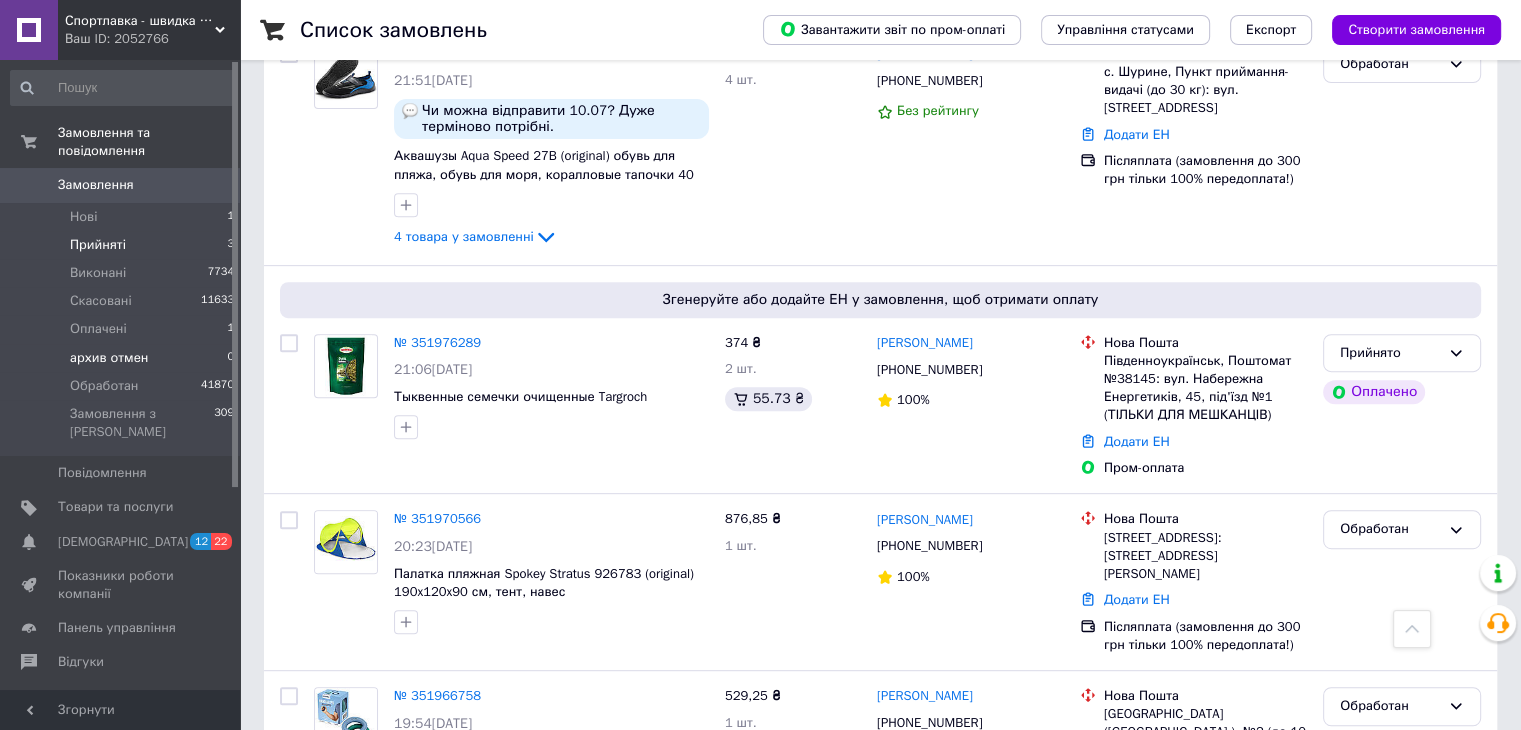 scroll, scrollTop: 800, scrollLeft: 0, axis: vertical 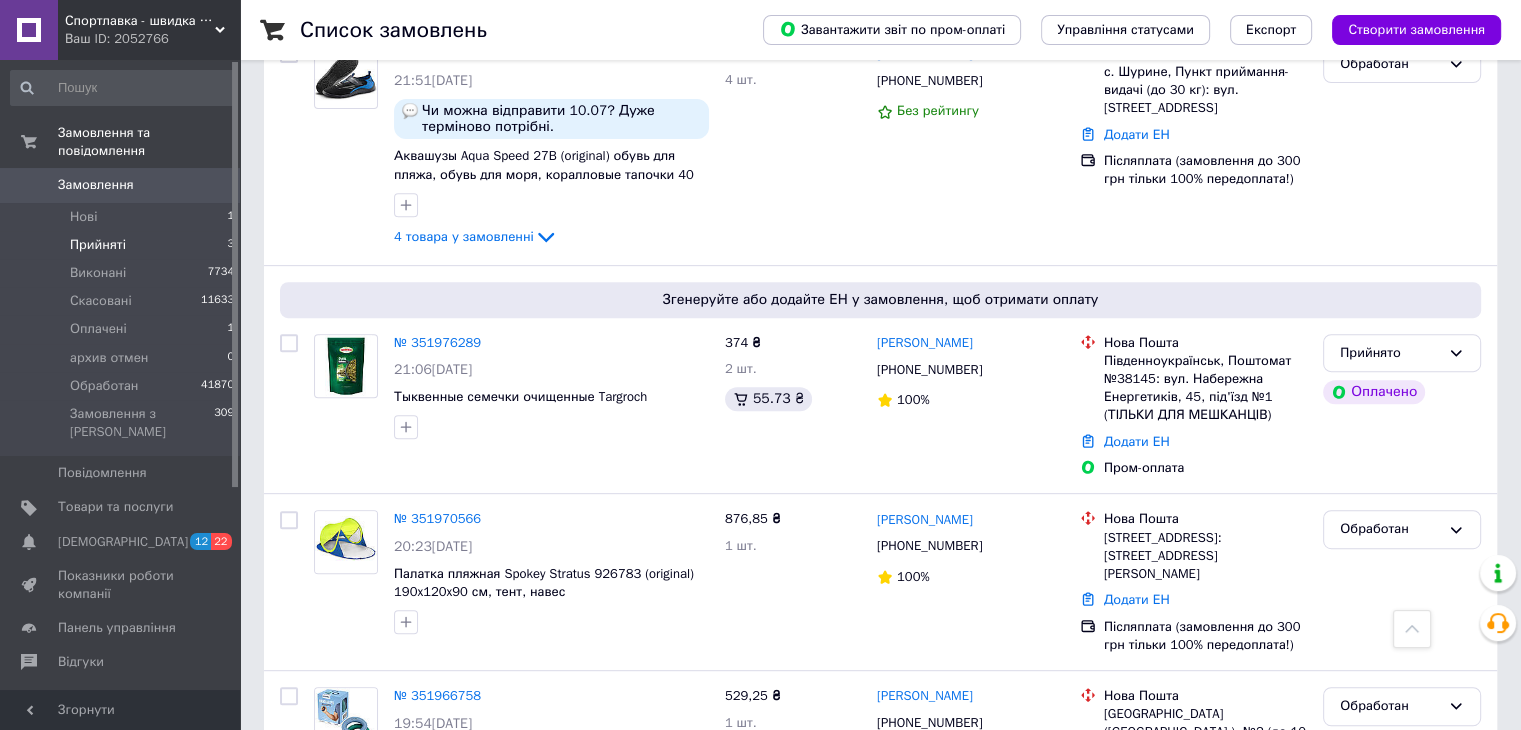 click on "Прийняті 3" at bounding box center (123, 245) 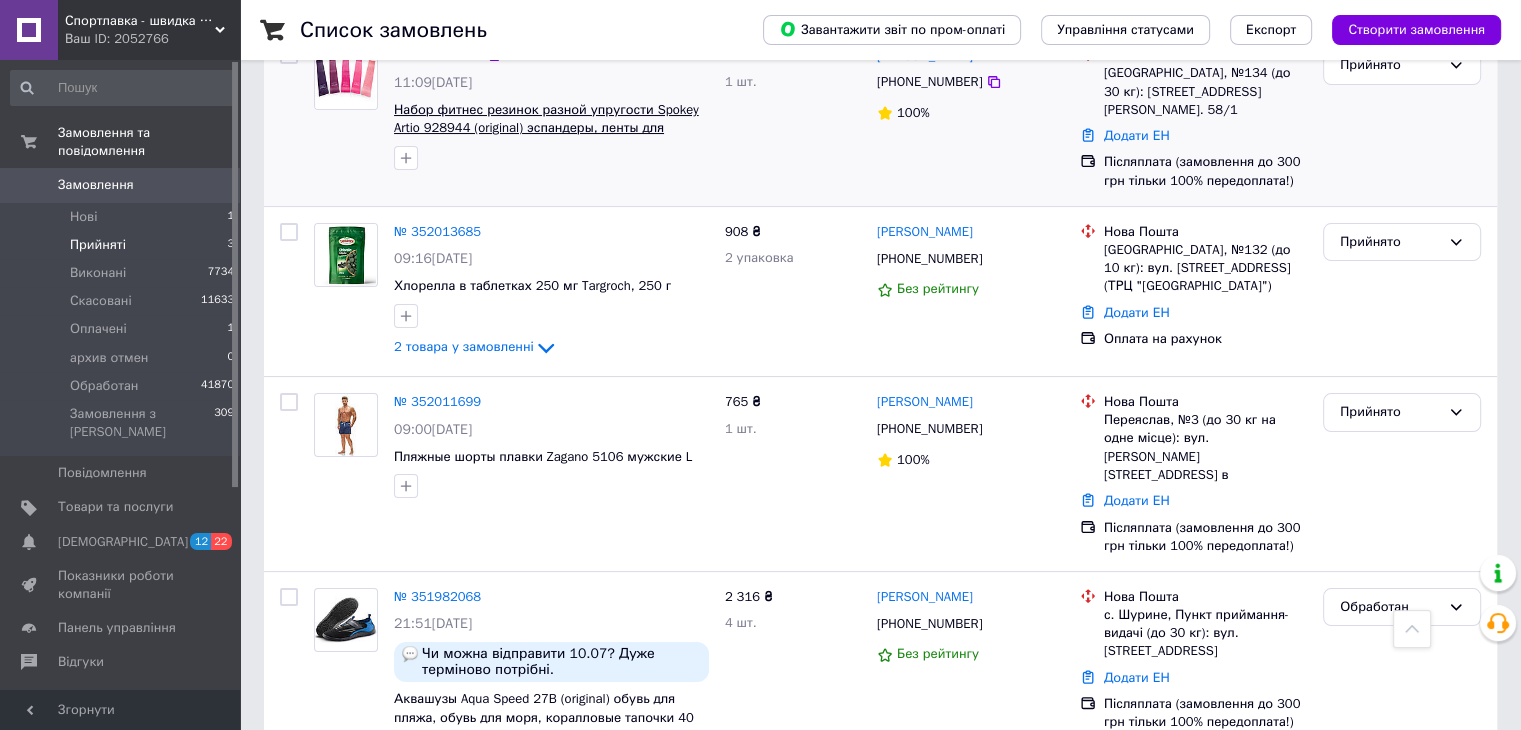 scroll, scrollTop: 0, scrollLeft: 0, axis: both 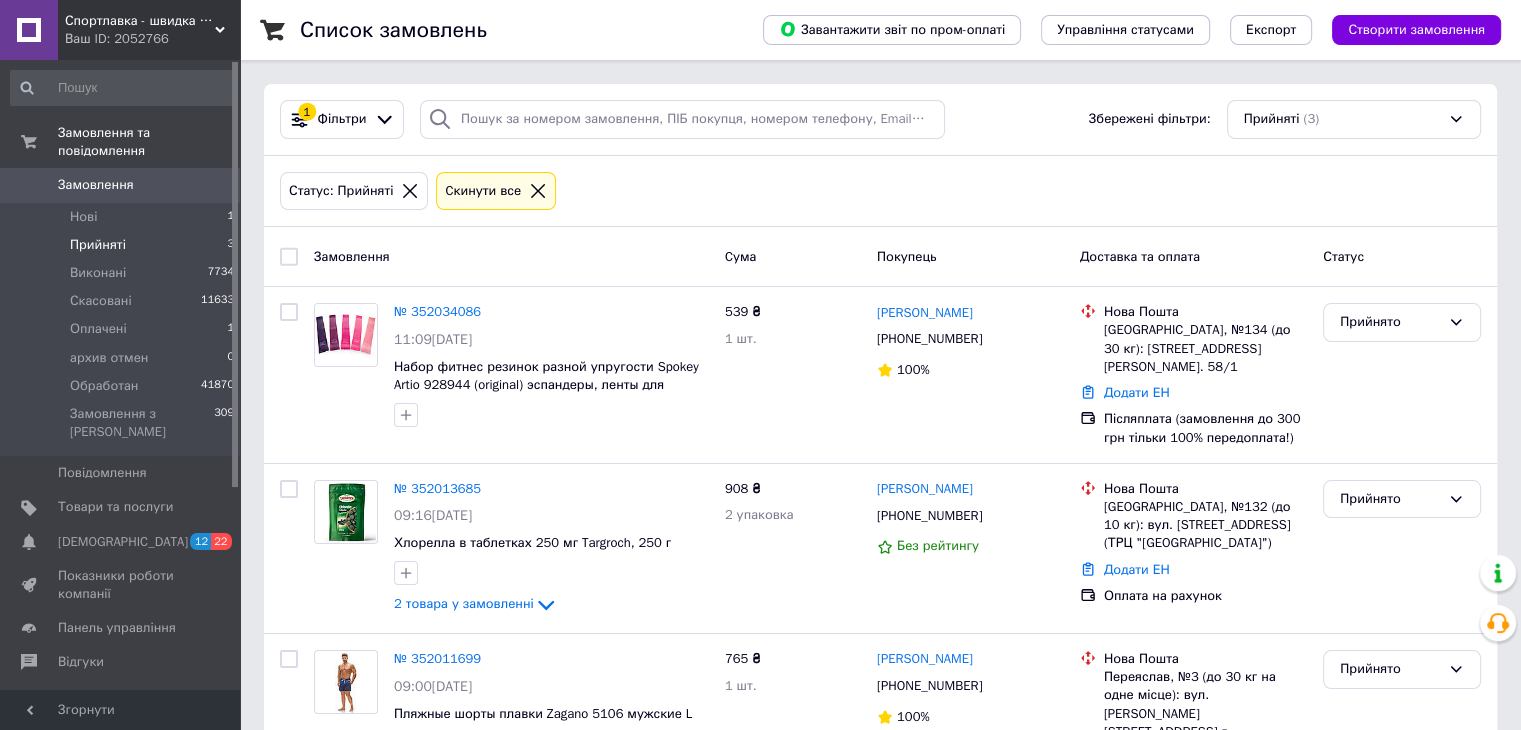 click 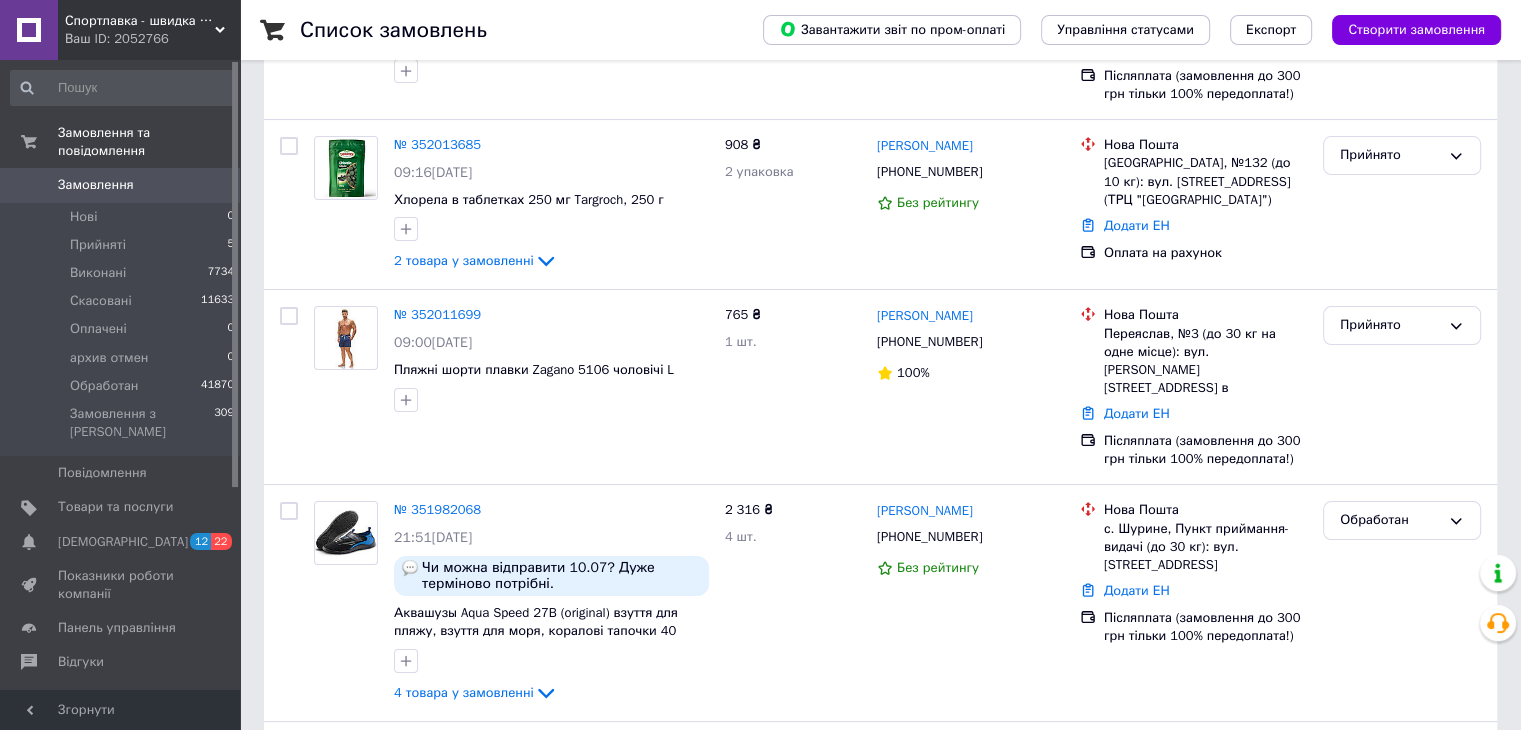 scroll, scrollTop: 266, scrollLeft: 0, axis: vertical 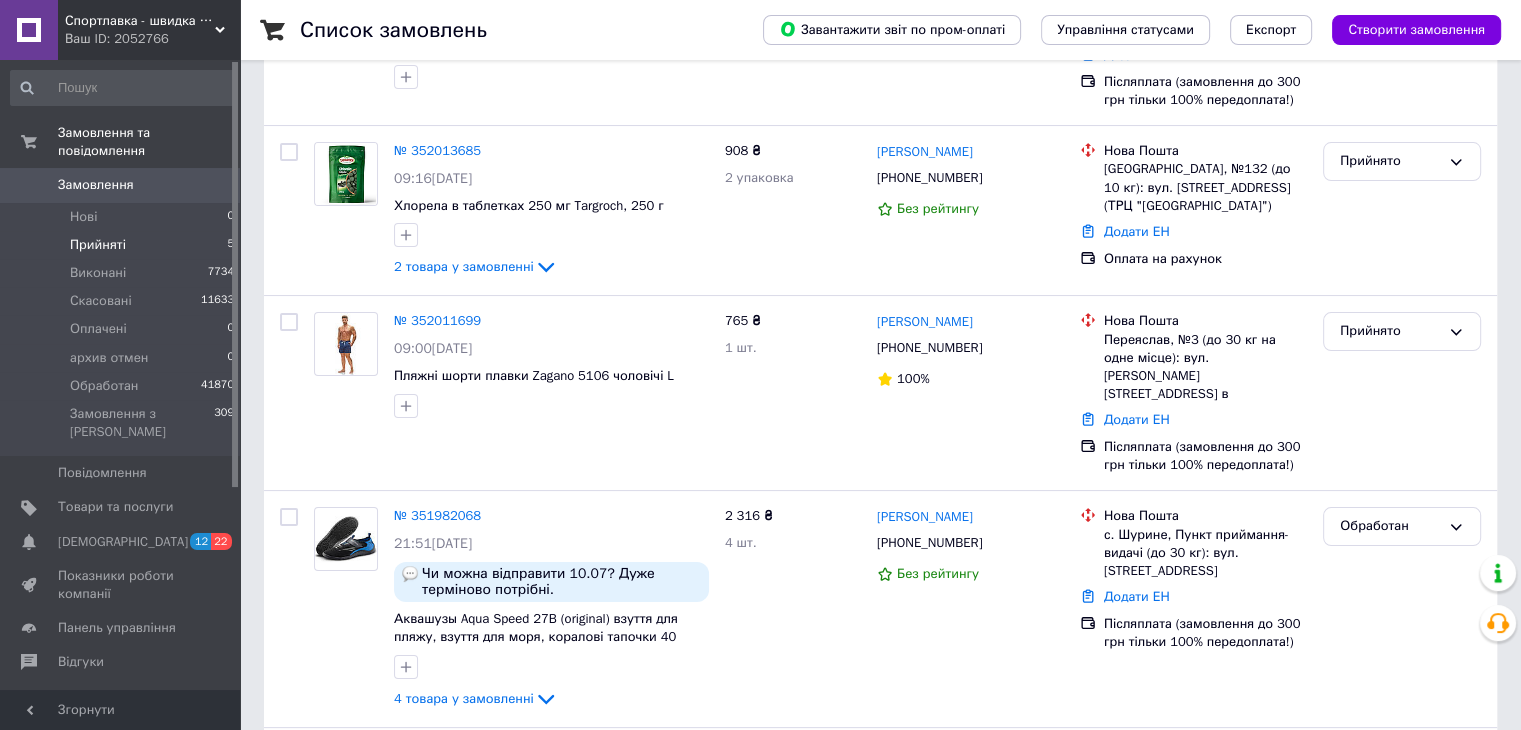 click on "Прийняті" at bounding box center (98, 245) 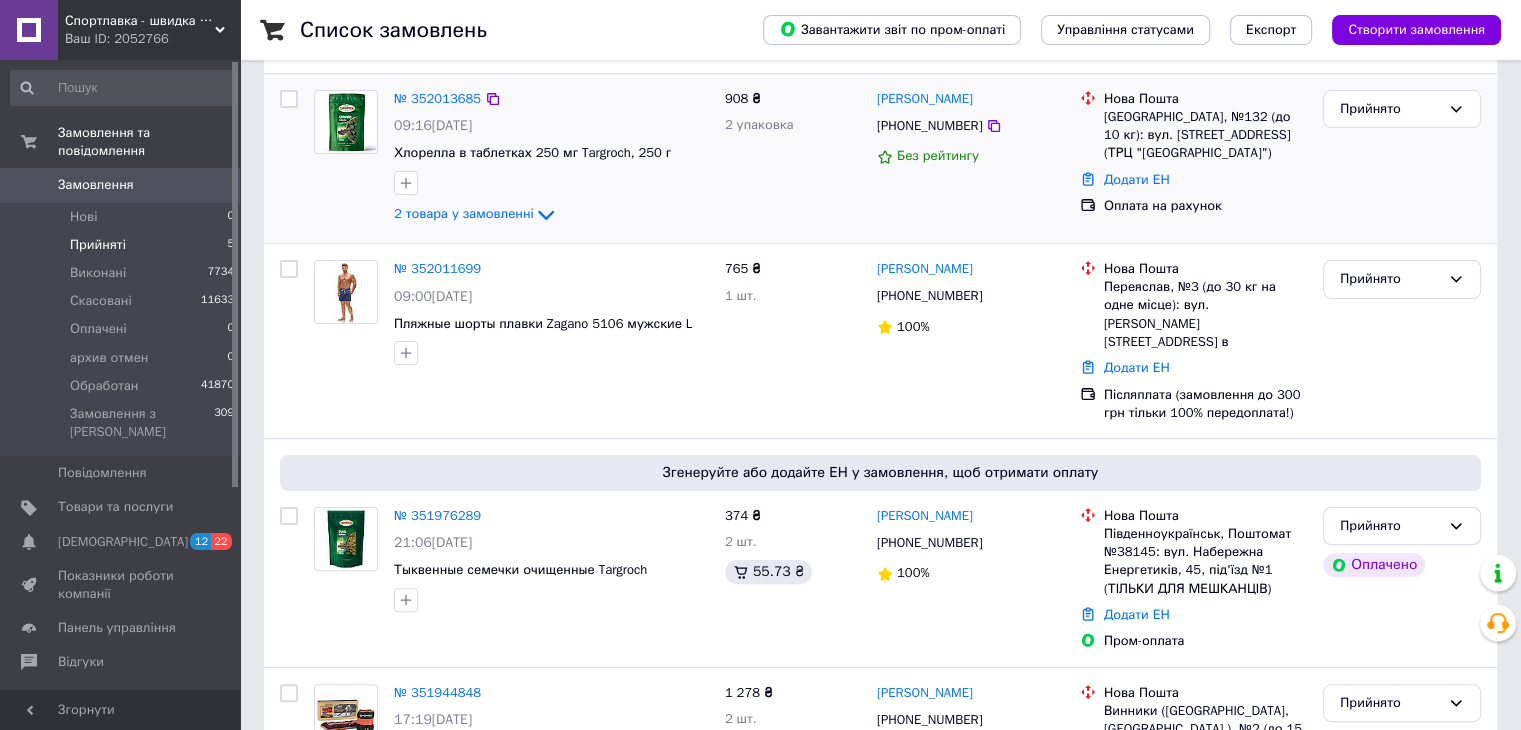 scroll, scrollTop: 508, scrollLeft: 0, axis: vertical 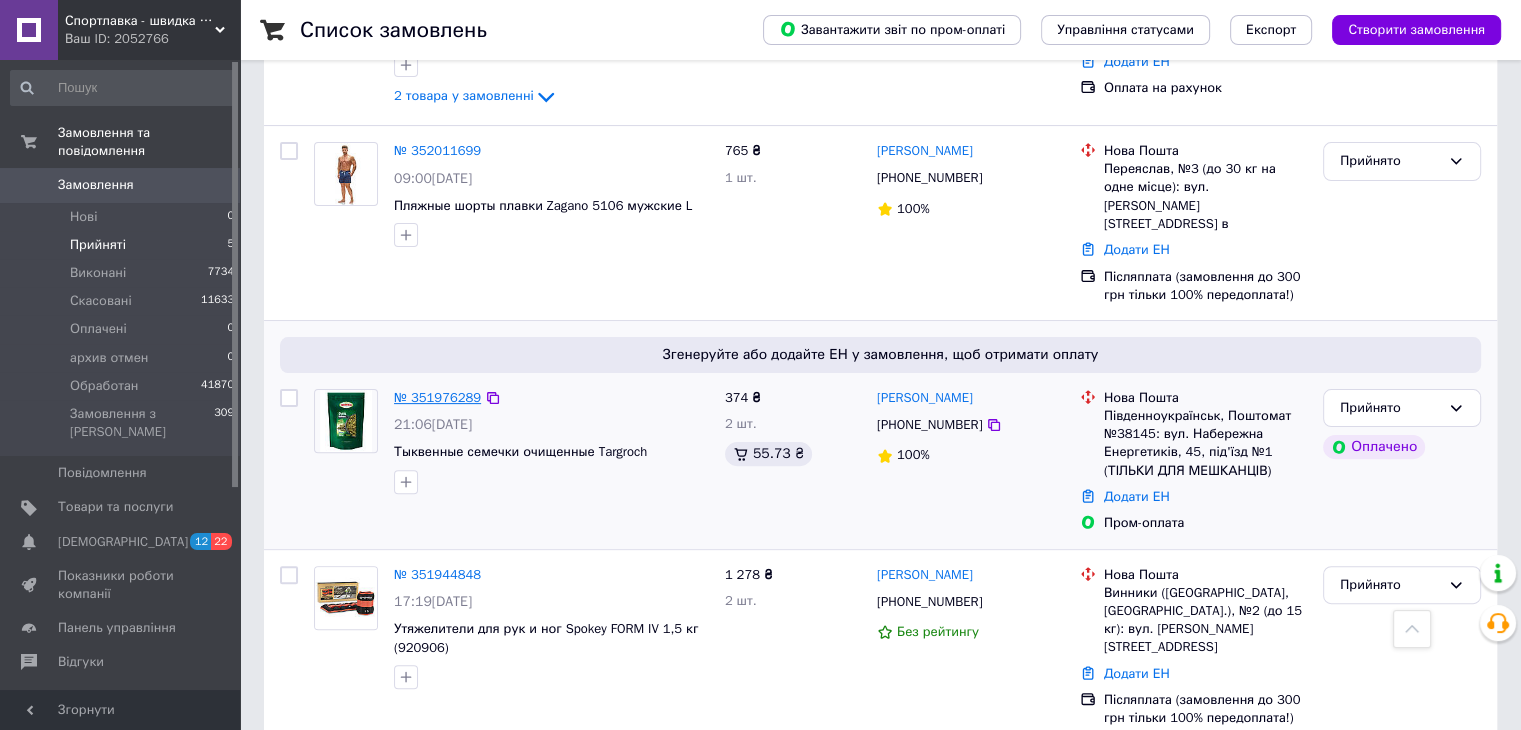 click on "№ 351976289" at bounding box center [437, 397] 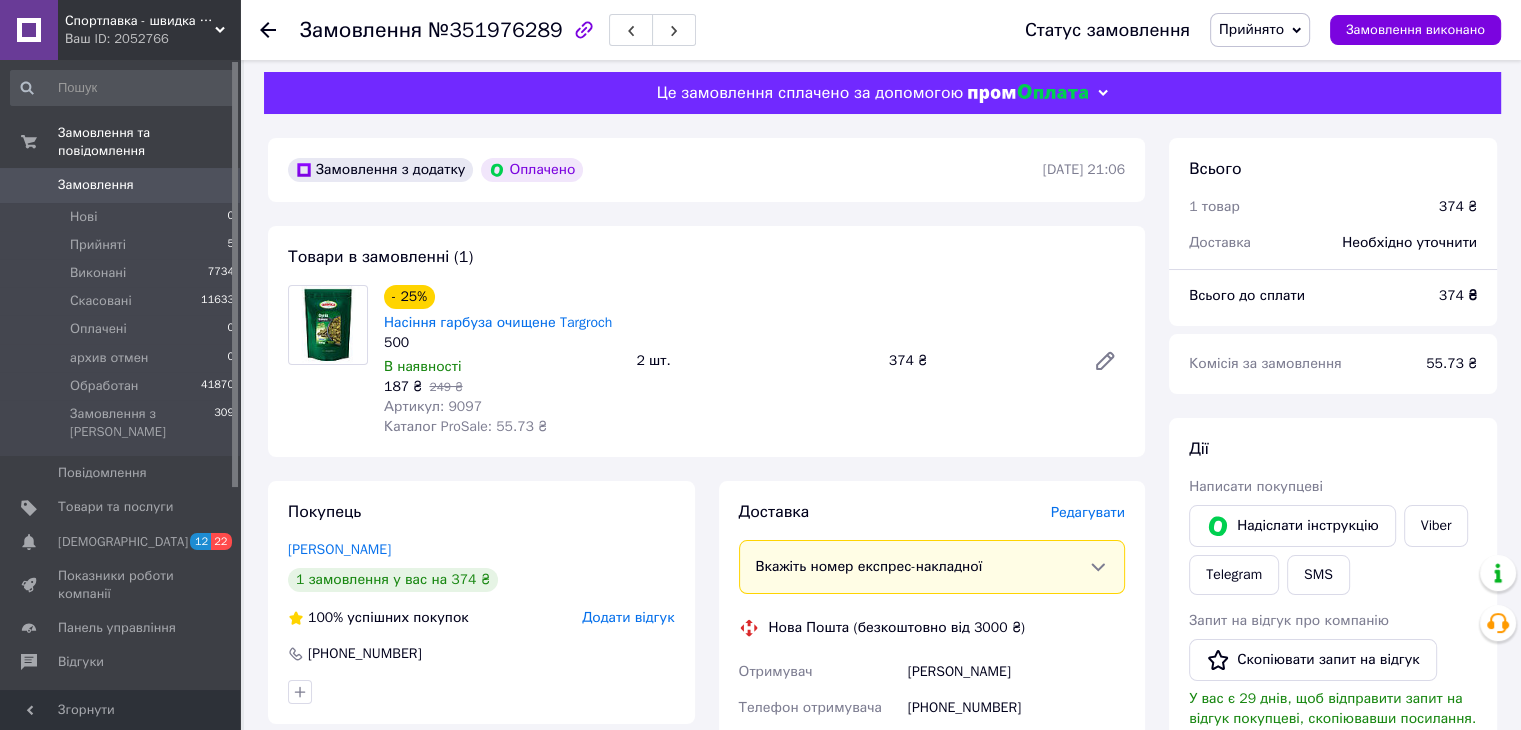 scroll, scrollTop: 400, scrollLeft: 0, axis: vertical 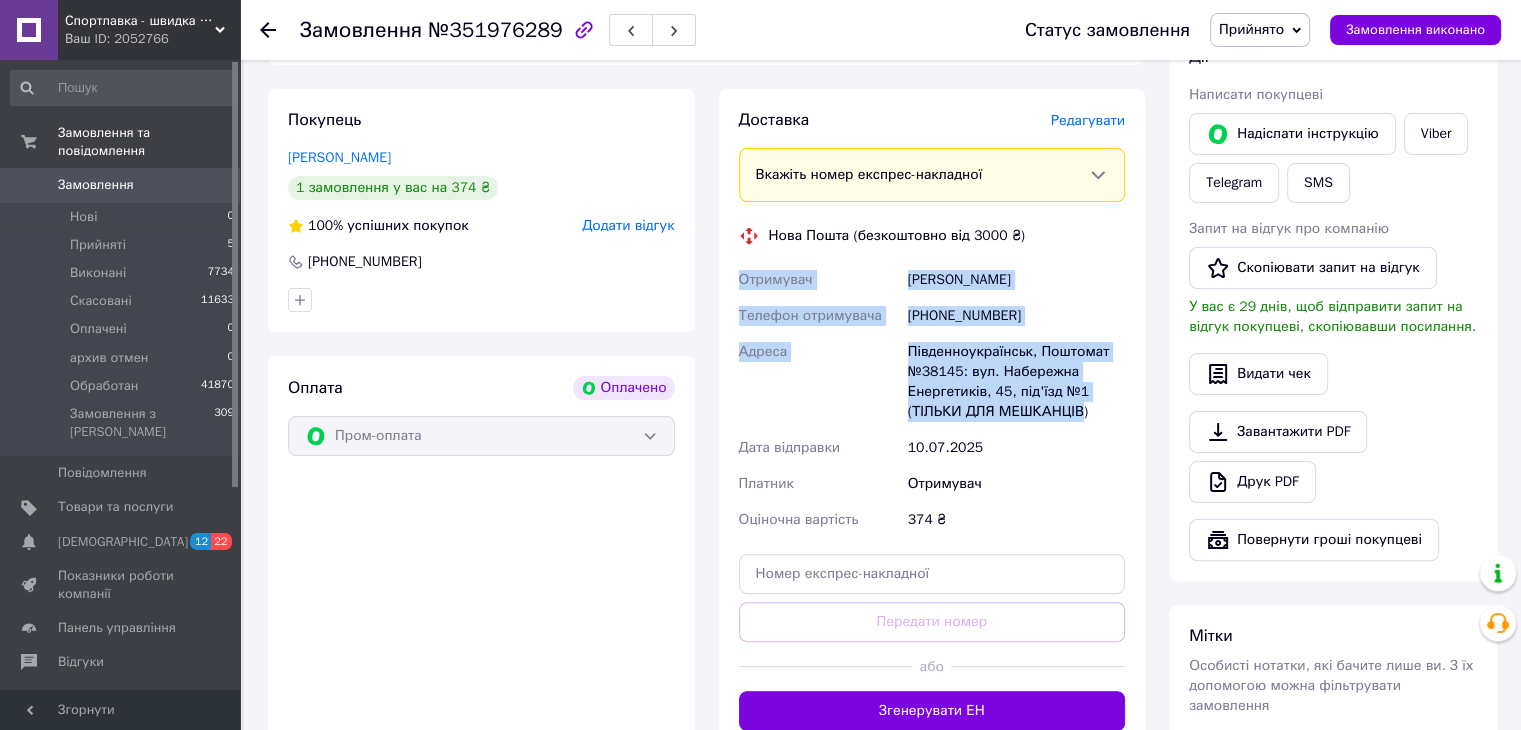drag, startPoint x: 724, startPoint y: 277, endPoint x: 1076, endPoint y: 416, distance: 378.45078 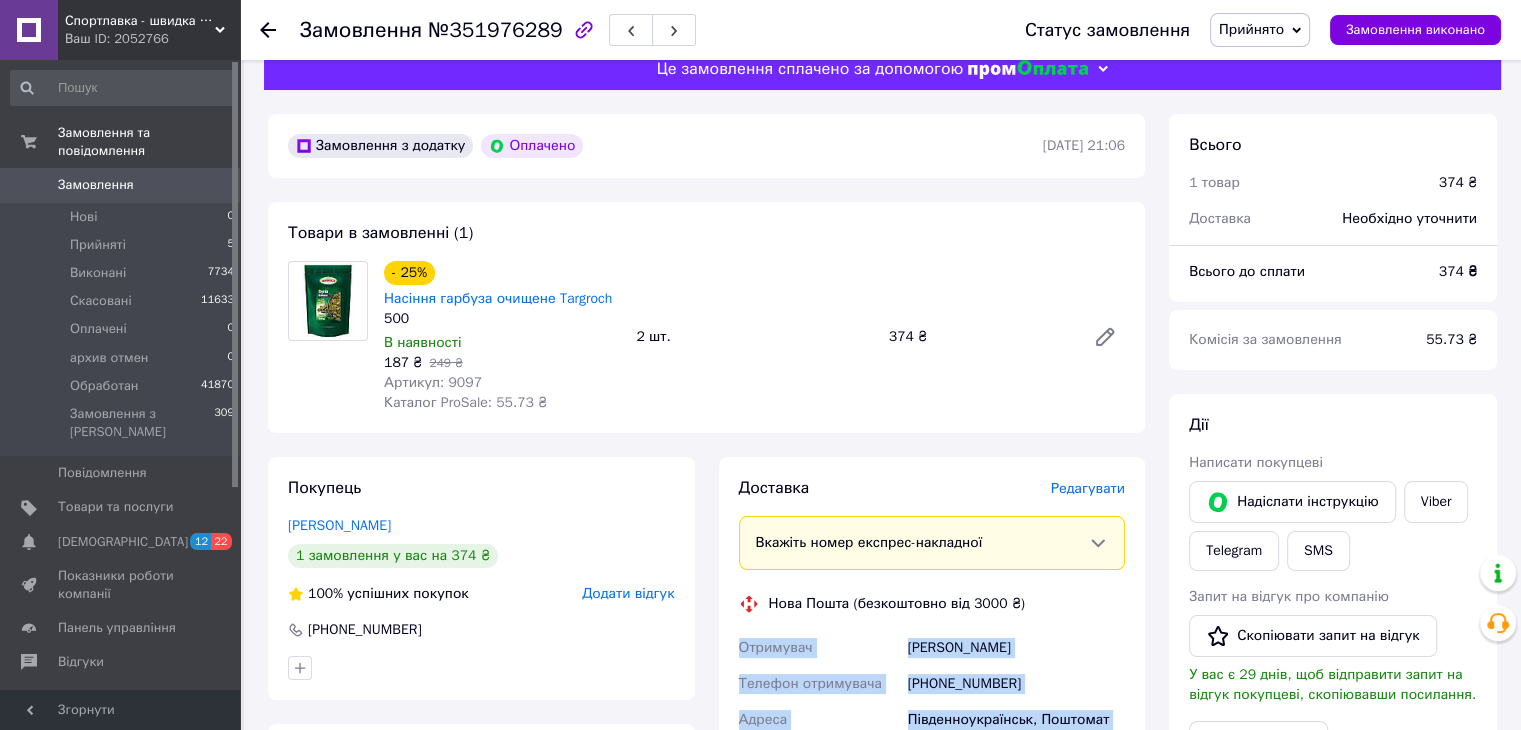 scroll, scrollTop: 0, scrollLeft: 0, axis: both 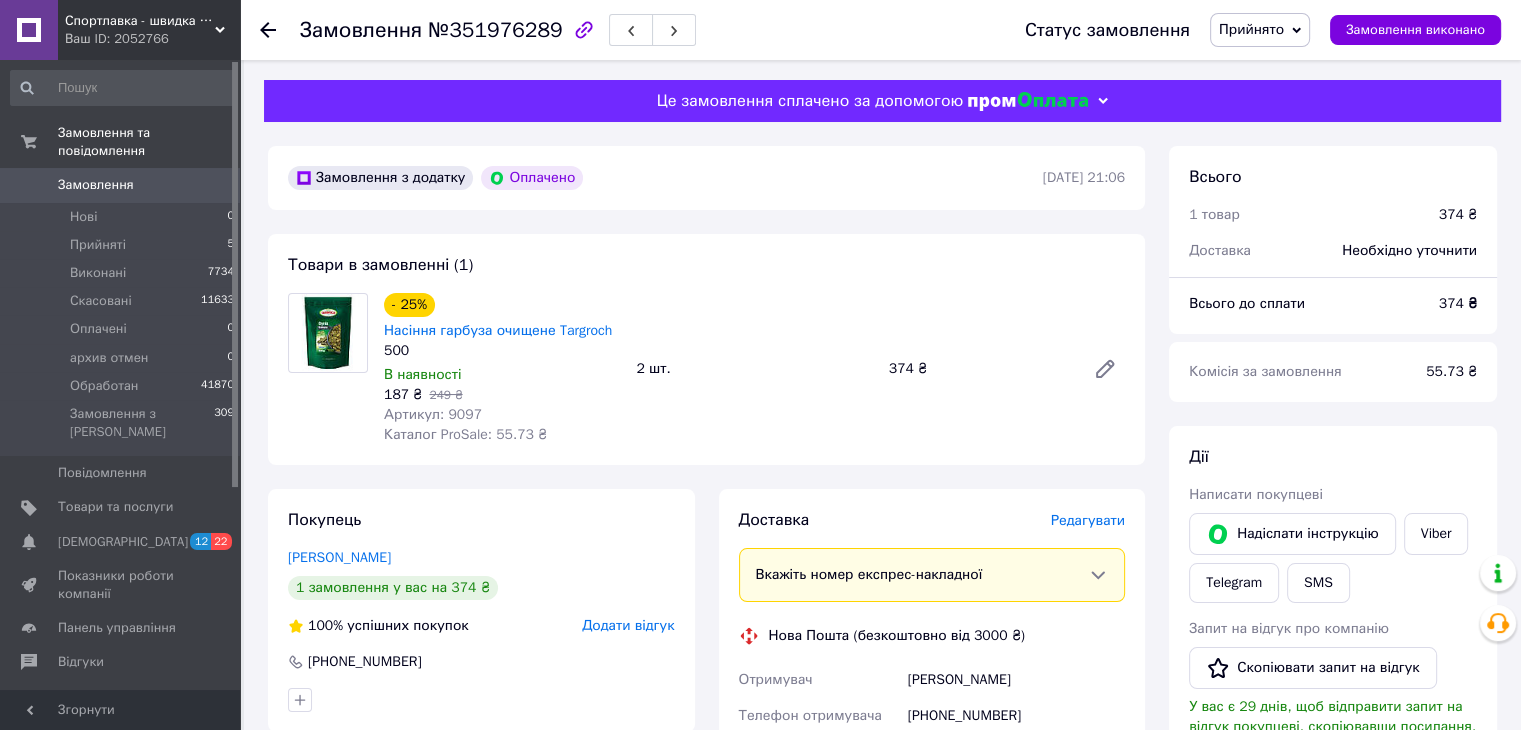 click on "Артикул: 9097" at bounding box center [502, 415] 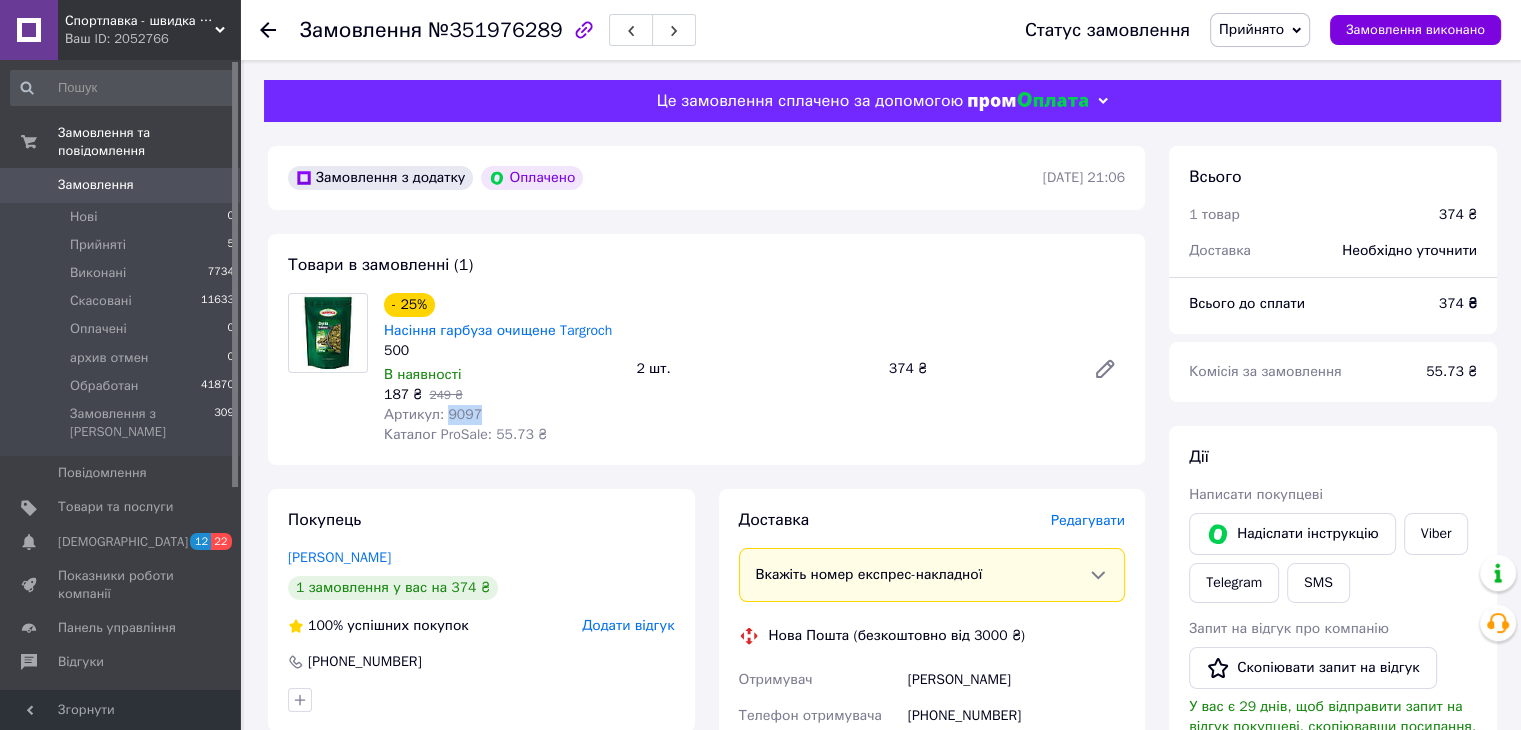click on "Артикул: 9097" at bounding box center [433, 414] 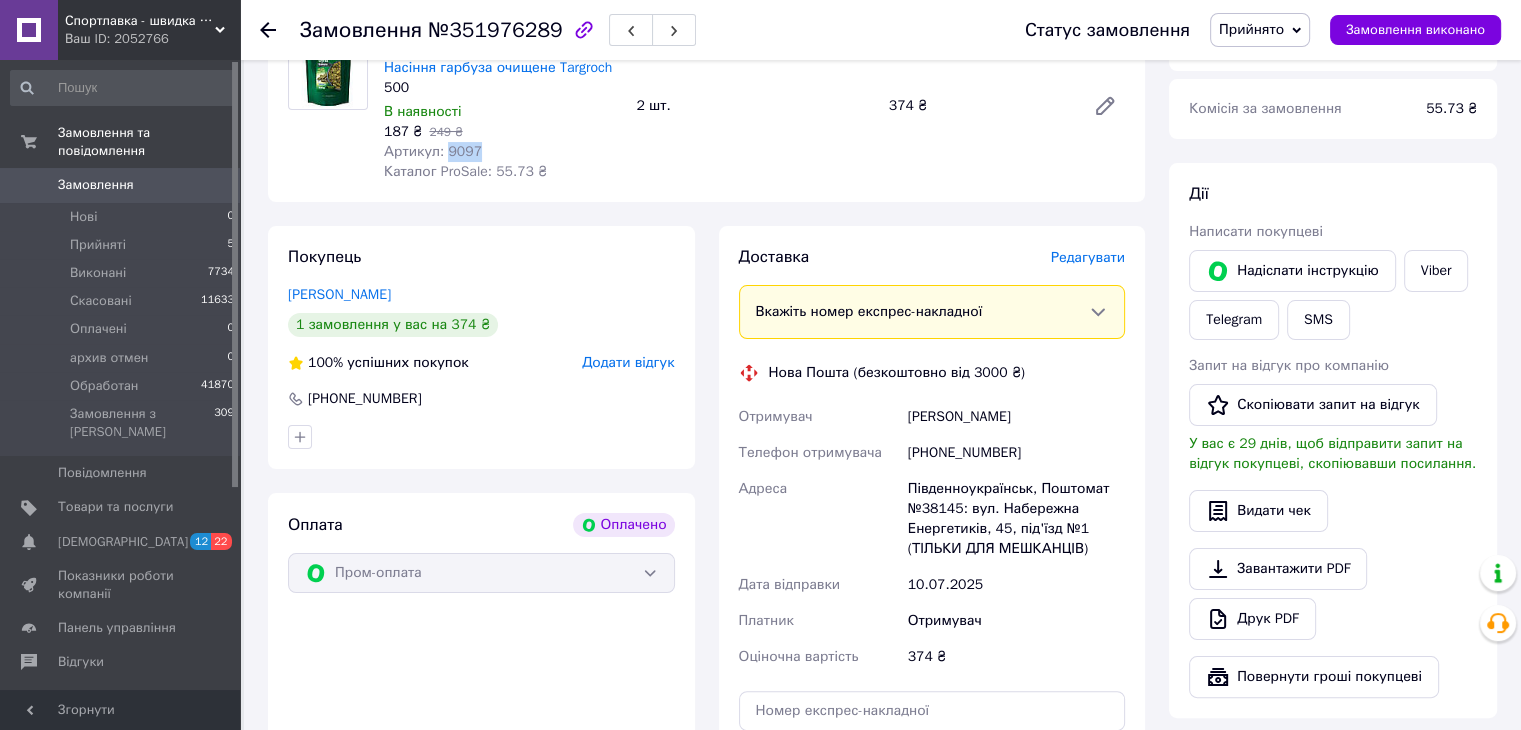 scroll, scrollTop: 266, scrollLeft: 0, axis: vertical 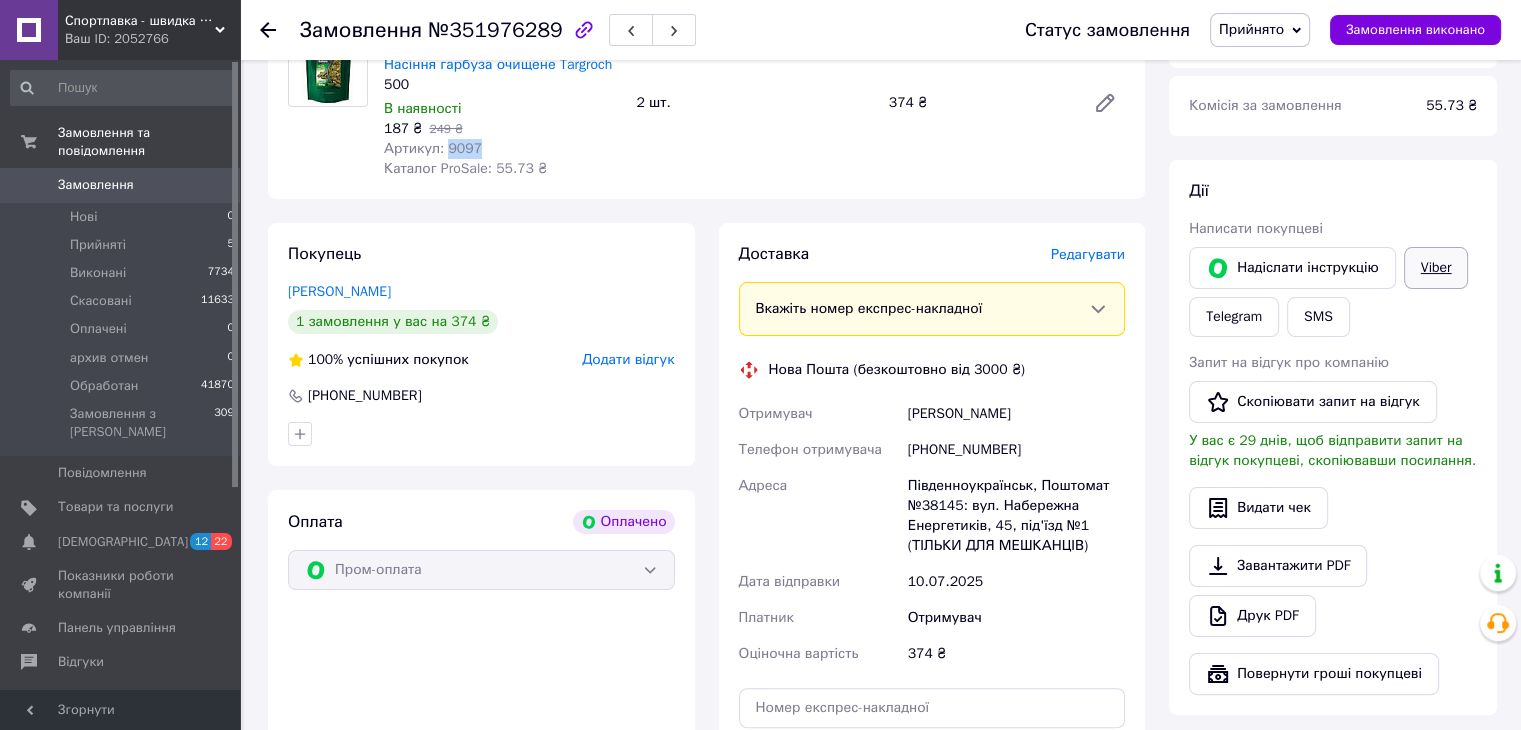 click on "Viber" at bounding box center [1436, 268] 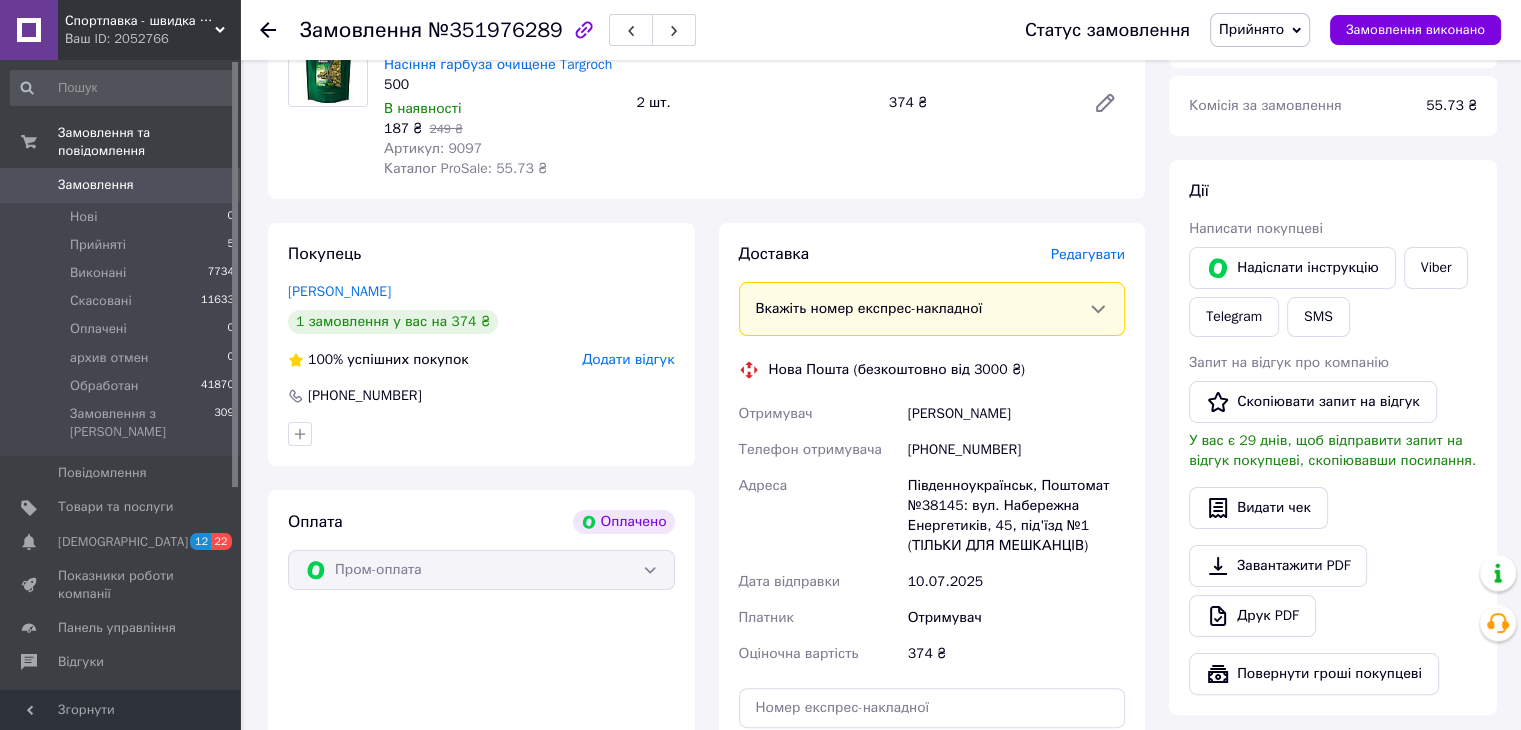 click on "Дії" at bounding box center (1333, 191) 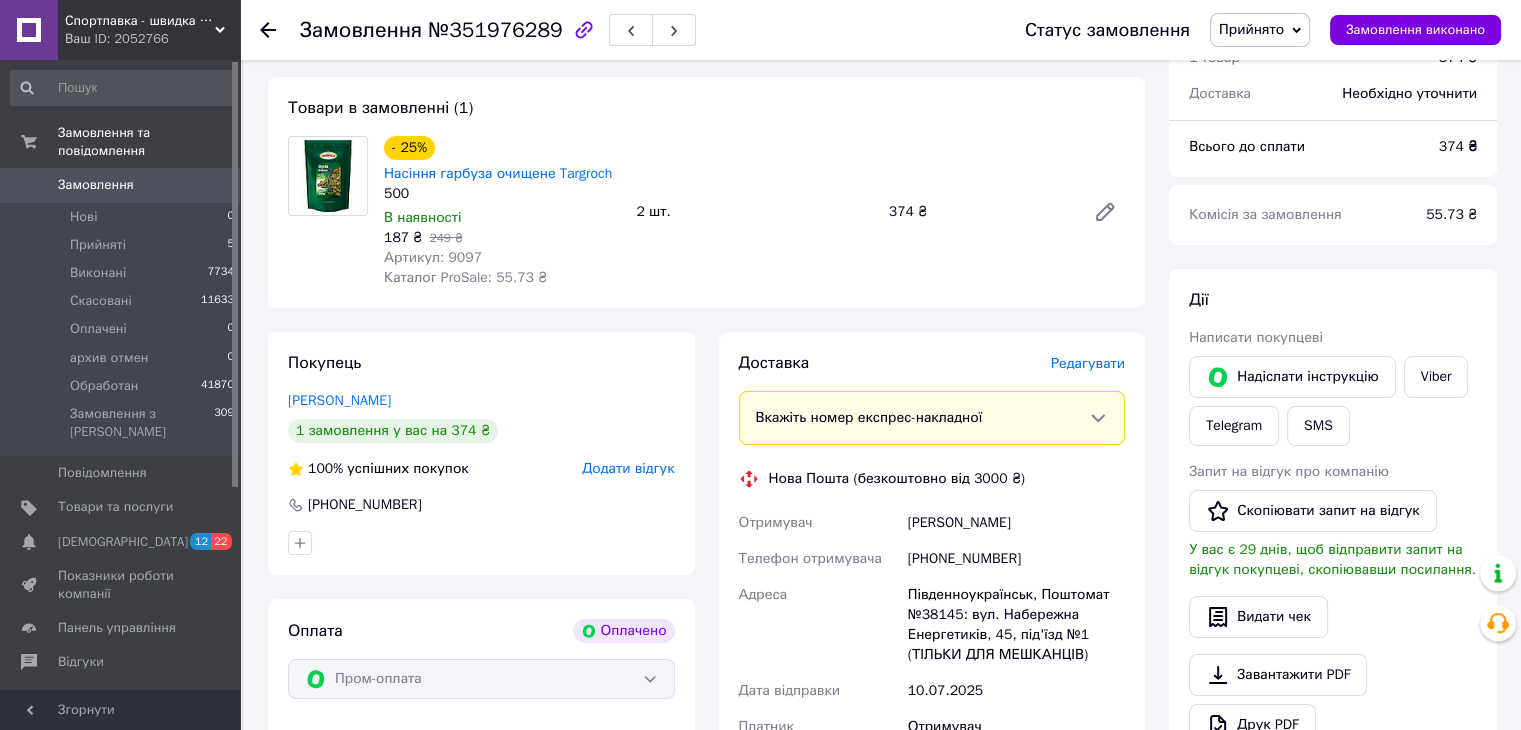 scroll, scrollTop: 0, scrollLeft: 0, axis: both 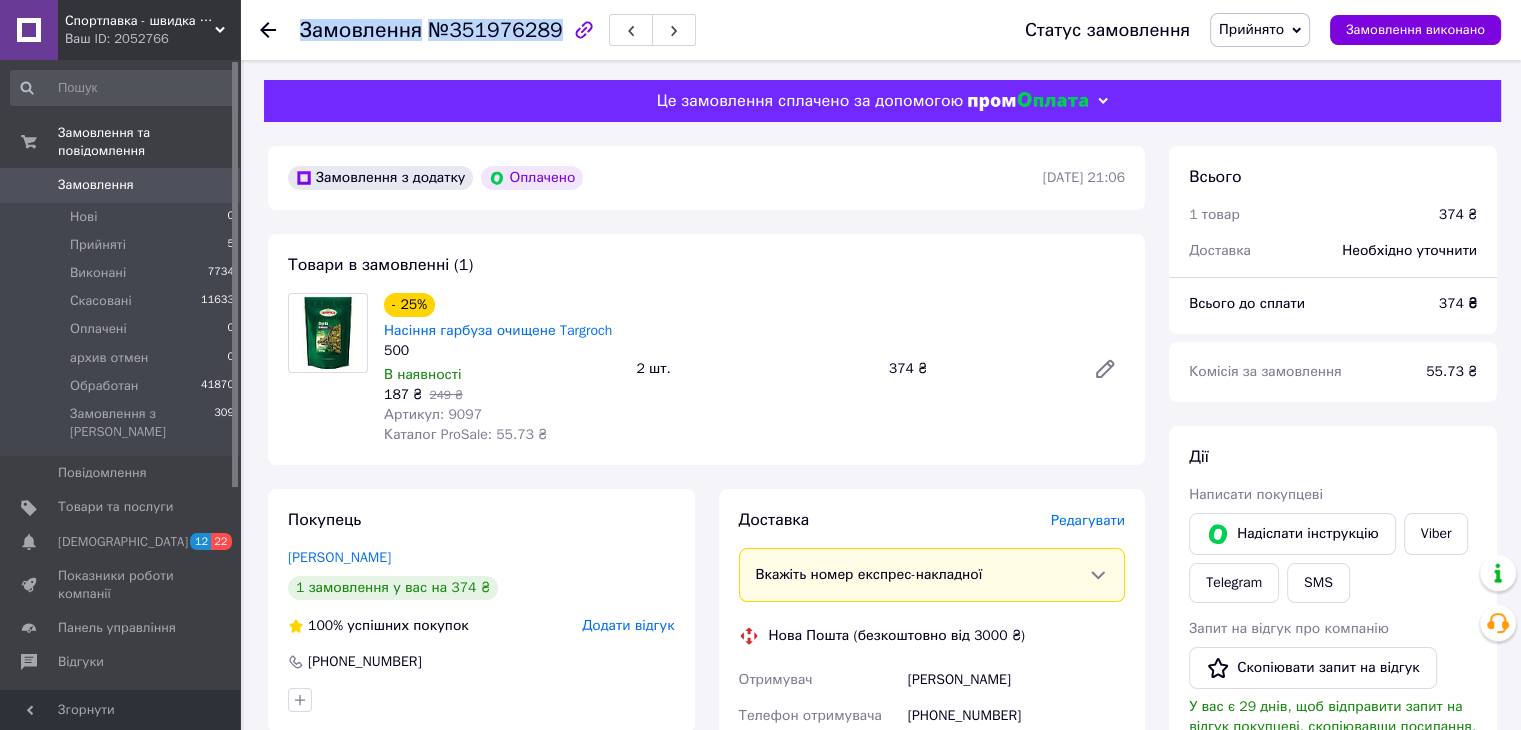 copy on "Замовлення №351976289" 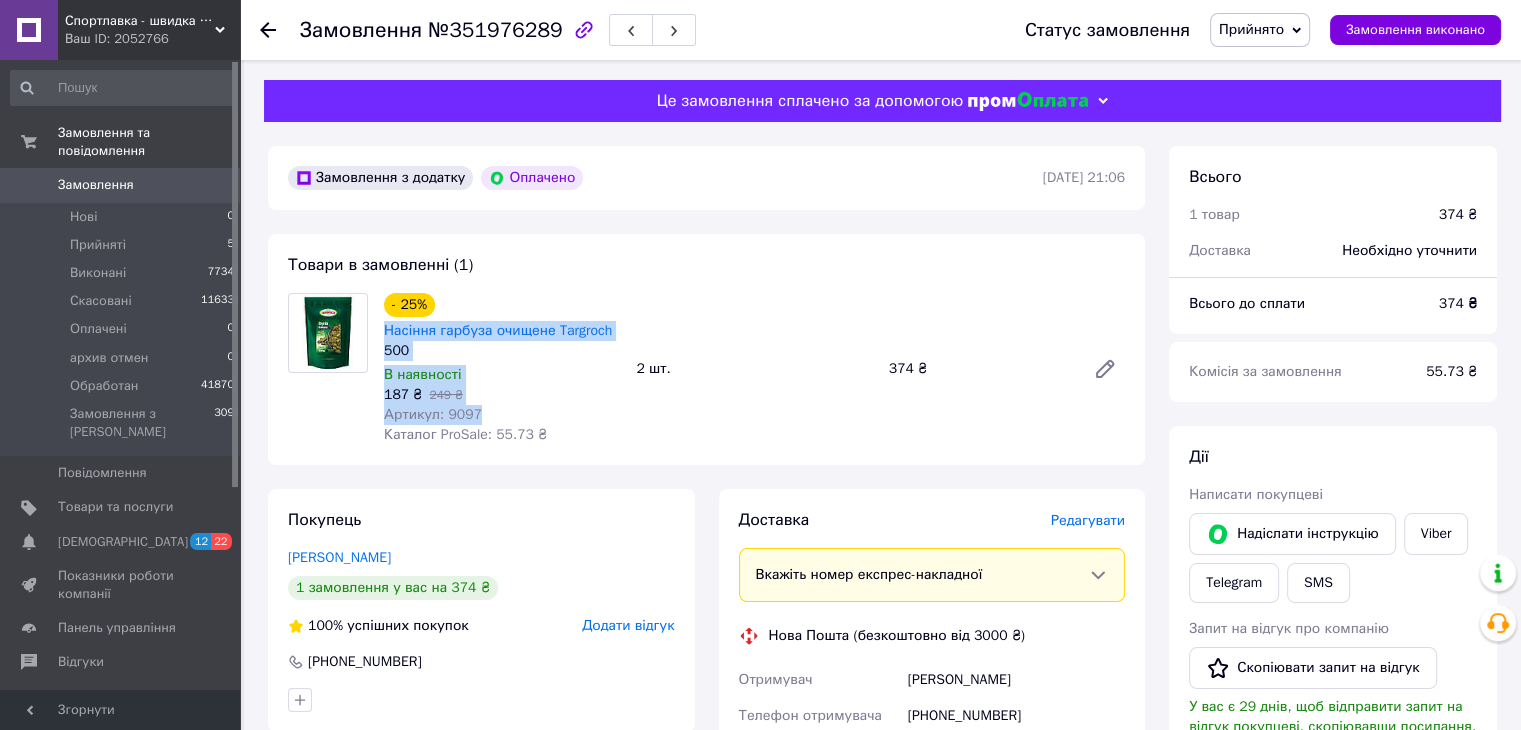 copy on "Насіння гарбуза очищене Targroch 500 В наявності 187 ₴   249 ₴ Артикул: 9097" 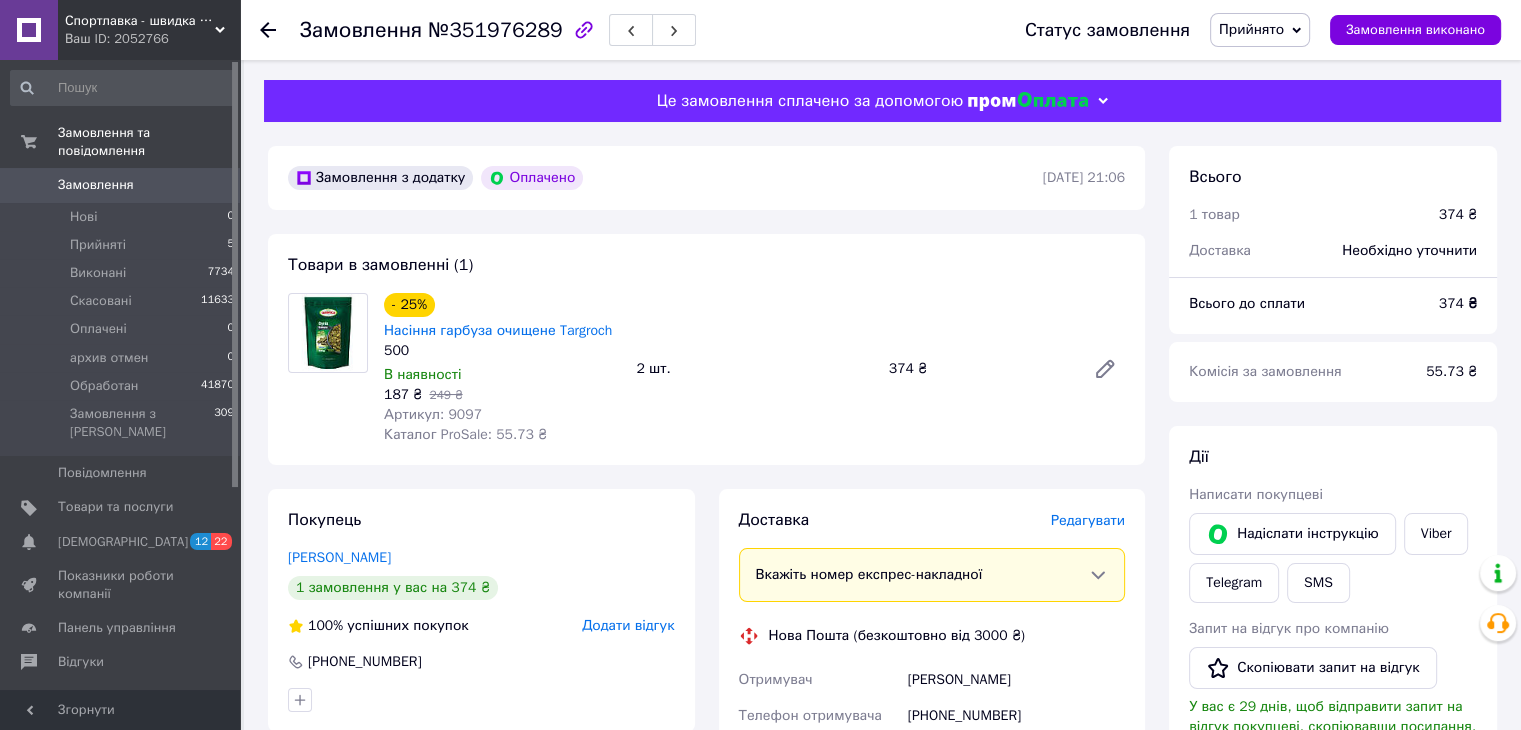 click on "1 товар" at bounding box center [1302, 215] 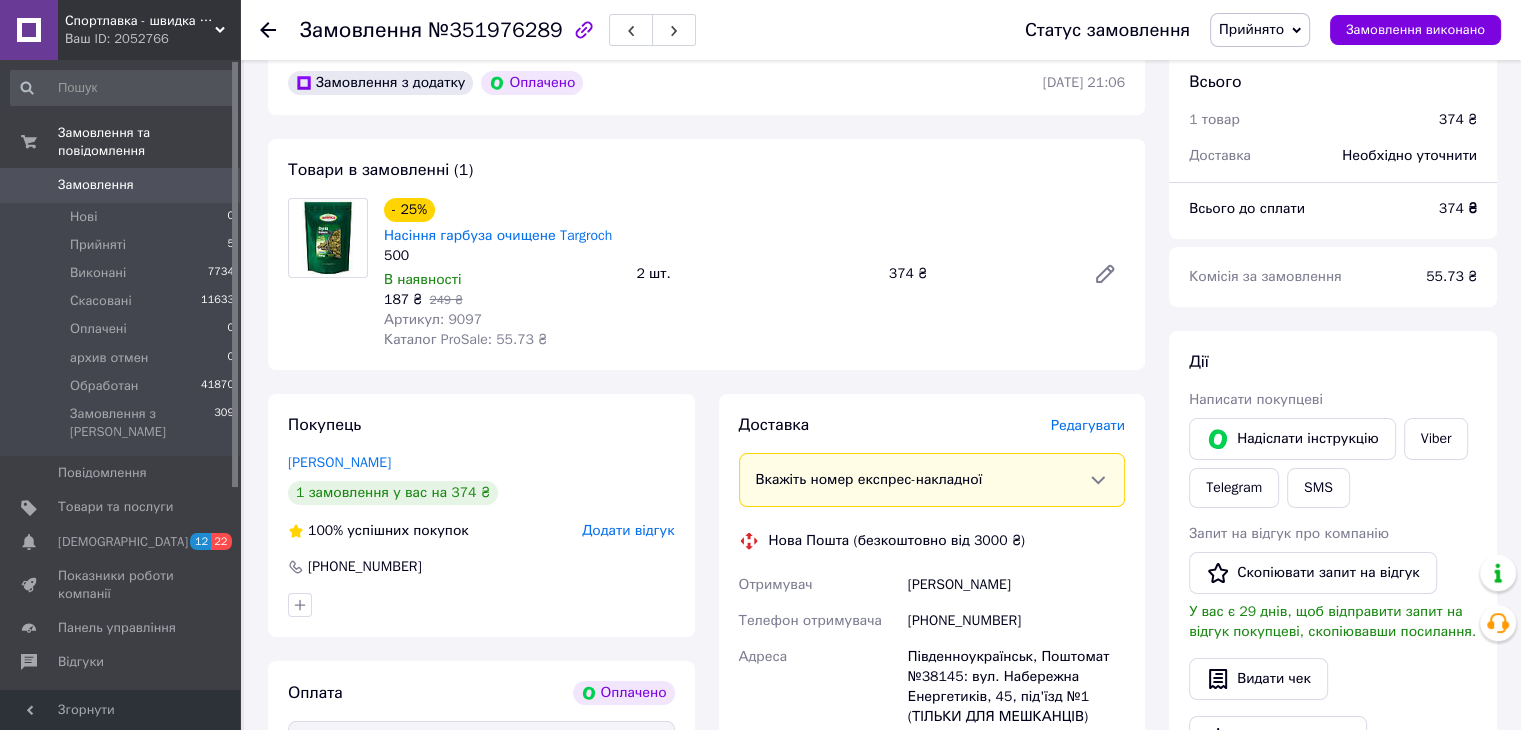 scroll, scrollTop: 133, scrollLeft: 0, axis: vertical 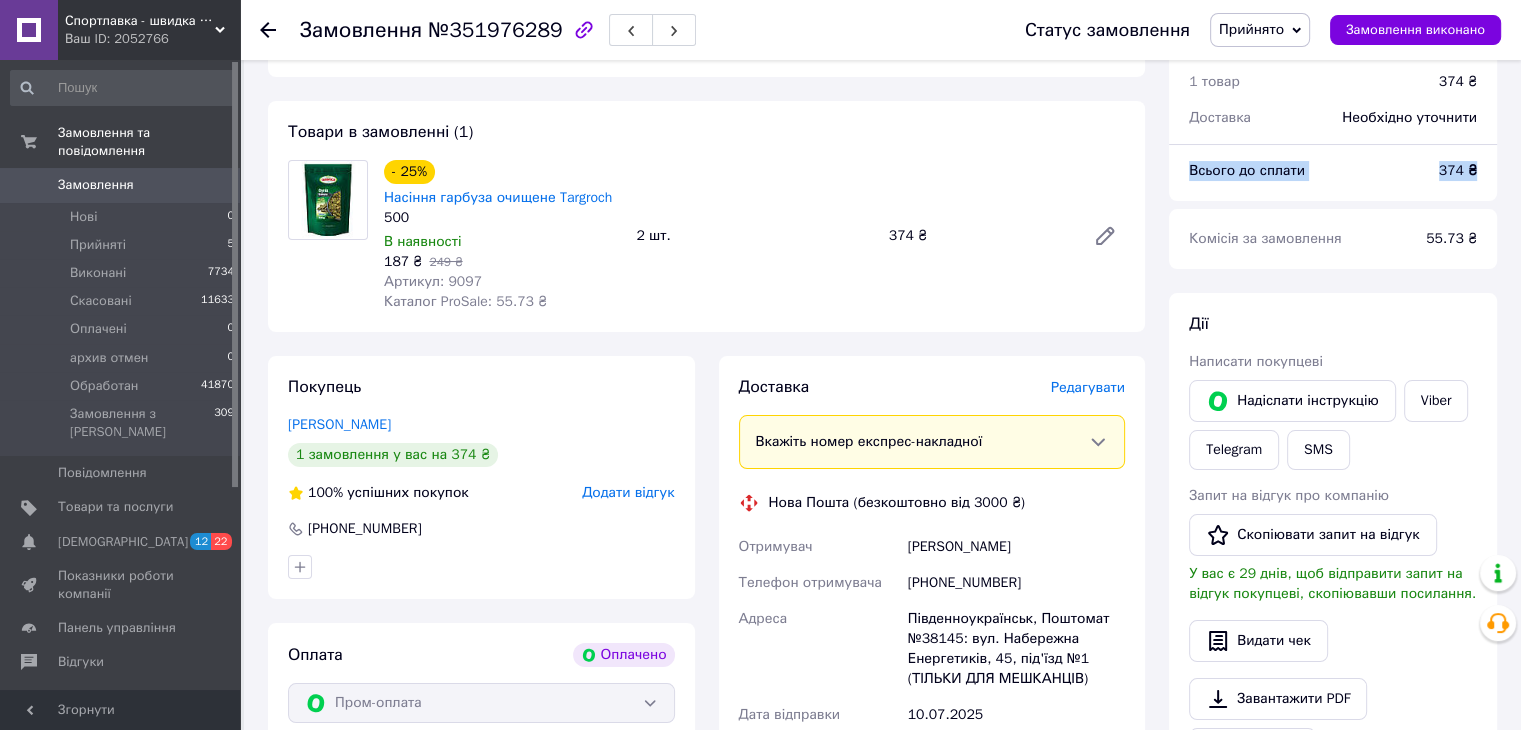 copy on "Всього до сплати 374 ₴" 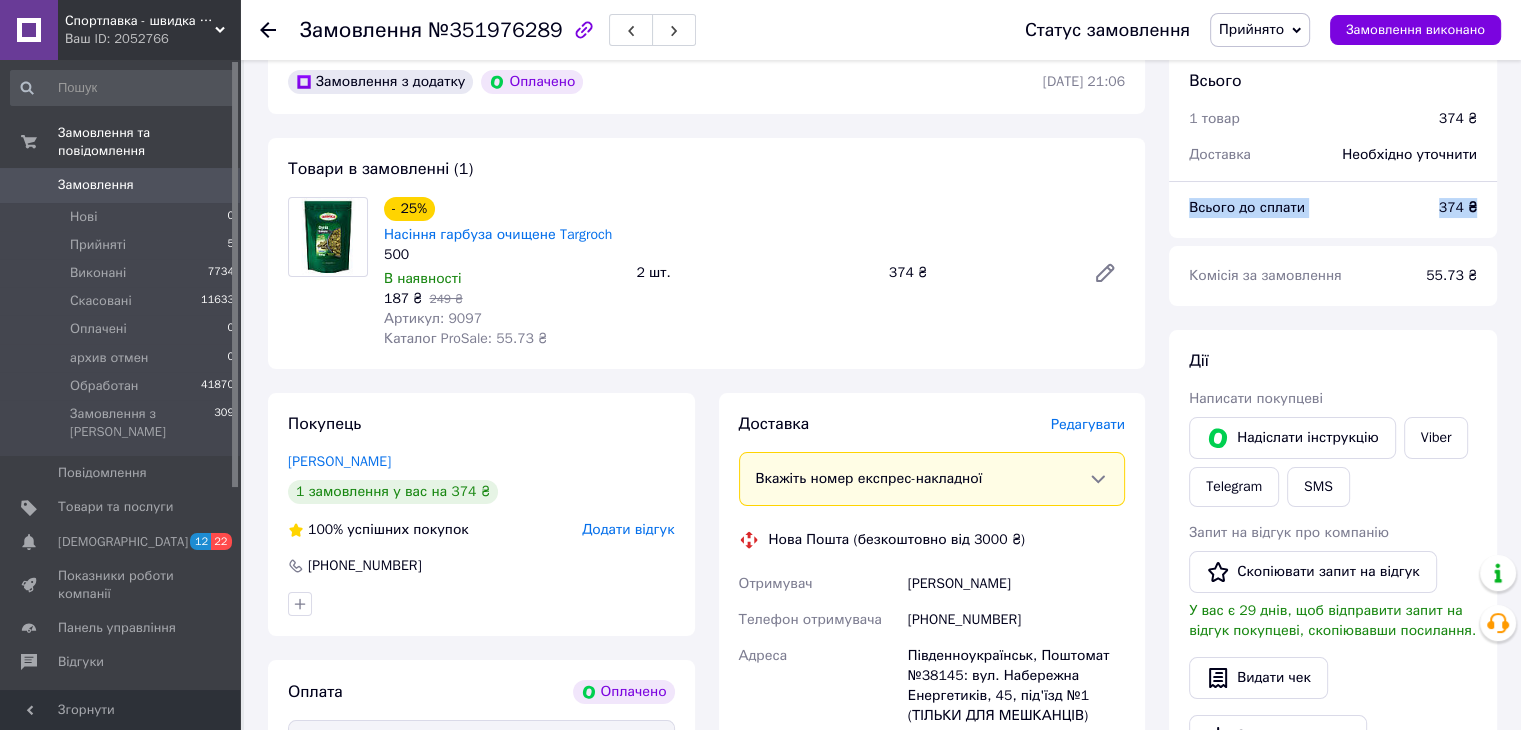 scroll, scrollTop: 133, scrollLeft: 0, axis: vertical 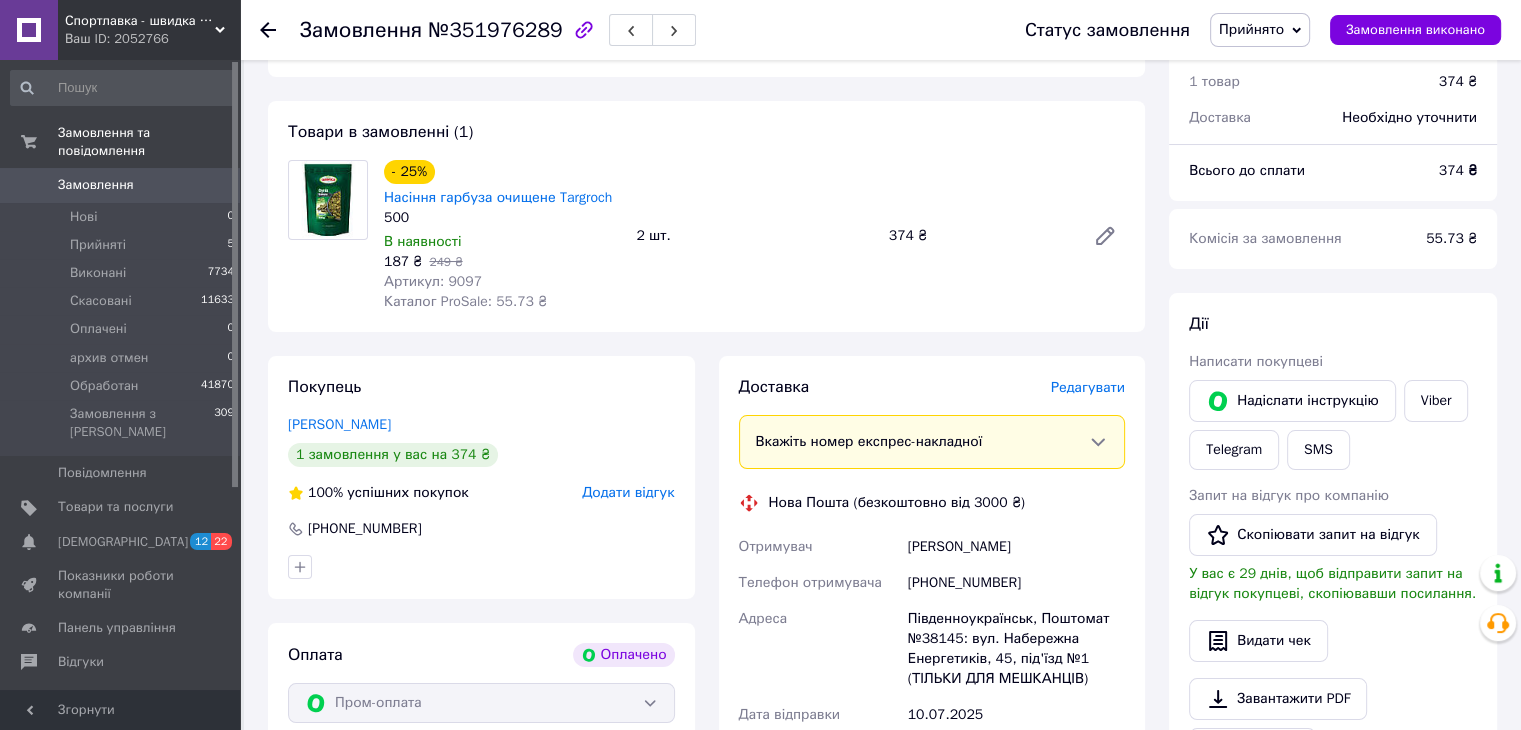 click on "[PHONE_NUMBER]" at bounding box center (1016, 583) 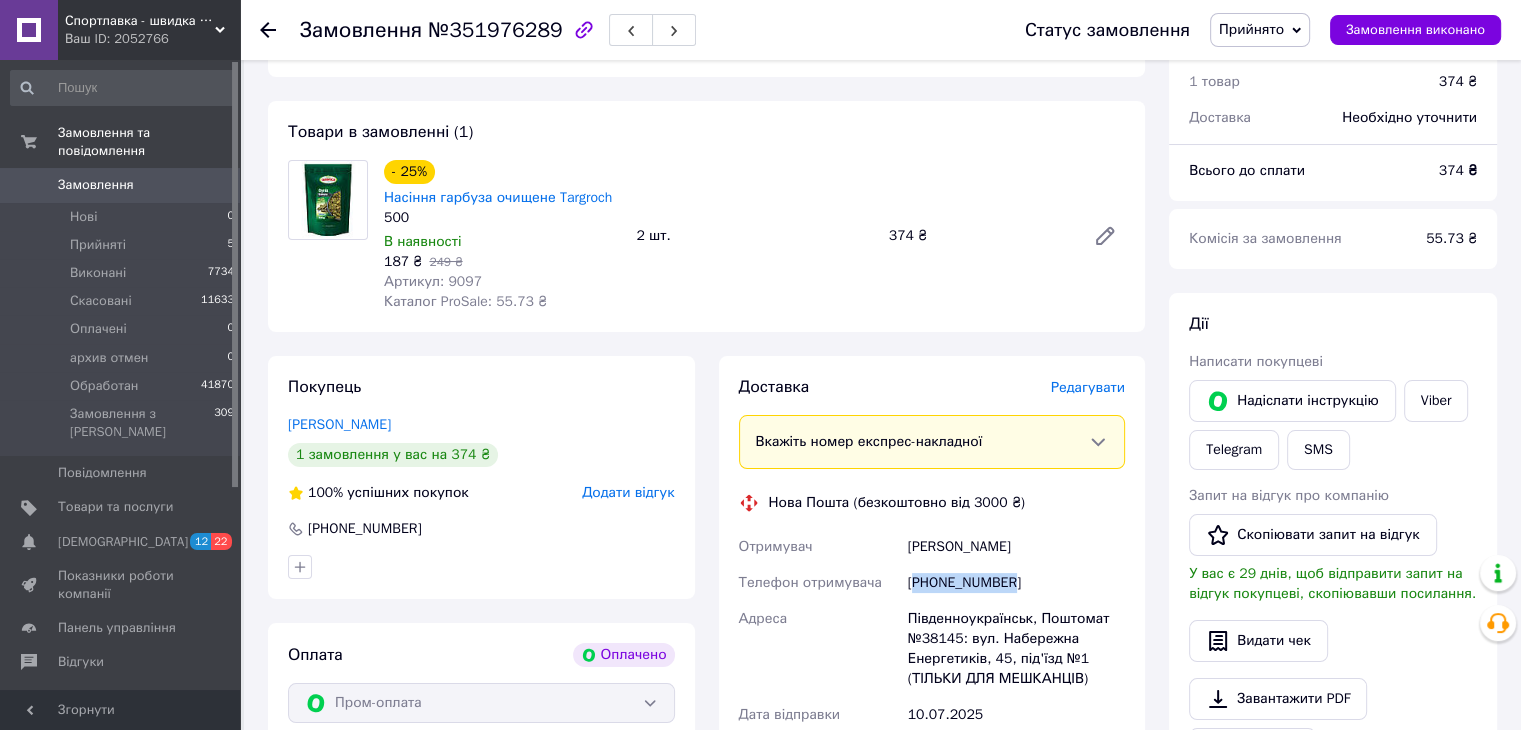 click on "[PHONE_NUMBER]" at bounding box center [1016, 583] 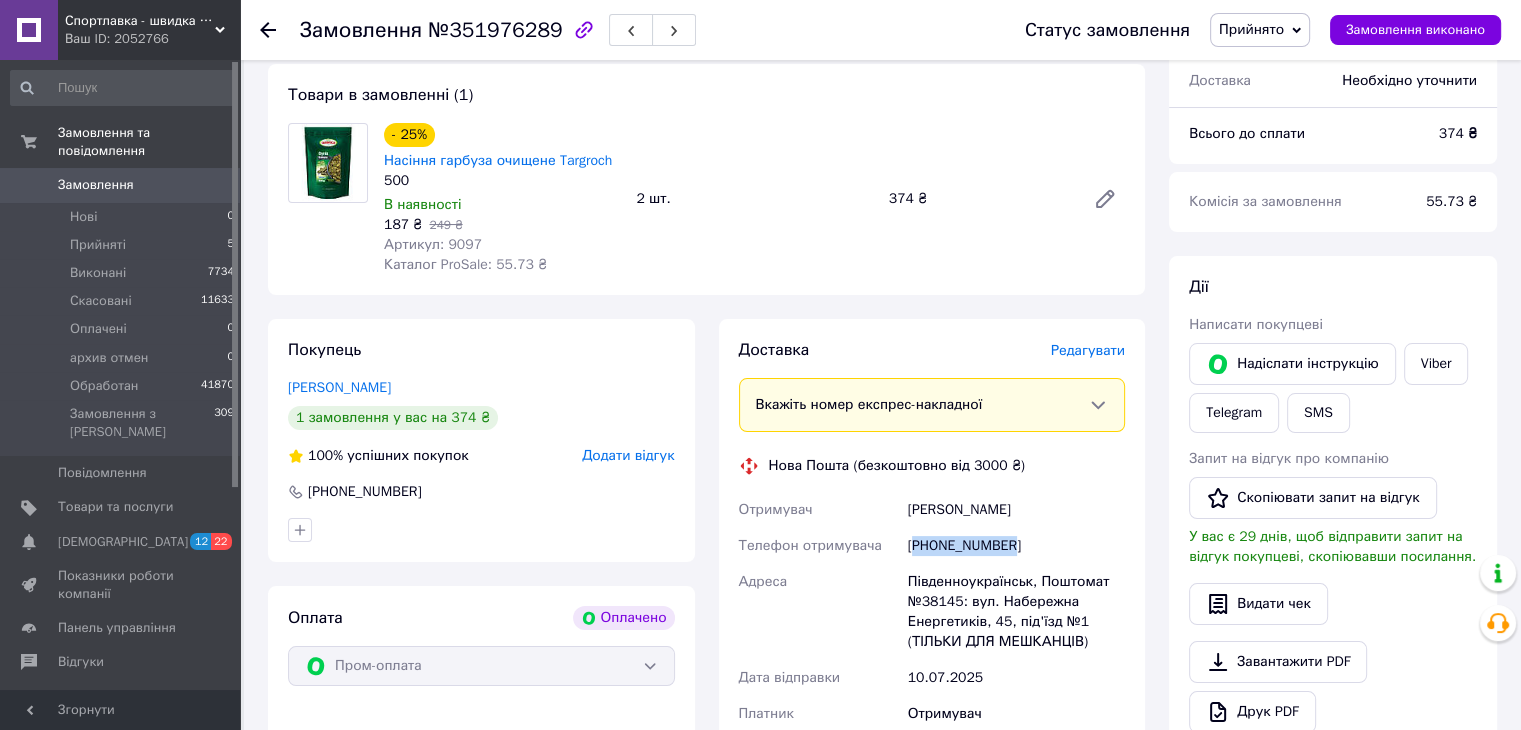 scroll, scrollTop: 133, scrollLeft: 0, axis: vertical 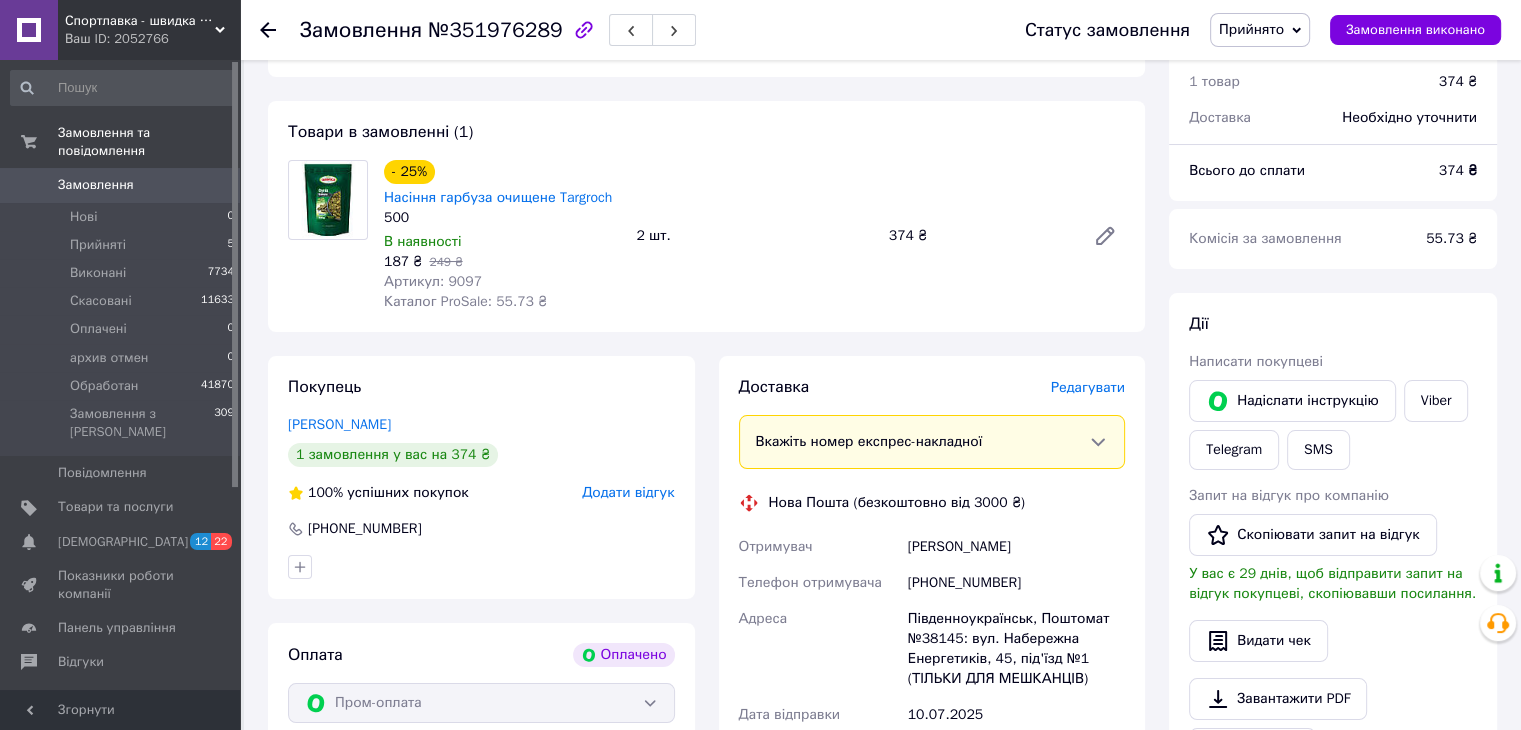 click 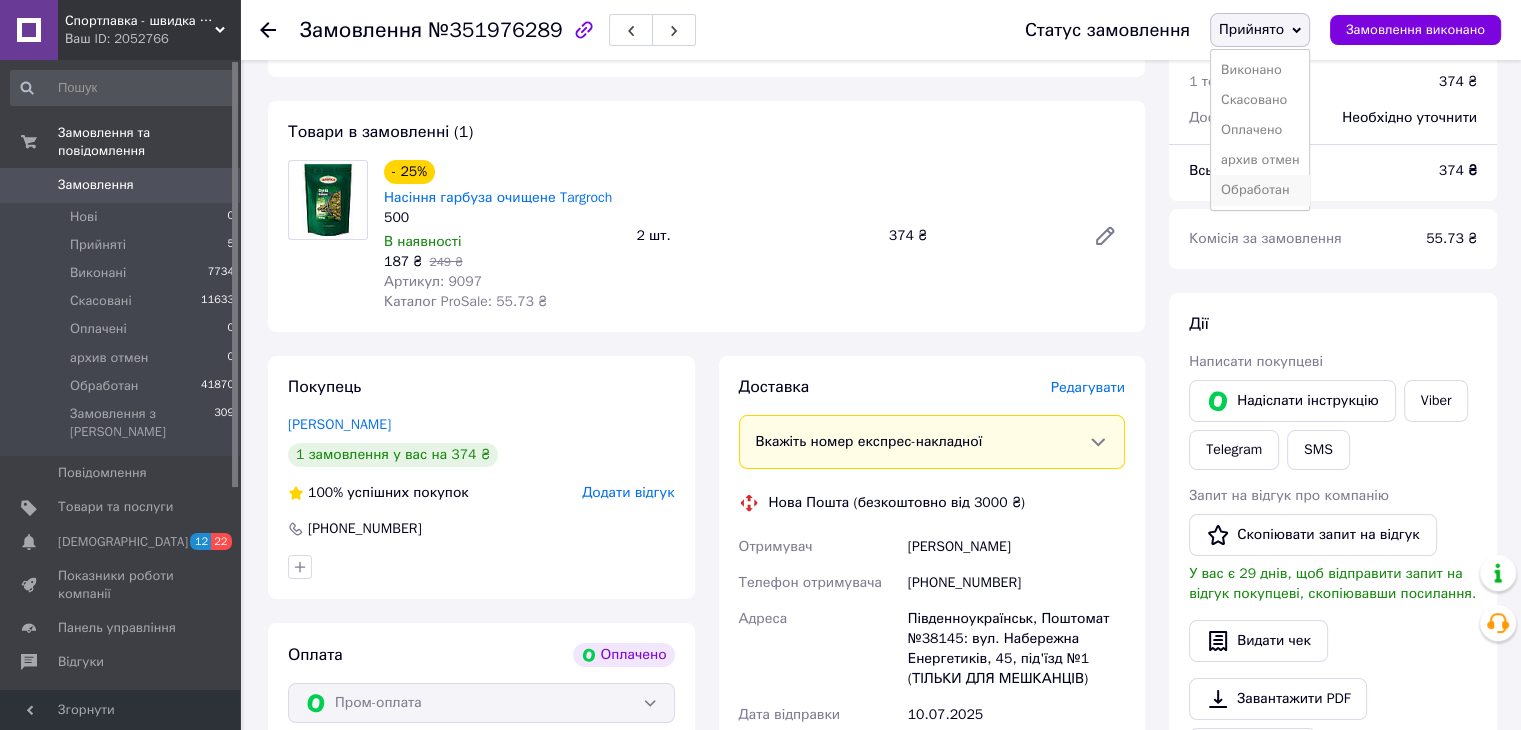 click on "Обработан" at bounding box center [1260, 190] 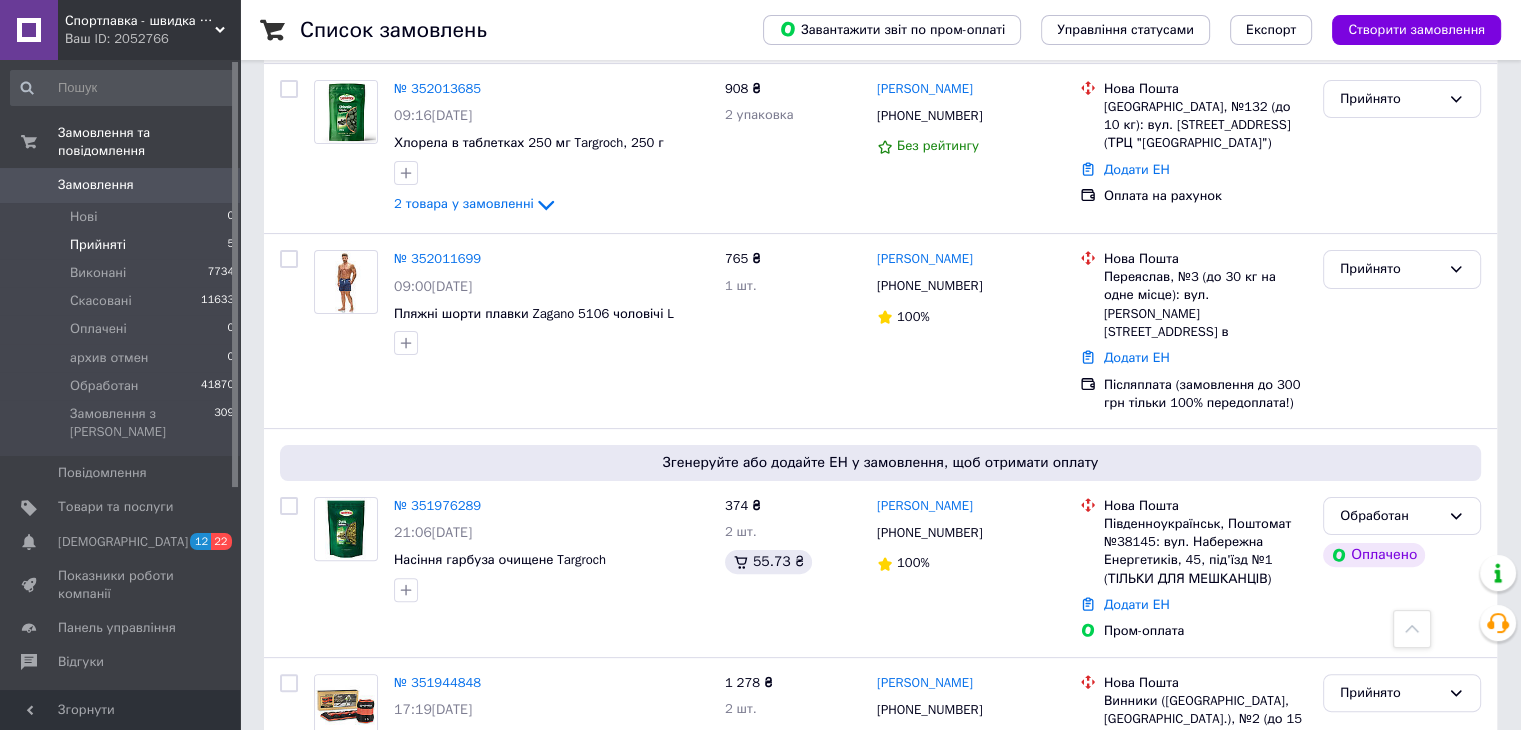 scroll, scrollTop: 508, scrollLeft: 0, axis: vertical 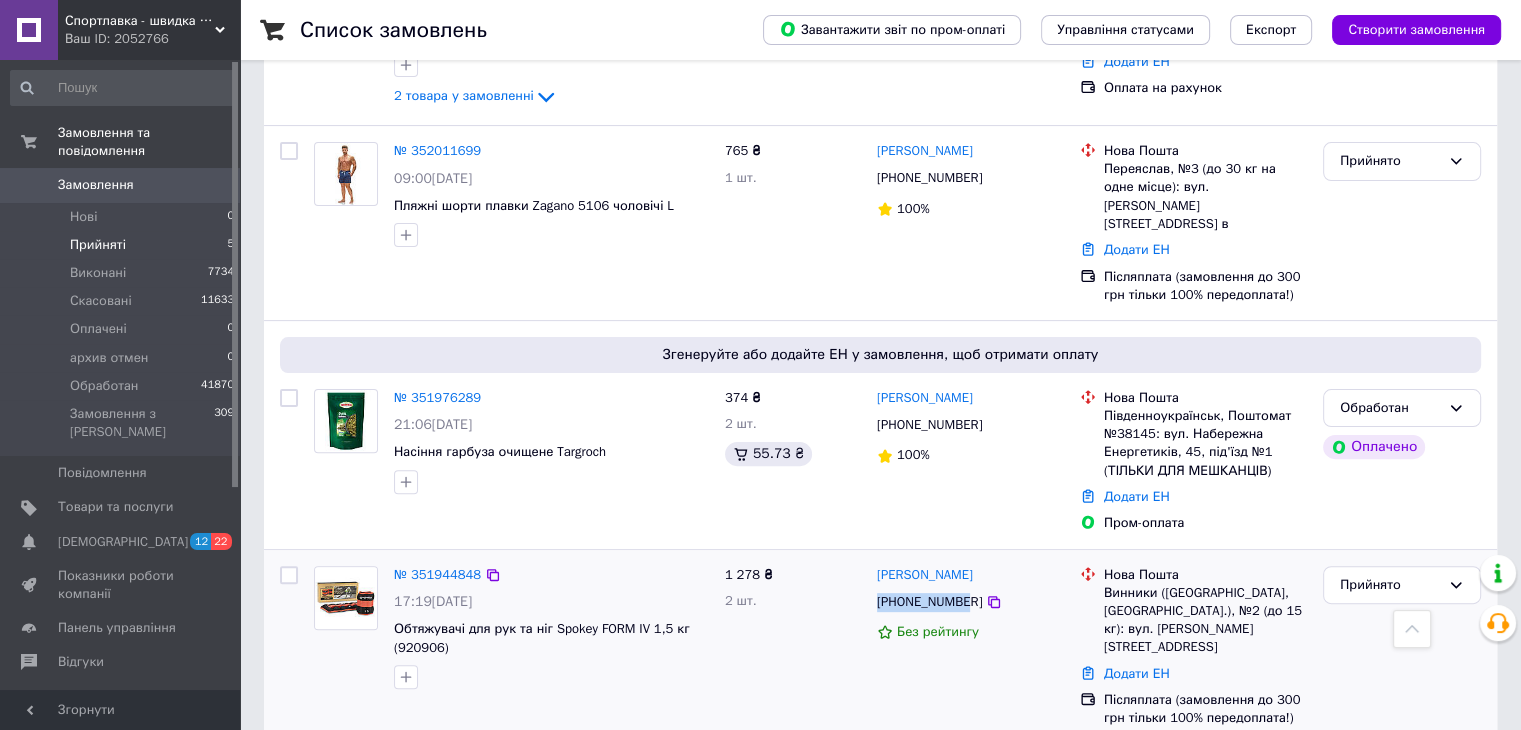 drag, startPoint x: 874, startPoint y: 585, endPoint x: 964, endPoint y: 585, distance: 90 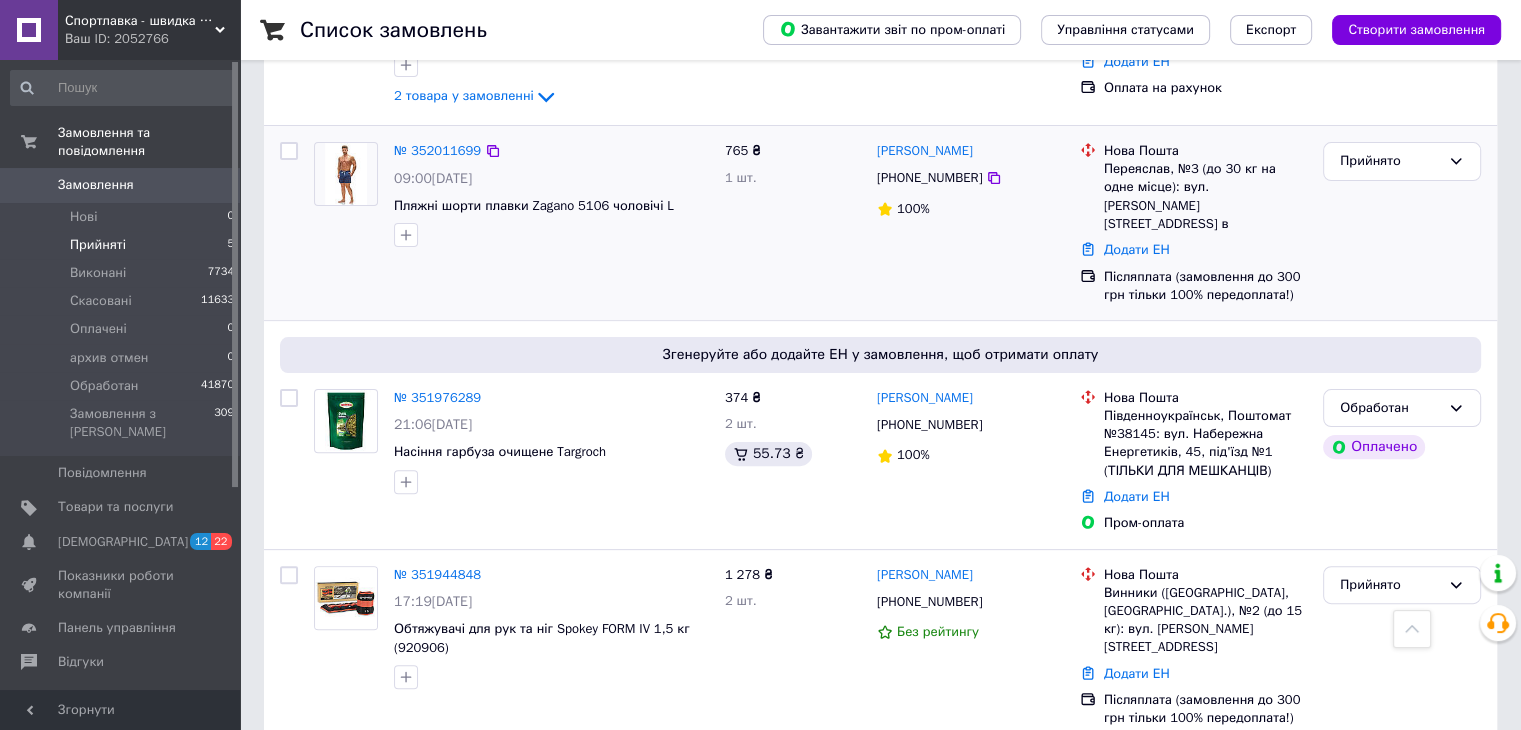 click on "Прийнято" at bounding box center [1402, 223] 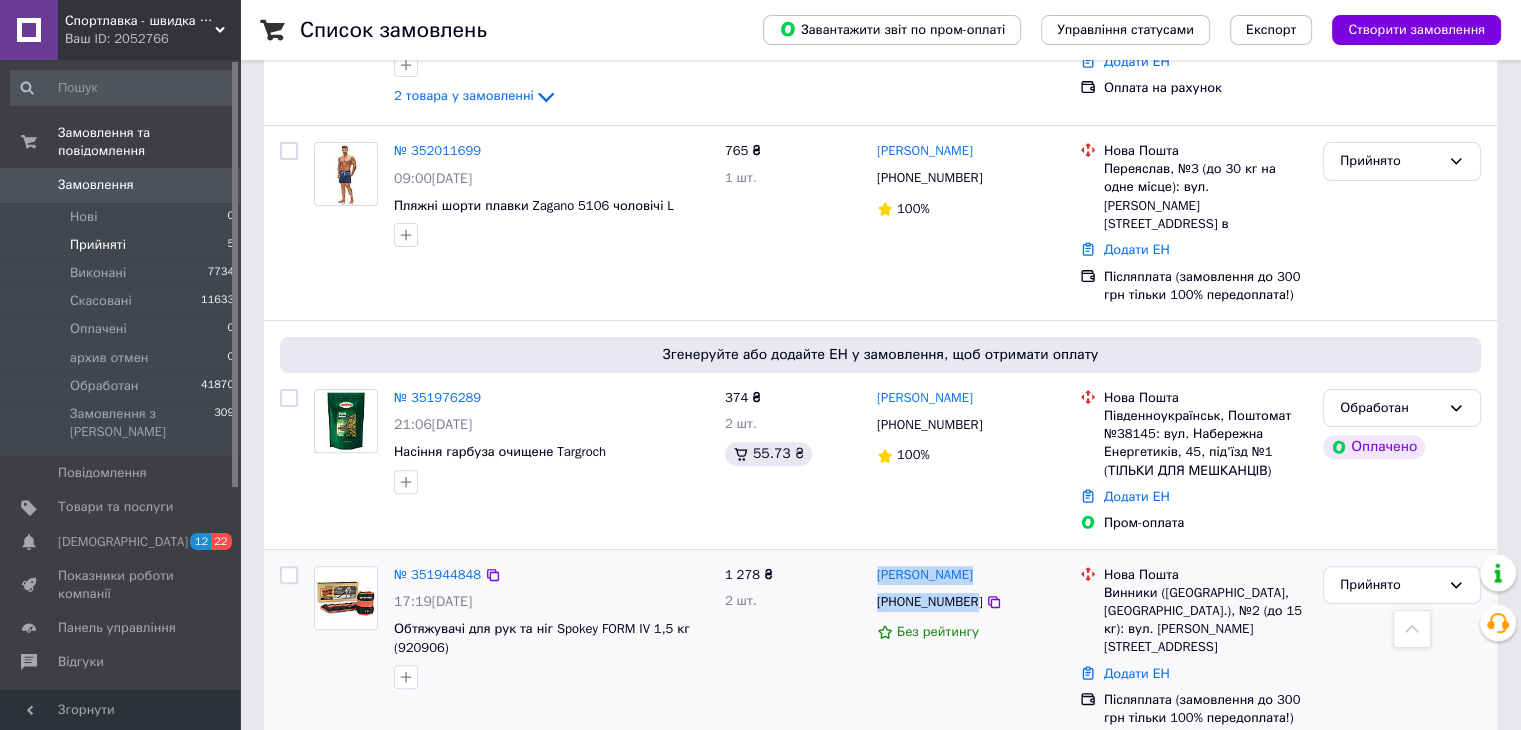 drag, startPoint x: 868, startPoint y: 582, endPoint x: 968, endPoint y: 588, distance: 100.17984 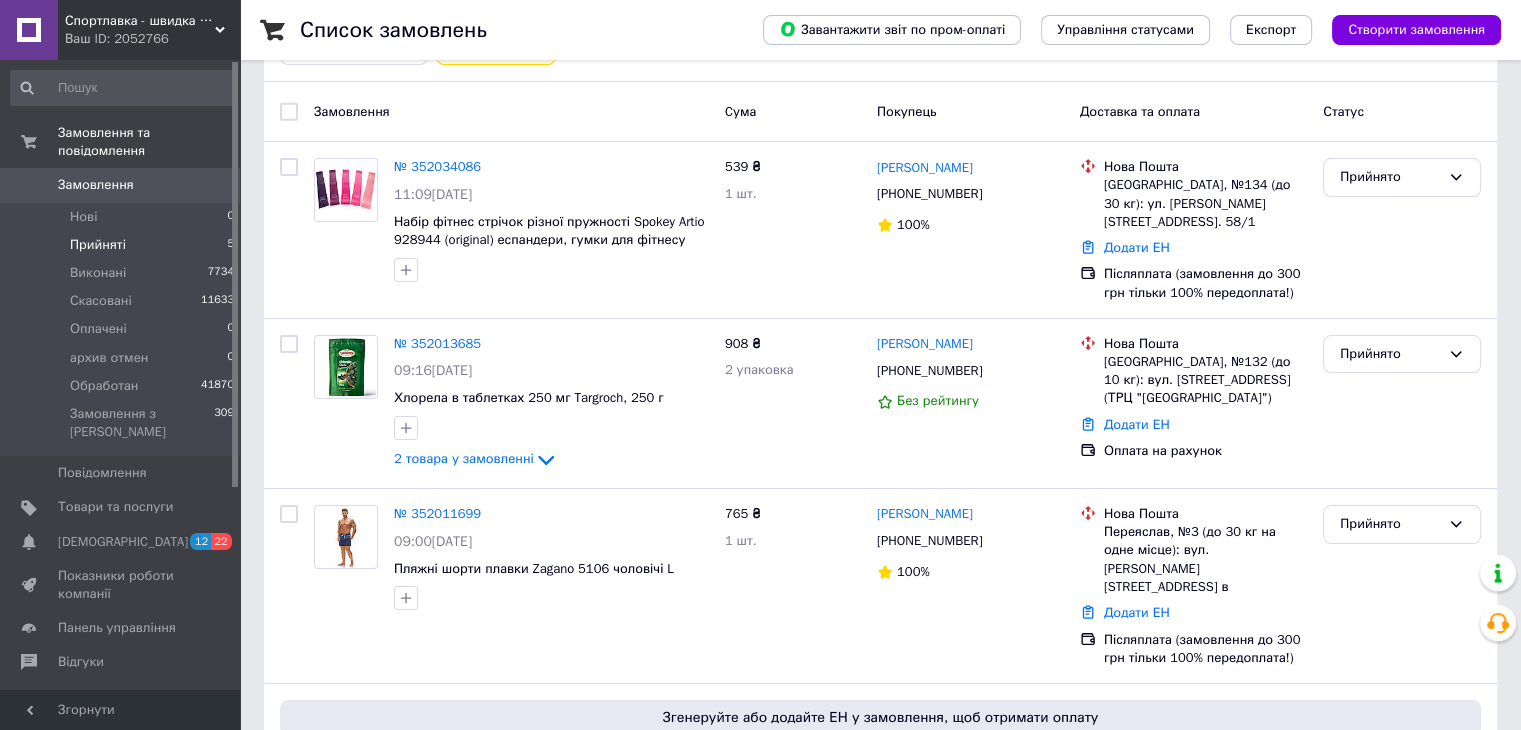 scroll, scrollTop: 108, scrollLeft: 0, axis: vertical 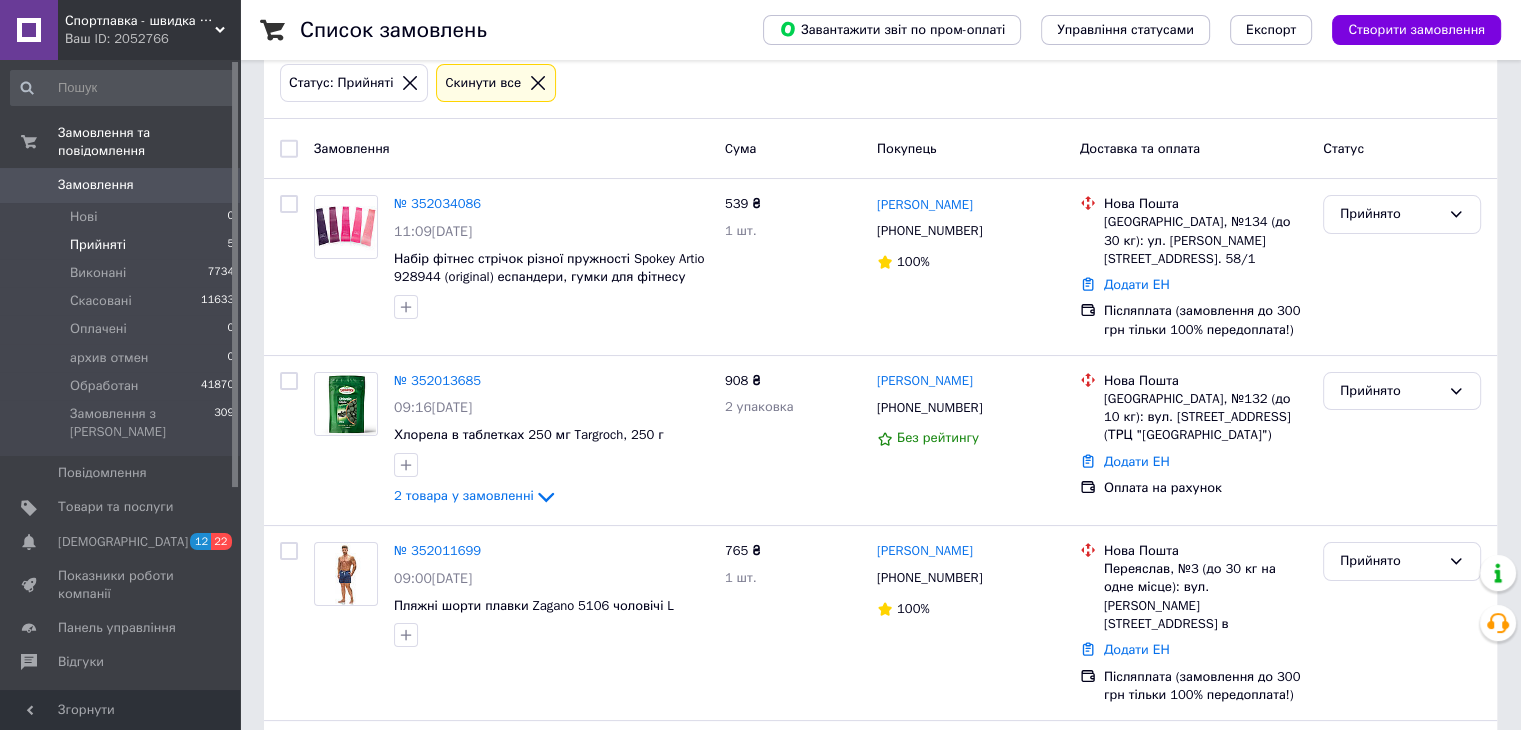 click on "Замовлення" at bounding box center [511, 148] 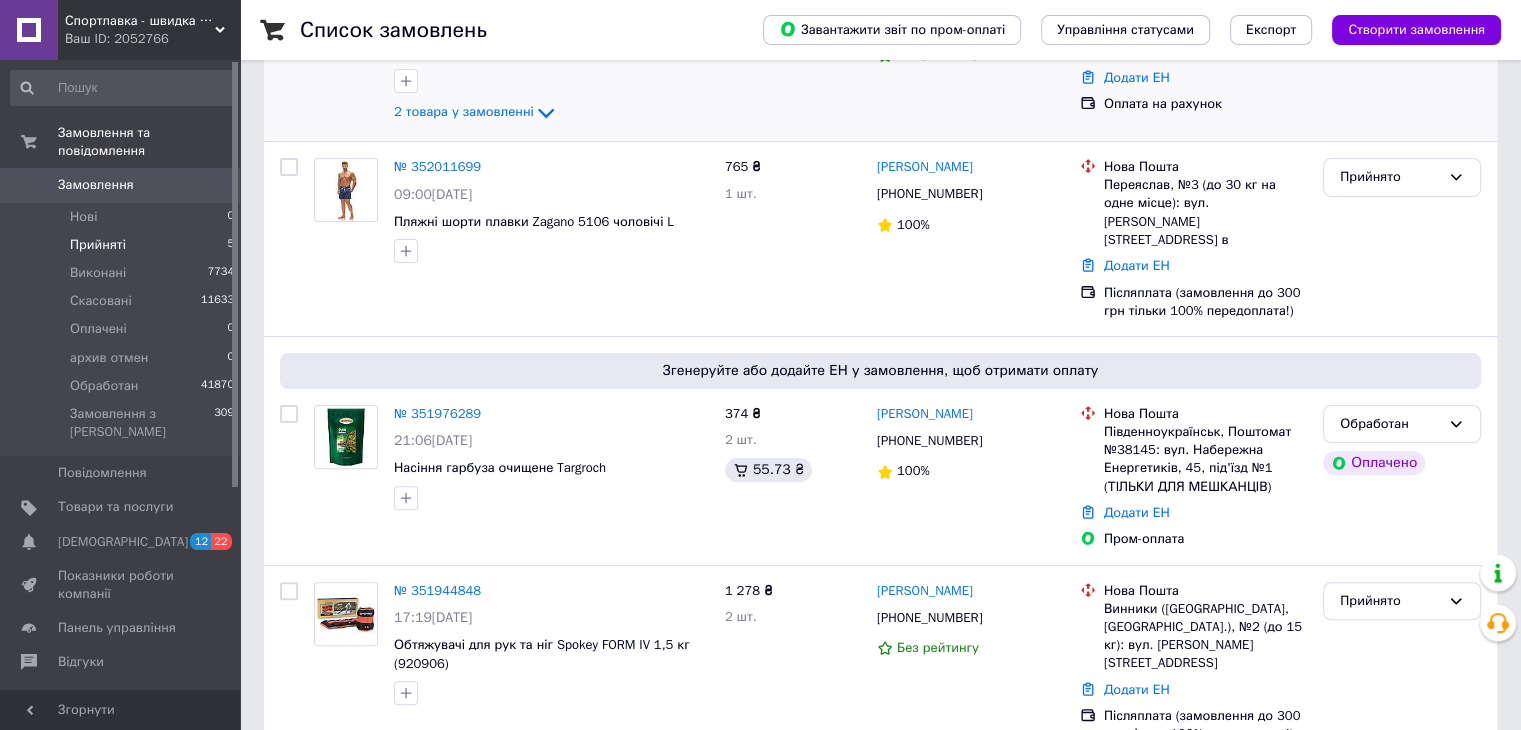 scroll, scrollTop: 508, scrollLeft: 0, axis: vertical 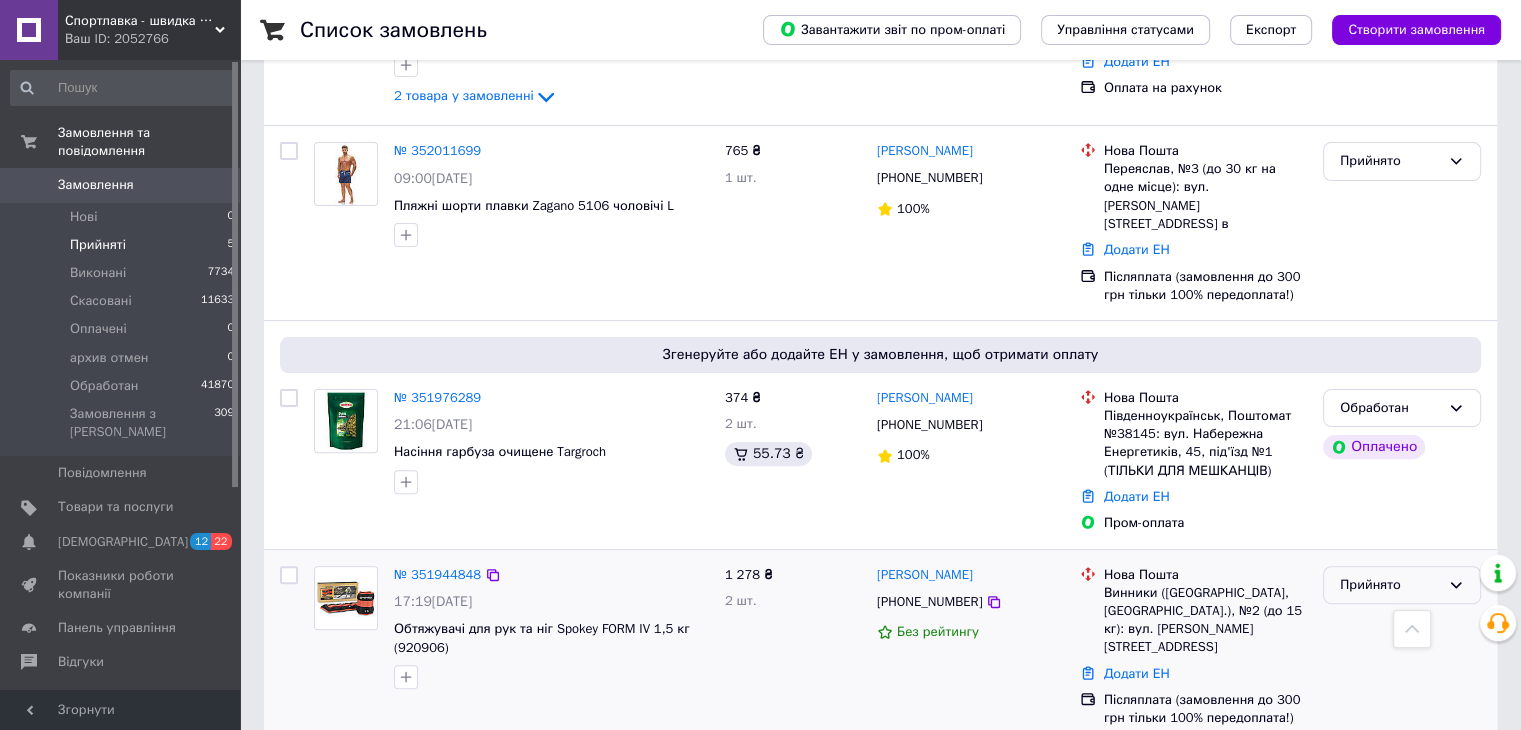 click 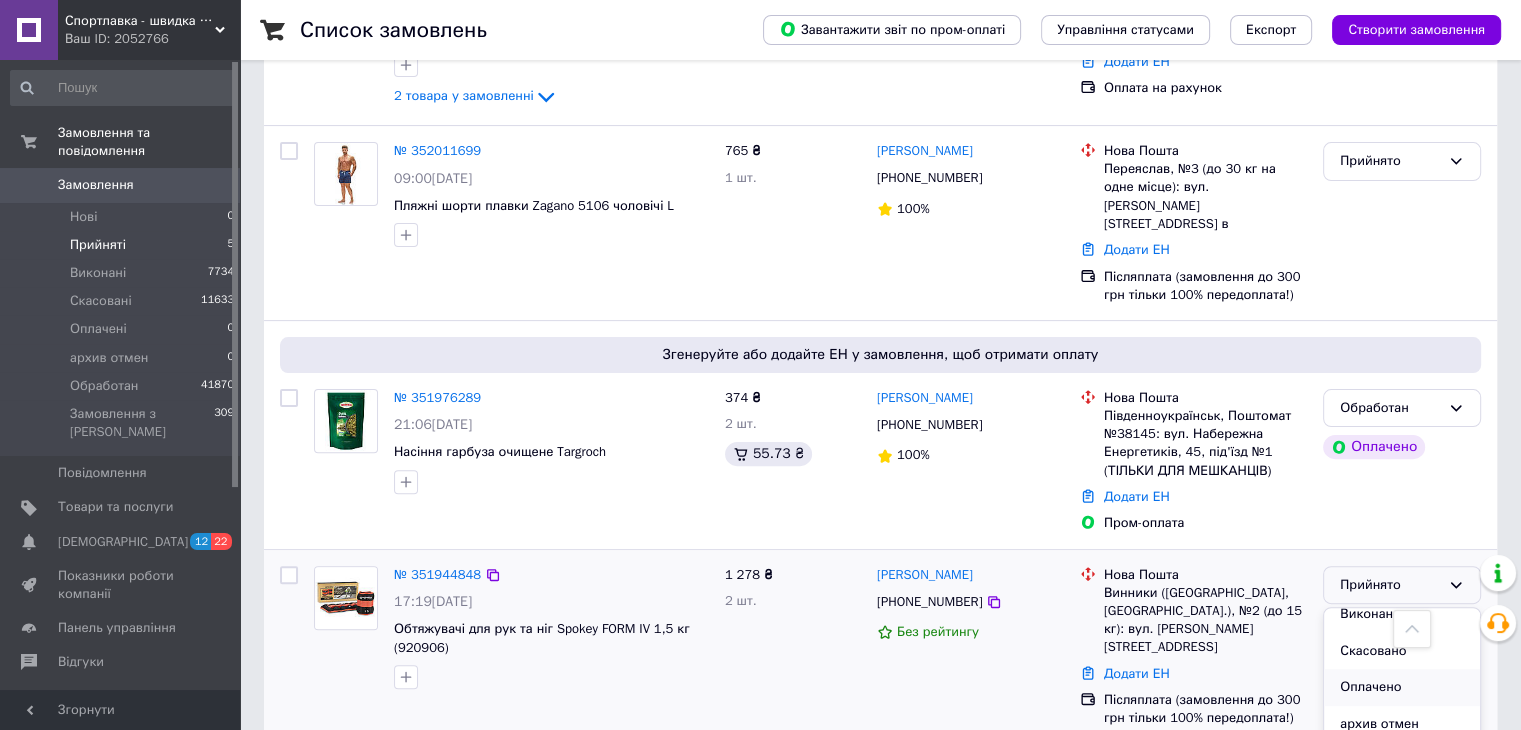 scroll, scrollTop: 16, scrollLeft: 0, axis: vertical 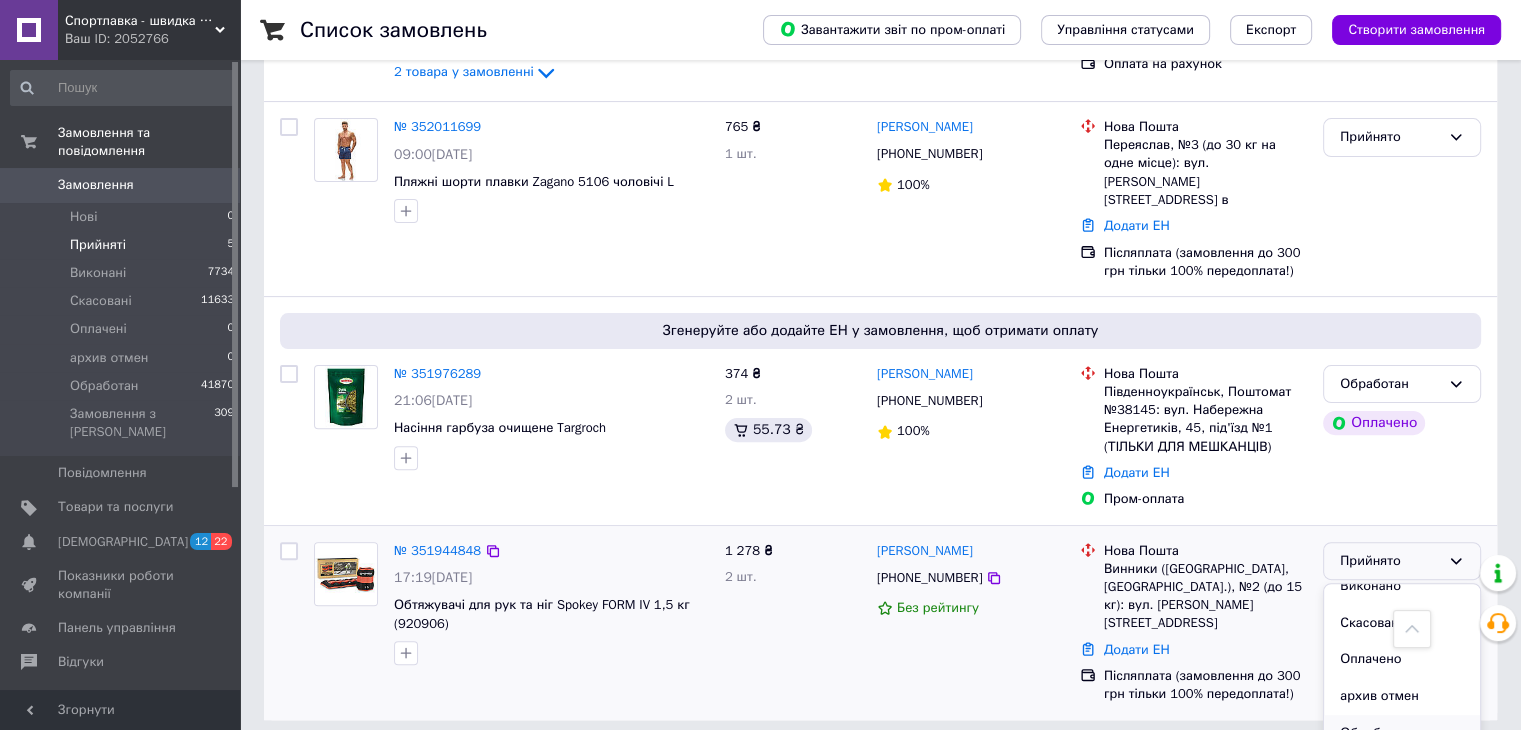 click on "Обработан" at bounding box center (1402, 733) 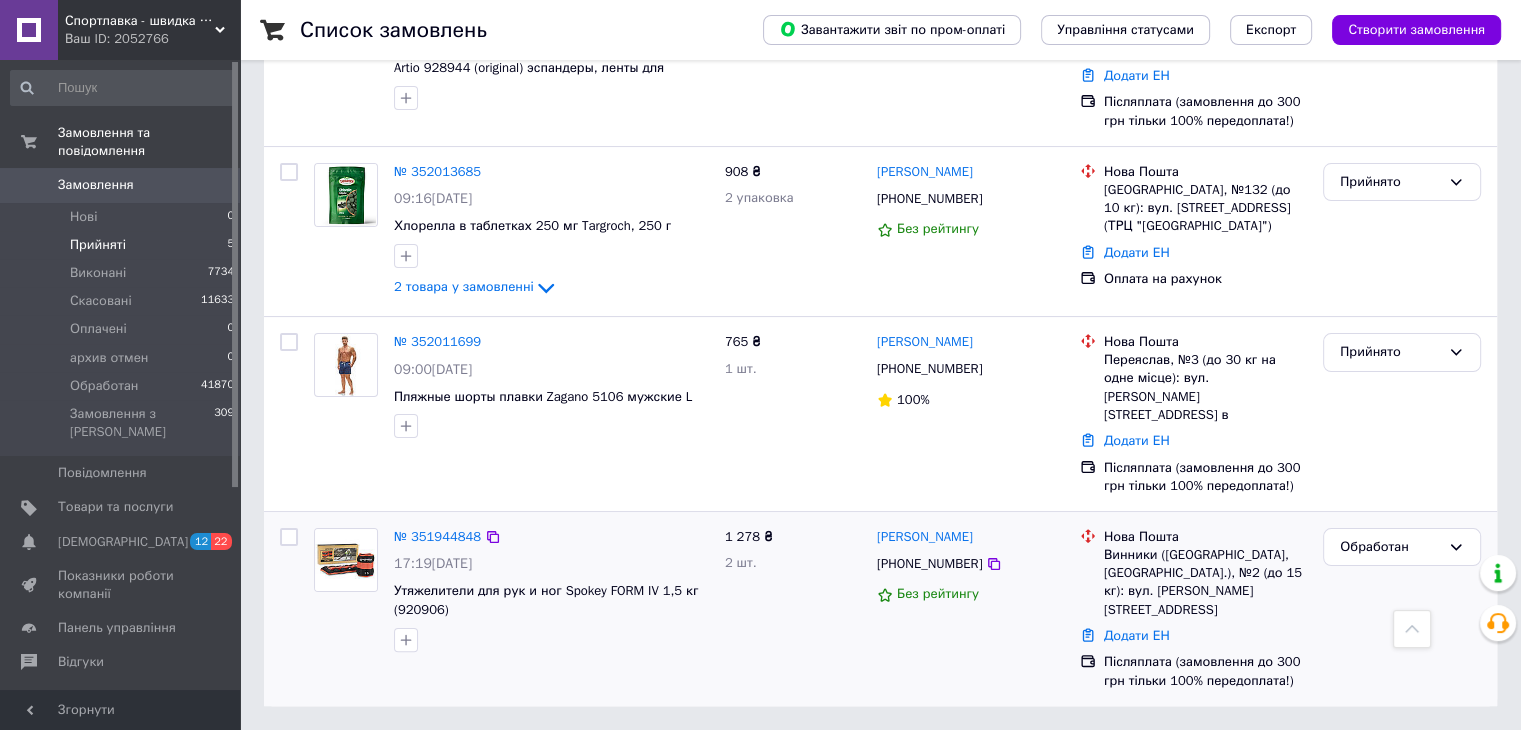 scroll, scrollTop: 279, scrollLeft: 0, axis: vertical 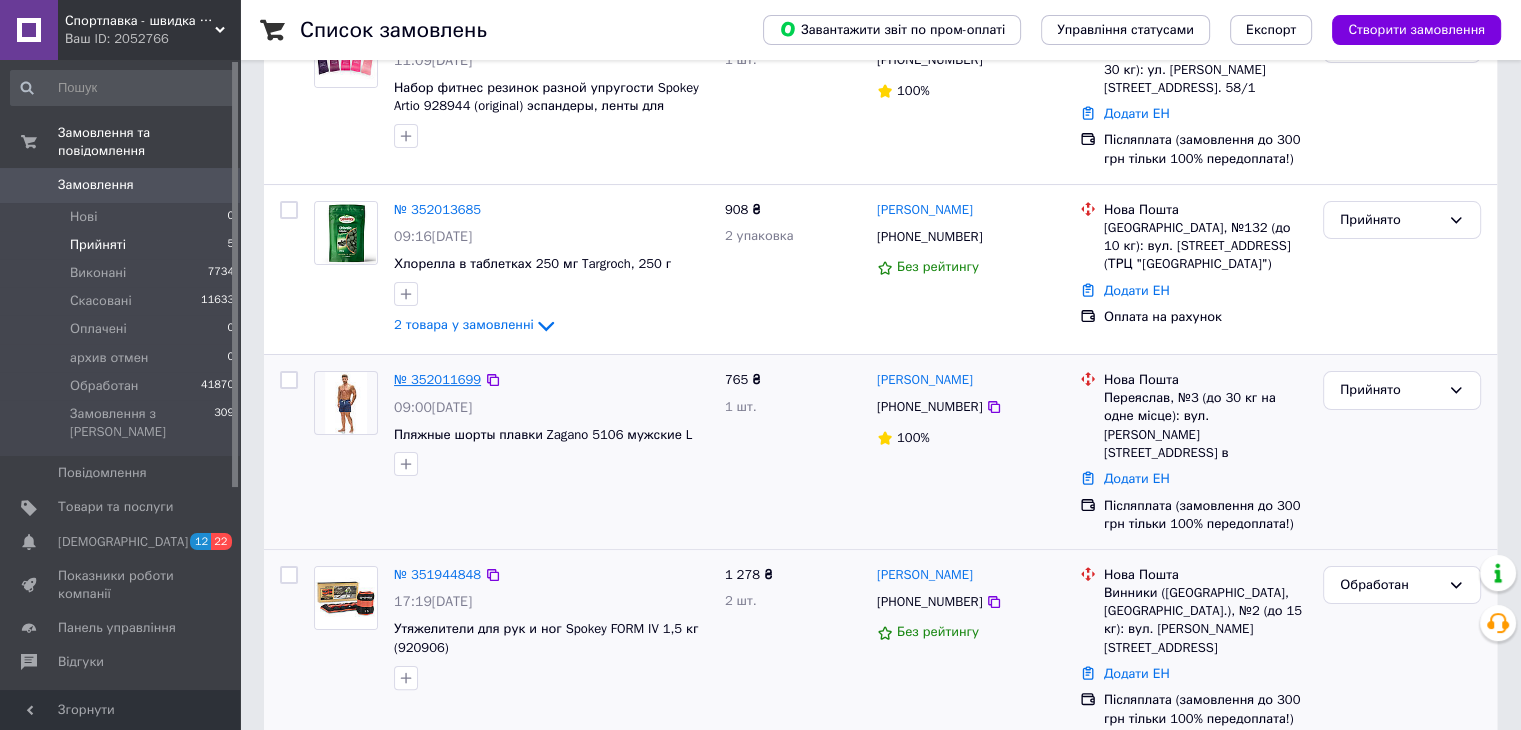 click on "№ 352011699" at bounding box center [437, 379] 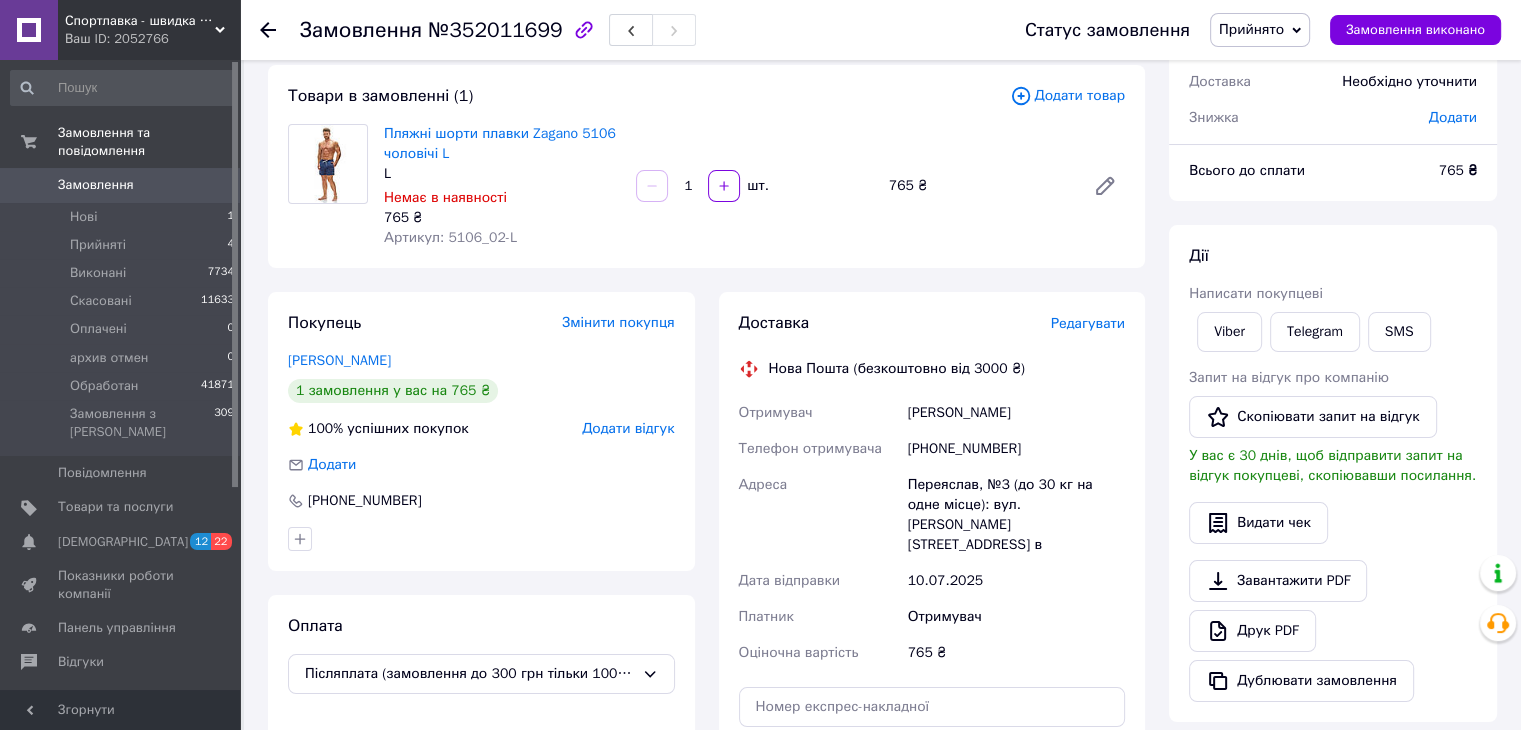 scroll, scrollTop: 145, scrollLeft: 0, axis: vertical 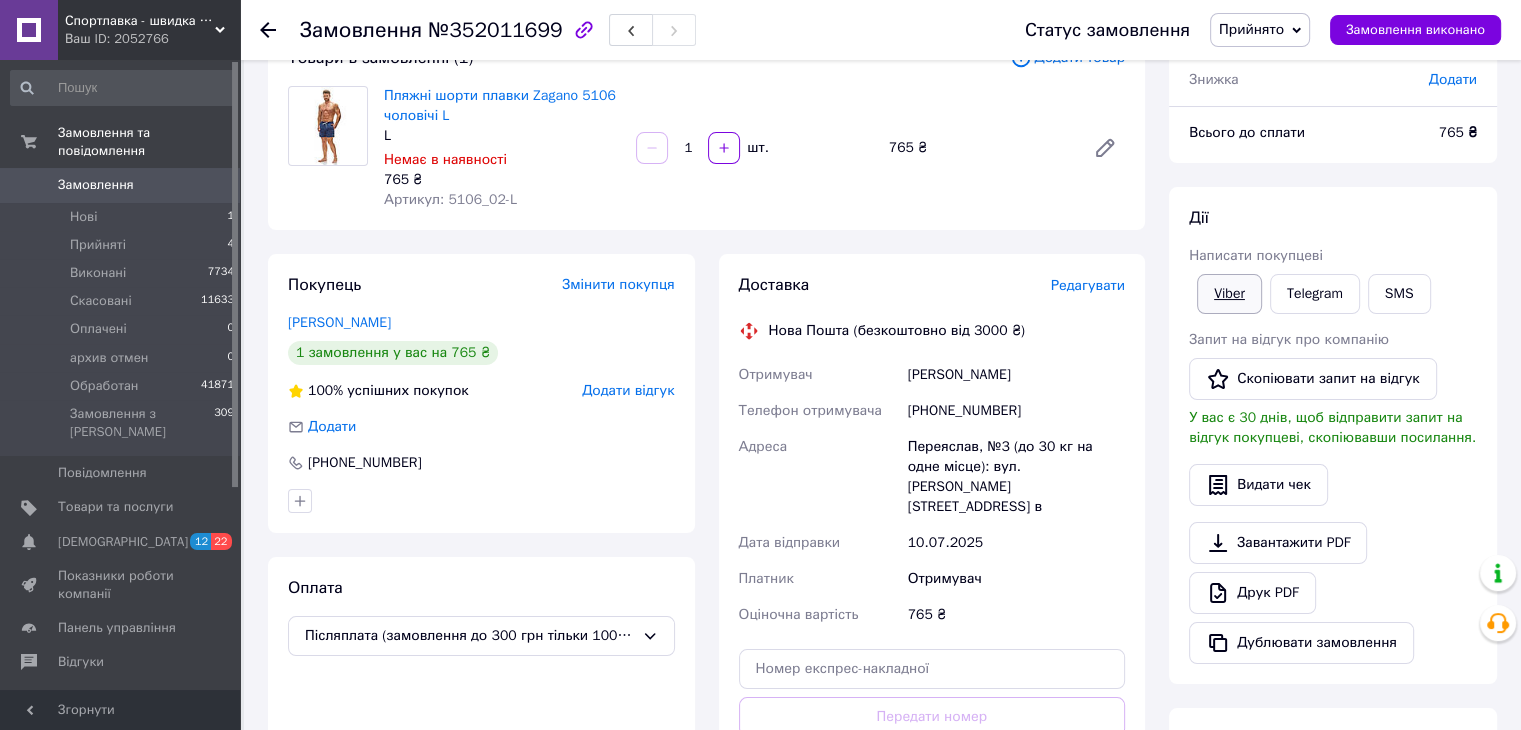 click on "Viber" at bounding box center [1229, 294] 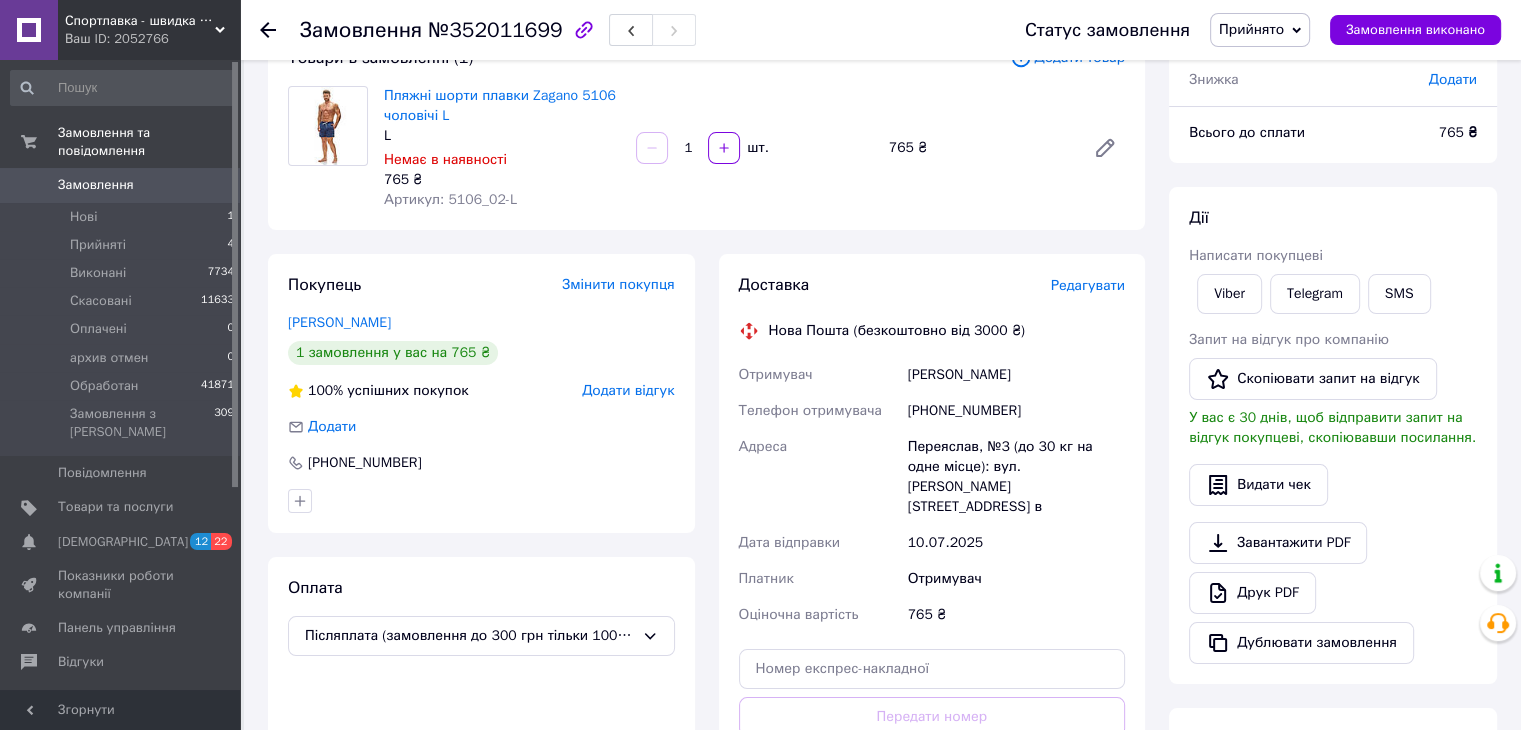 click on "Дії" at bounding box center [1333, 218] 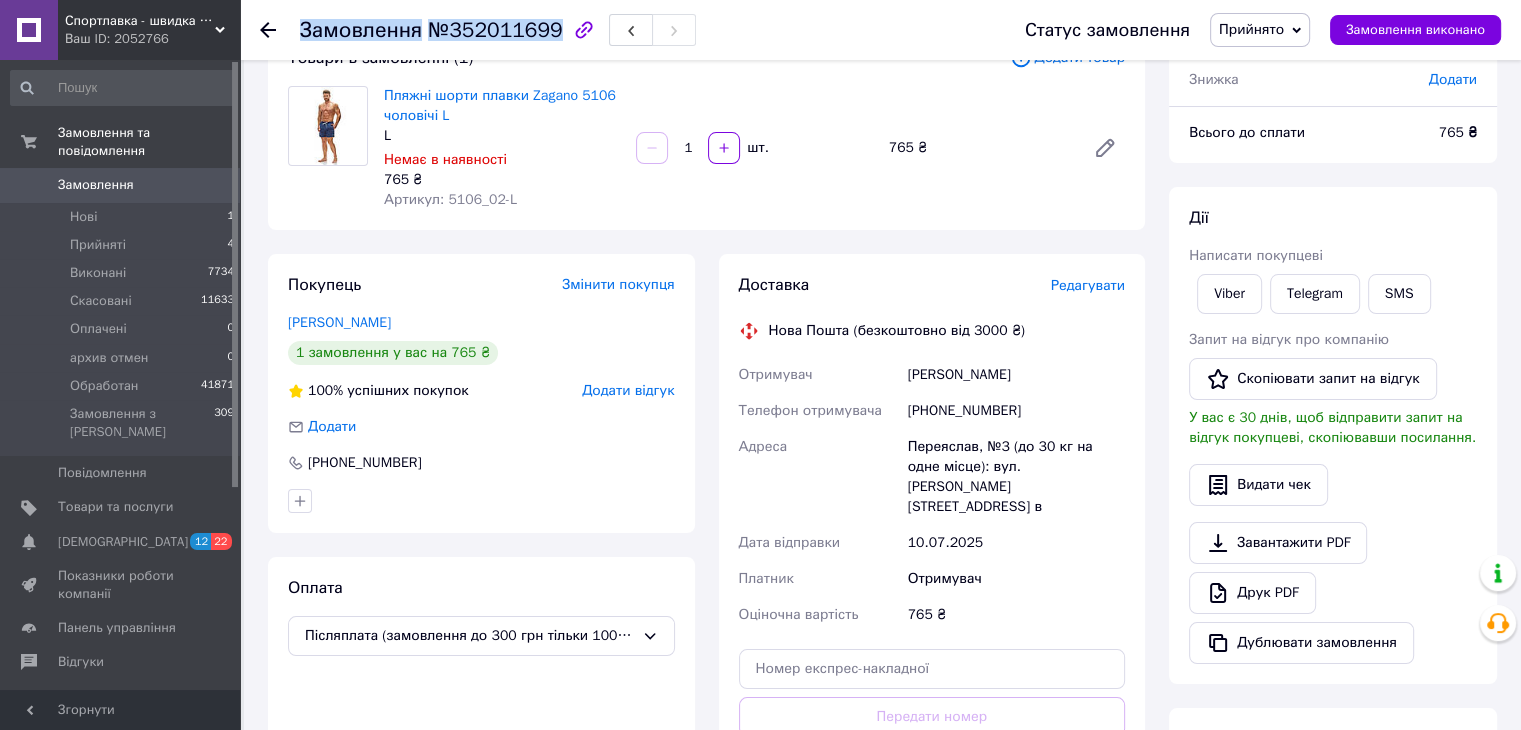 copy on "Замовлення №352011699" 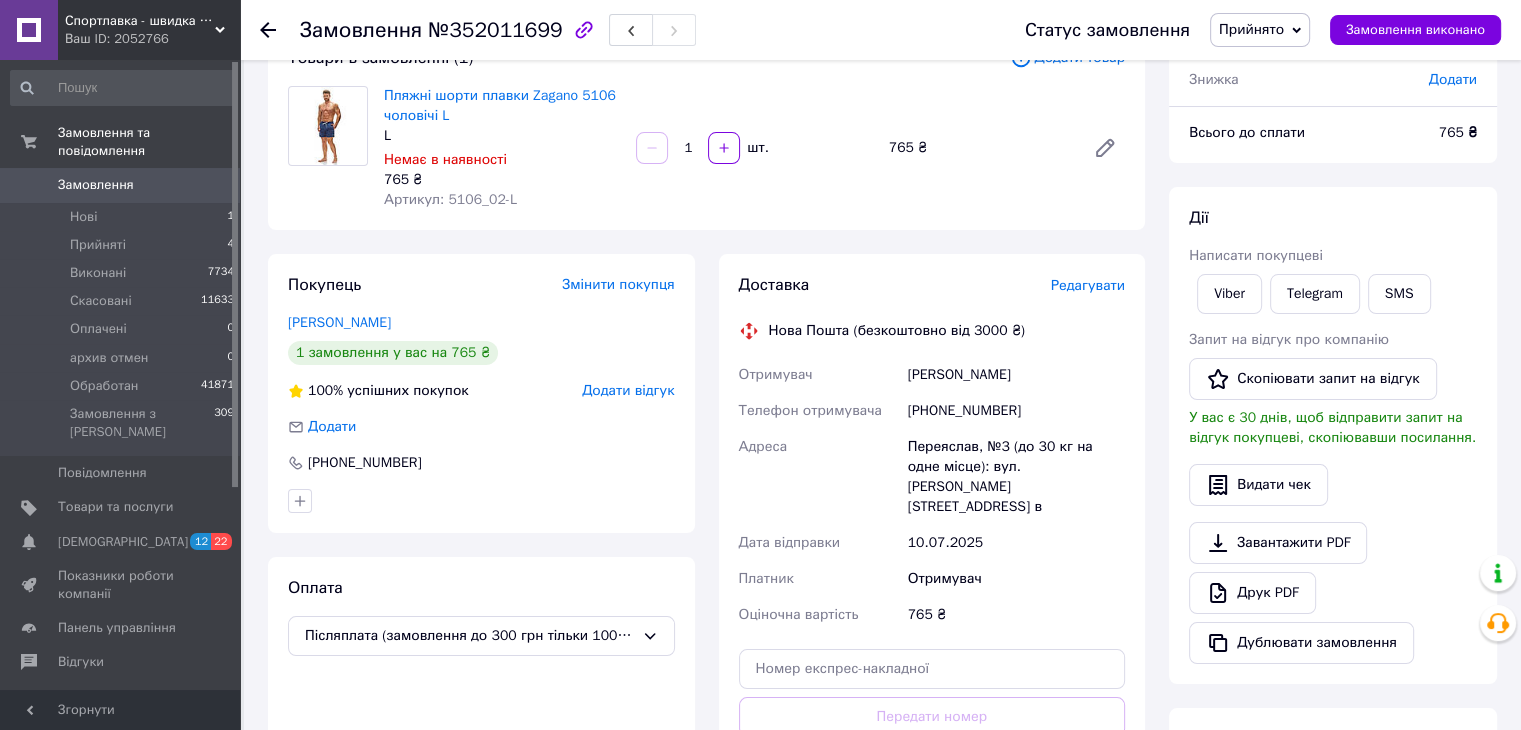 click on "Дії Написати покупцеві Viber Telegram SMS Запит на відгук про компанію   Скопіювати запит на відгук У вас є 30 днів, щоб відправити запит на відгук покупцеві, скопіювавши посилання.   Видати чек   Завантажити PDF   Друк PDF   Дублювати замовлення" at bounding box center [1333, 435] 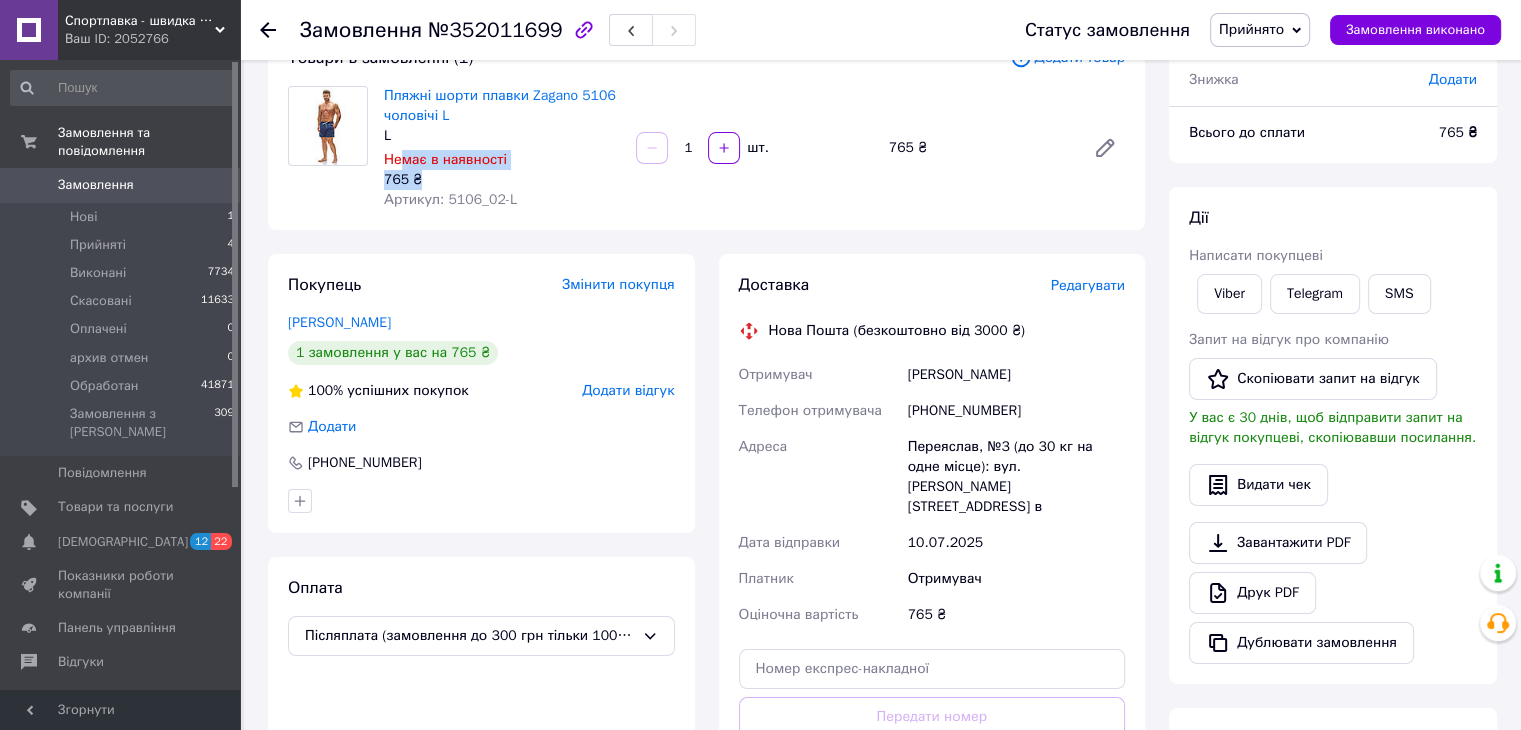 drag, startPoint x: 420, startPoint y: 176, endPoint x: 403, endPoint y: 166, distance: 19.723083 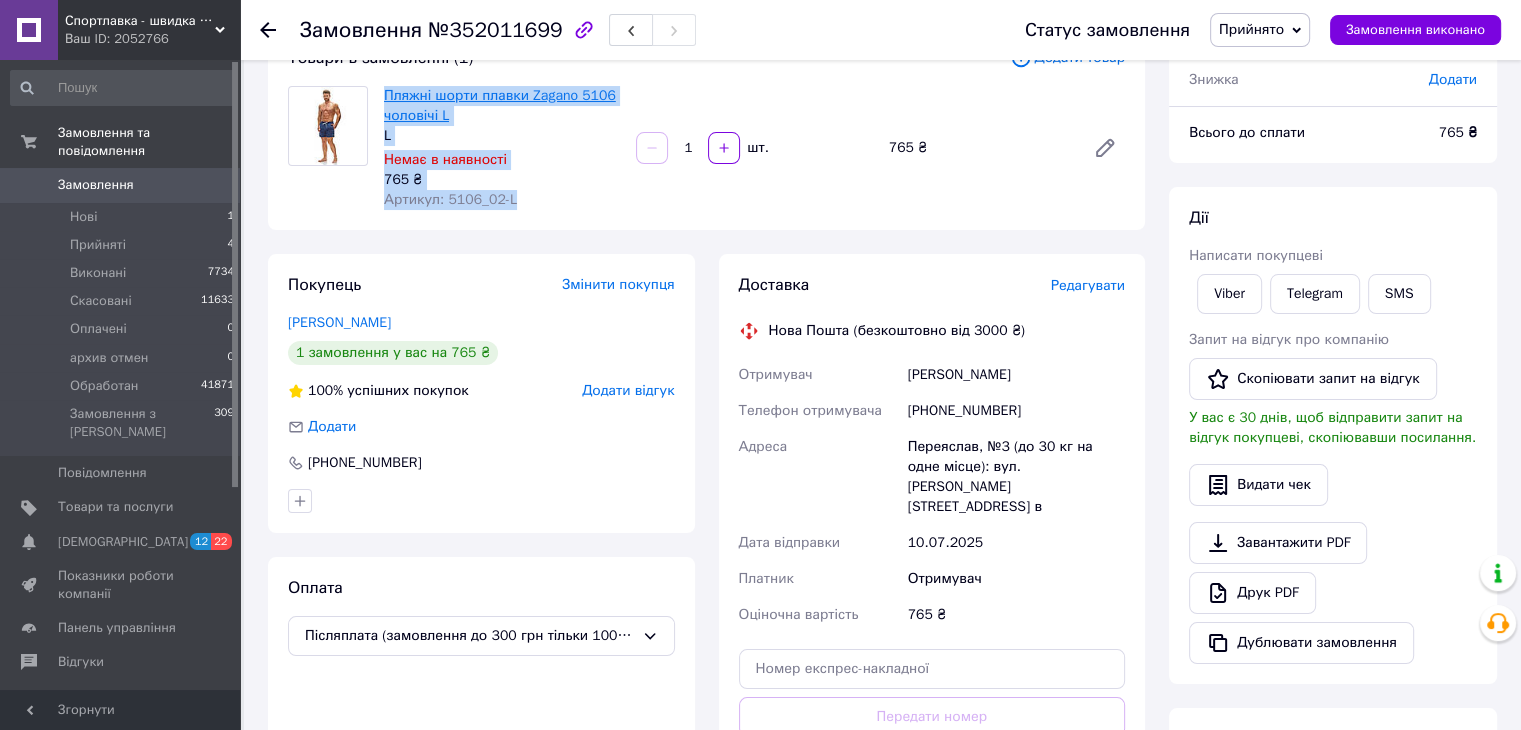copy on "Пляжні шорти плавки Zagano 5106 чоловічі L L Немає в наявності 765 ₴ Артикул: 5106_02-L" 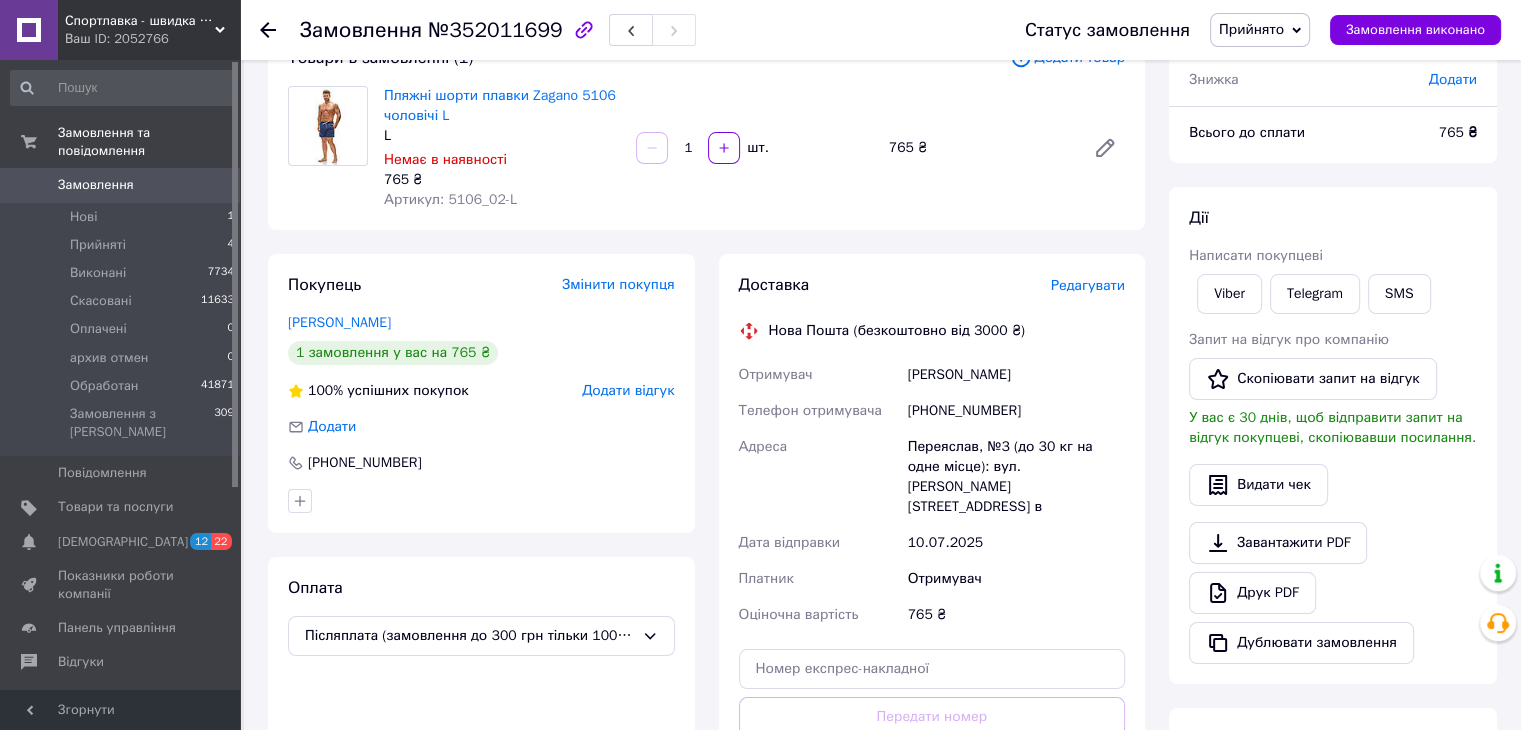 click on "Дії Написати покупцеві Viber Telegram SMS Запит на відгук про компанію   Скопіювати запит на відгук У вас є 30 днів, щоб відправити запит на відгук покупцеві, скопіювавши посилання.   Видати чек   Завантажити PDF   Друк PDF   Дублювати замовлення" at bounding box center [1333, 435] 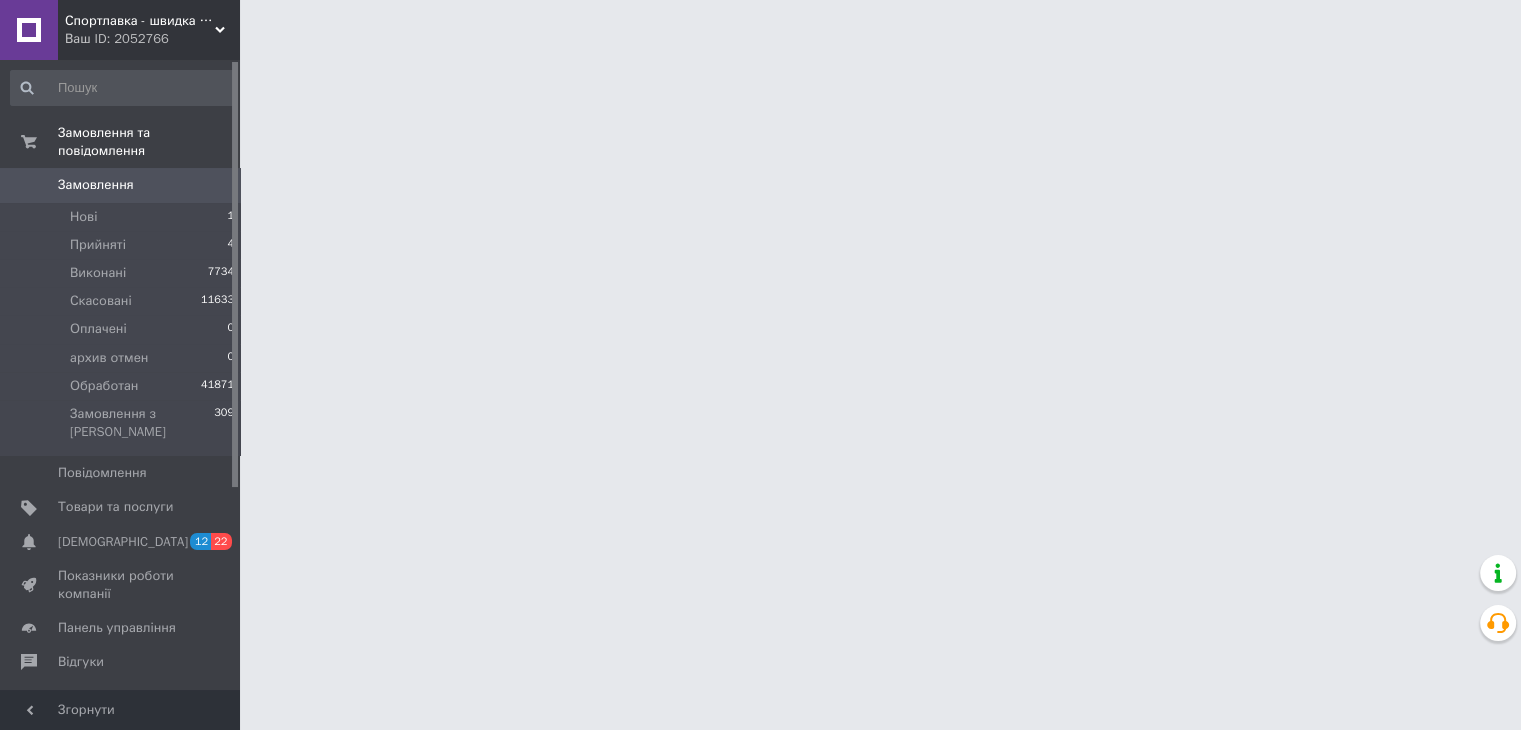 scroll, scrollTop: 0, scrollLeft: 0, axis: both 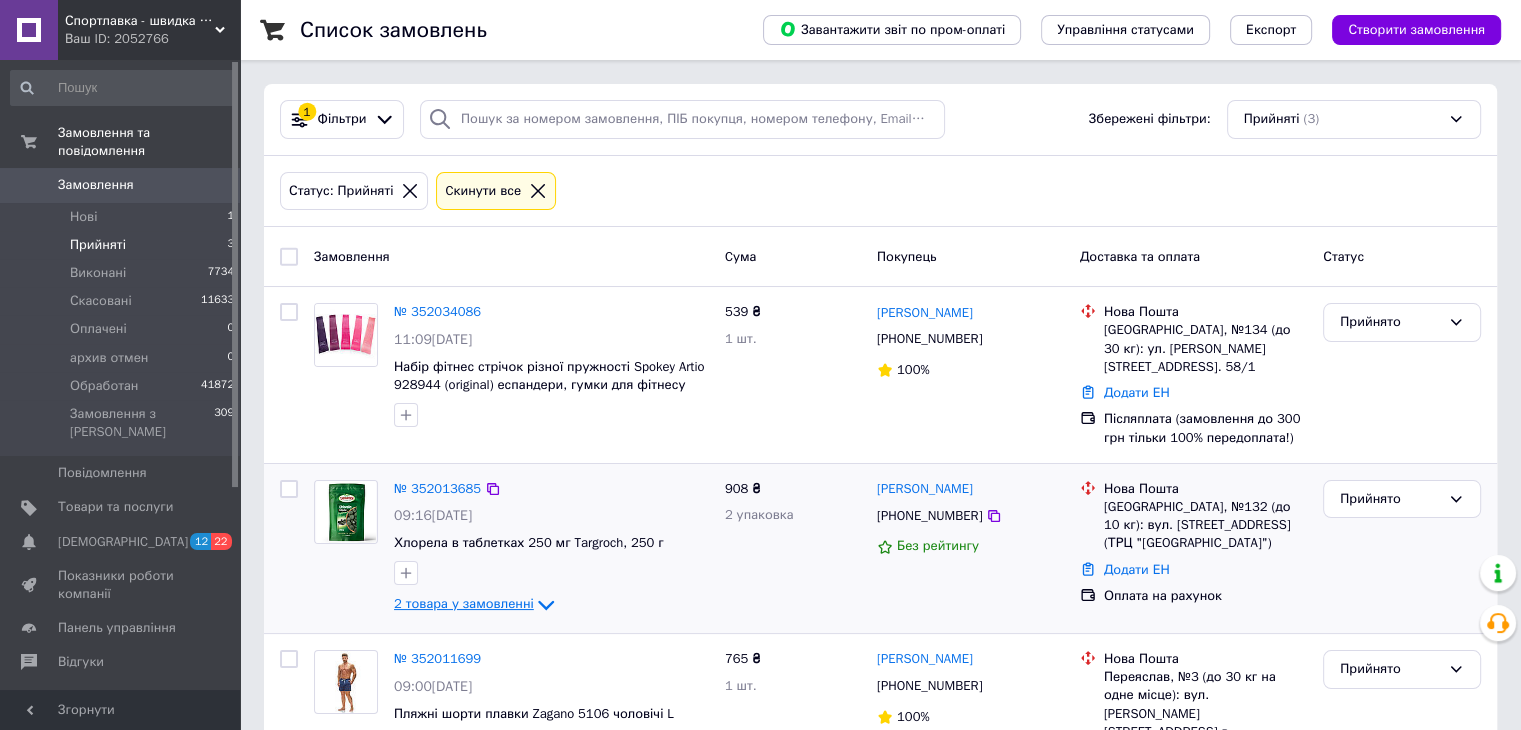 click 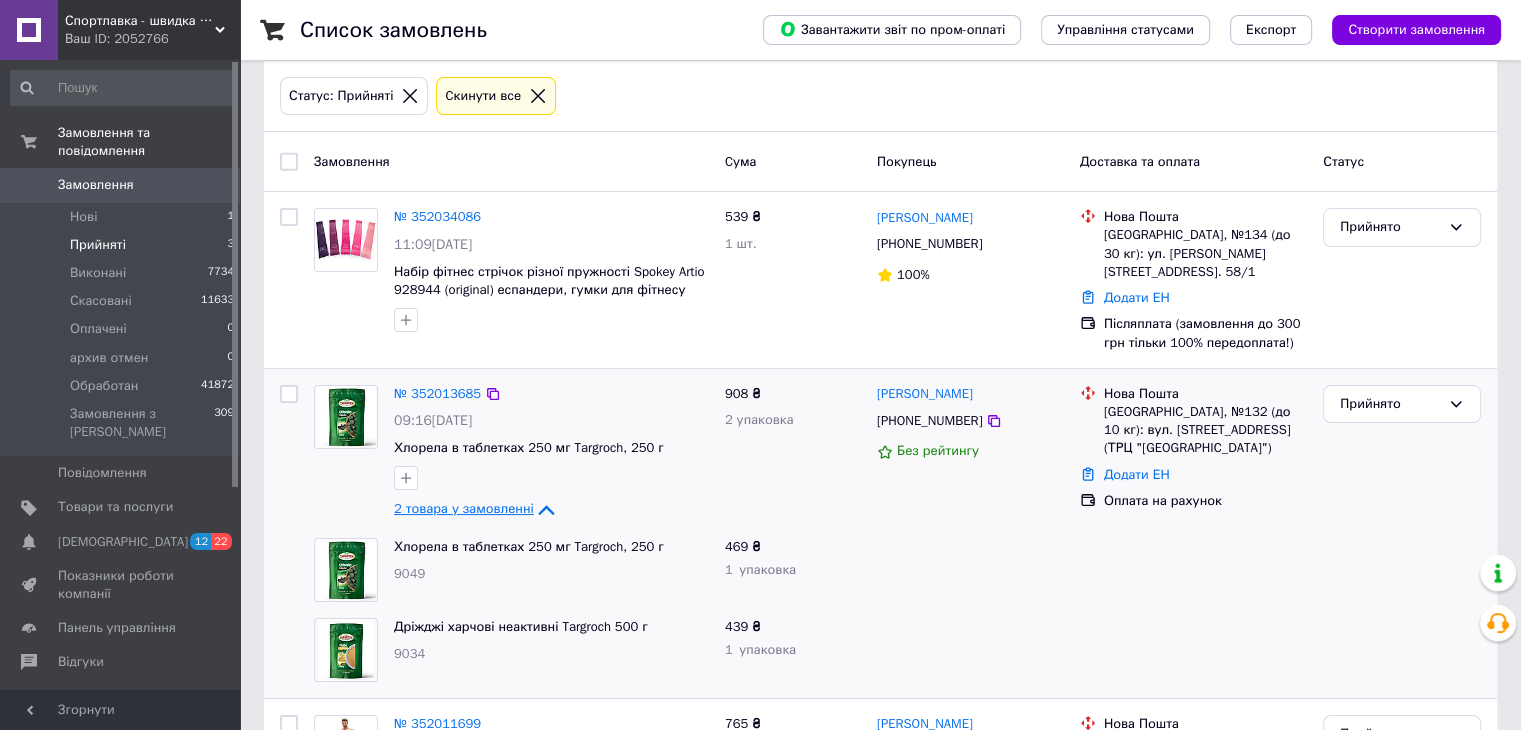 scroll, scrollTop: 133, scrollLeft: 0, axis: vertical 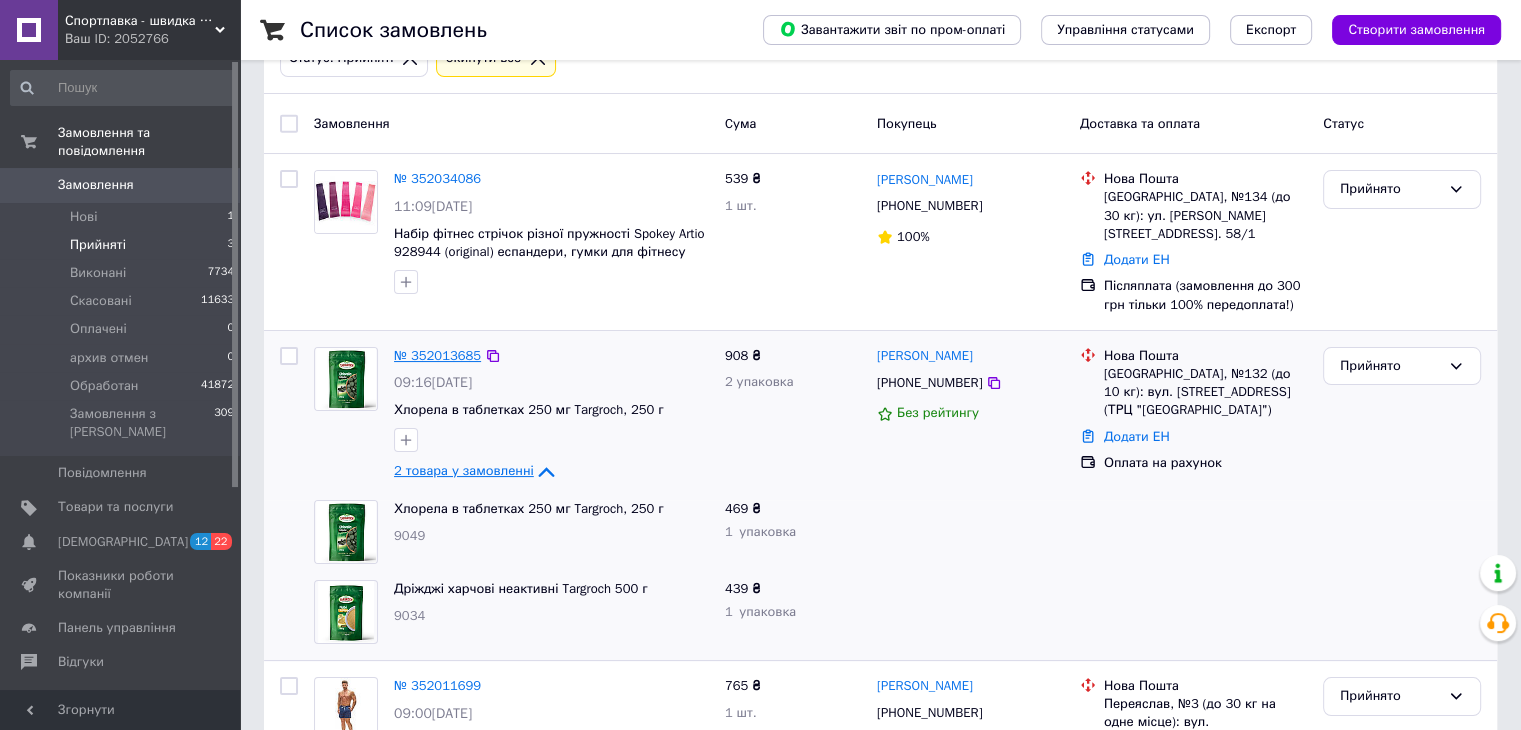 click on "№ 352013685" at bounding box center (437, 355) 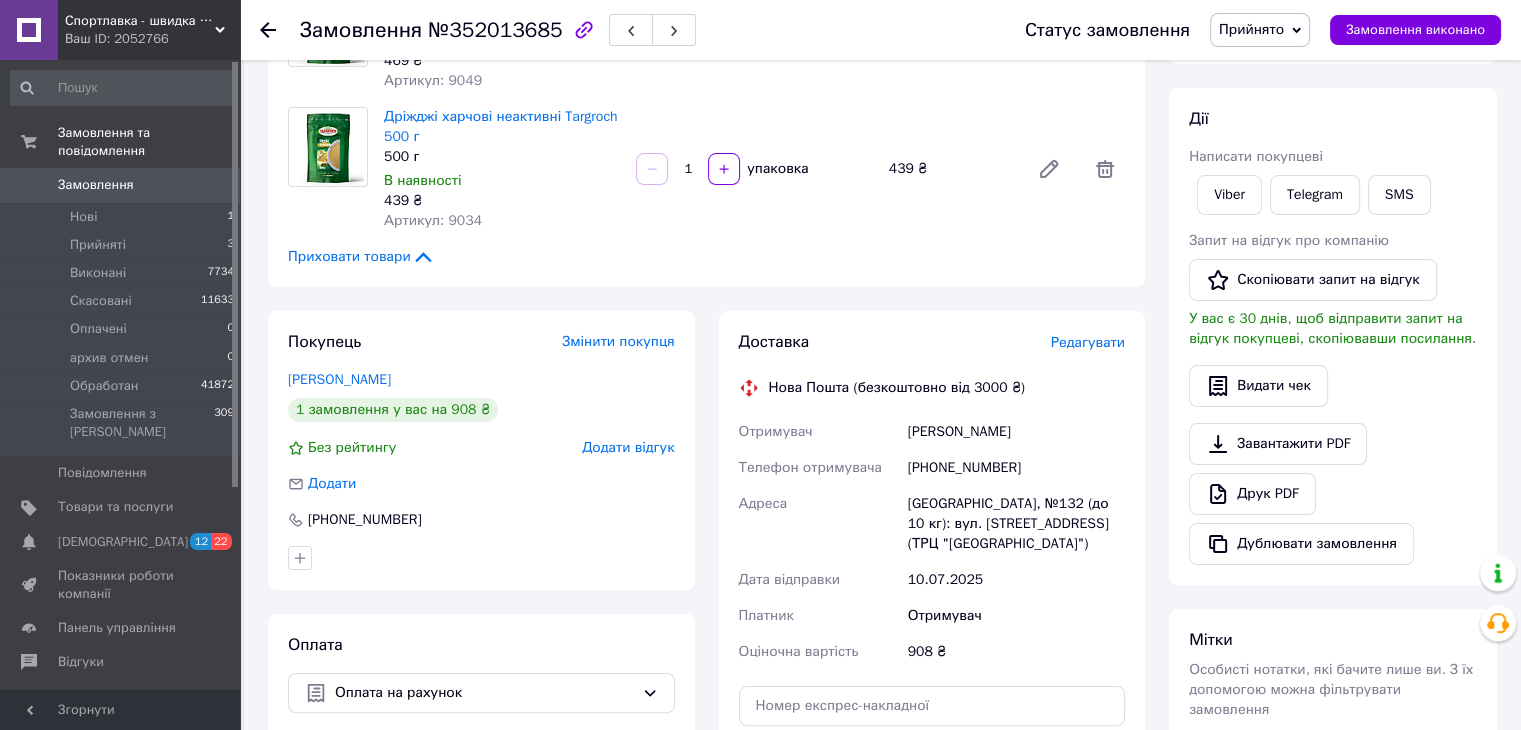 scroll, scrollTop: 400, scrollLeft: 0, axis: vertical 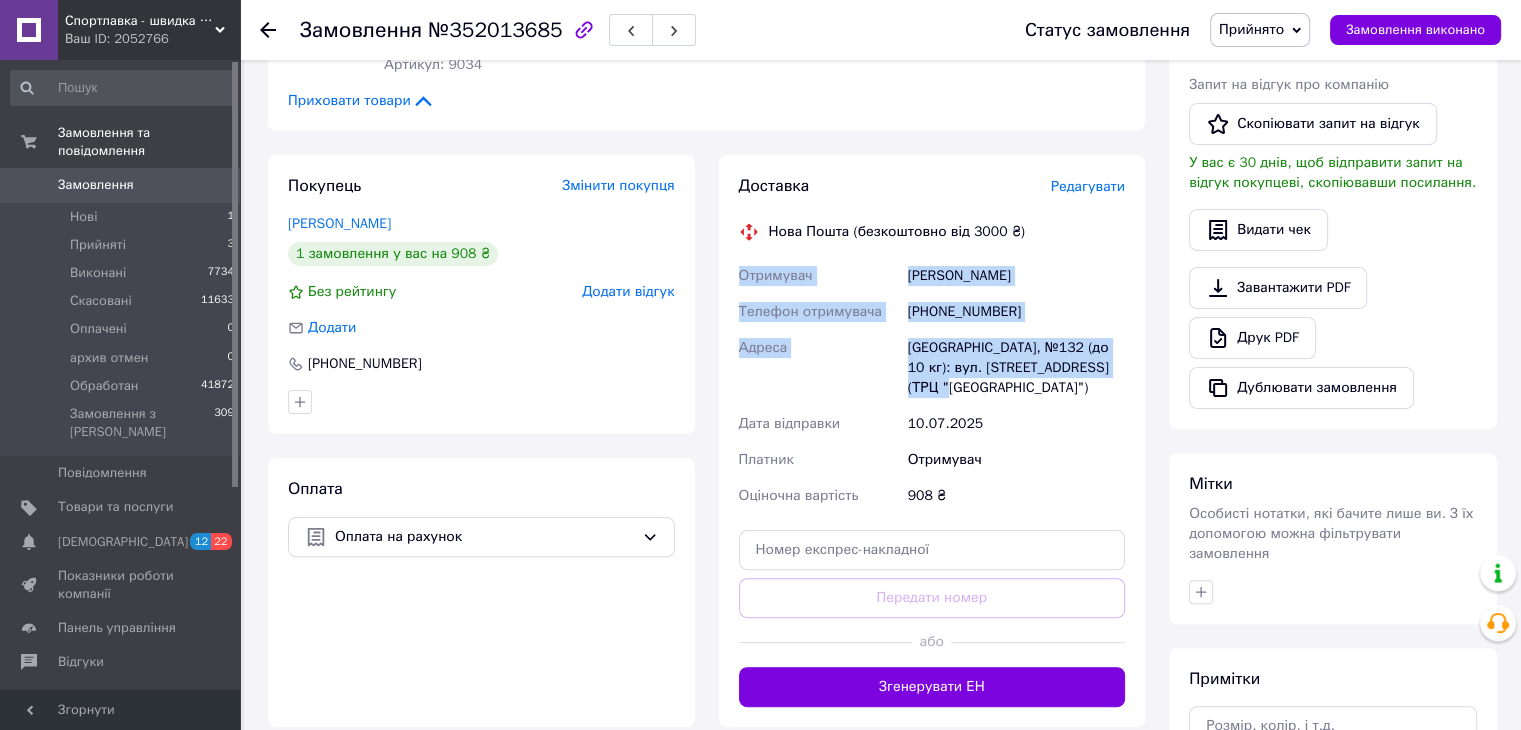 drag, startPoint x: 730, startPoint y: 261, endPoint x: 953, endPoint y: 393, distance: 259.13895 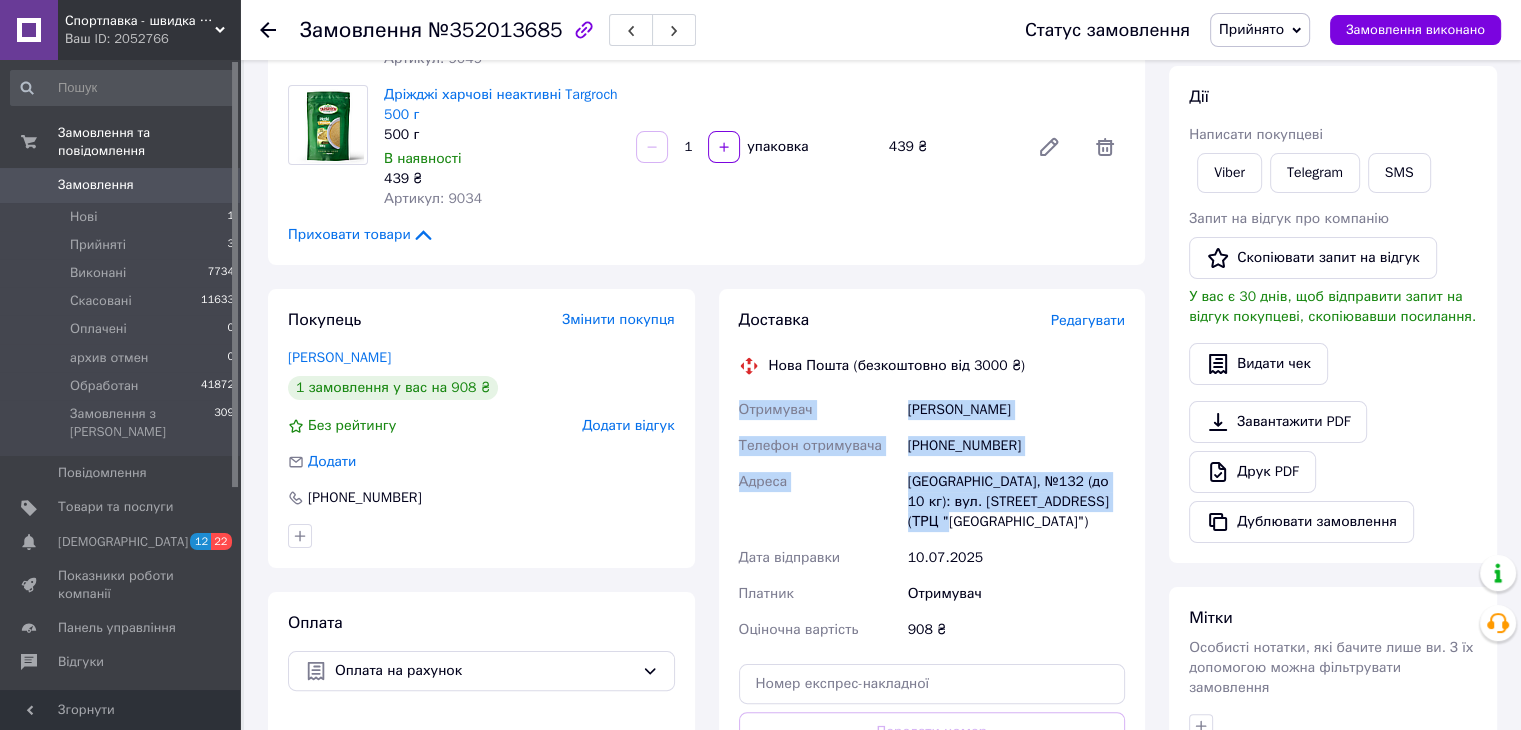 scroll, scrollTop: 133, scrollLeft: 0, axis: vertical 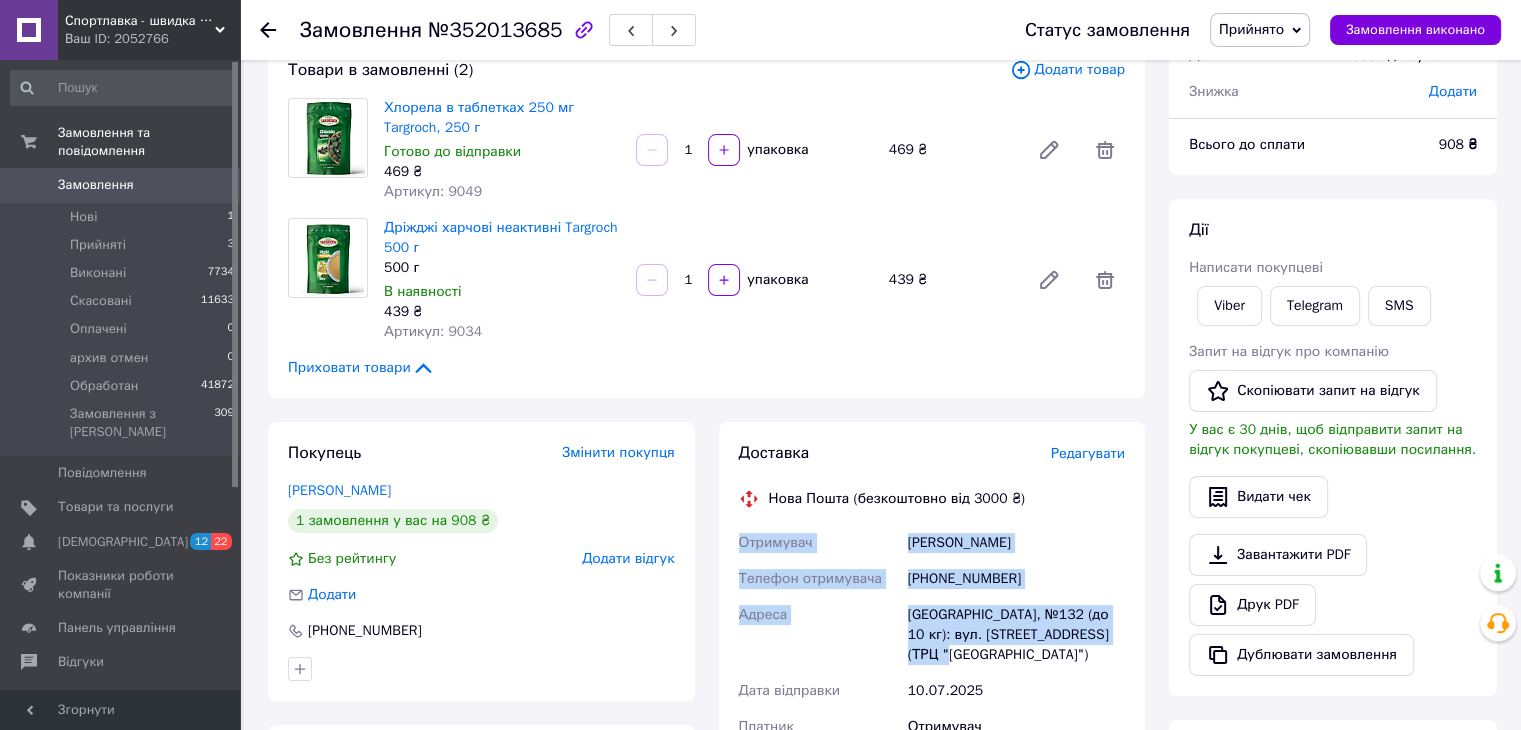 click on "[PHONE_NUMBER]" at bounding box center [1016, 579] 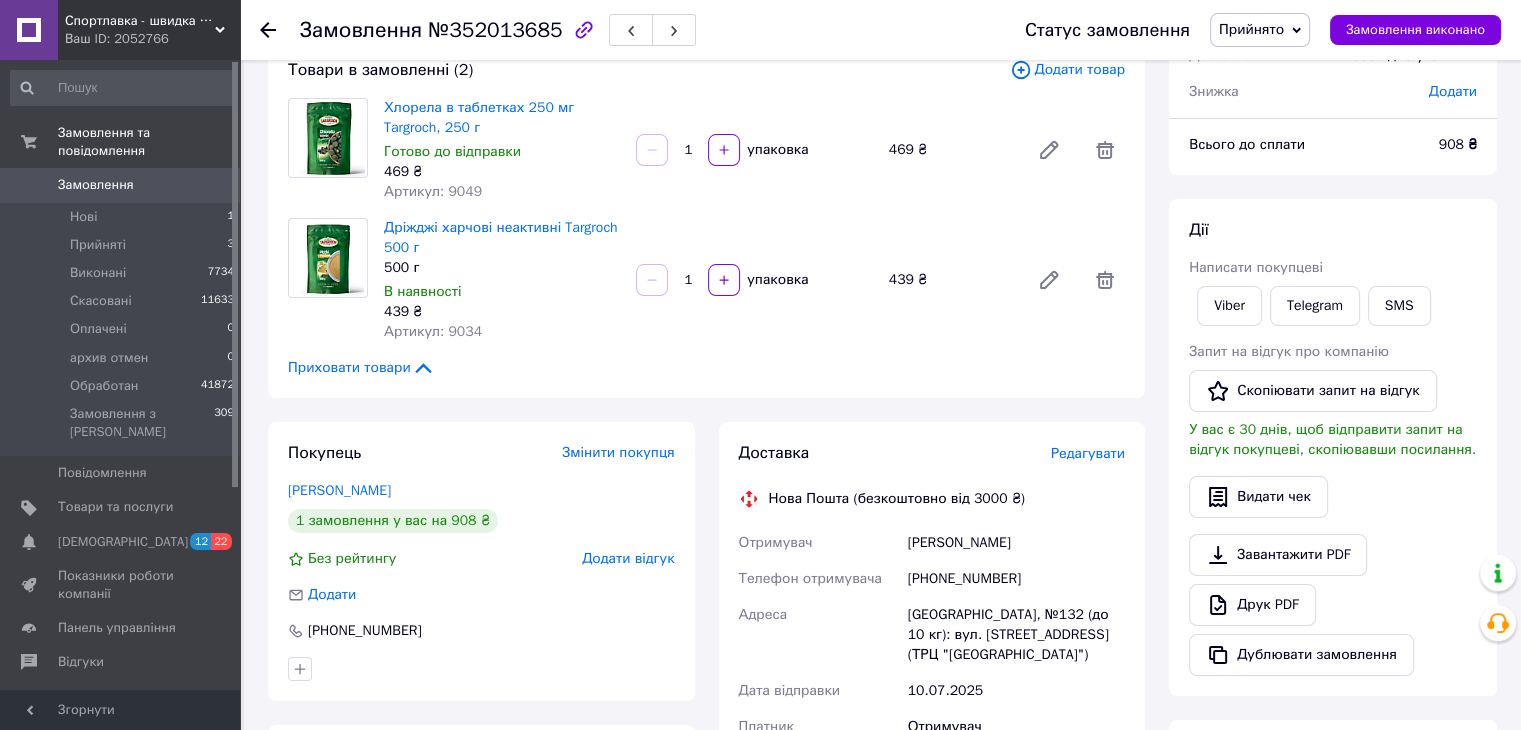 click on "[PHONE_NUMBER]" at bounding box center [1016, 579] 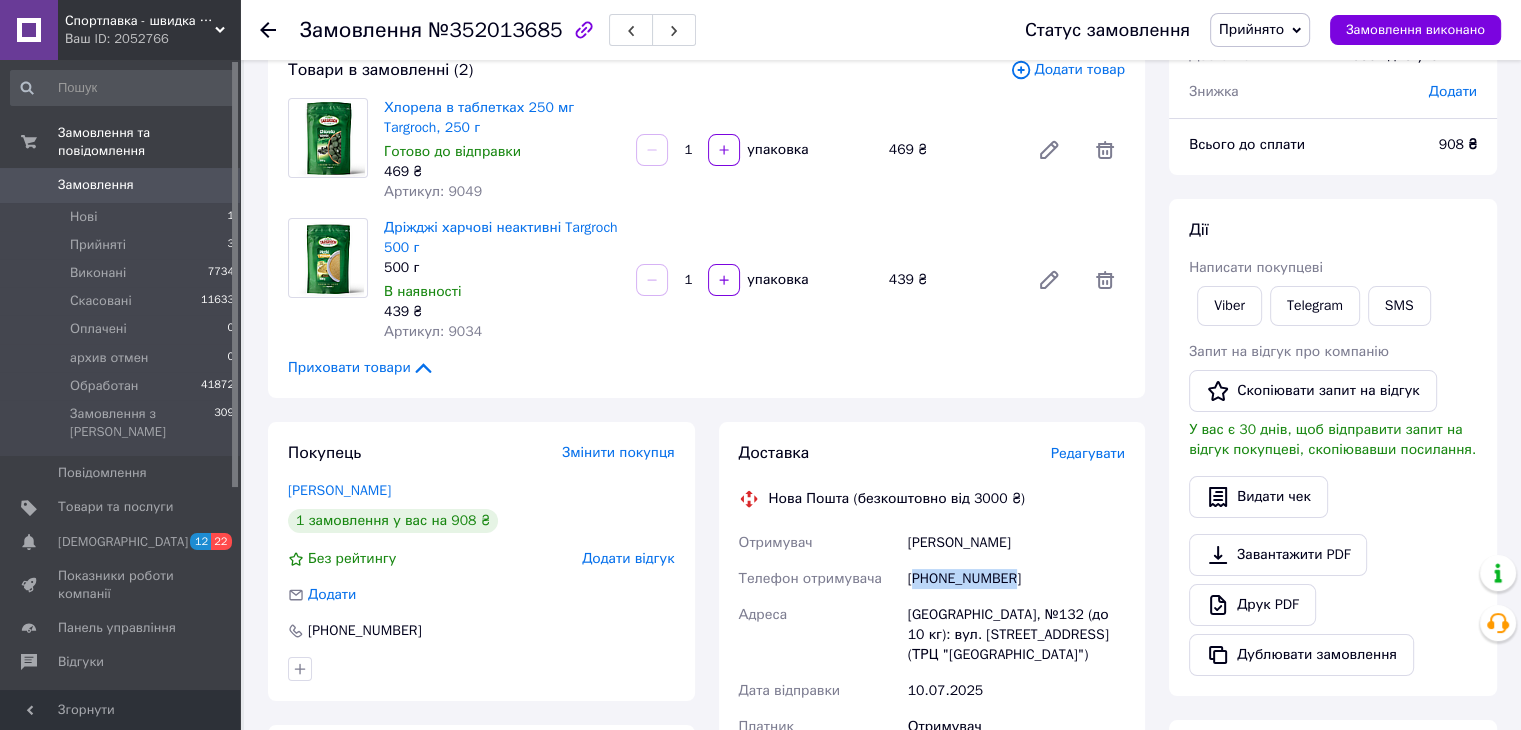 click on "[PHONE_NUMBER]" at bounding box center (1016, 579) 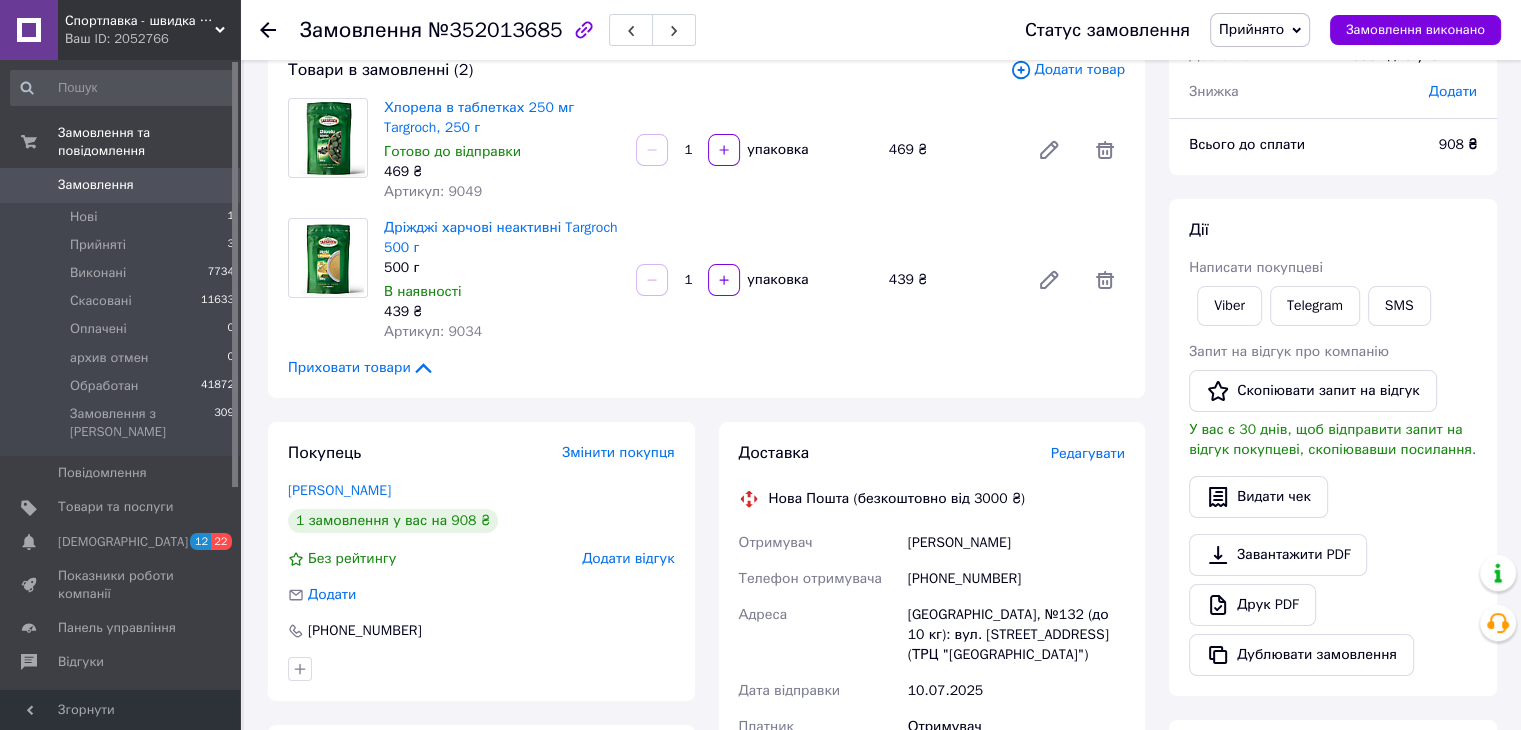 click on "Ворозіна Аліна" at bounding box center [1016, 543] 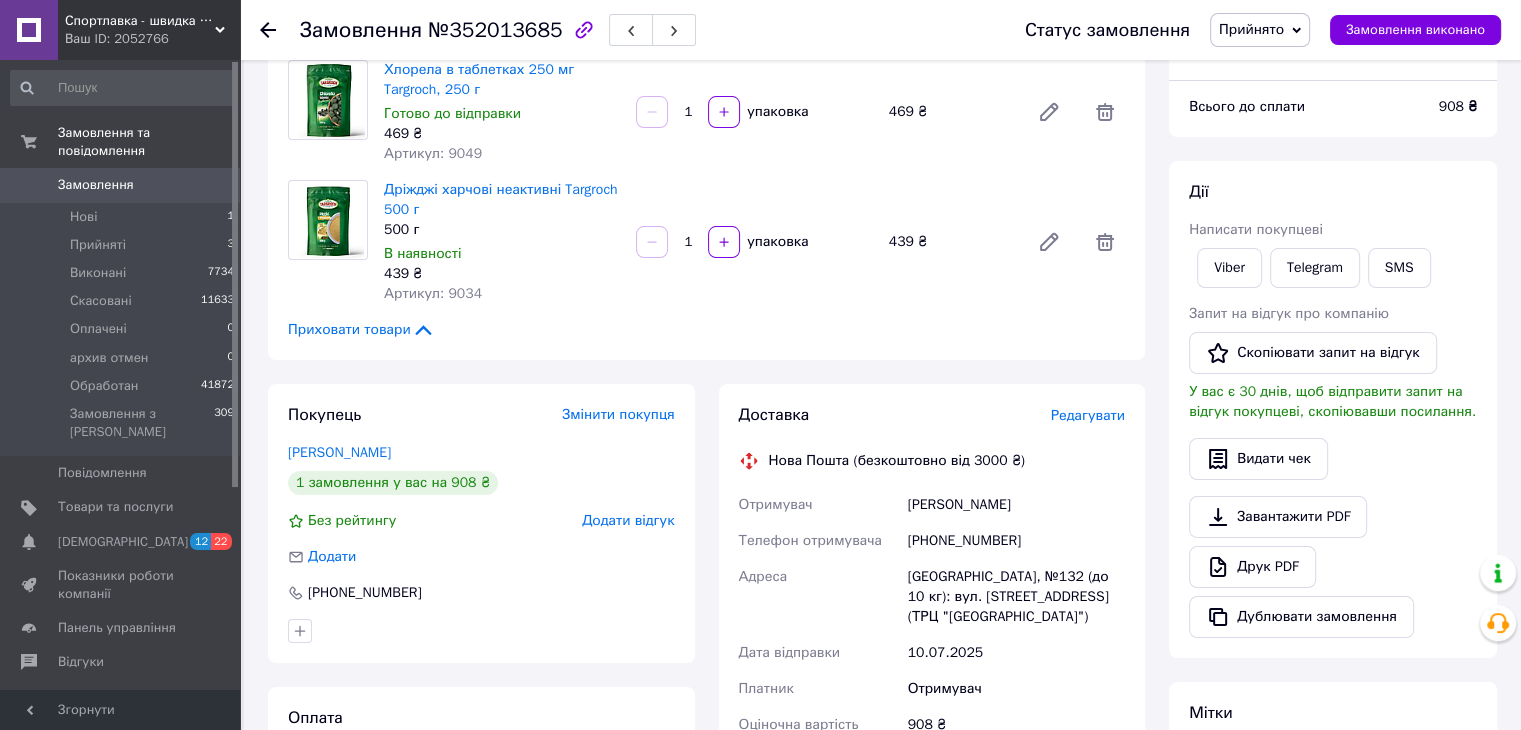 scroll, scrollTop: 133, scrollLeft: 0, axis: vertical 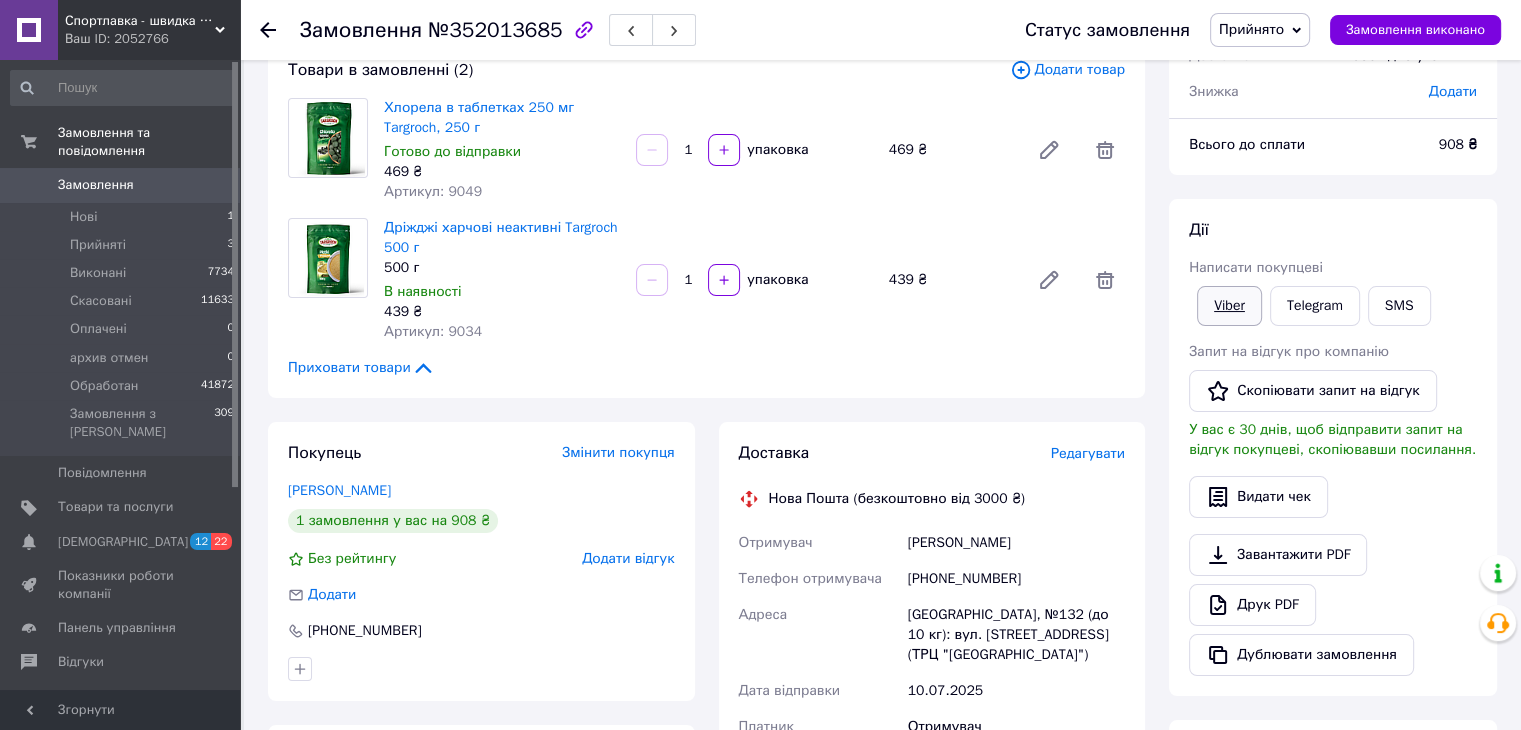 click on "Viber" at bounding box center (1229, 306) 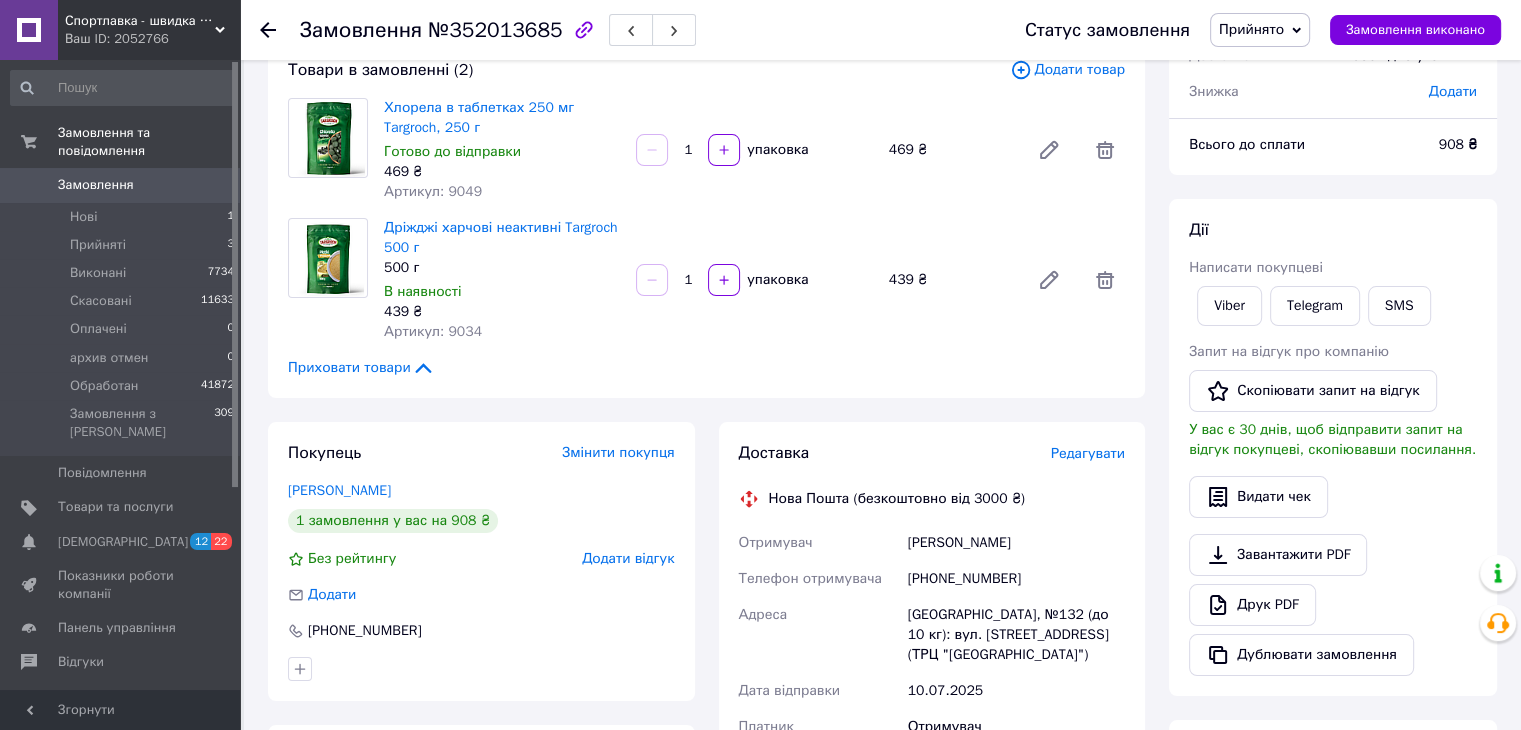 click on "Дії Написати покупцеві Viber Telegram SMS Запит на відгук про компанію   Скопіювати запит на відгук У вас є 30 днів, щоб відправити запит на відгук покупцеві, скопіювавши посилання.   Видати чек   Завантажити PDF   Друк PDF   Дублювати замовлення" at bounding box center [1333, 447] 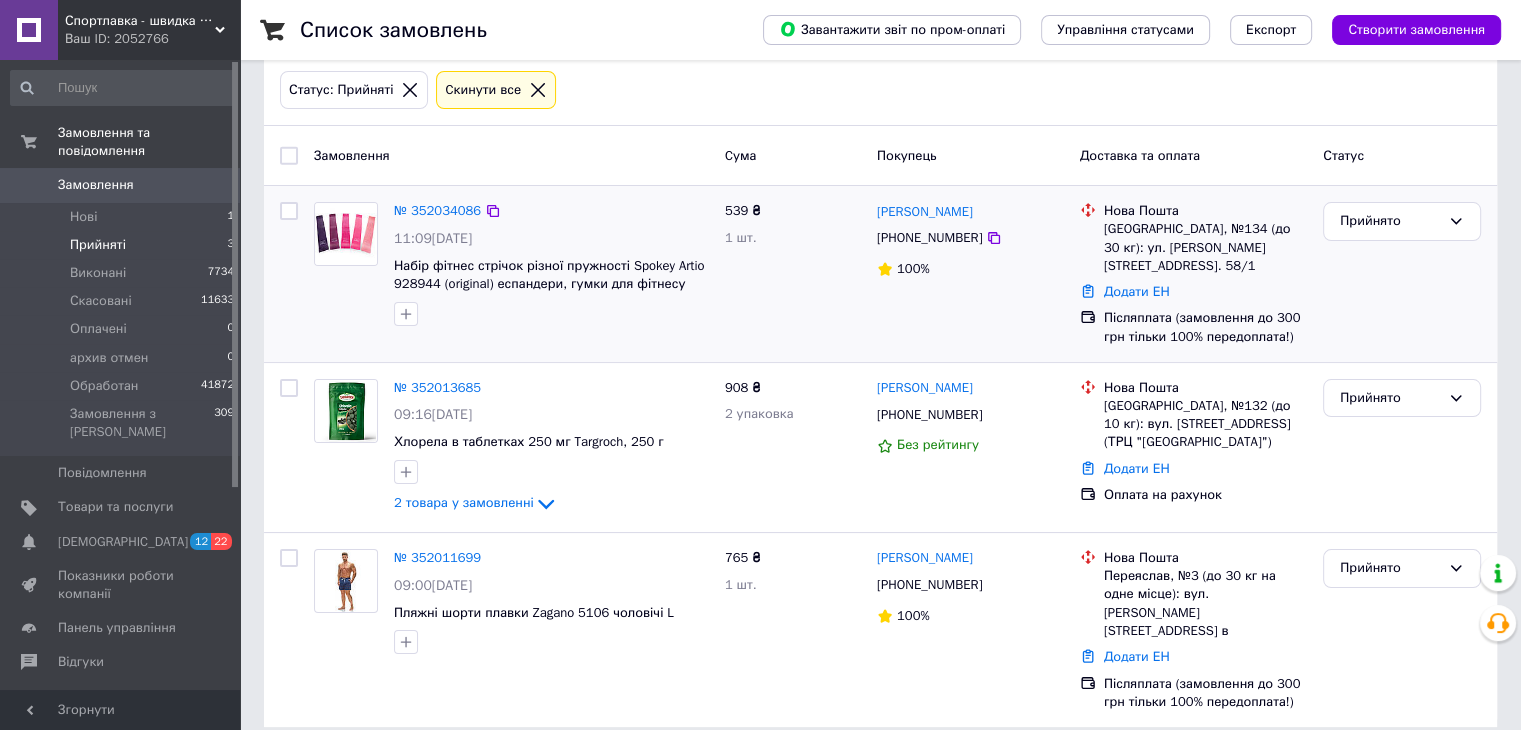 scroll, scrollTop: 102, scrollLeft: 0, axis: vertical 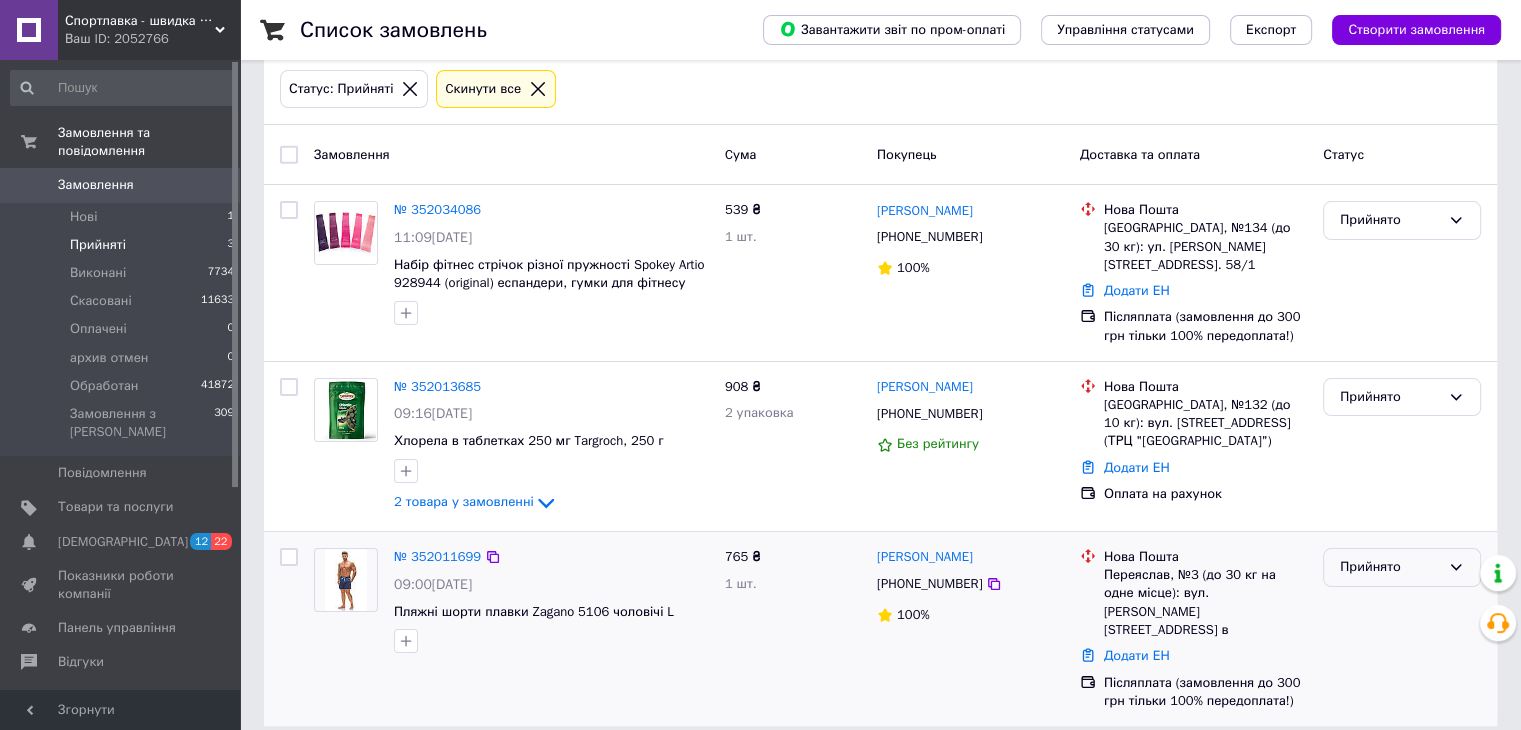 click 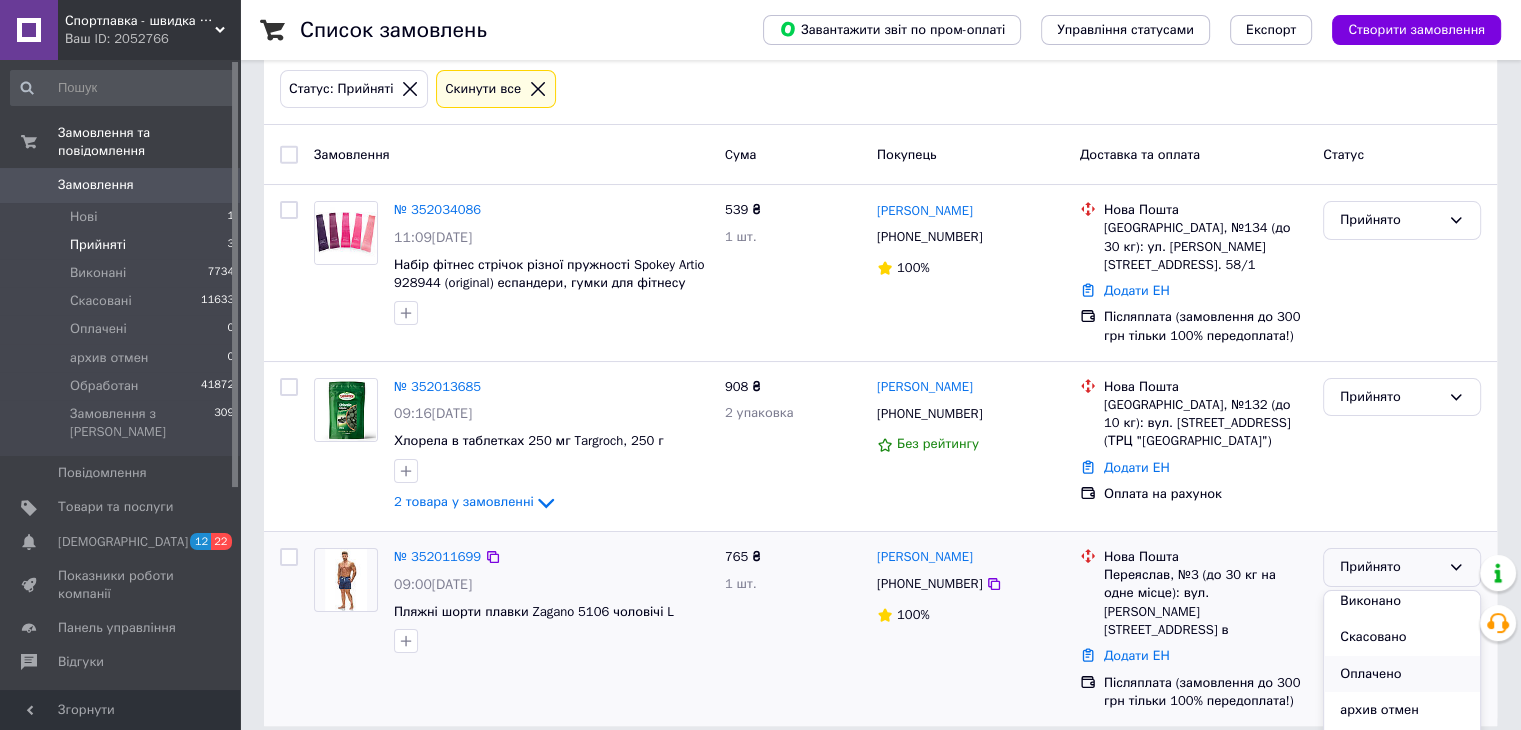 scroll, scrollTop: 17, scrollLeft: 0, axis: vertical 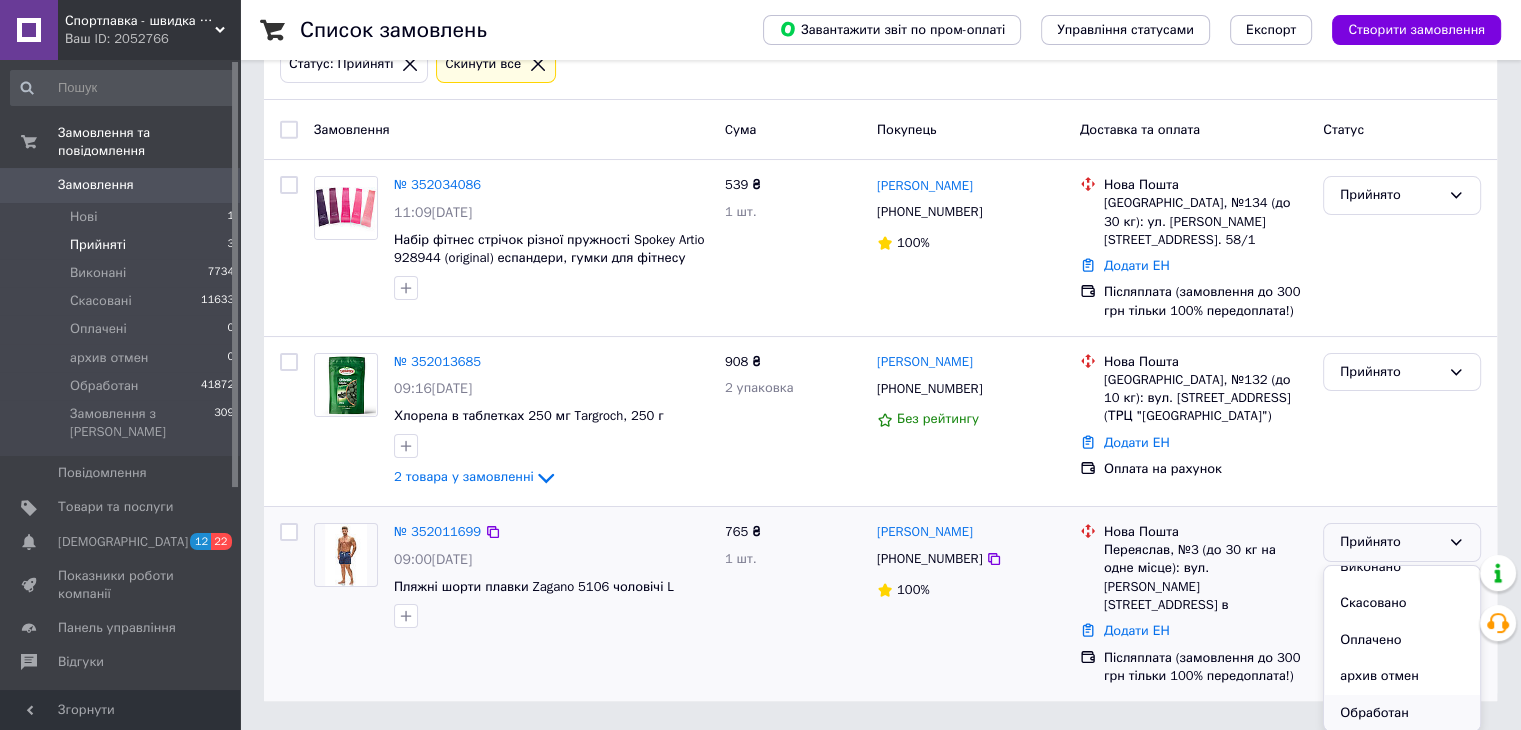 click on "Обработан" at bounding box center [1402, 713] 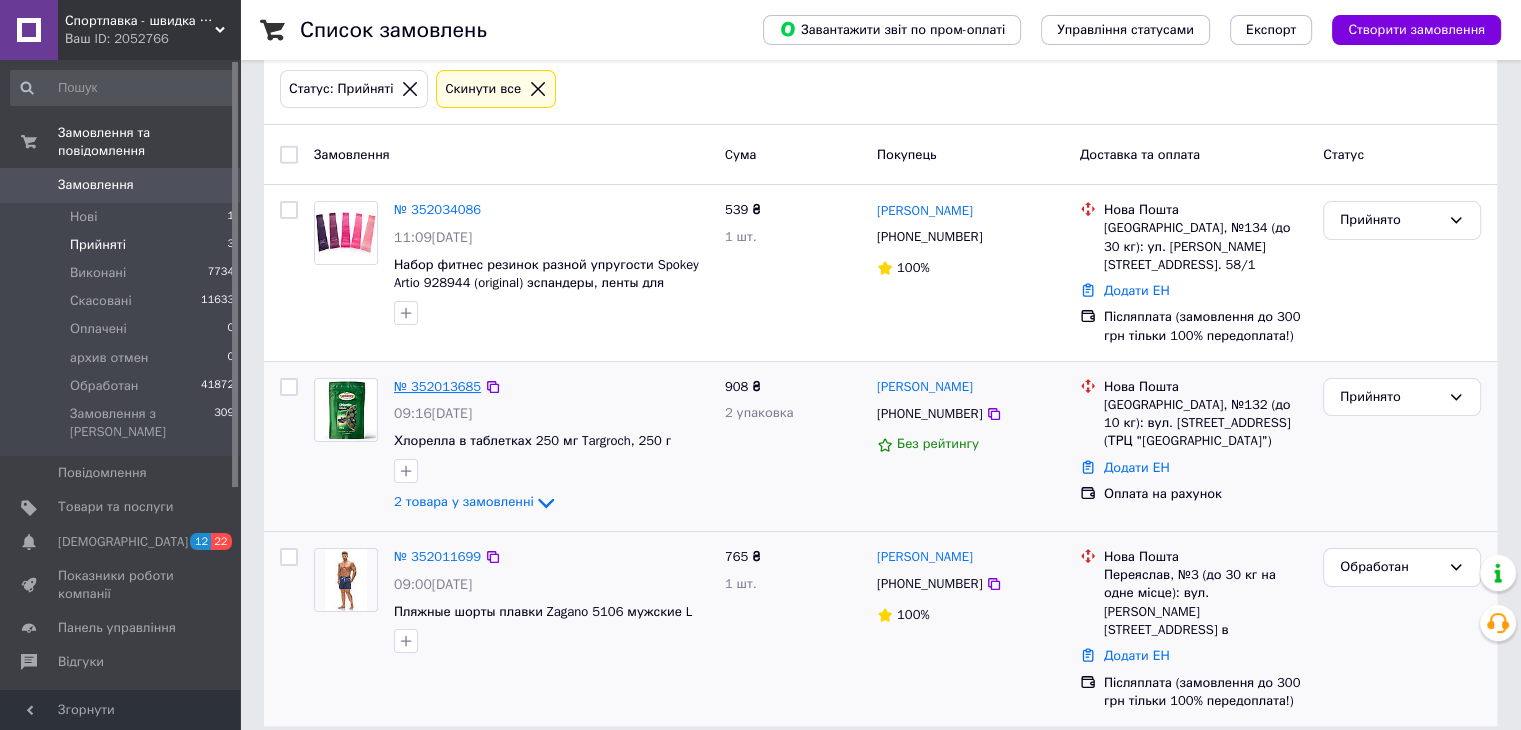 click on "№ 352013685" at bounding box center [437, 386] 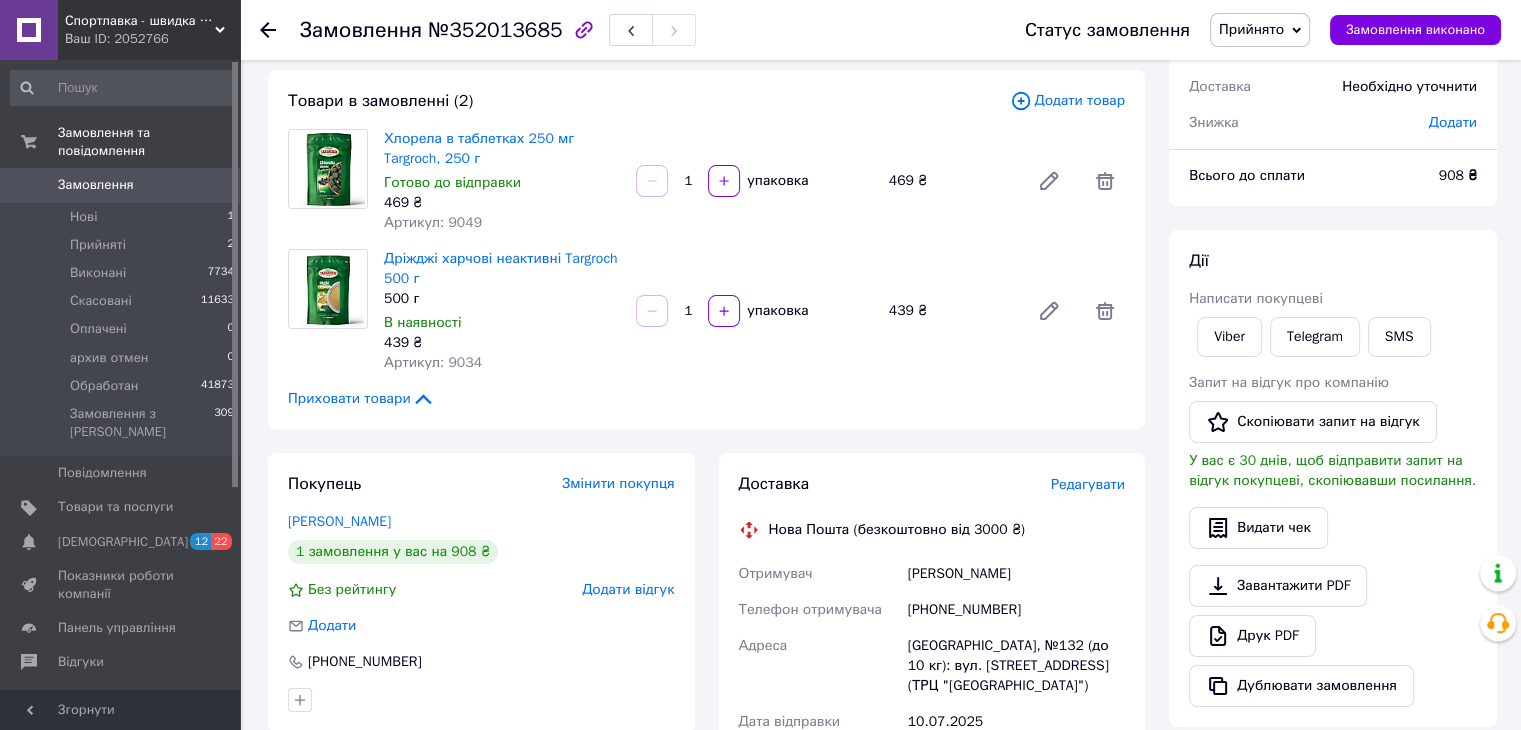 click on "Всього 2 товари 908 ₴ Доставка Необхідно уточнити Знижка Додати Всього до сплати 908 ₴ Дії Написати покупцеві Viber Telegram SMS Запит на відгук про компанію   Скопіювати запит на відгук У вас є 30 днів, щоб відправити запит на відгук покупцеві, скопіювавши посилання.   Видати чек   Завантажити PDF   Друк PDF   Дублювати замовлення Мітки Особисті нотатки, які бачите лише ви. З їх допомогою можна фільтрувати замовлення Примітки Залишилося 300 символів Очистити Зберегти" at bounding box center [1333, 596] 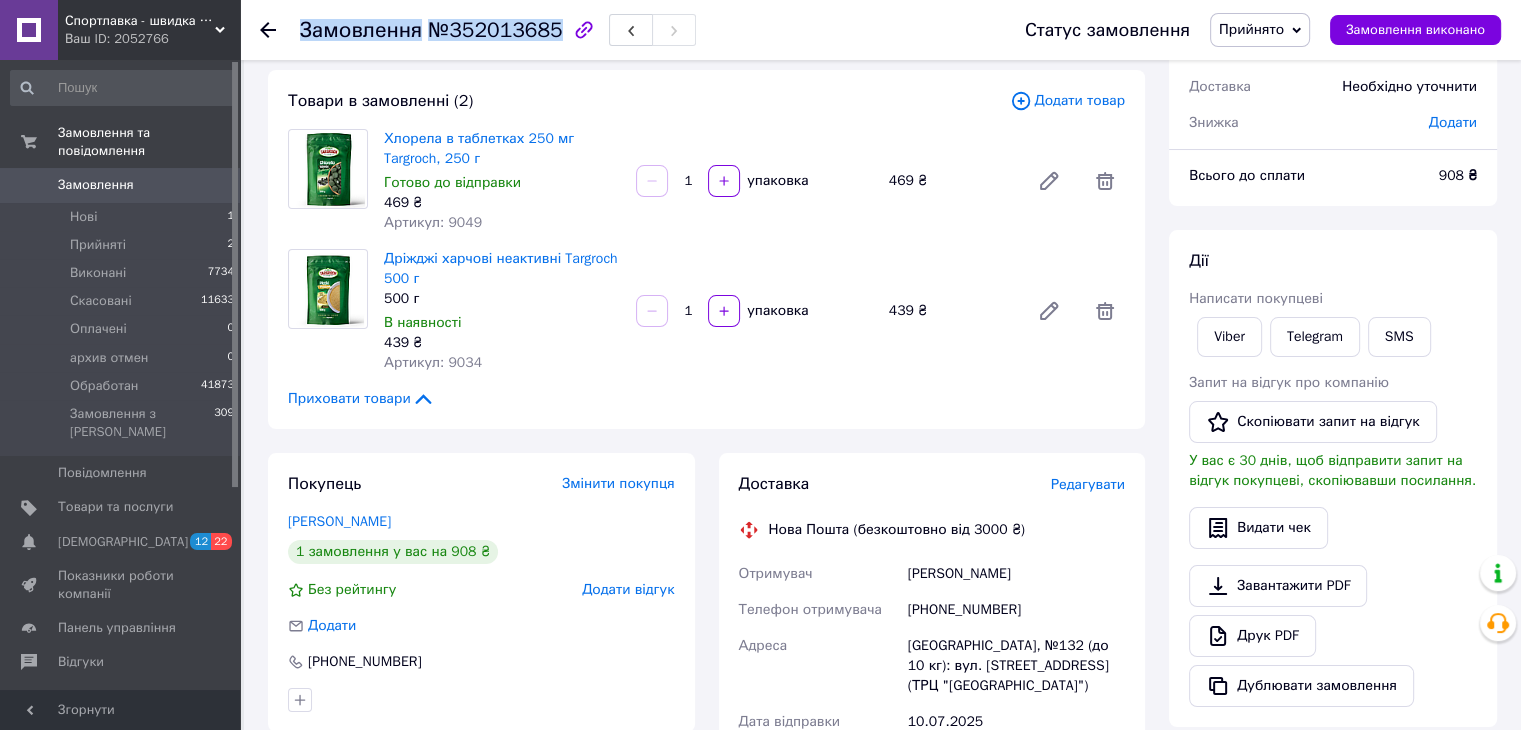 copy on "Замовлення №352013685" 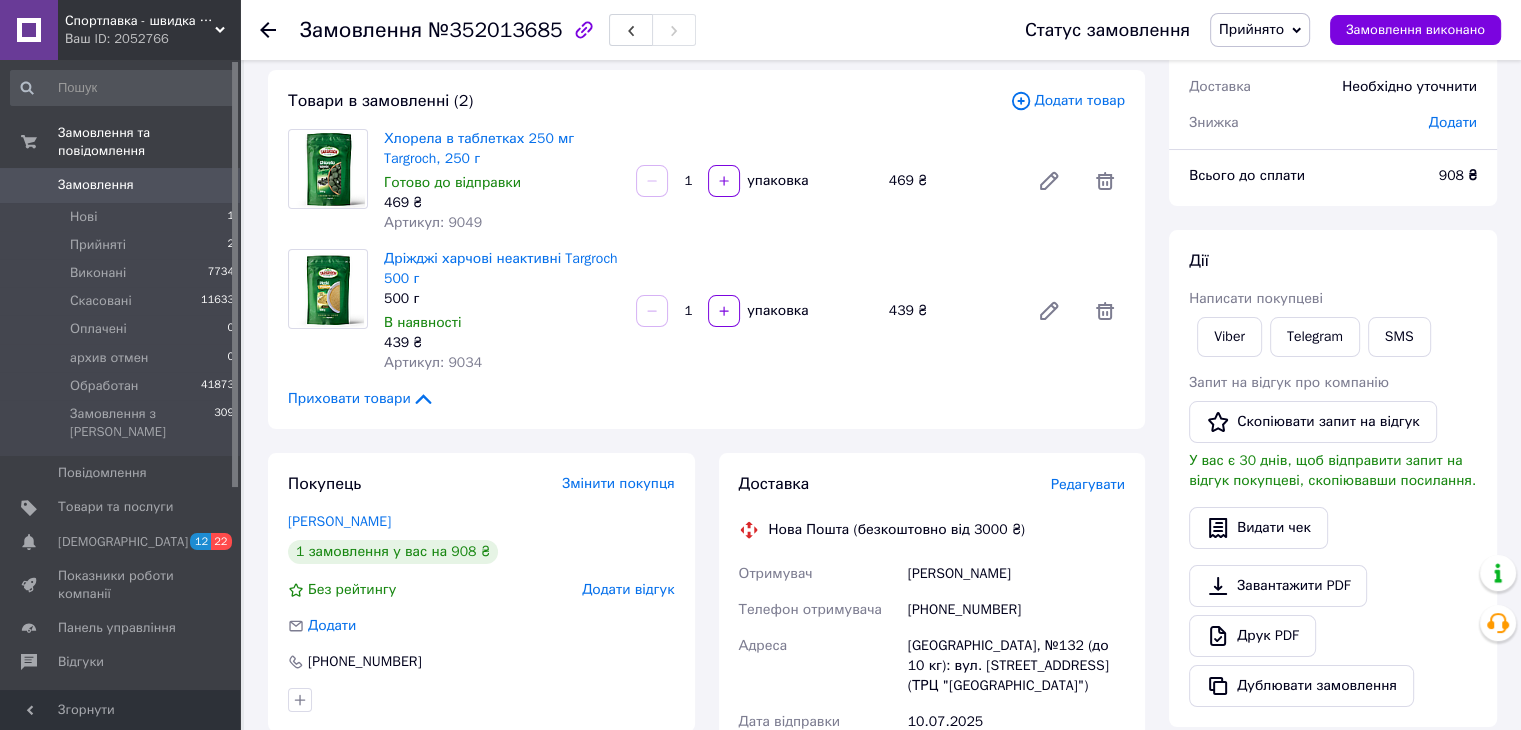 click on "Viber Telegram SMS" at bounding box center [1333, 337] 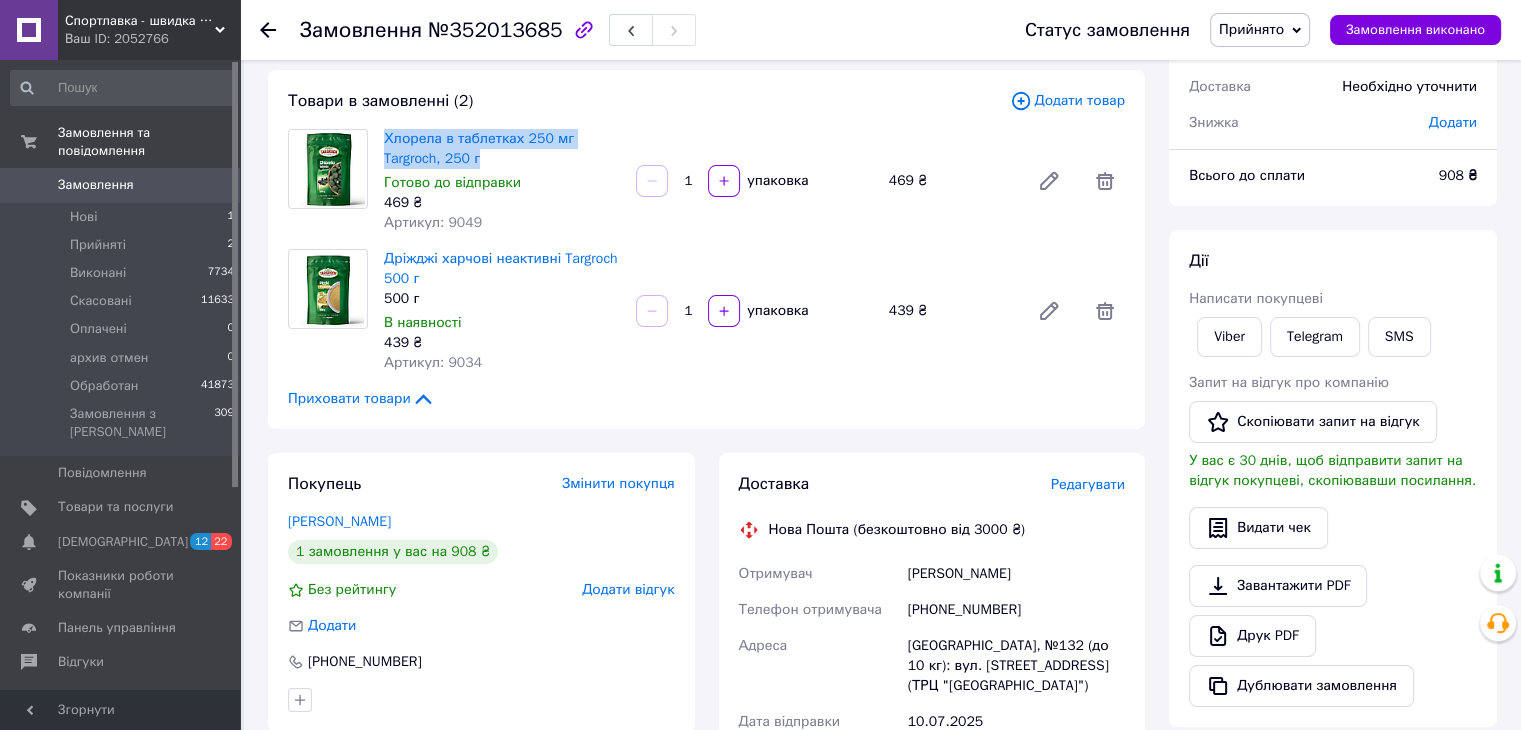 drag, startPoint x: 376, startPoint y: 131, endPoint x: 484, endPoint y: 159, distance: 111.5706 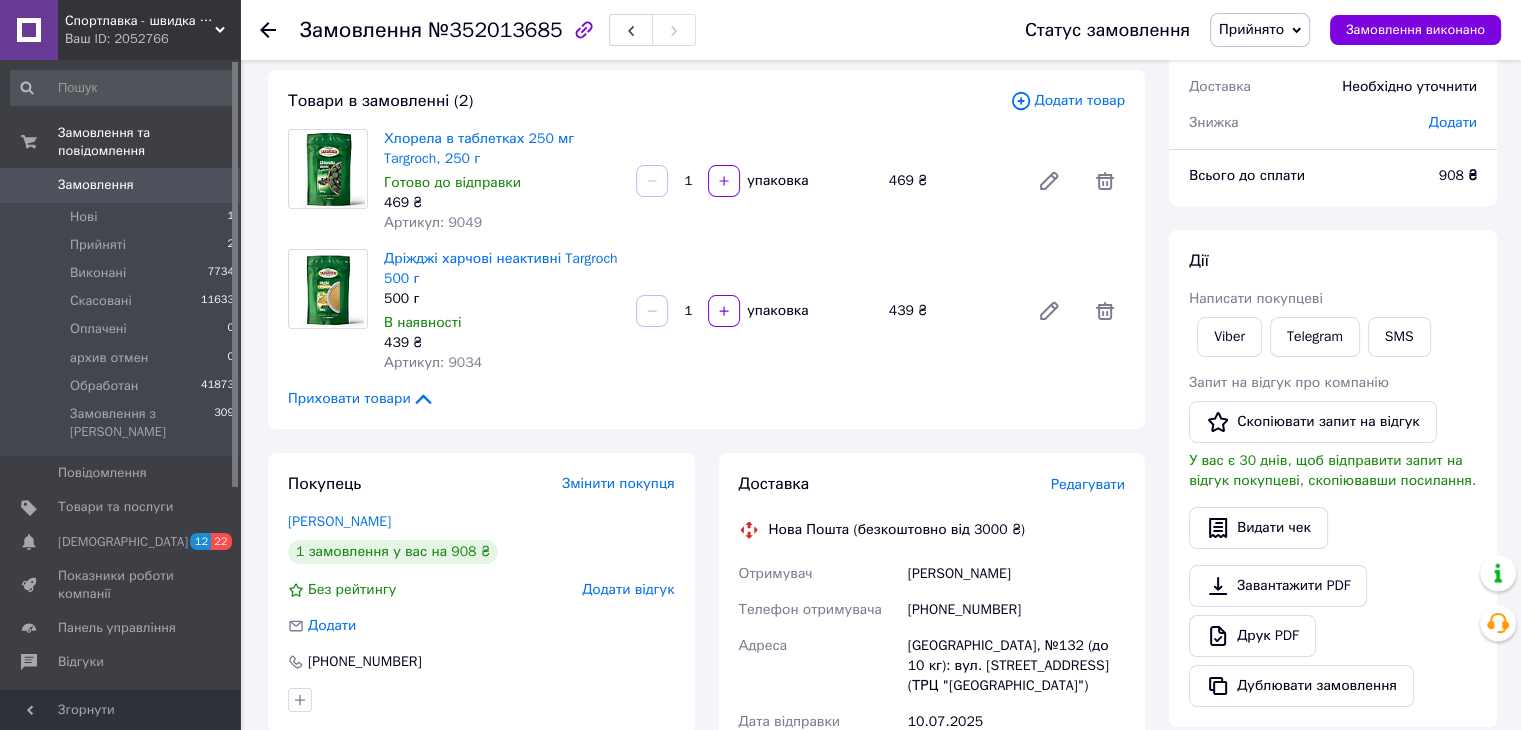 click on "Всього 2 товари 908 ₴ Доставка Необхідно уточнити Знижка Додати Всього до сплати 908 ₴ Дії Написати покупцеві Viber Telegram SMS Запит на відгук про компанію   Скопіювати запит на відгук У вас є 30 днів, щоб відправити запит на відгук покупцеві, скопіювавши посилання.   Видати чек   Завантажити PDF   Друк PDF   Дублювати замовлення Мітки Особисті нотатки, які бачите лише ви. З їх допомогою можна фільтрувати замовлення Примітки Залишилося 300 символів Очистити Зберегти" at bounding box center (1333, 599) 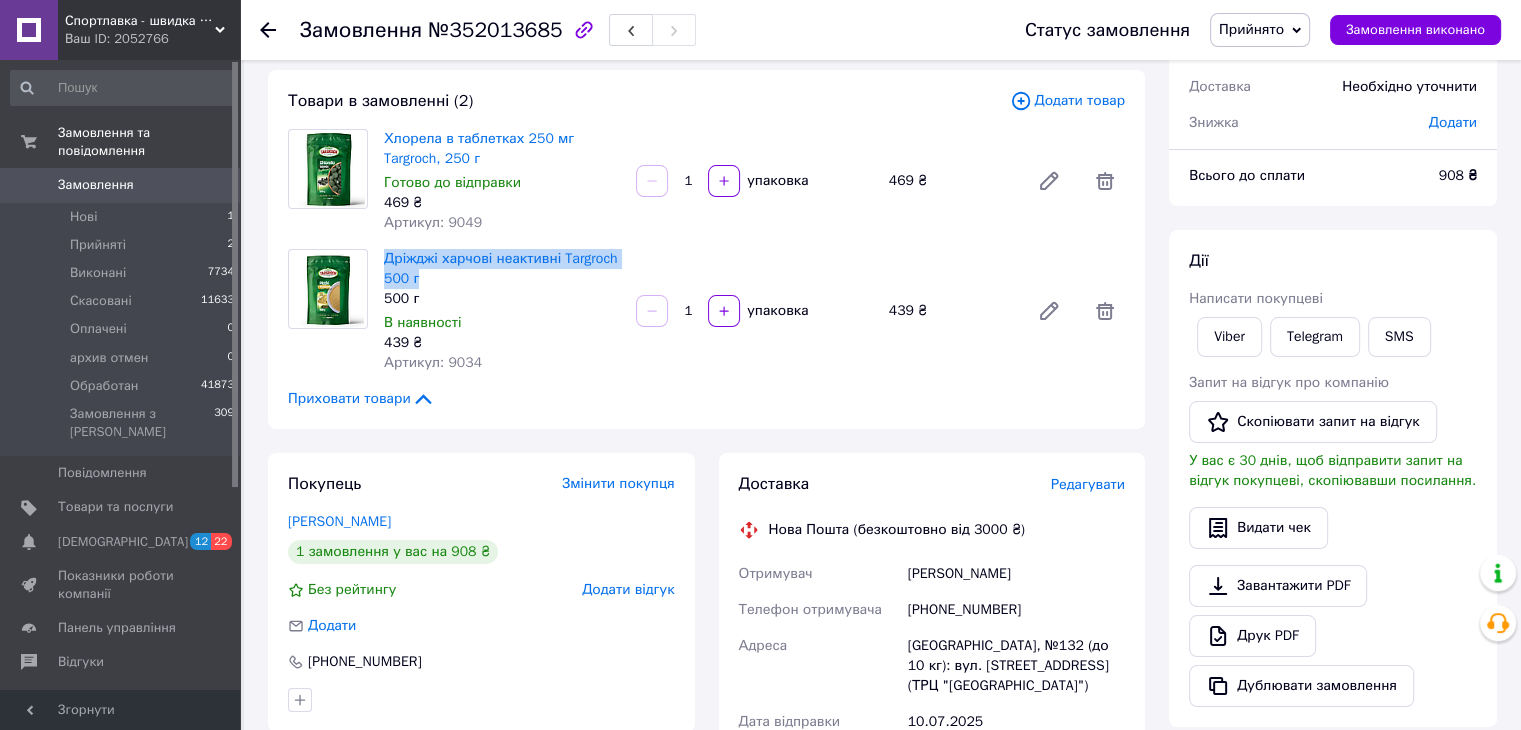 drag, startPoint x: 377, startPoint y: 248, endPoint x: 419, endPoint y: 272, distance: 48.373547 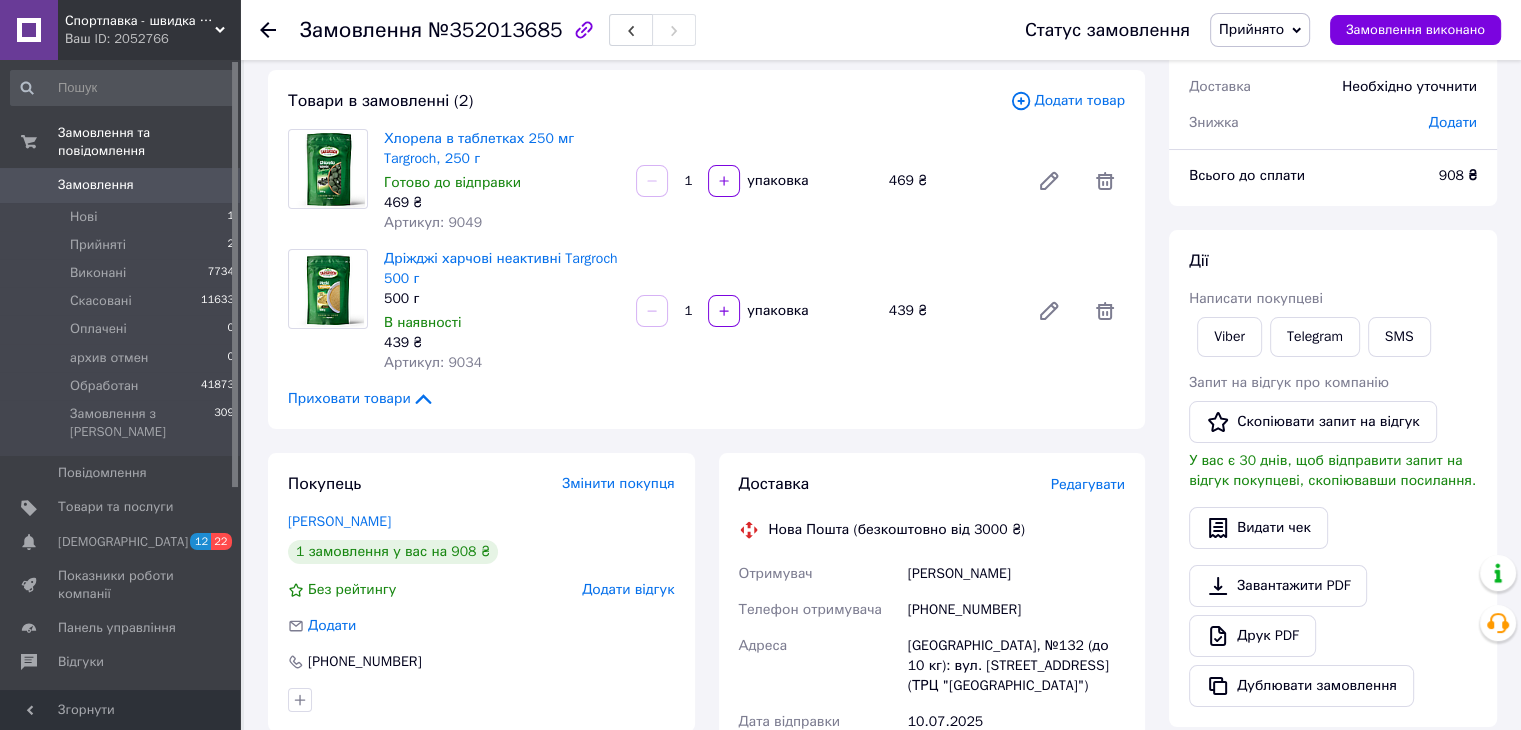click on "Viber Telegram SMS" at bounding box center [1333, 337] 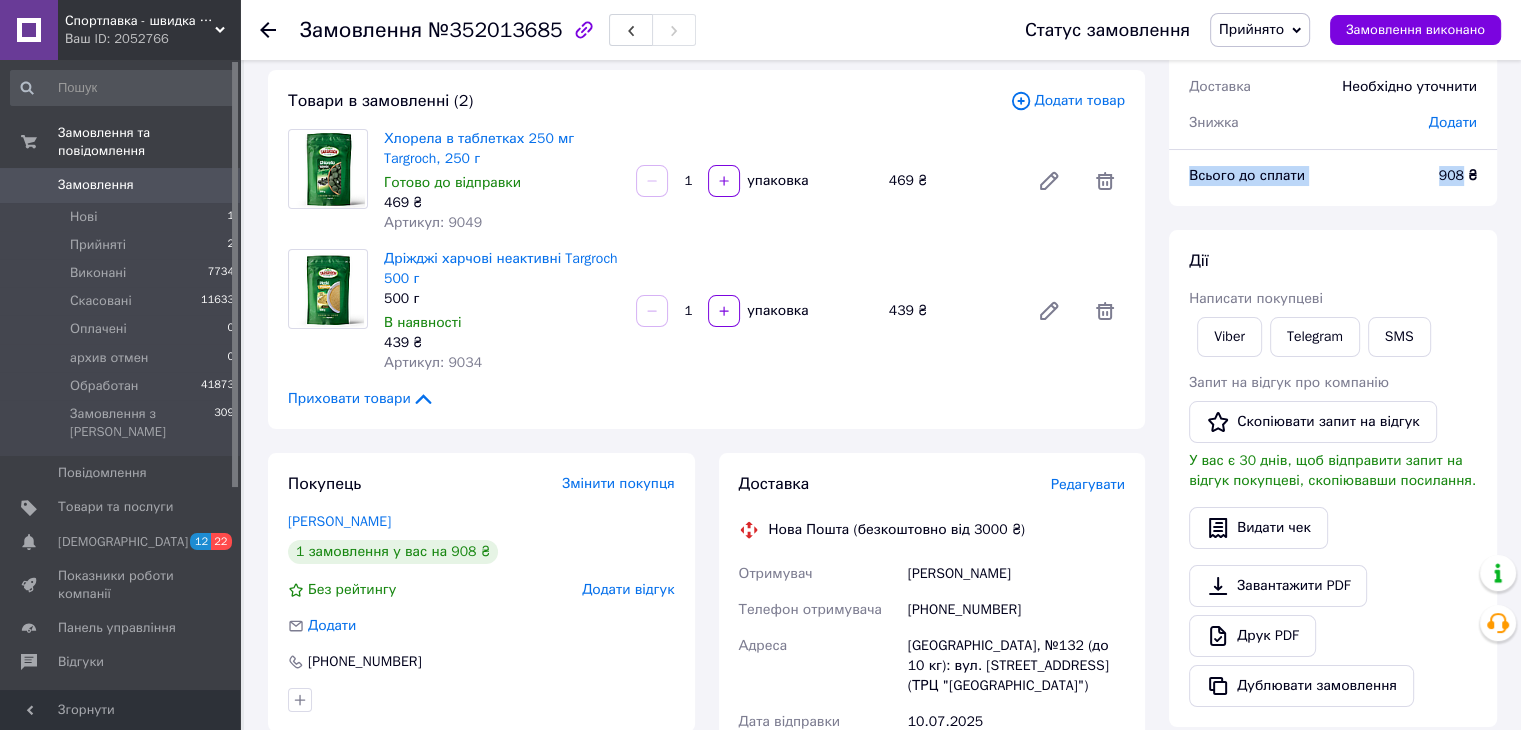 drag, startPoint x: 1188, startPoint y: 173, endPoint x: 1461, endPoint y: 184, distance: 273.22153 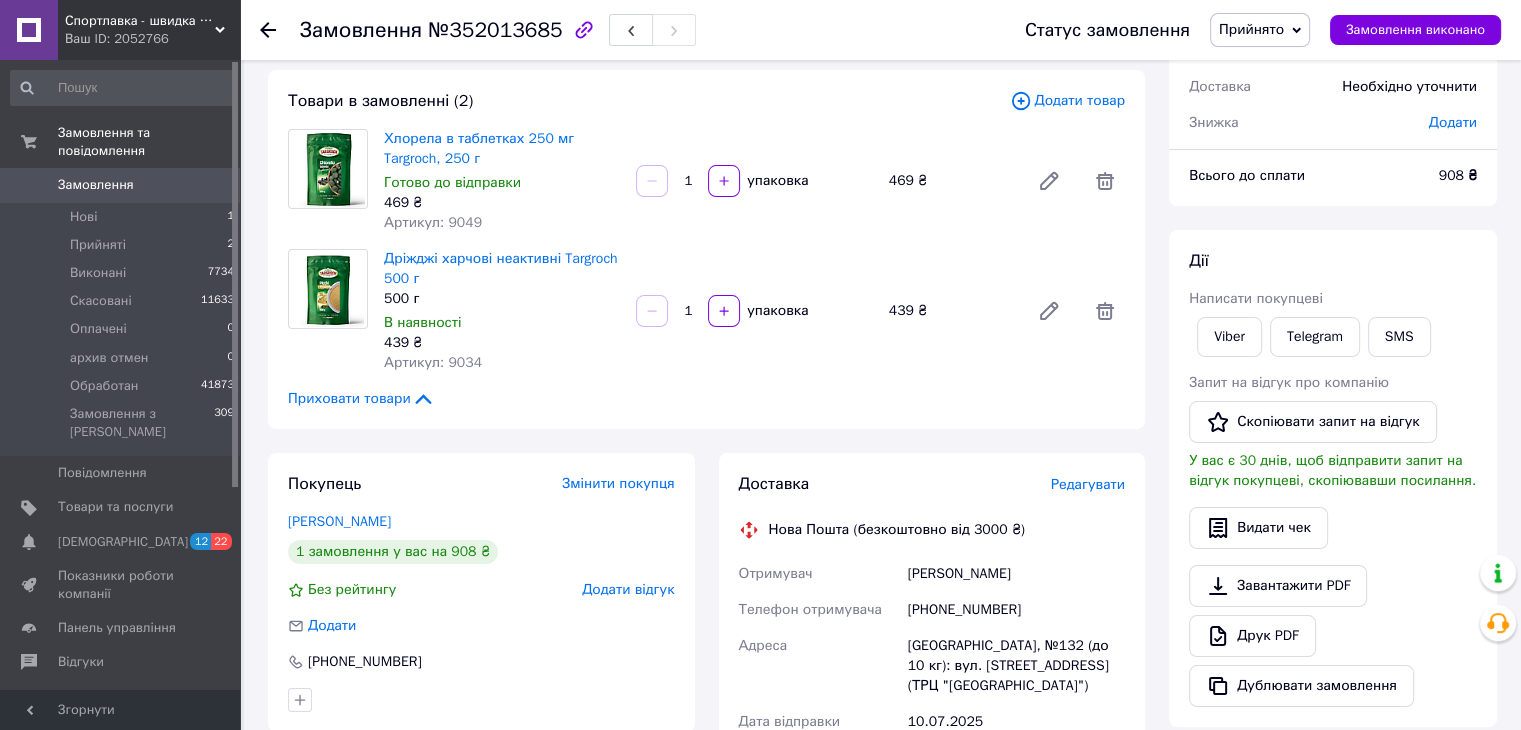 click on "Дії Написати покупцеві Viber Telegram SMS Запит на відгук про компанію   Скопіювати запит на відгук У вас є 30 днів, щоб відправити запит на відгук покупцеві, скопіювавши посилання.   Видати чек   Завантажити PDF   Друк PDF   Дублювати замовлення" at bounding box center (1333, 478) 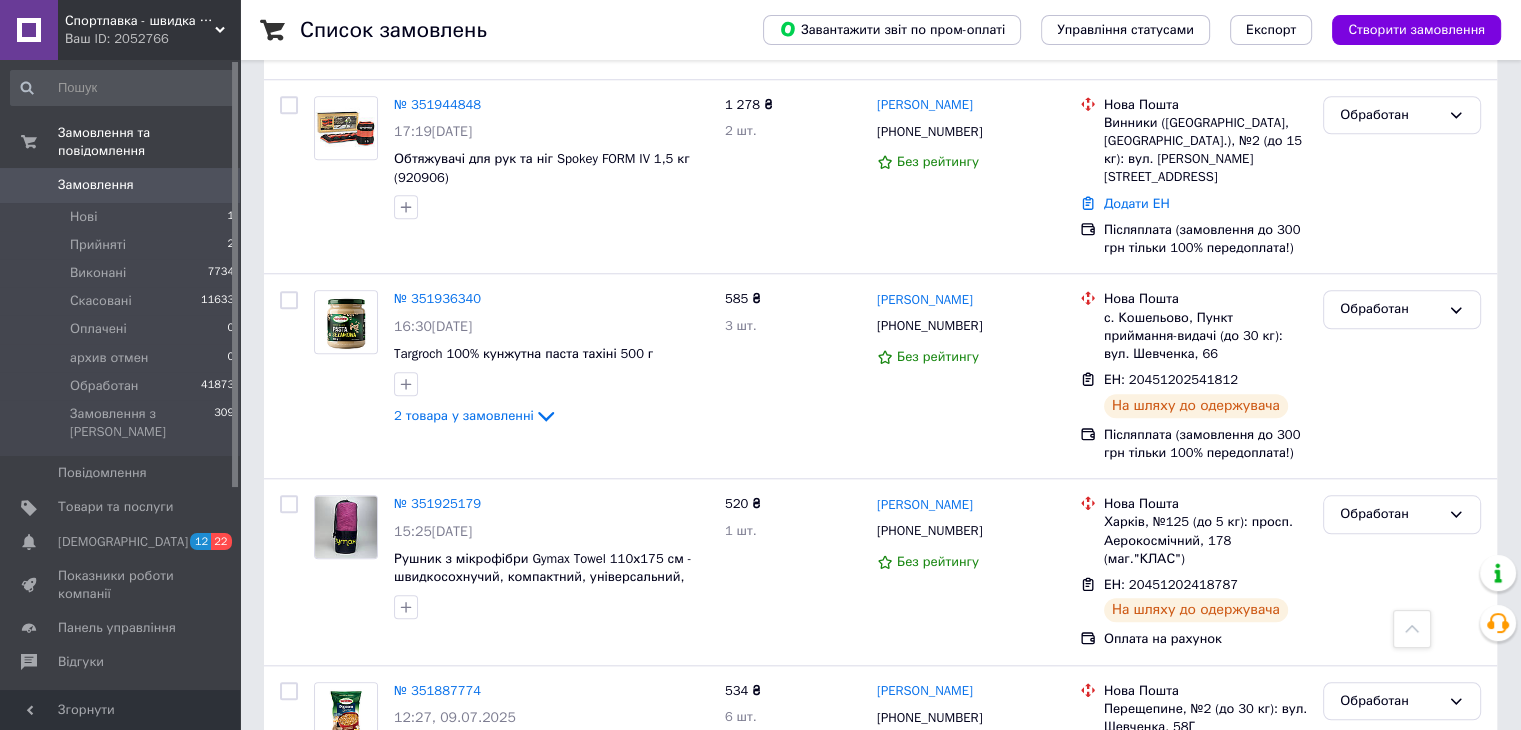 scroll, scrollTop: 2000, scrollLeft: 0, axis: vertical 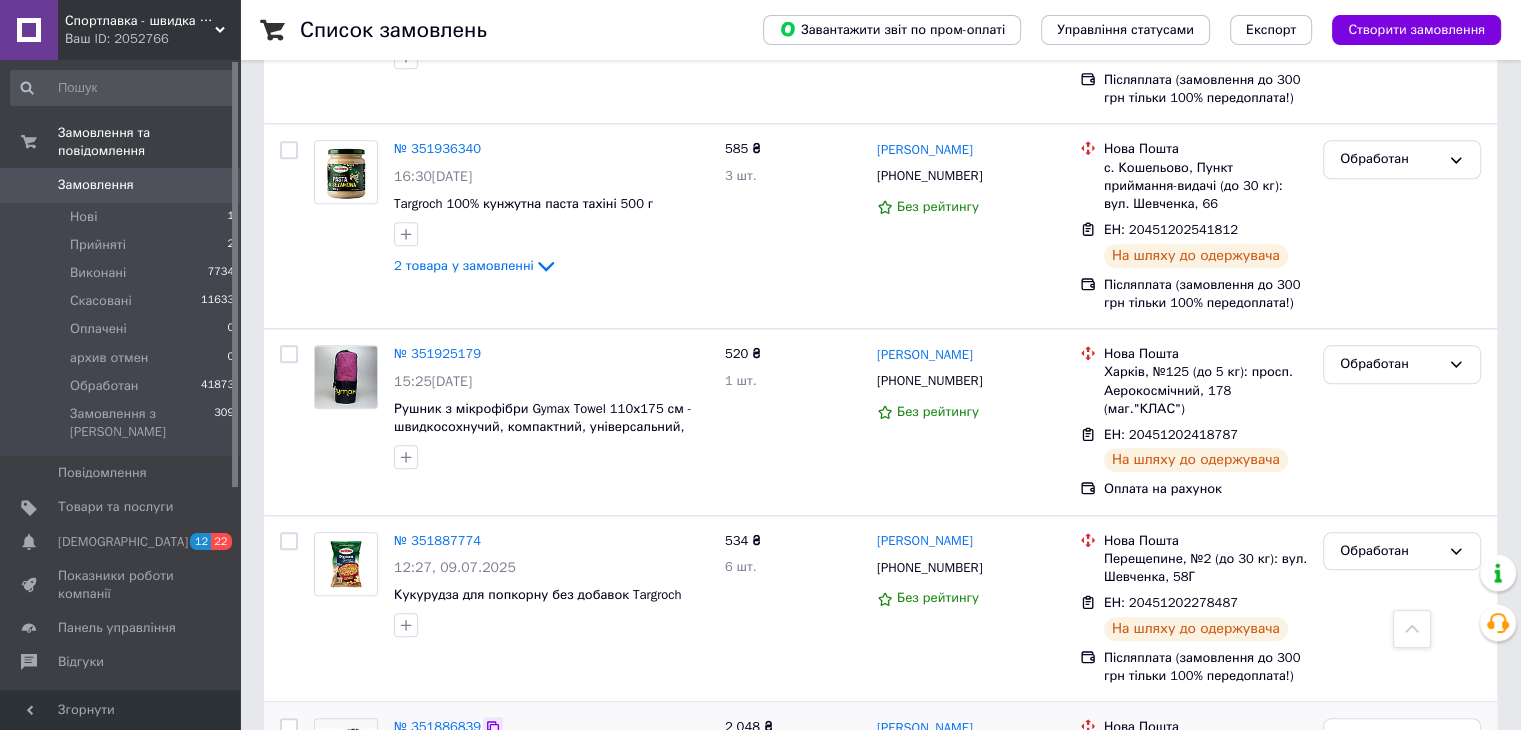 click 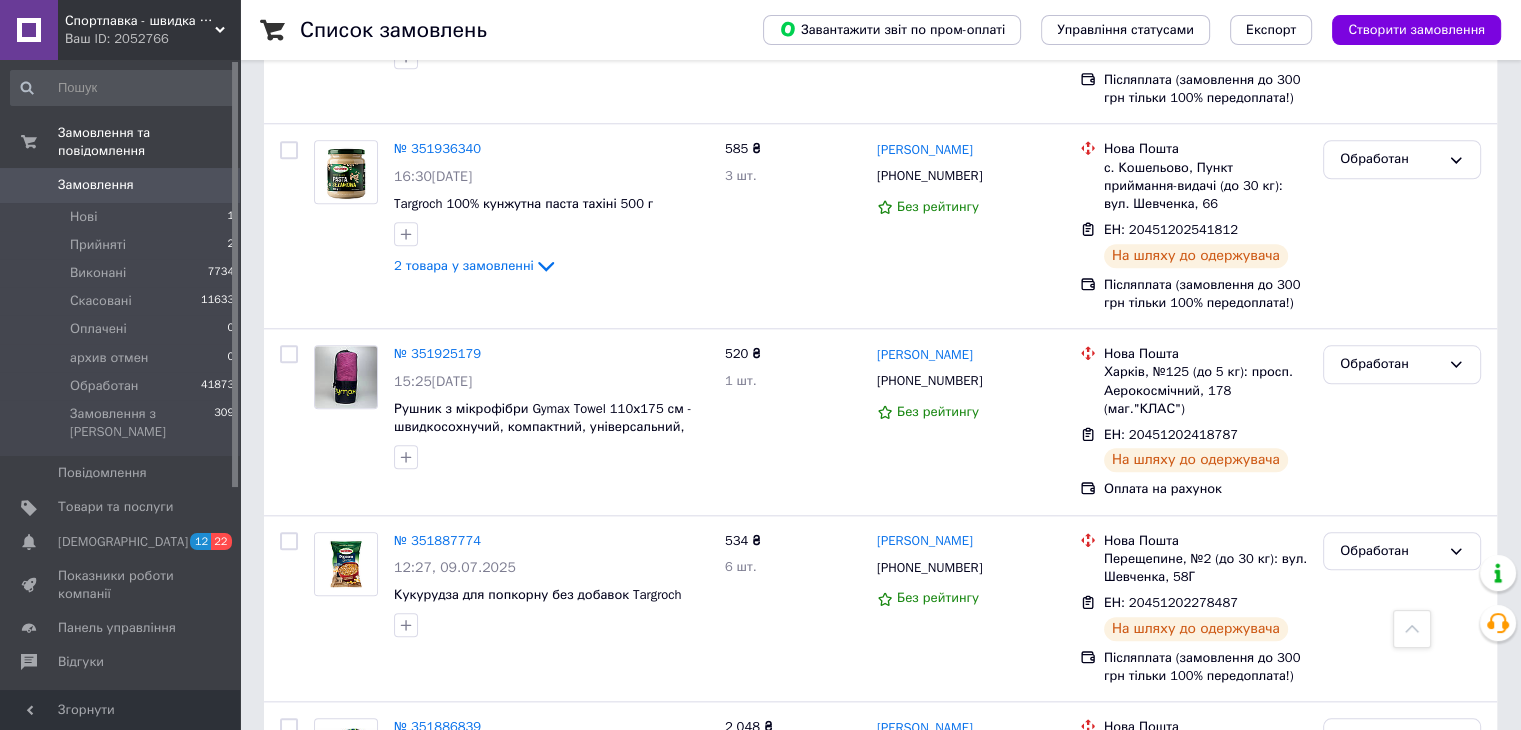 click on "Список замовлень   Завантажити звіт по пром-оплаті Управління статусами Експорт Створити замовлення Фільтри Збережені фільтри: Усі (61244) Замовлення Cума Покупець Доставка та оплата Статус № 352035282 11:14, 10.07.2025 Туристичне розкладне крісло Spokey Panama 1 279,20 ₴ 1 шт. 155.42 ₴ Богдан Бурковский +380730315774 100% Нова Пошта Одеса, №73 (до 30 кг): вул. Сім’ї Глодан, 63/1 Додати ЕН Оплата на рахунок Нове № 352034086 11:09, 10.07.2025 Набір фітнес стрічок різної пружності Spokey Artio 928944 (original) еспандери, гумки для фітнесу 539 ₴ 1 шт. Марина Лисица +380688888803 100% Нова Пошта Додати ЕН Прийнято № 352013685 09:16, 10.07.2025 100%" at bounding box center (880, 8035) 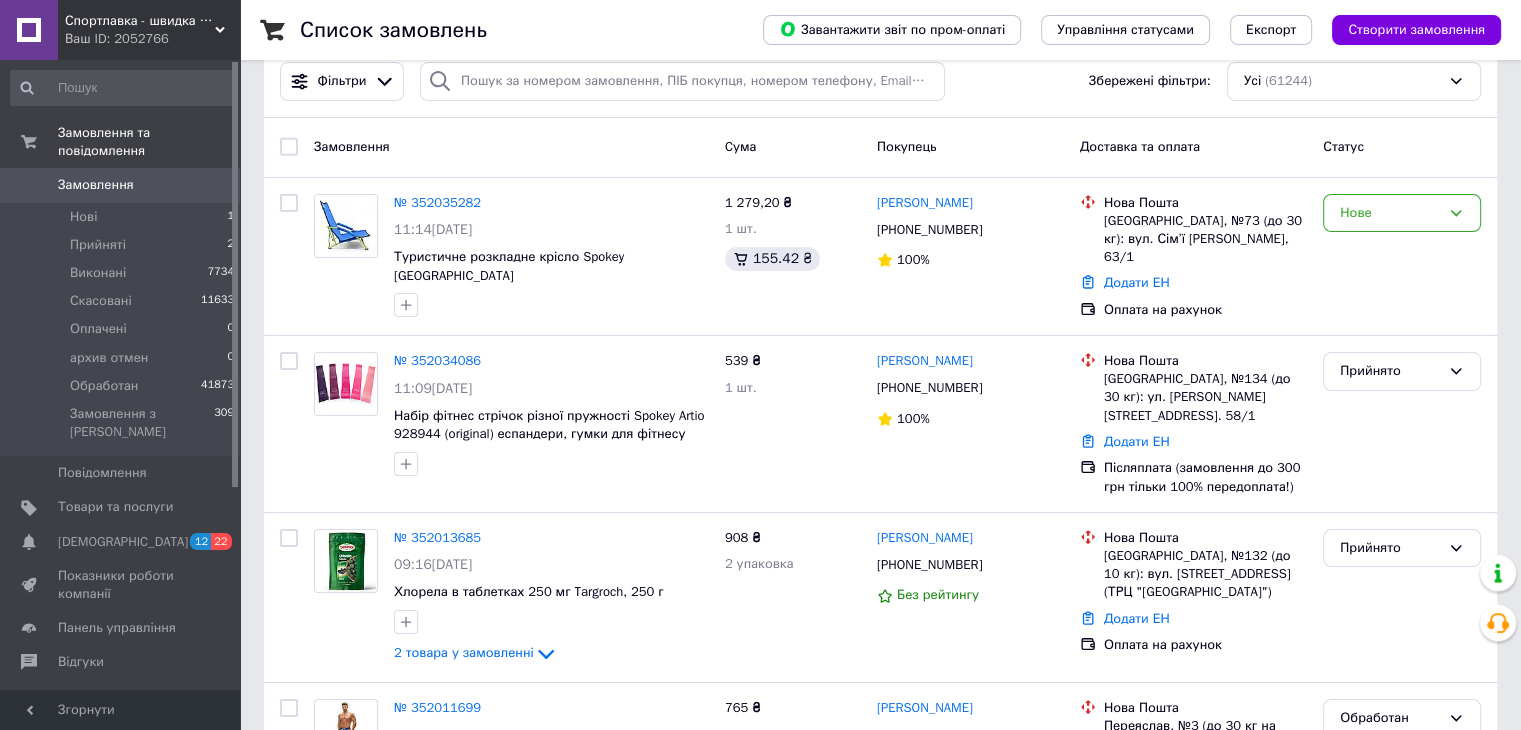 scroll, scrollTop: 0, scrollLeft: 0, axis: both 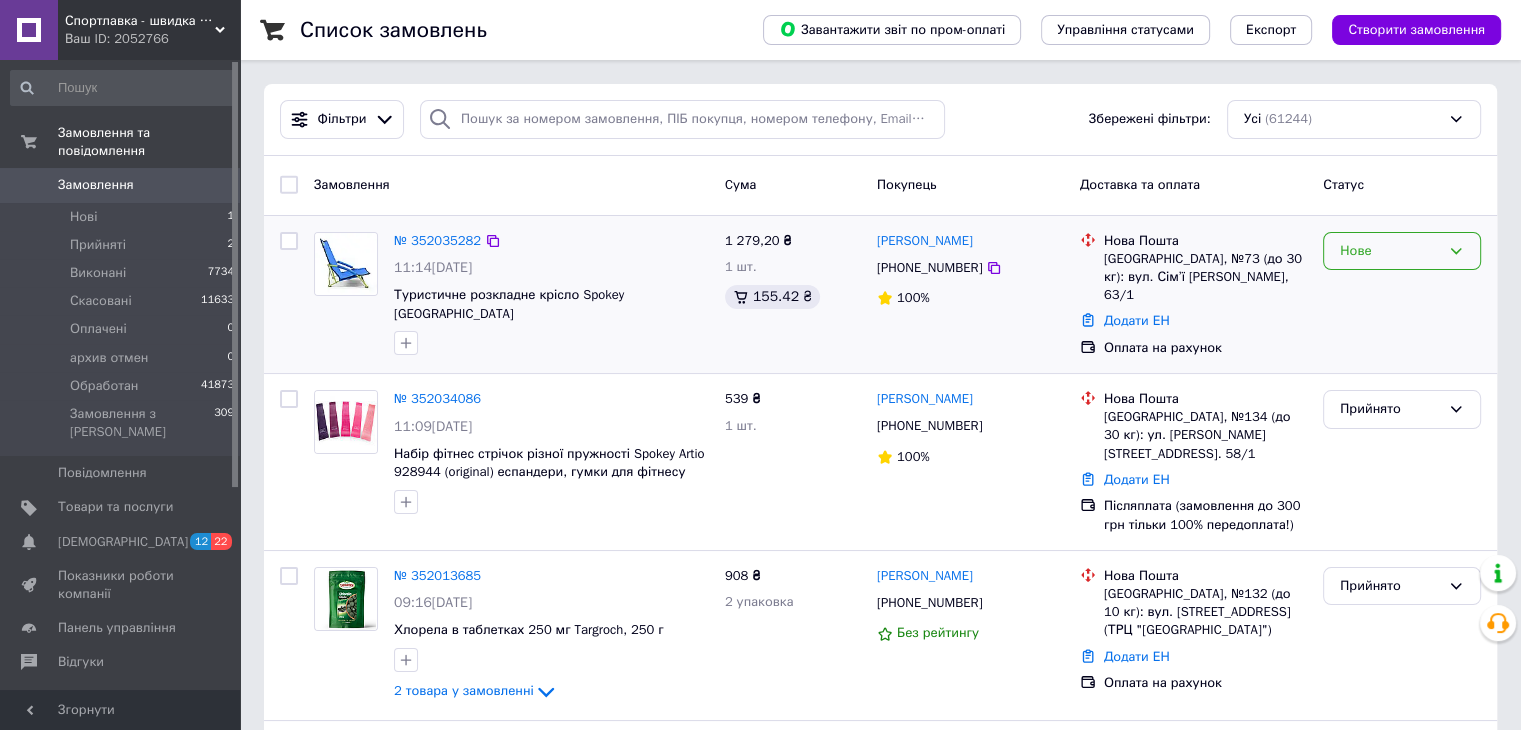 click 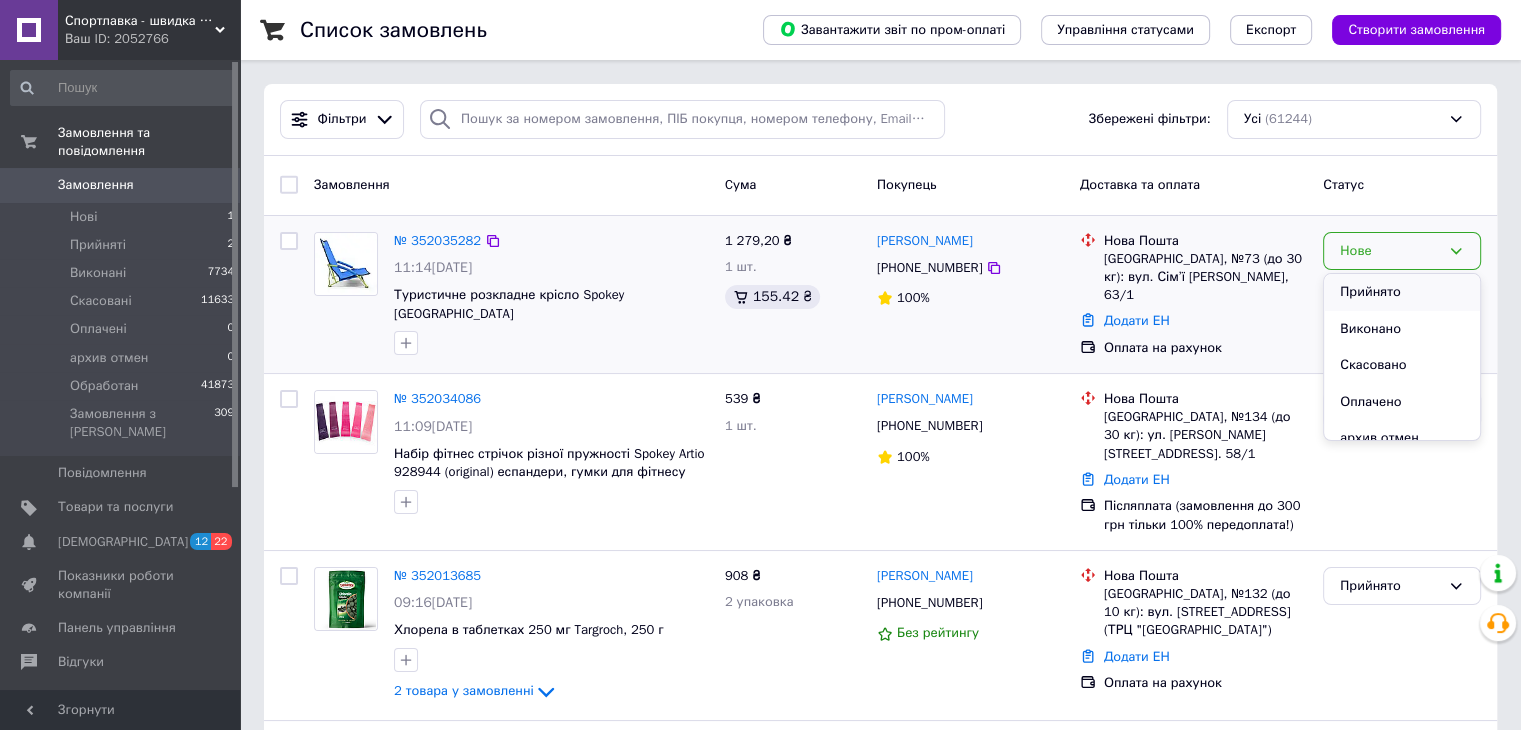 click on "Прийнято" at bounding box center [1402, 292] 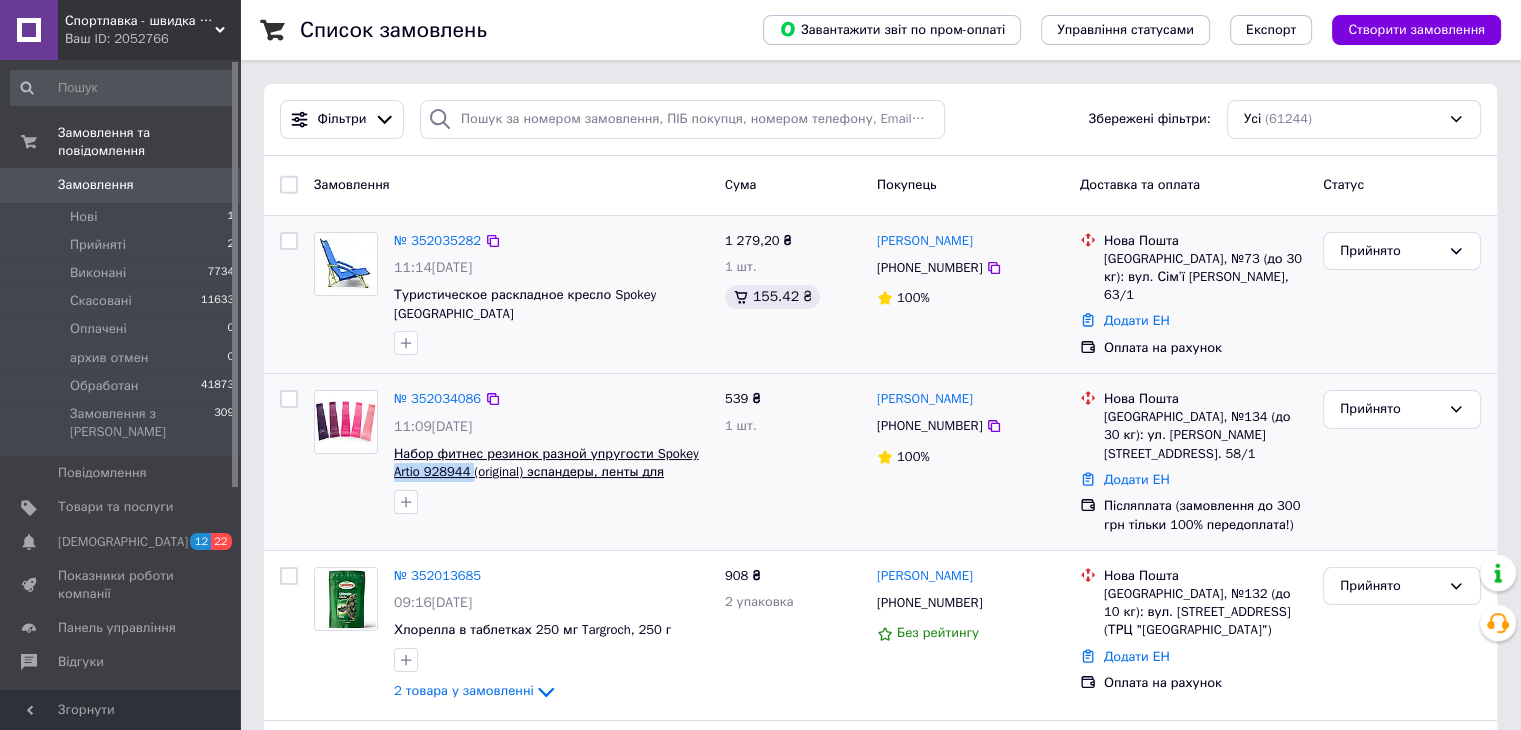 drag, startPoint x: 391, startPoint y: 453, endPoint x: 470, endPoint y: 459, distance: 79.22752 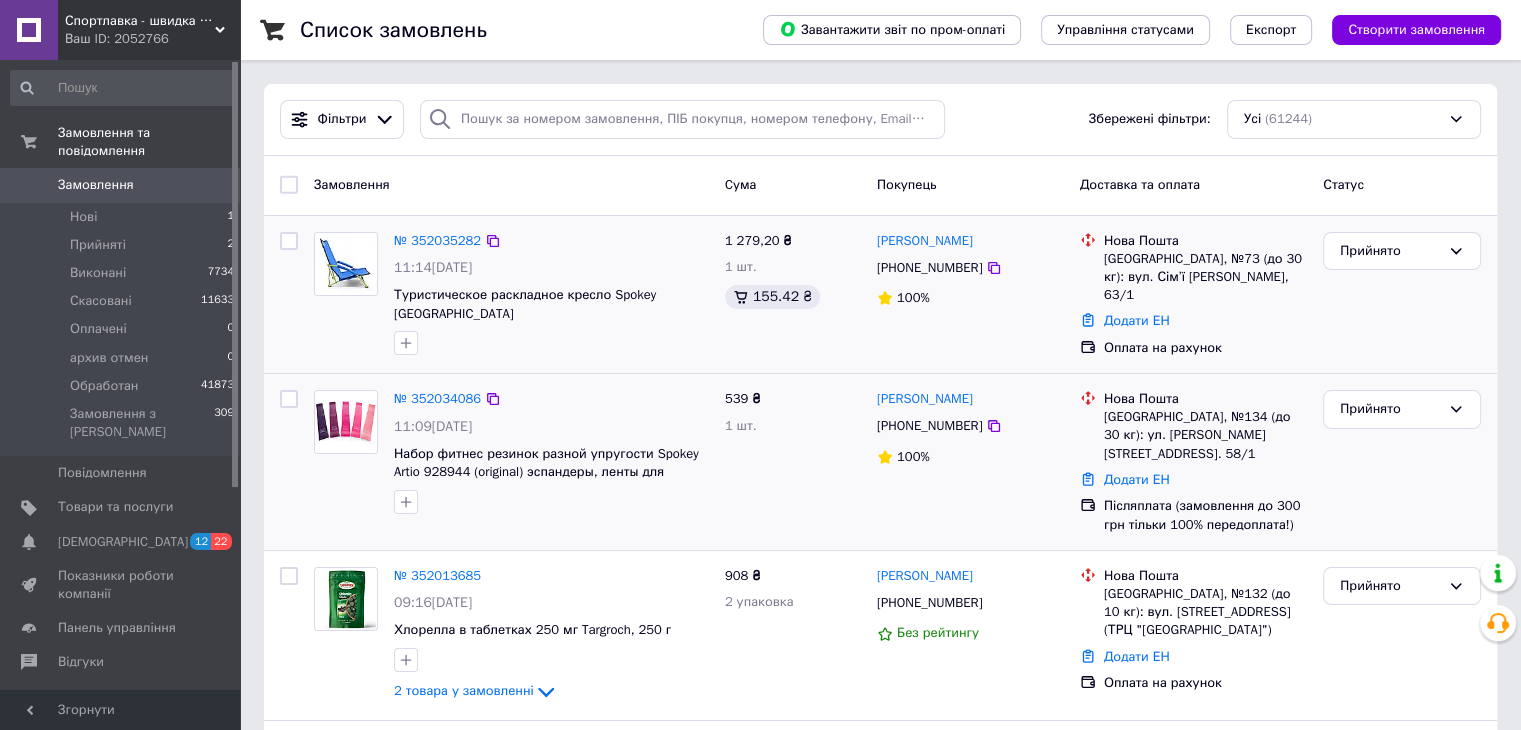 click on "№ 352034086 11:09, 10.07.2025 Набор фитнес резинок разной упругости Spokey Artio 928944 (original) эспандеры, ленты для фитнеса" at bounding box center (551, 452) 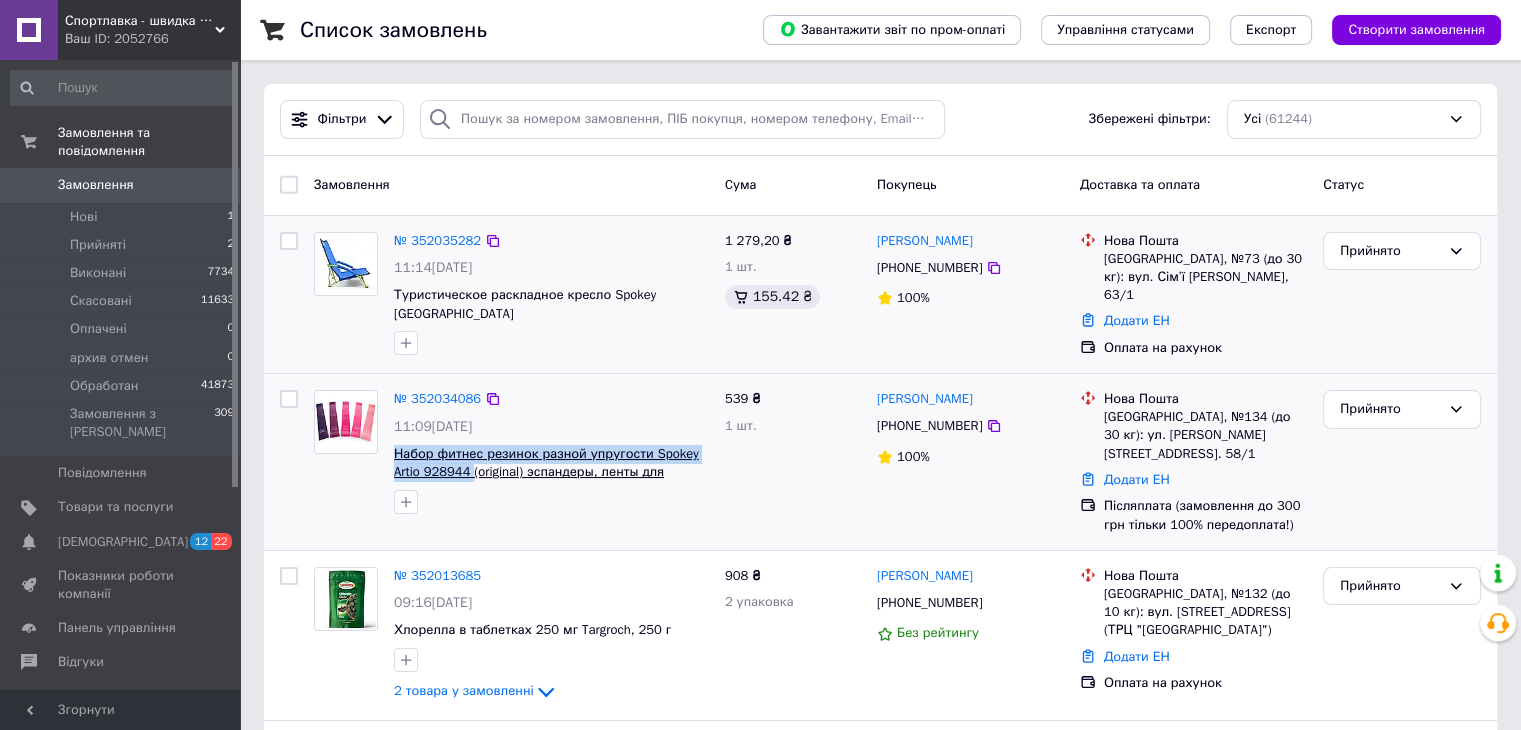 drag, startPoint x: 391, startPoint y: 432, endPoint x: 466, endPoint y: 453, distance: 77.88453 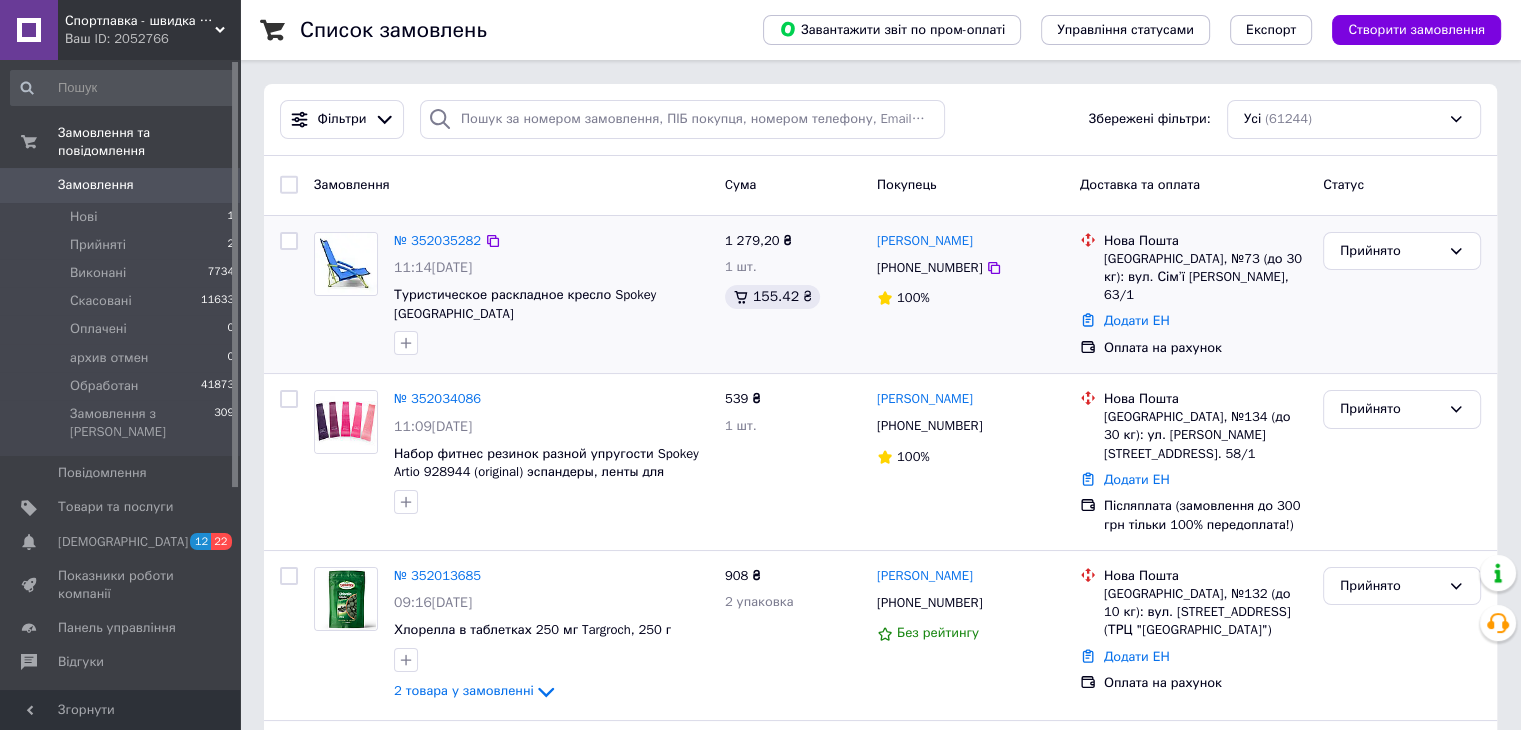click on "Список замовлень   Завантажити звіт по пром-оплаті Управління статусами Експорт Створити замовлення Фільтри Збережені фільтри: Усі (61244) Замовлення Cума Покупець Доставка та оплата Статус № 352035282 11:14, 10.07.2025 Туристическое раскладное кресло Spokey Panama 1 279,20 ₴ 1 шт. 155.42 ₴ Богдан Бурковский +380730315774 100% Нова Пошта Одеса, №73 (до 30 кг): вул. Сім’ї Глодан, 63/1 Додати ЕН Оплата на рахунок Прийнято № 352034086 11:09, 10.07.2025 Набор фитнес резинок разной упругости Spokey Artio 928944 (original) эспандеры, ленты для фитнеса 539 ₴ 1 шт. Марина Лисица +380688888803 100% Нова Пошта Додати ЕН Прийнято № 352013685 100% 1" at bounding box center [880, 10035] 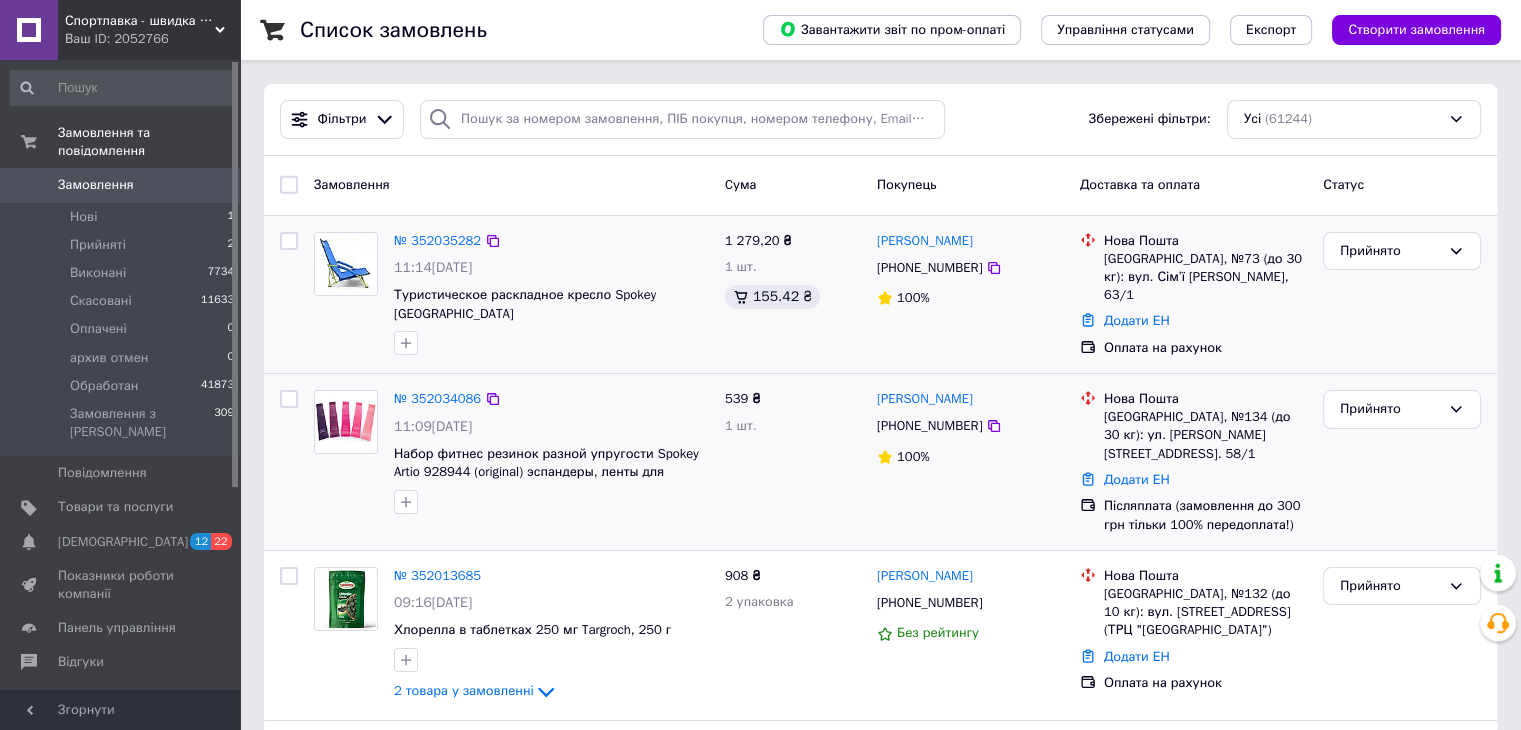 click on "№ 352034086" at bounding box center (437, 399) 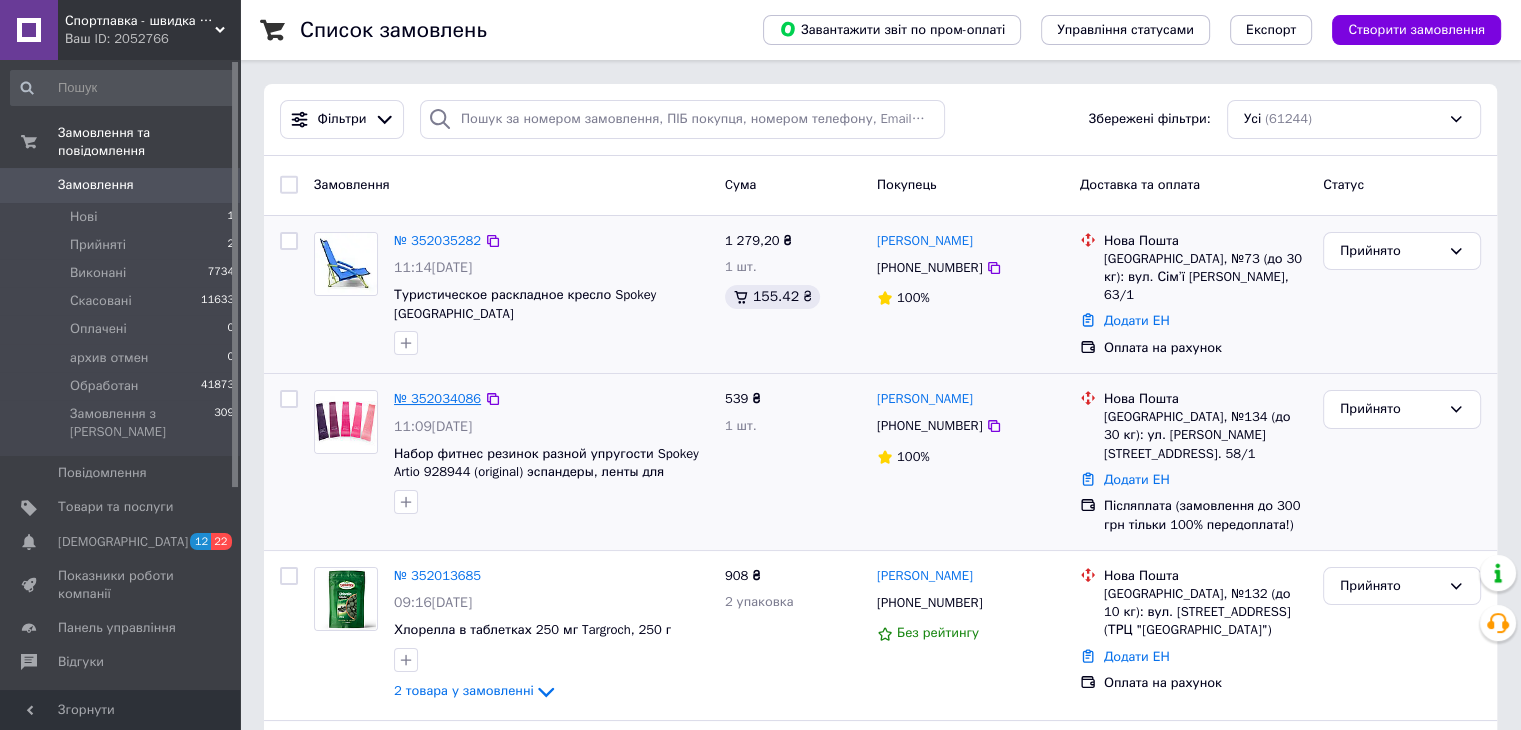 click on "№ 352034086" at bounding box center [437, 398] 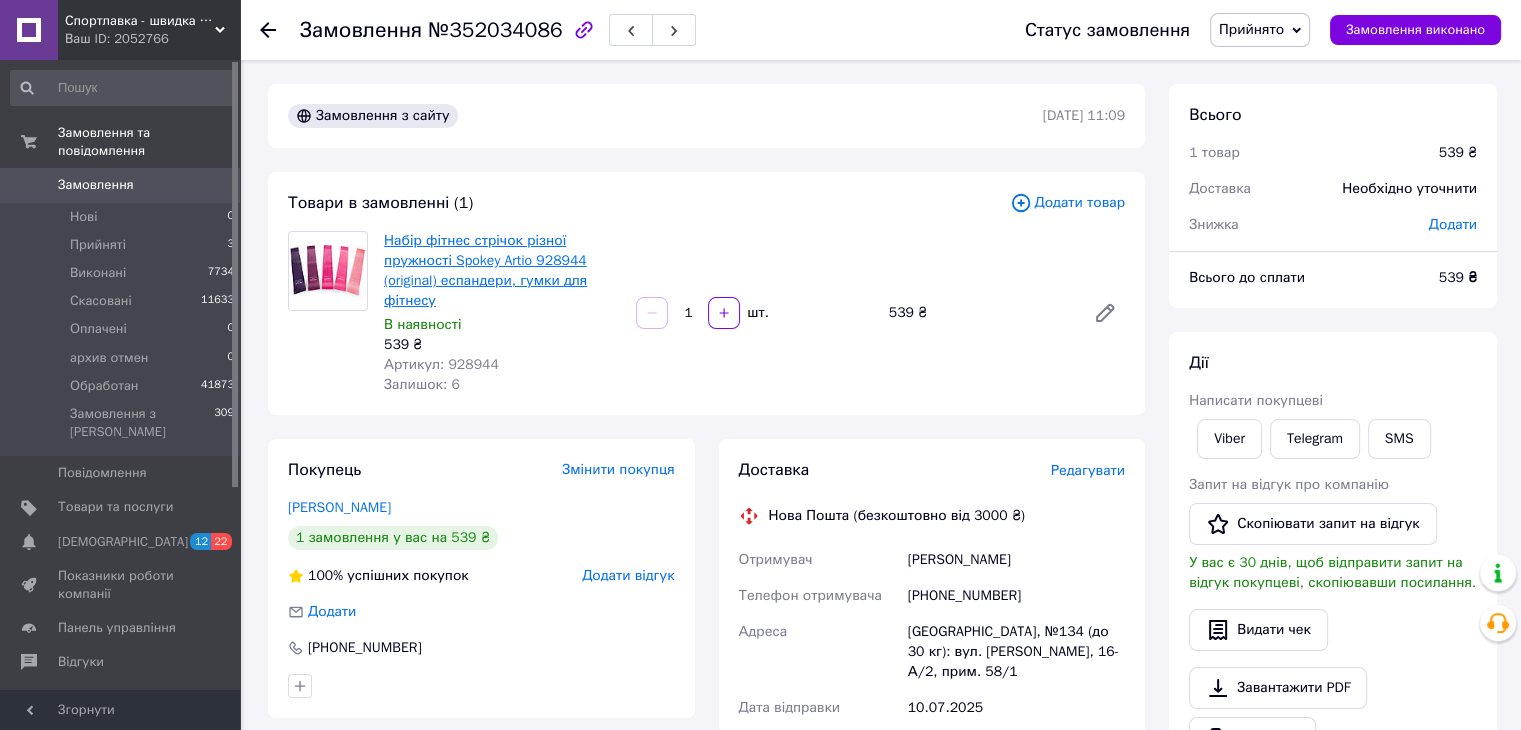 click on "Набір фітнес стрічок різної пружності Spokey Artio 928944 (original) еспандери, гумки для фітнесу" at bounding box center [485, 270] 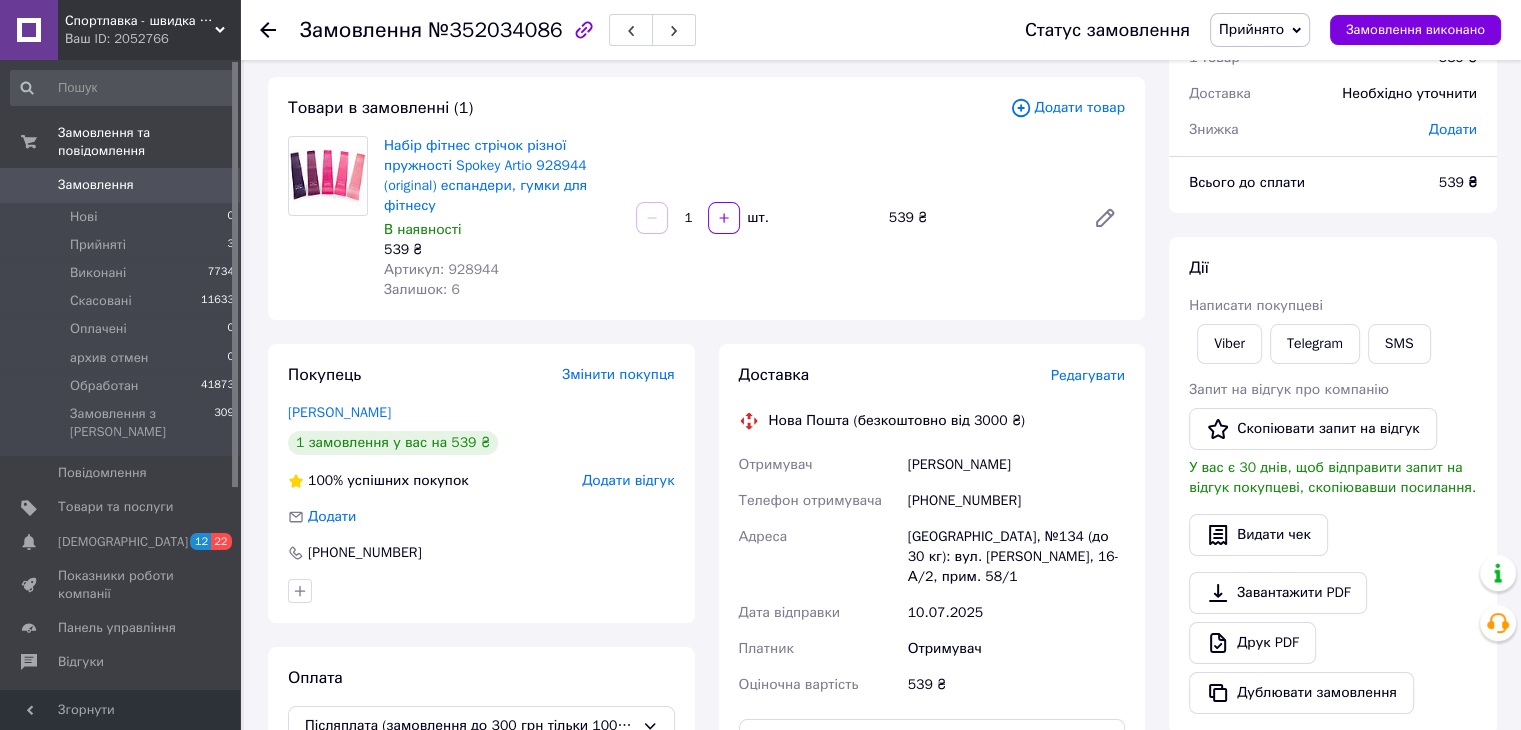 scroll, scrollTop: 133, scrollLeft: 0, axis: vertical 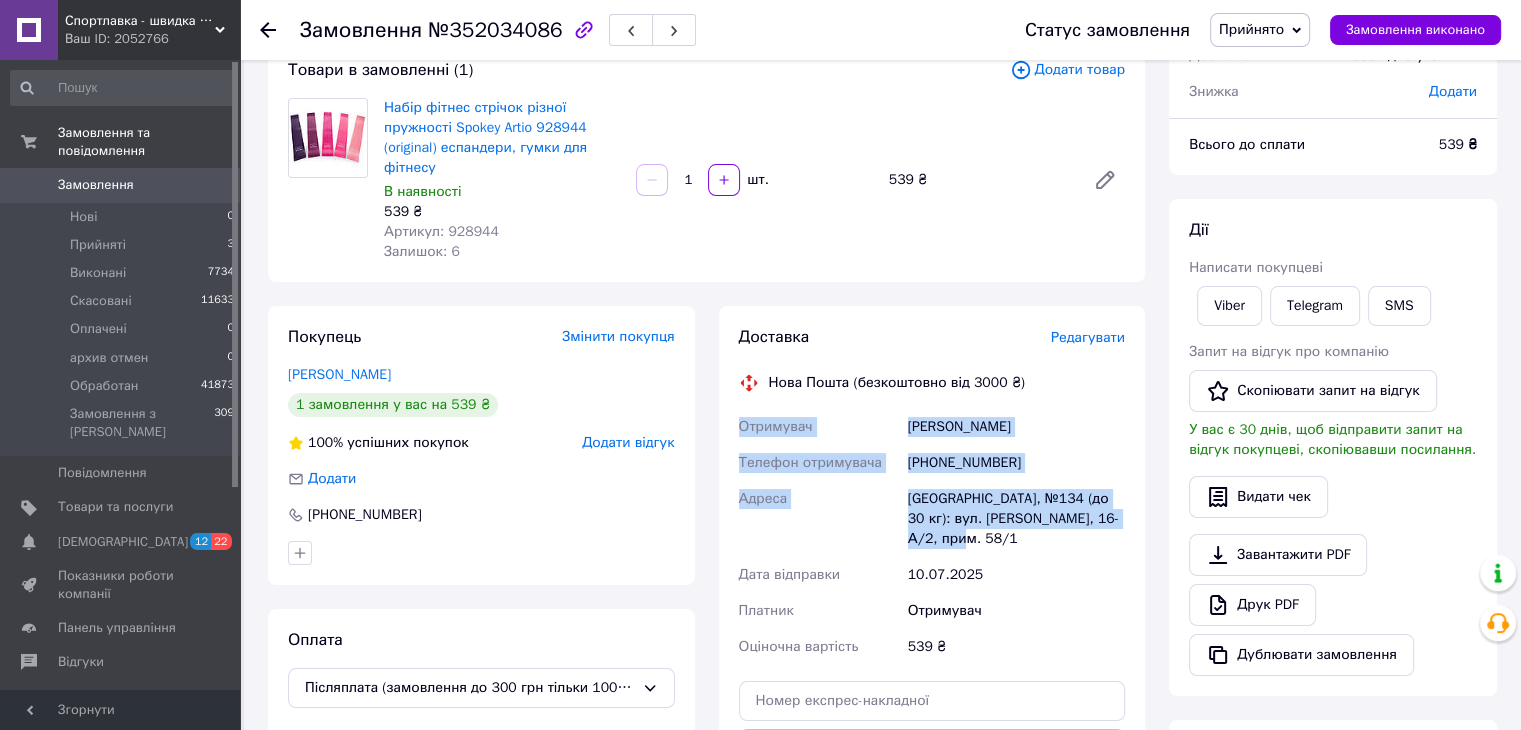 drag, startPoint x: 732, startPoint y: 415, endPoint x: 981, endPoint y: 549, distance: 282.7667 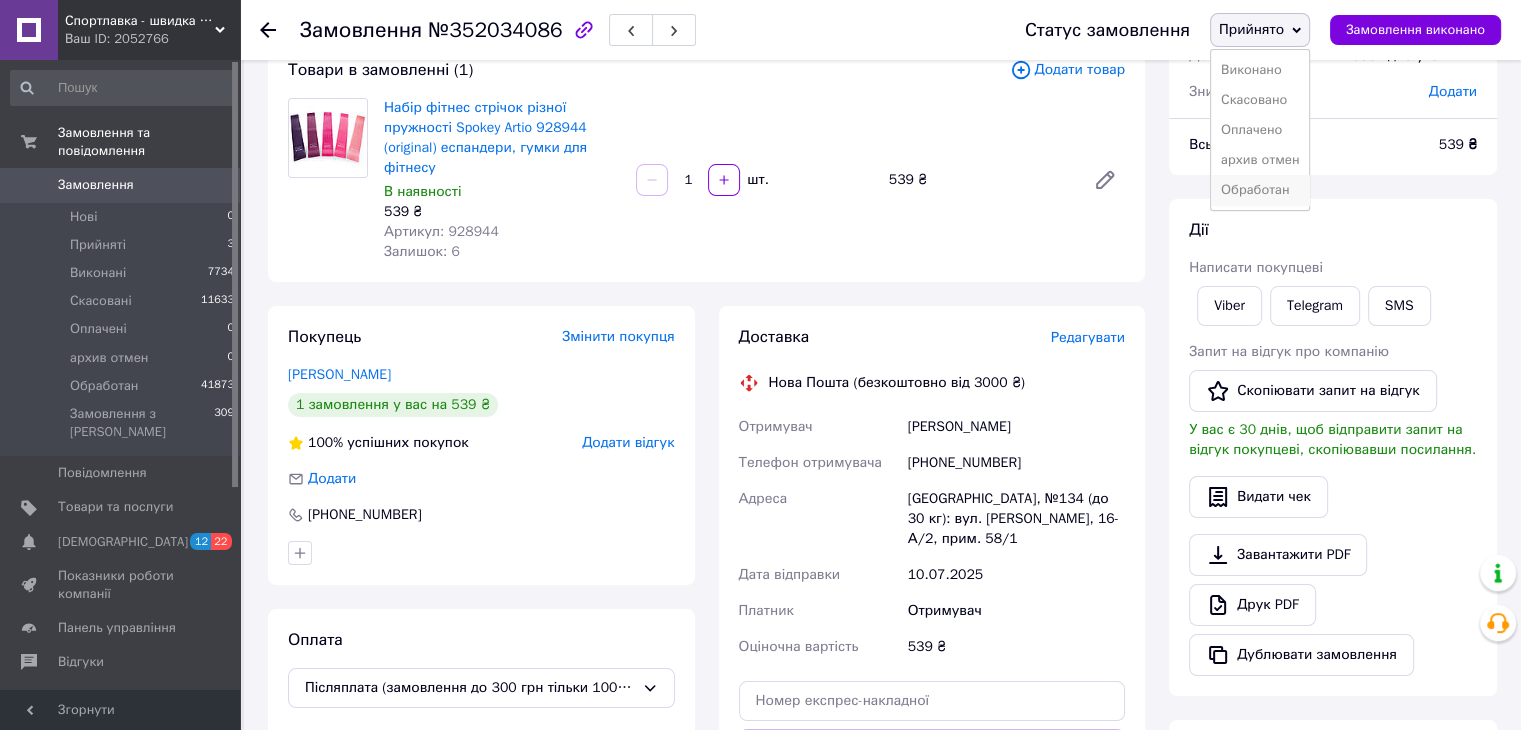 click on "Обработан" at bounding box center [1260, 190] 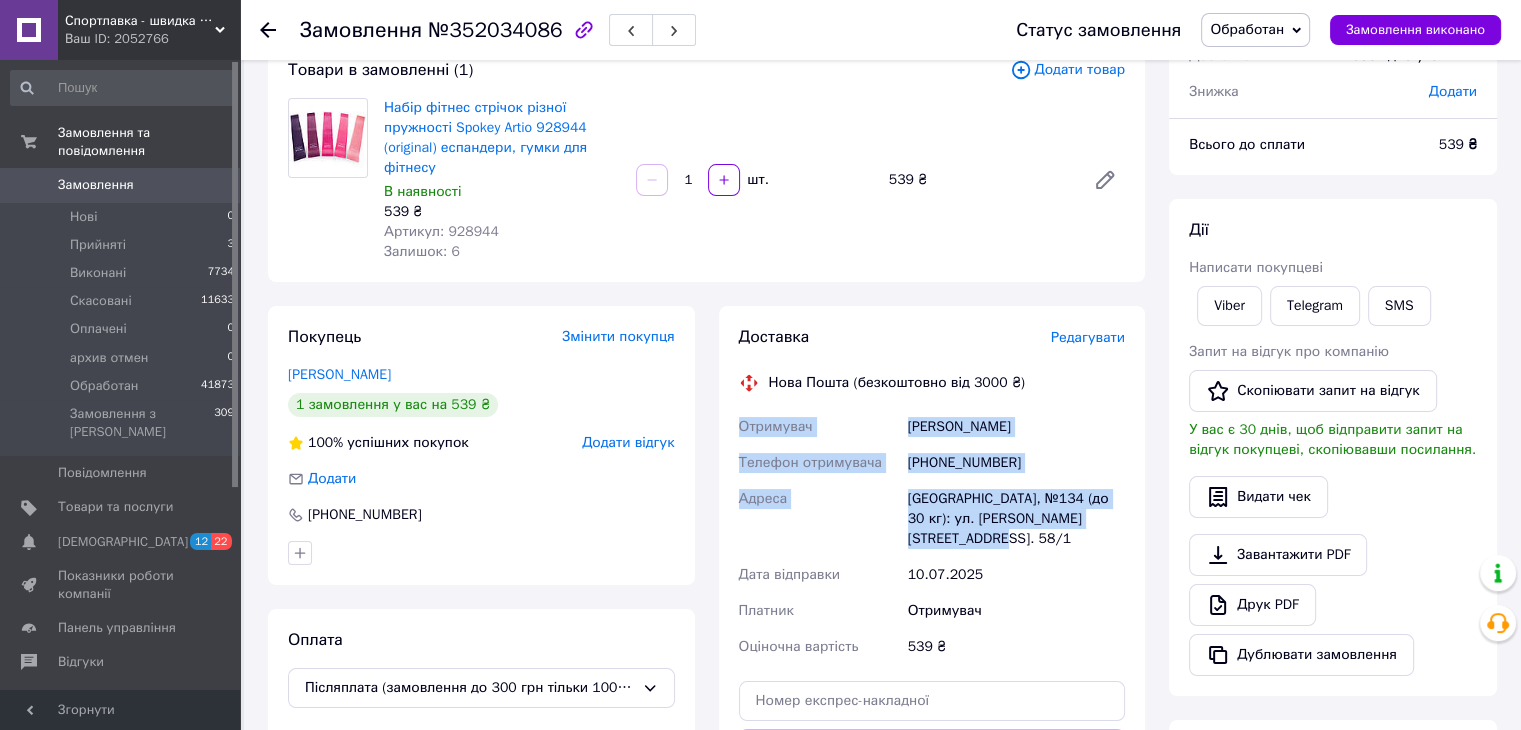 drag, startPoint x: 734, startPoint y: 423, endPoint x: 980, endPoint y: 535, distance: 270.29614 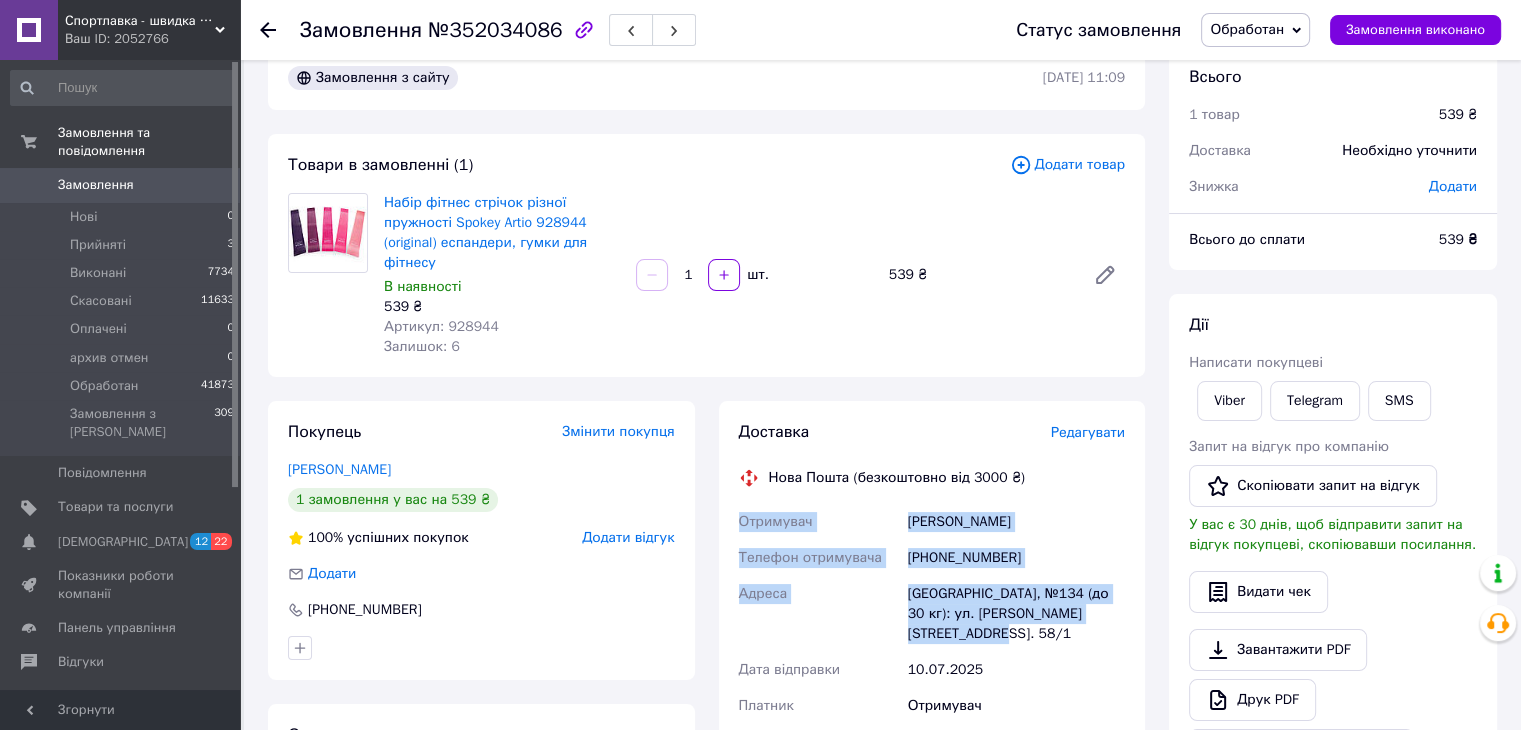 scroll, scrollTop: 0, scrollLeft: 0, axis: both 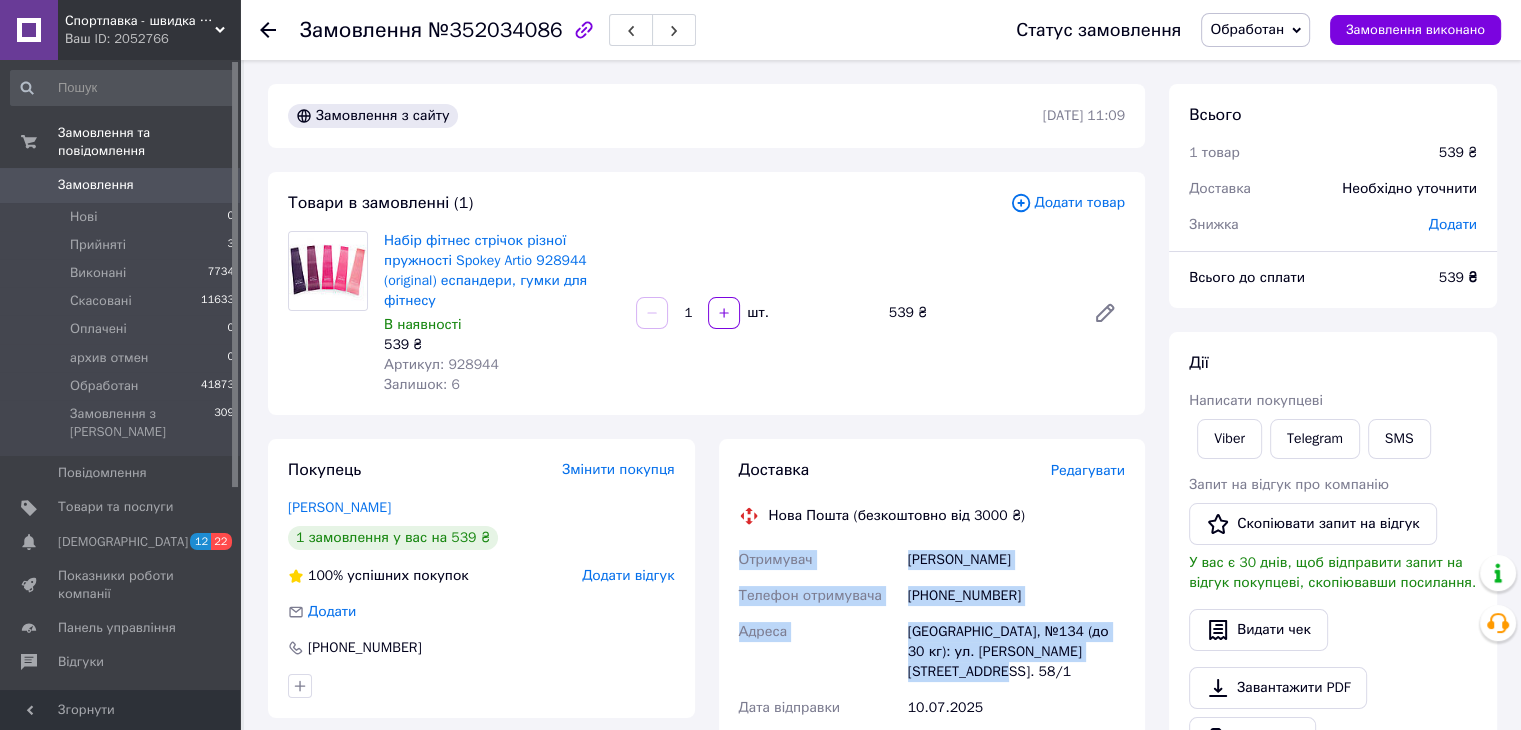 click on "Замовлення 0" at bounding box center (123, 185) 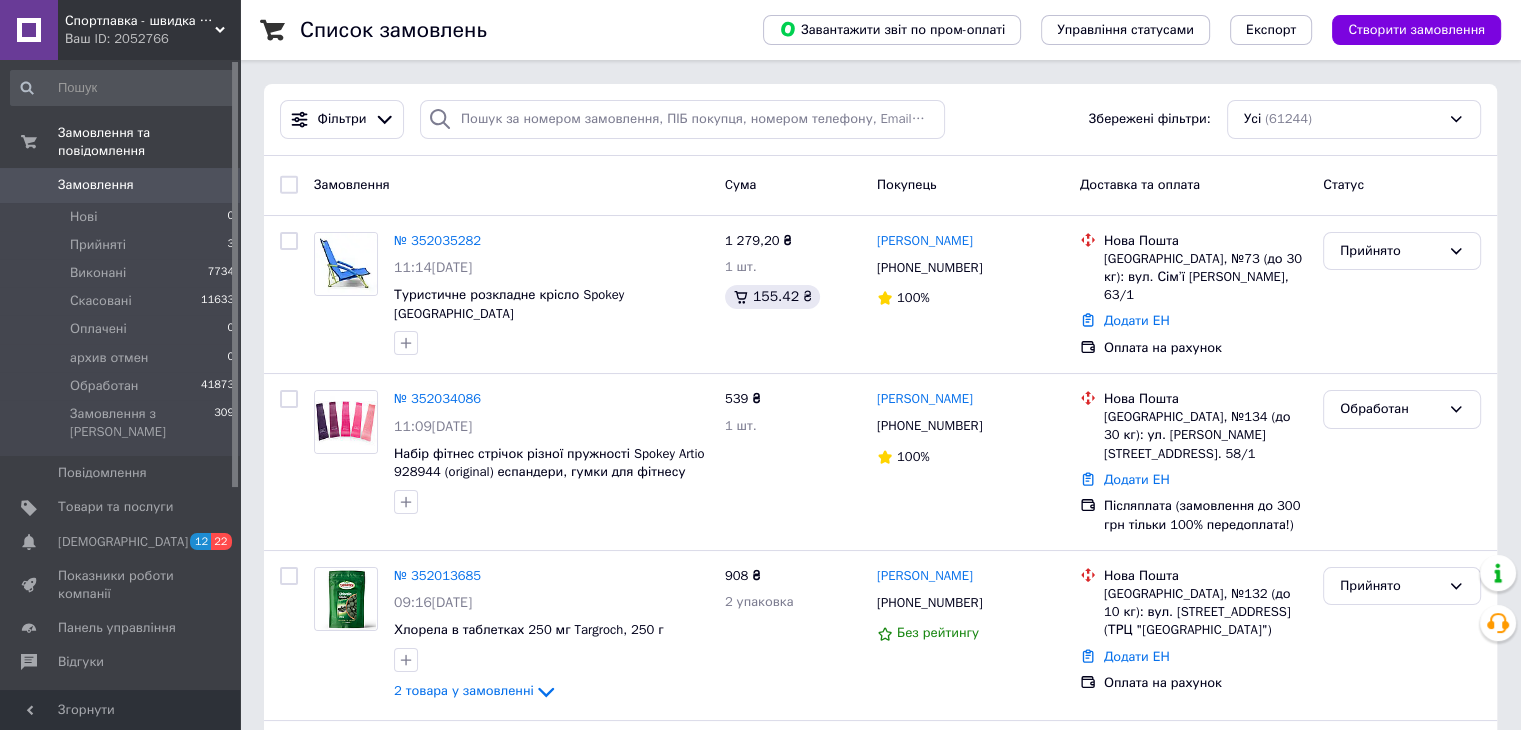click on "Список замовлень   Завантажити звіт по пром-оплаті Управління статусами Експорт Створити замовлення Фільтри Збережені фільтри: Усі (61244) Замовлення Cума Покупець Доставка та оплата Статус № 352035282 11:14, 10.07.2025 Туристичне розкладне крісло Spokey Panama 1 279,20 ₴ 1 шт. 155.42 ₴ Богдан Бурковский +380730315774 100% Нова Пошта Одеса, №73 (до 30 кг): вул. Сім’ї Глодан, 63/1 Додати ЕН Оплата на рахунок Прийнято № 352034086 11:09, 10.07.2025 Набір фітнес стрічок різної пружності Spokey Artio 928944 (original) еспандери, гумки для фітнесу 539 ₴ 1 шт. Марина Лисица +380688888803 100% Нова Пошта Додати ЕН Обработан № 352013685 908 ₴ 100%" at bounding box center [880, 10035] 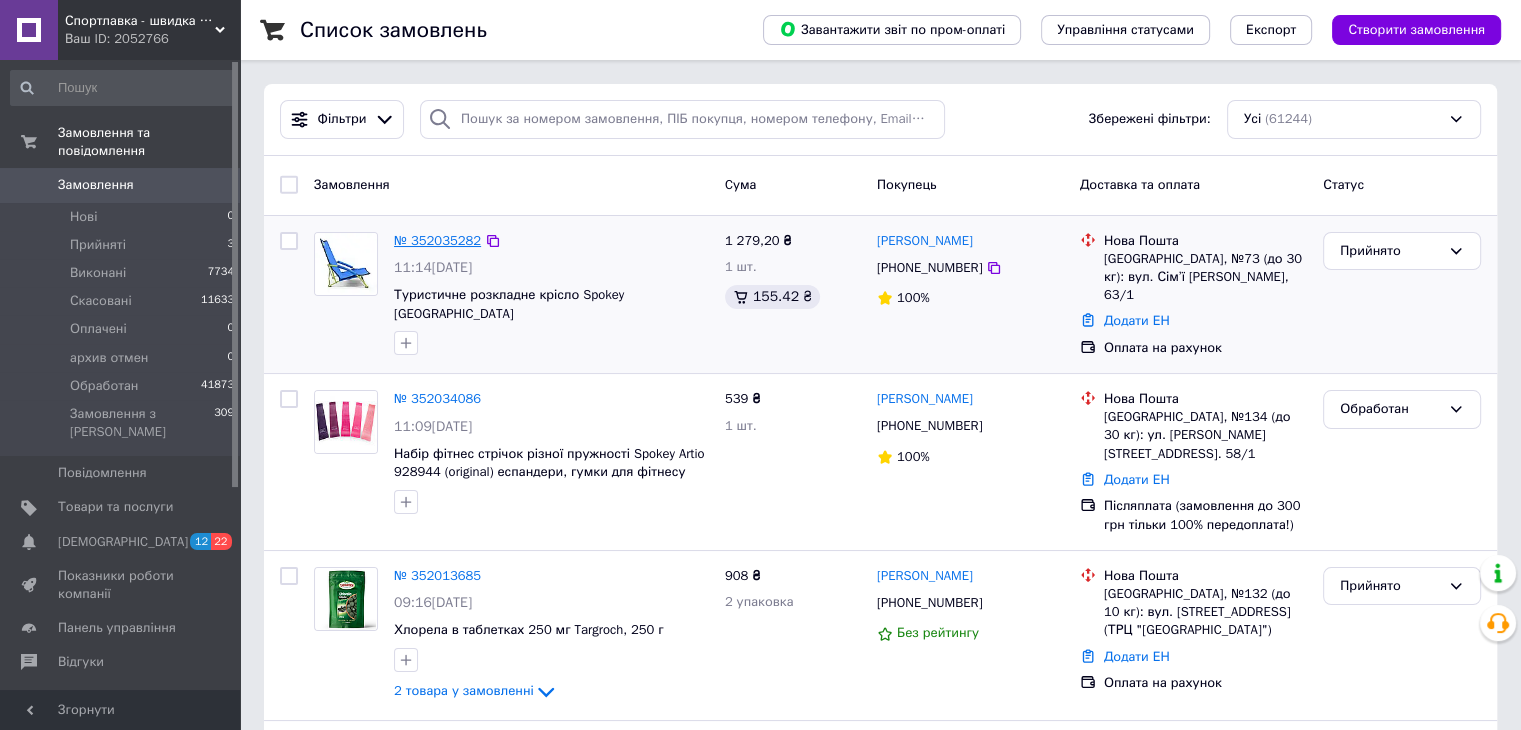 click on "№ 352035282" at bounding box center (437, 240) 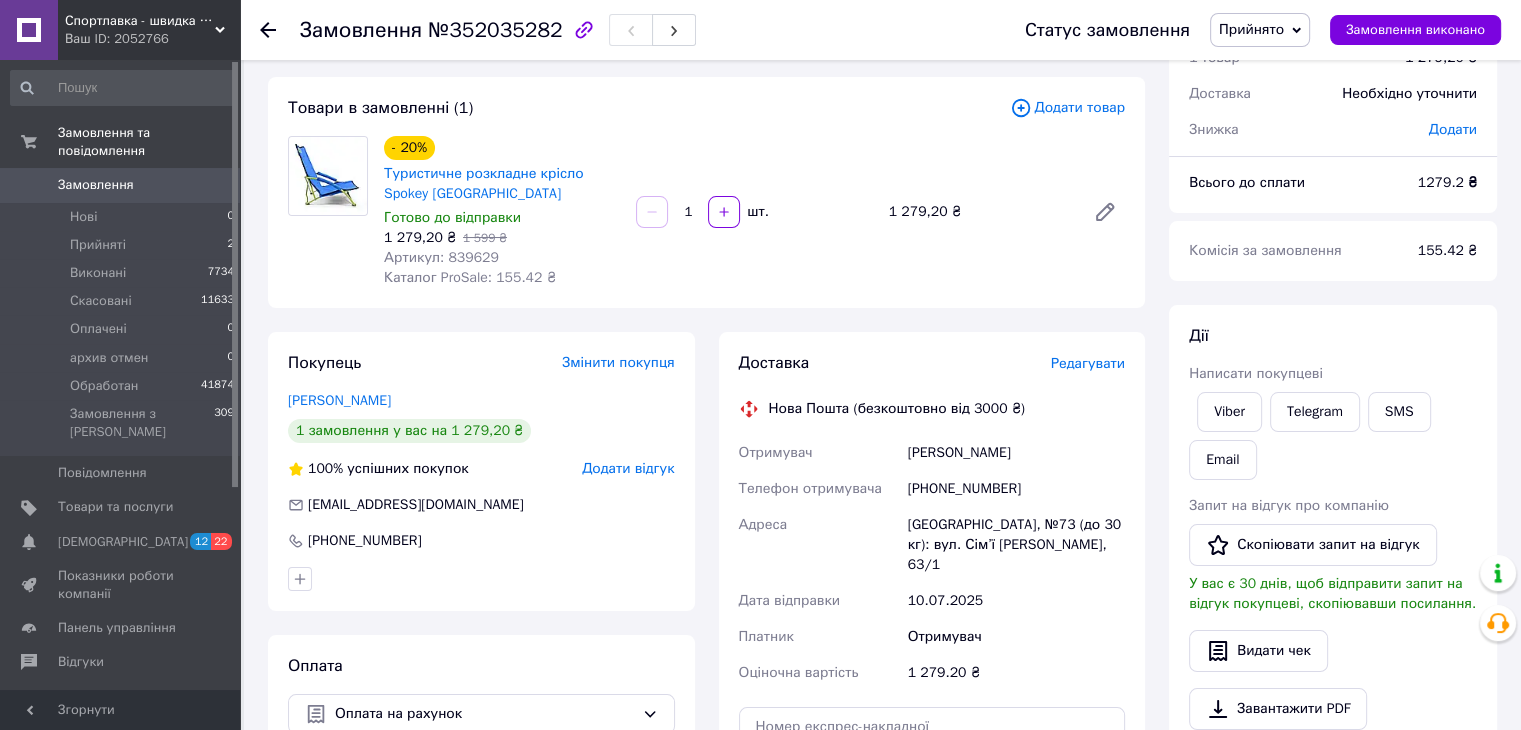 scroll, scrollTop: 133, scrollLeft: 0, axis: vertical 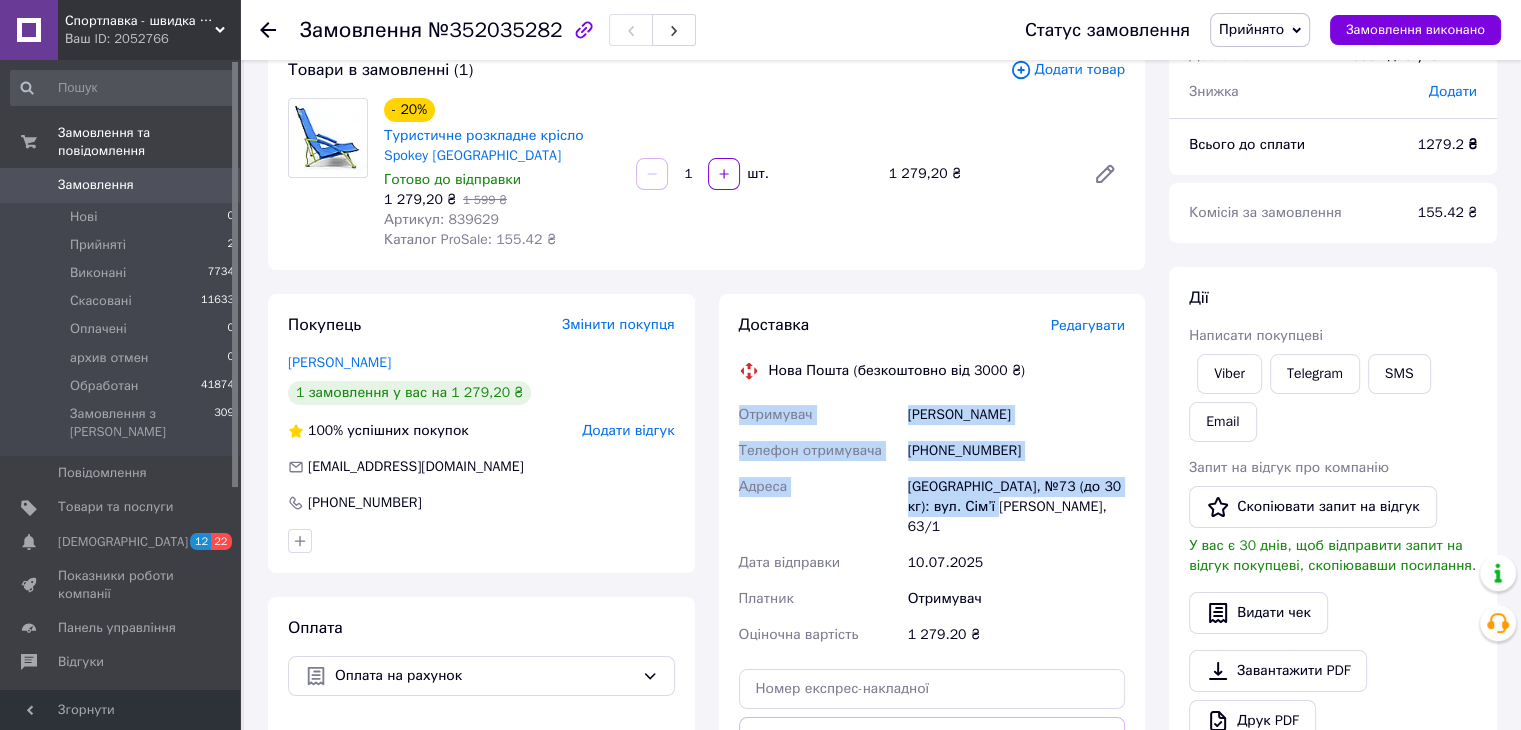 drag, startPoint x: 735, startPoint y: 411, endPoint x: 1007, endPoint y: 508, distance: 288.77847 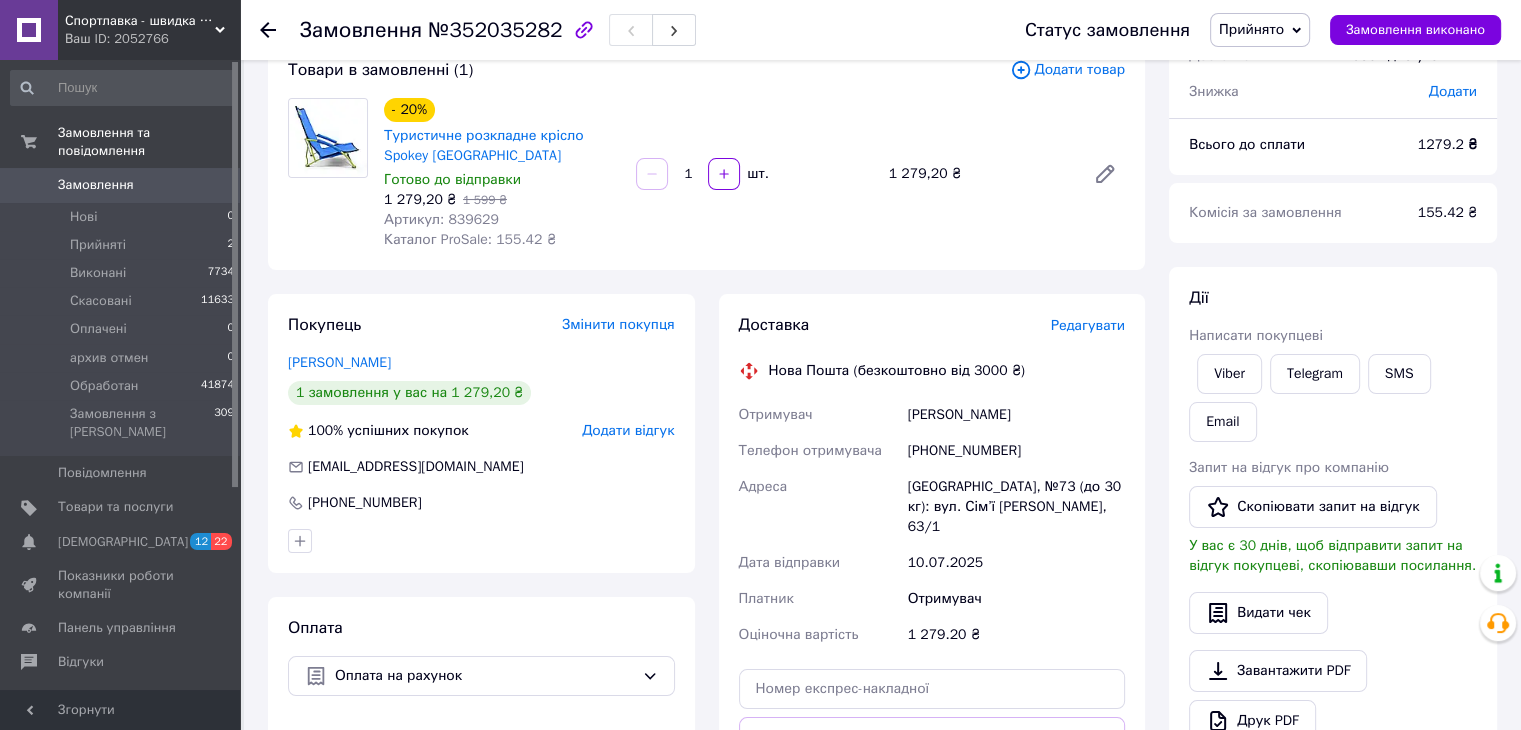 click on "Артикул: 839629" at bounding box center [441, 219] 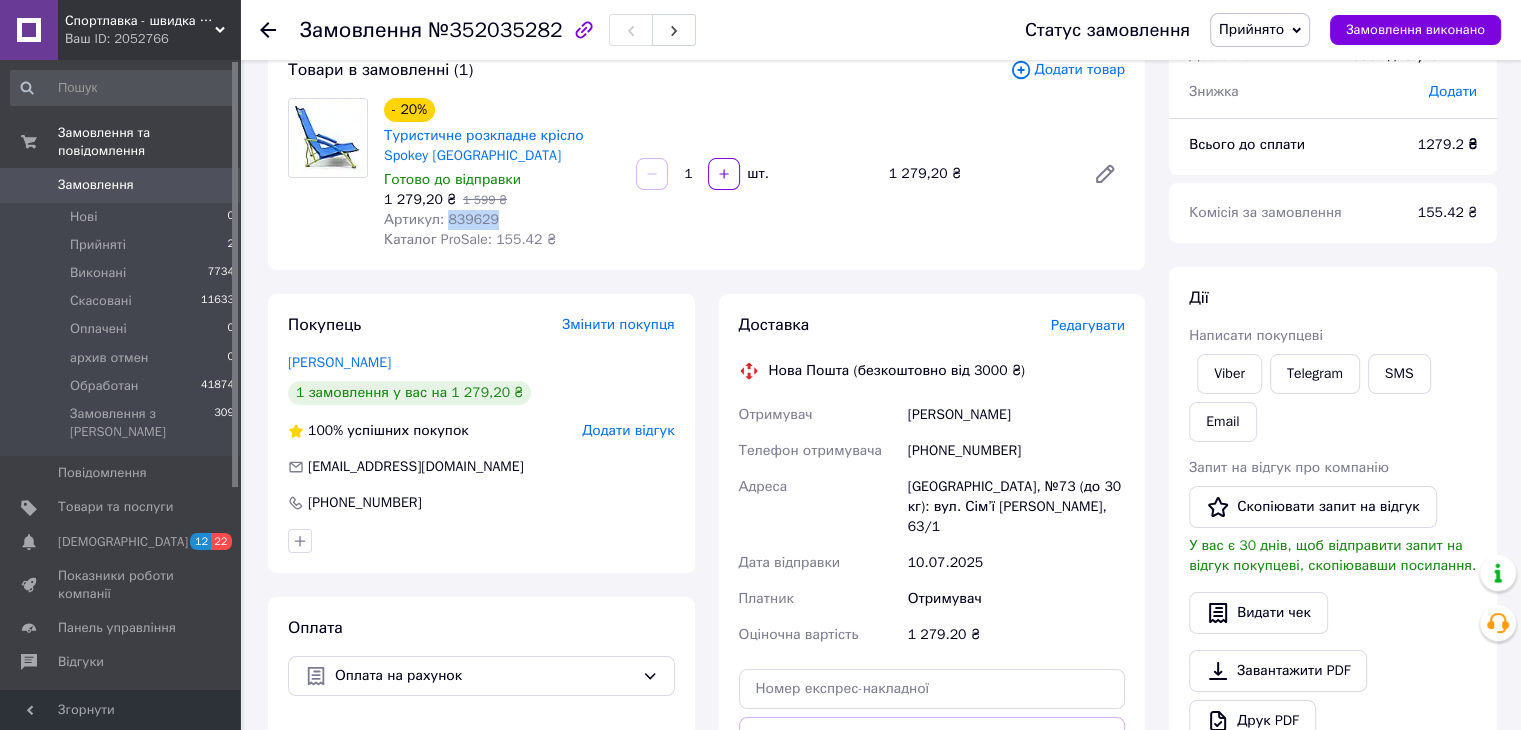 click on "Артикул: 839629" at bounding box center (441, 219) 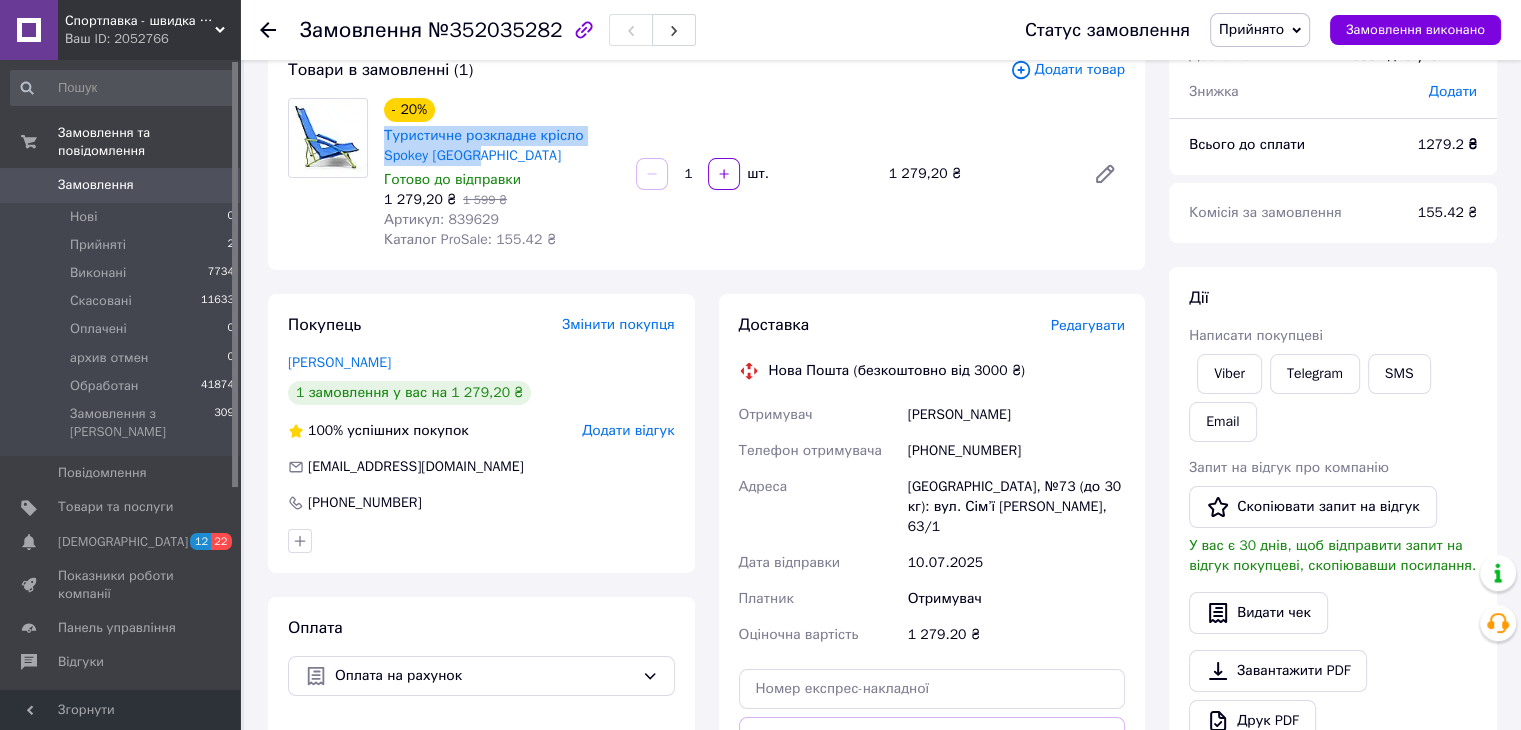 drag, startPoint x: 380, startPoint y: 134, endPoint x: 485, endPoint y: 159, distance: 107.935165 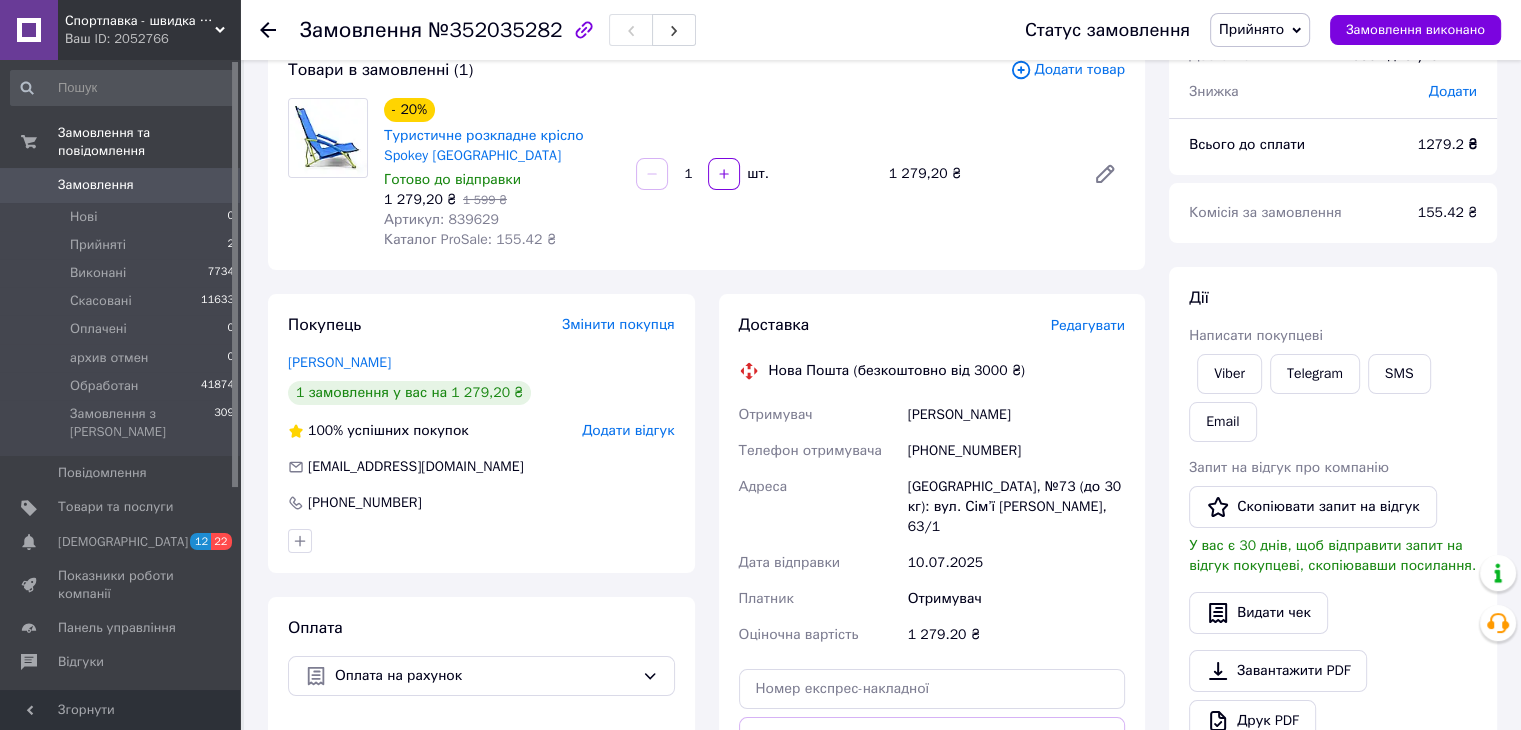 click on "[PHONE_NUMBER]" at bounding box center (1016, 451) 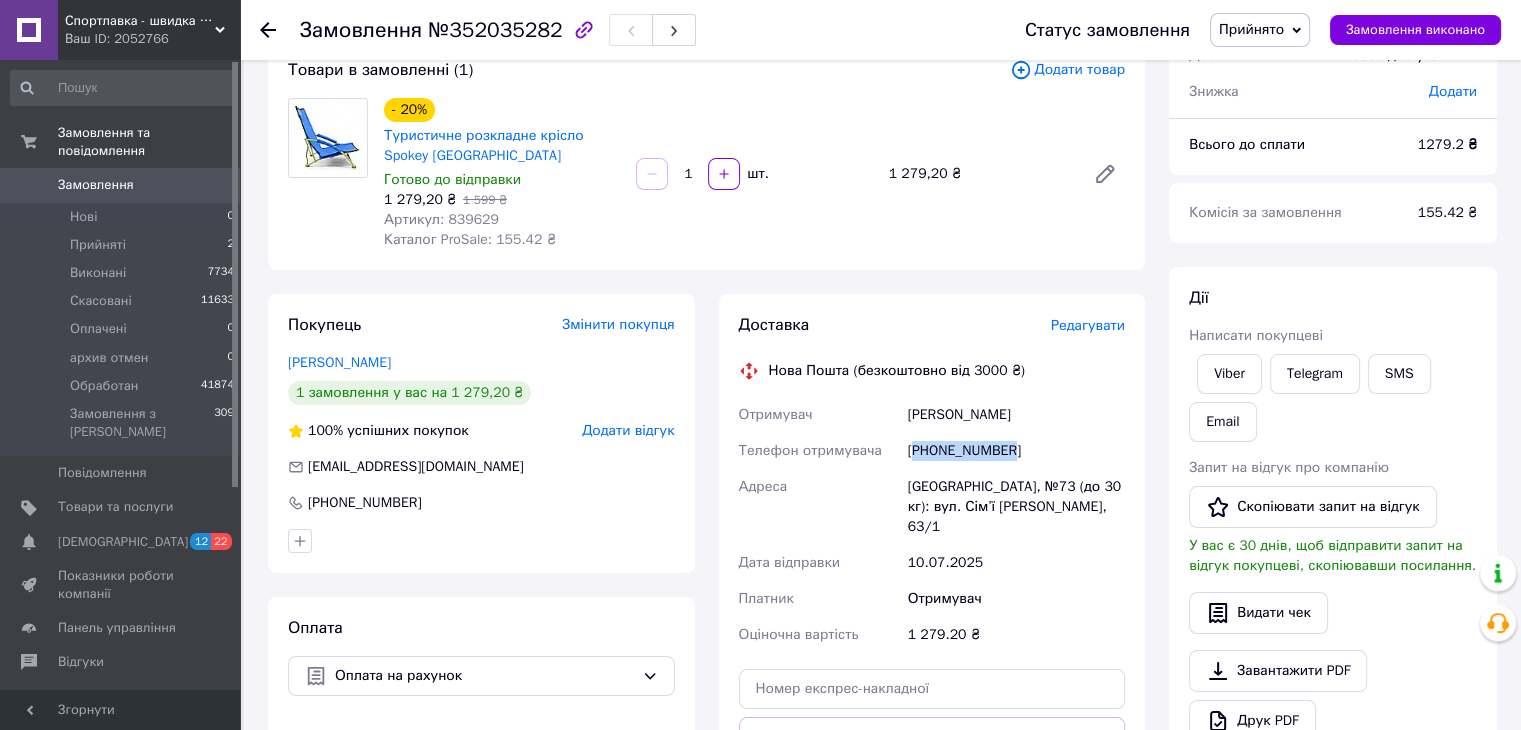 click on "[PHONE_NUMBER]" at bounding box center [1016, 451] 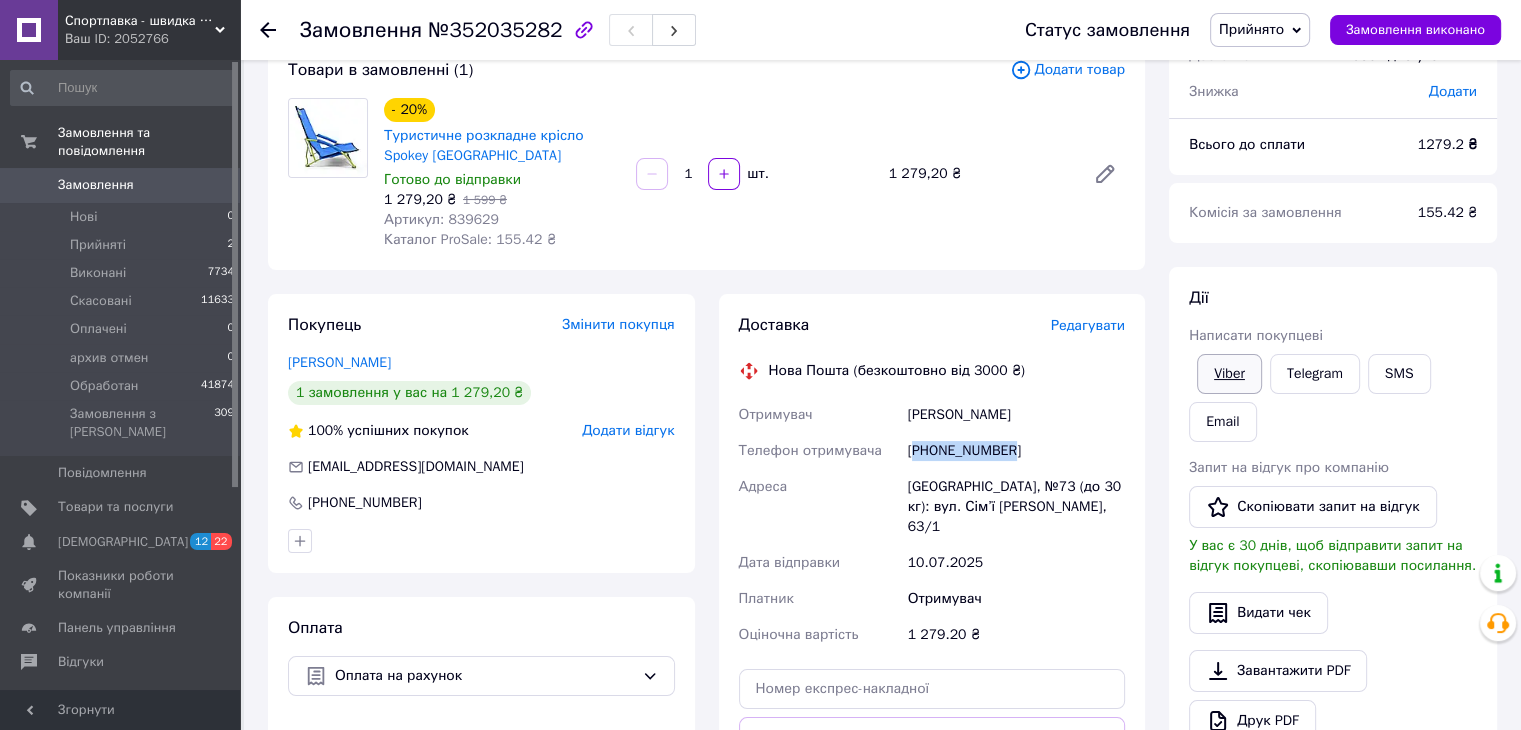 click on "Viber" at bounding box center (1229, 374) 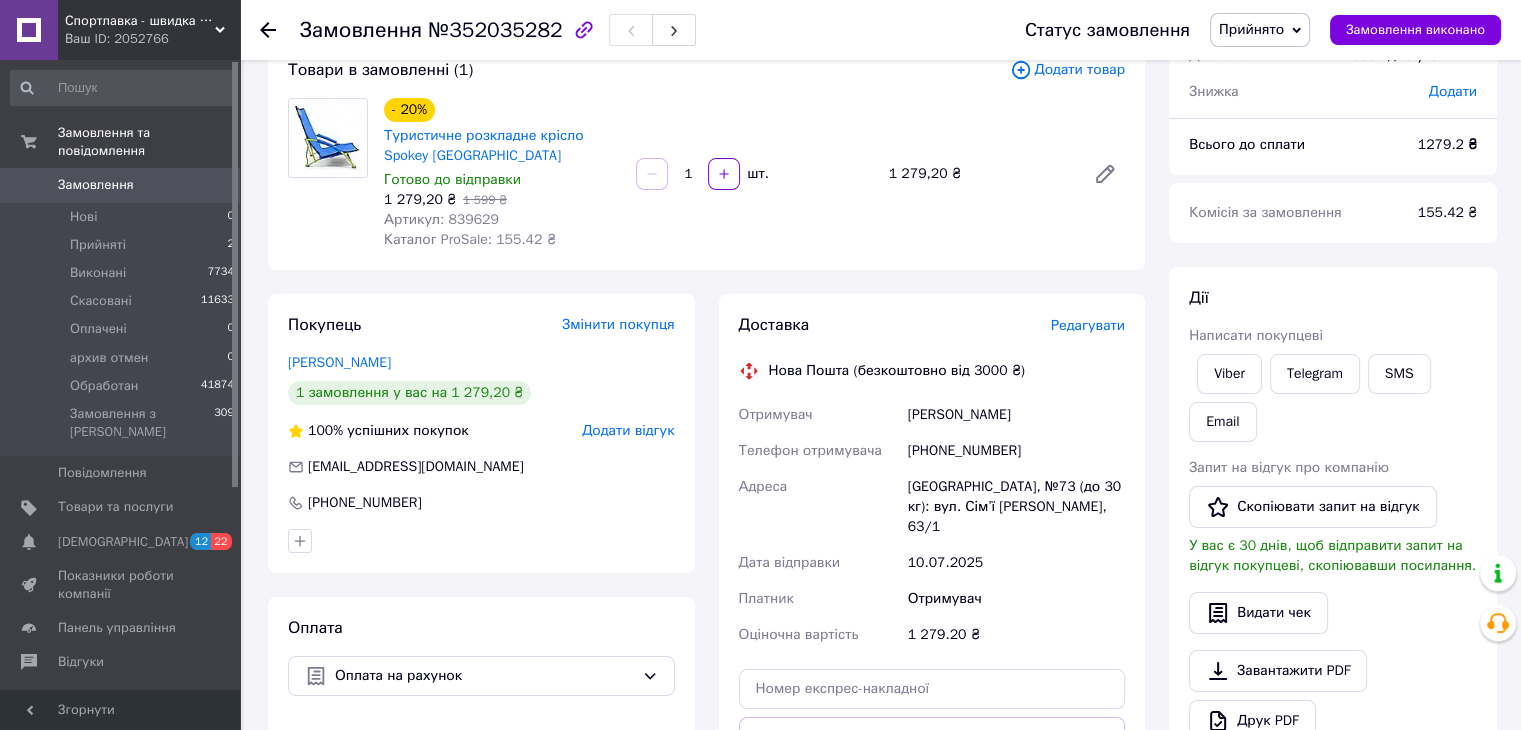 click on "Дії" at bounding box center (1333, 298) 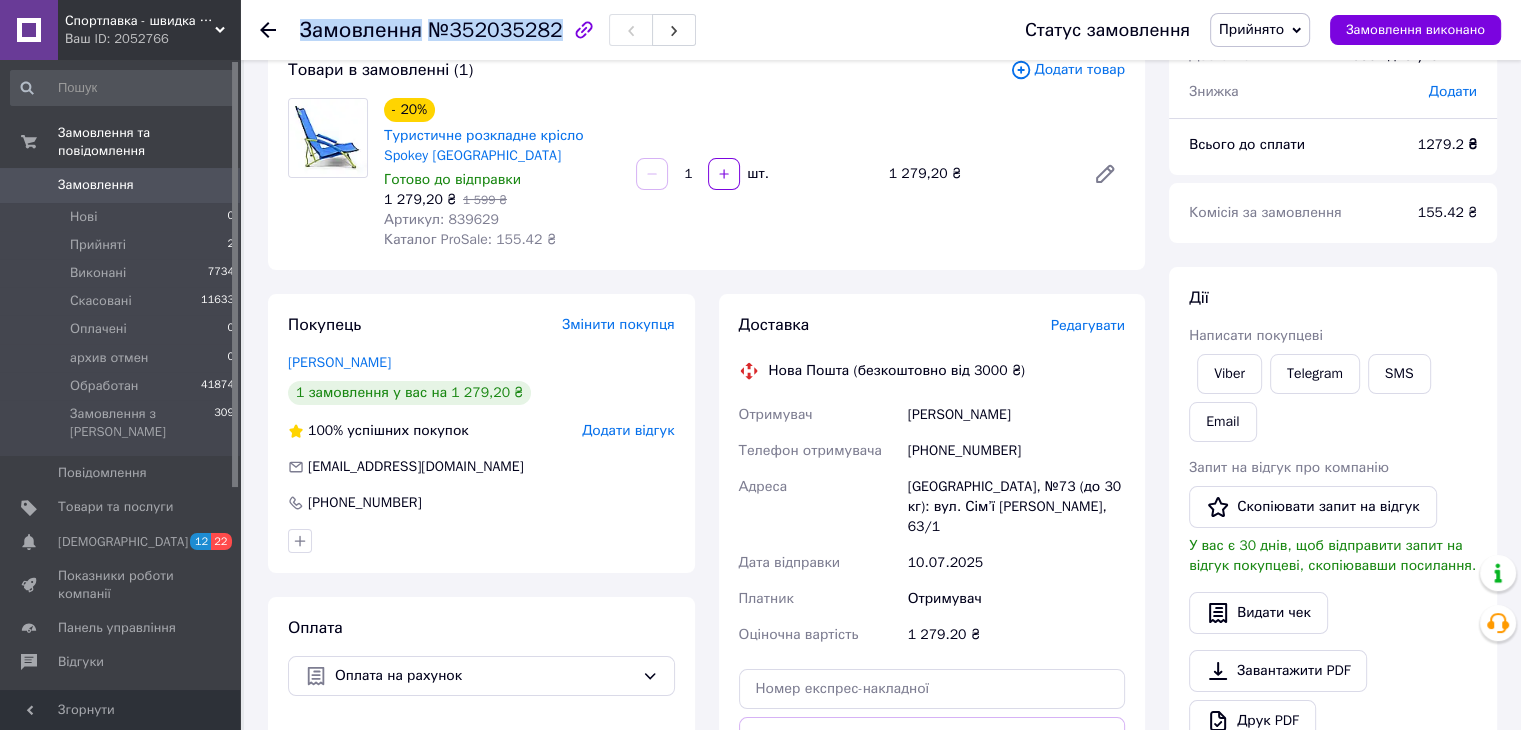 drag, startPoint x: 304, startPoint y: 24, endPoint x: 545, endPoint y: 26, distance: 241.0083 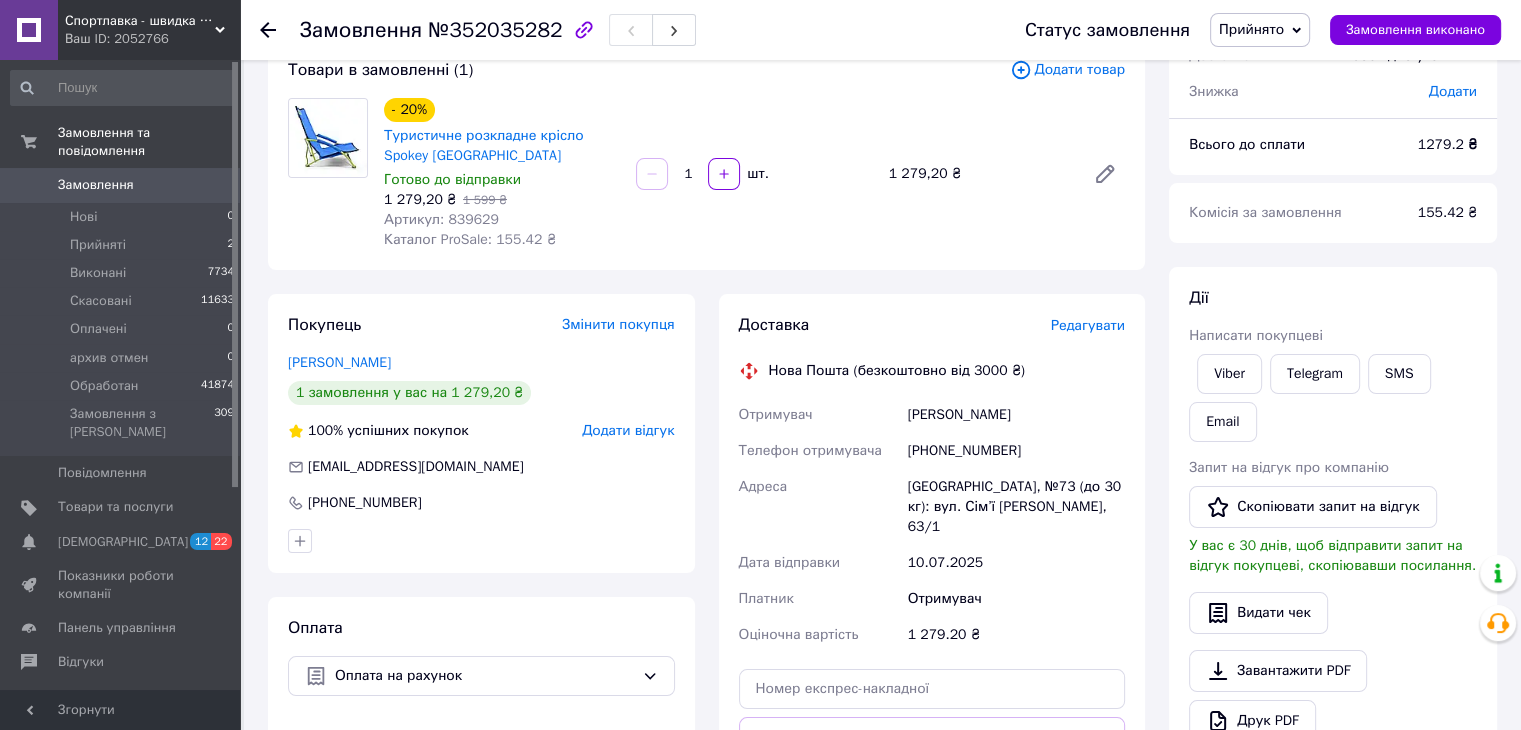 click on "Дії" at bounding box center (1333, 298) 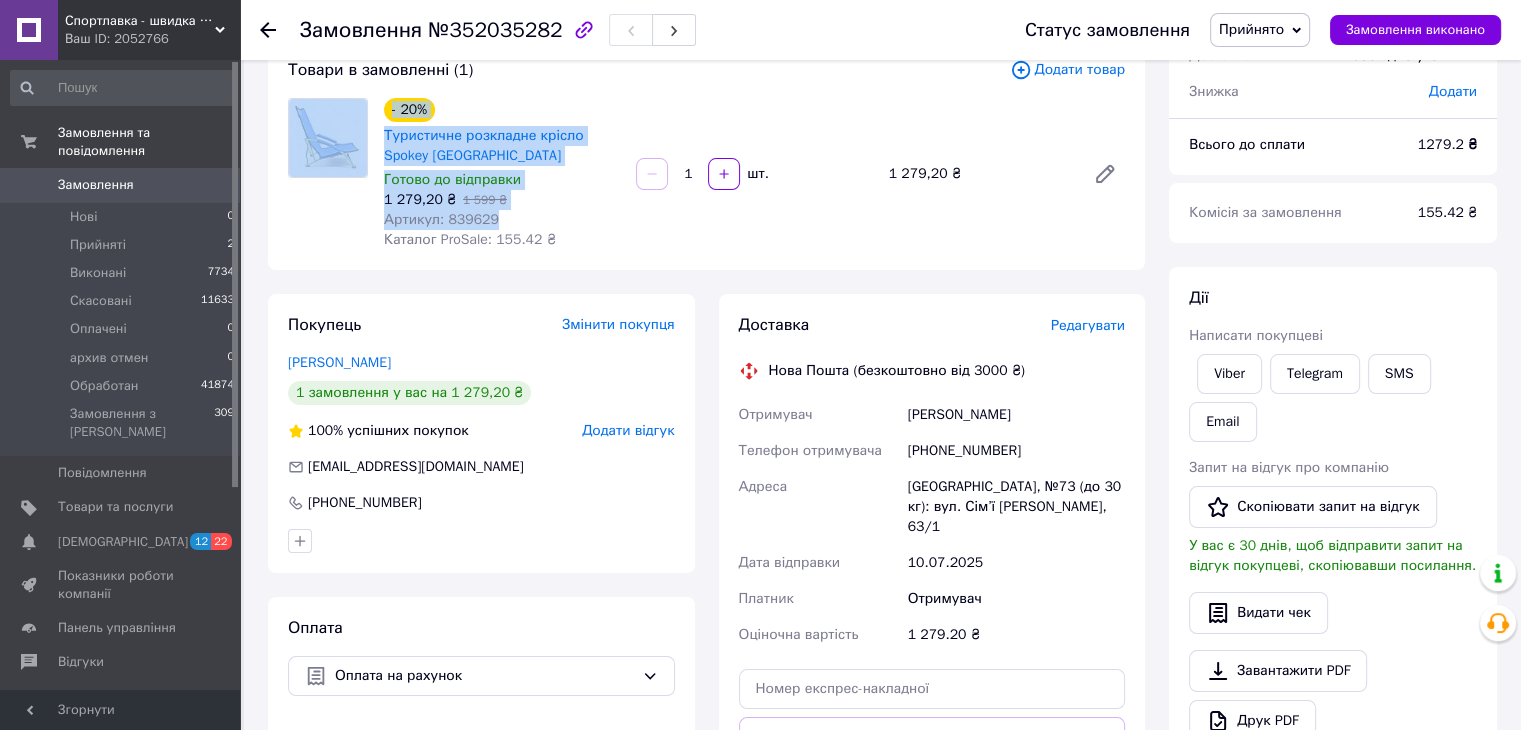 drag, startPoint x: 493, startPoint y: 217, endPoint x: 375, endPoint y: 140, distance: 140.90068 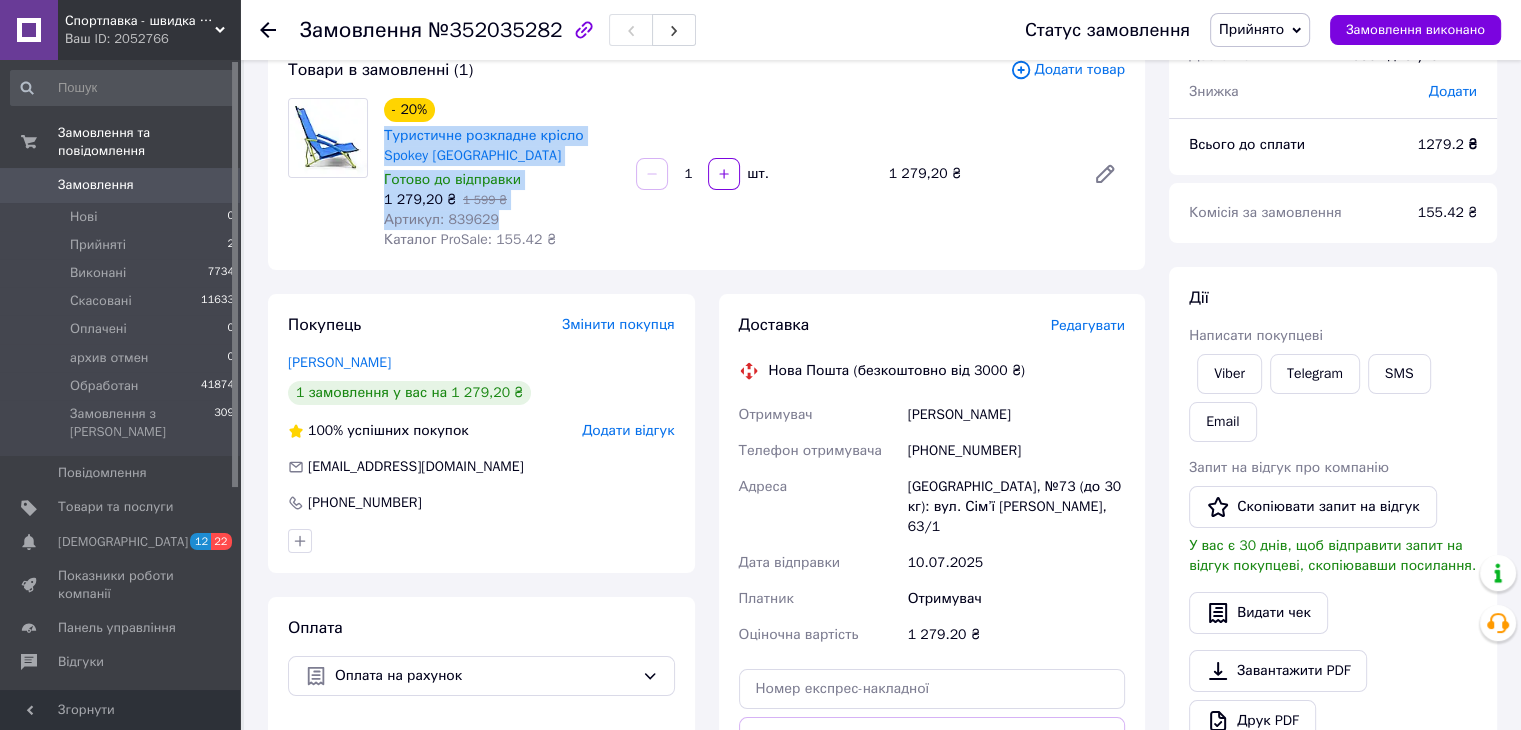 drag, startPoint x: 488, startPoint y: 213, endPoint x: 383, endPoint y: 143, distance: 126.1943 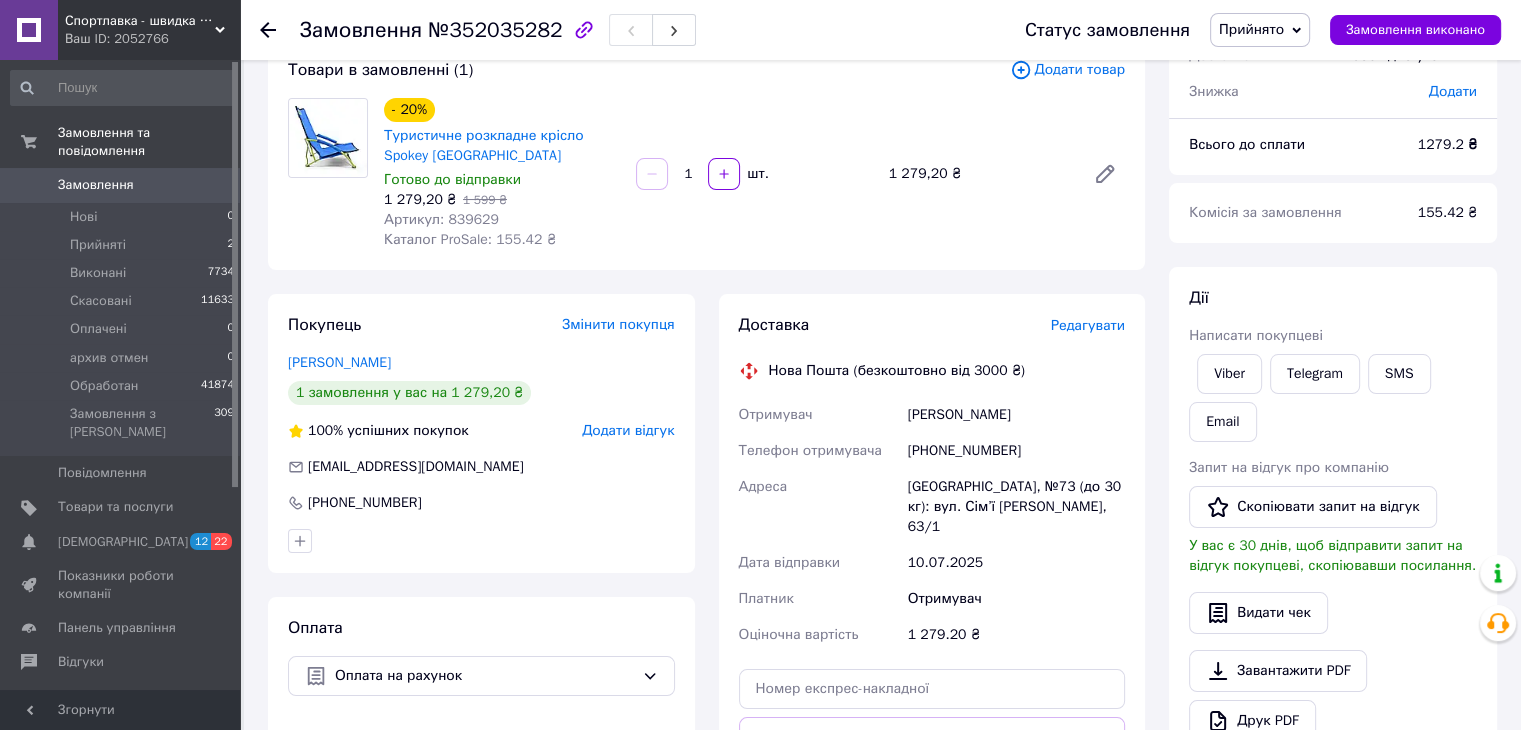 drag, startPoint x: 1443, startPoint y: 279, endPoint x: 1380, endPoint y: 293, distance: 64.53681 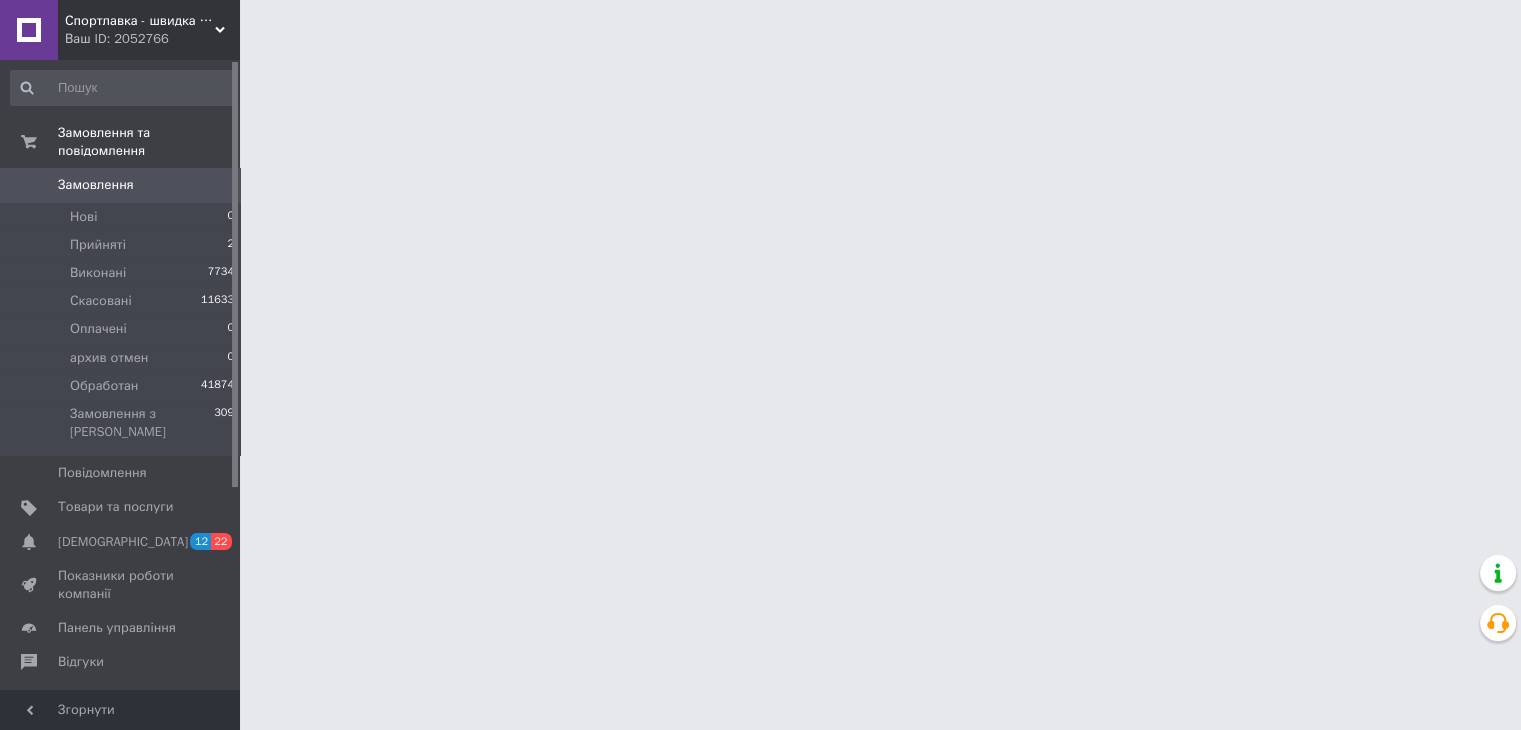 scroll, scrollTop: 0, scrollLeft: 0, axis: both 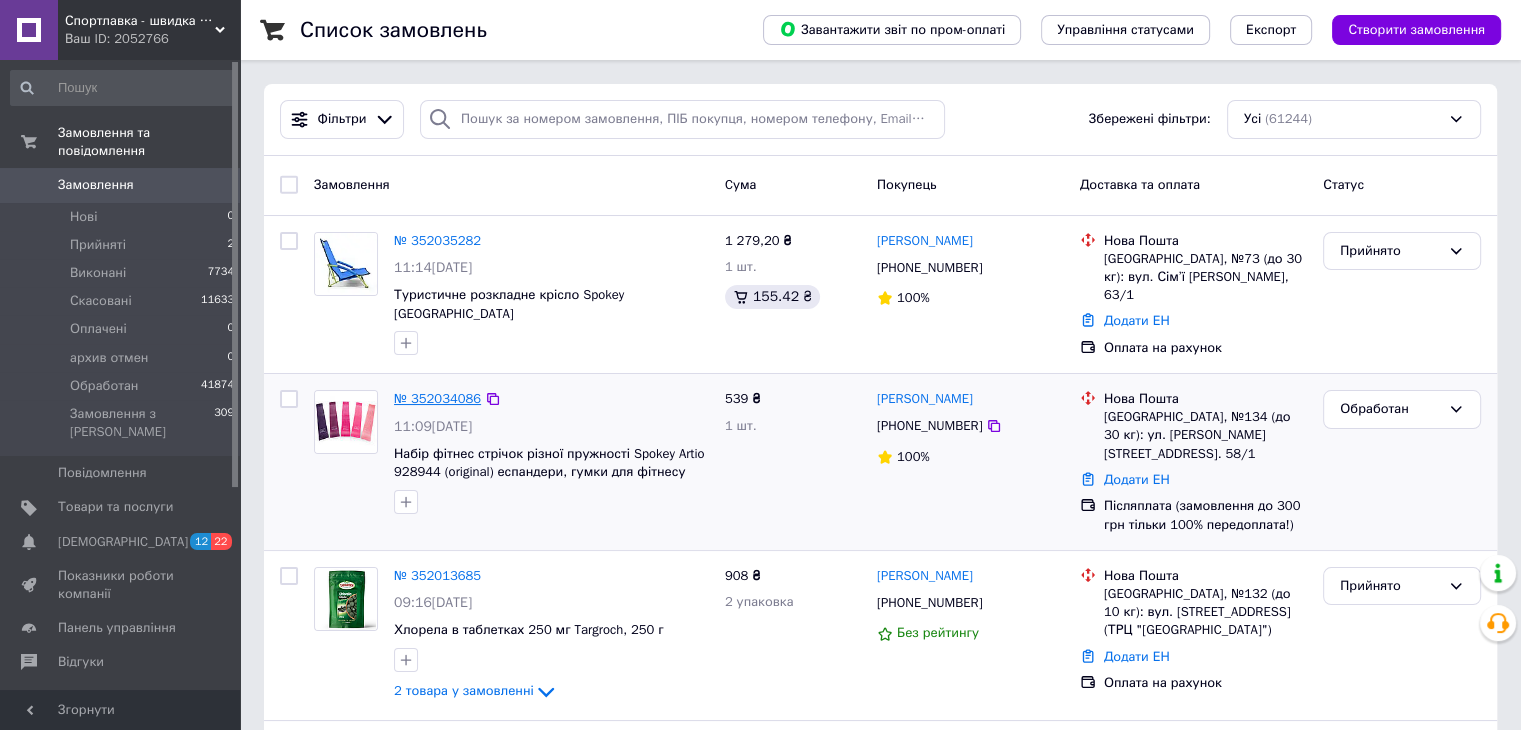 click on "№ 352034086" at bounding box center (437, 398) 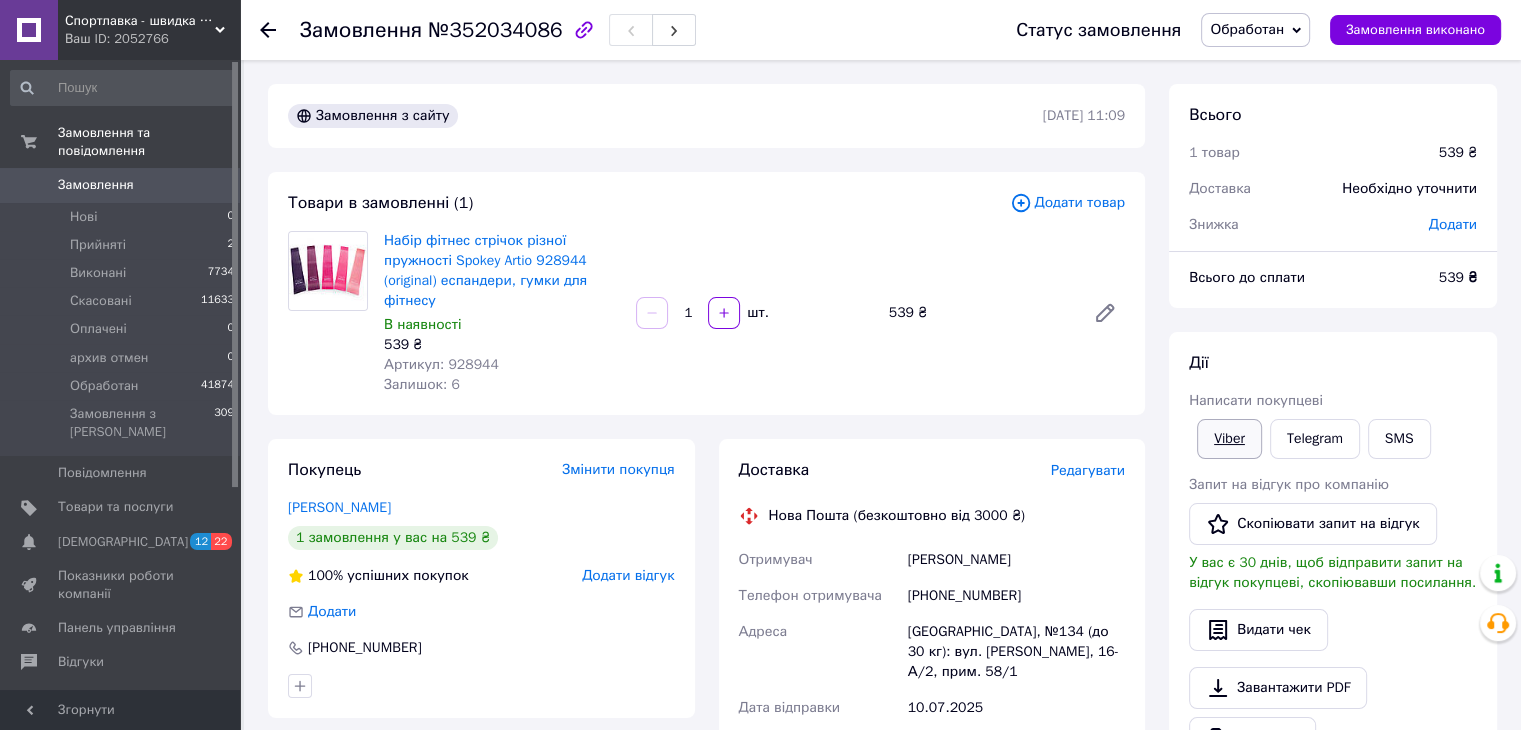 click on "Viber" at bounding box center [1229, 439] 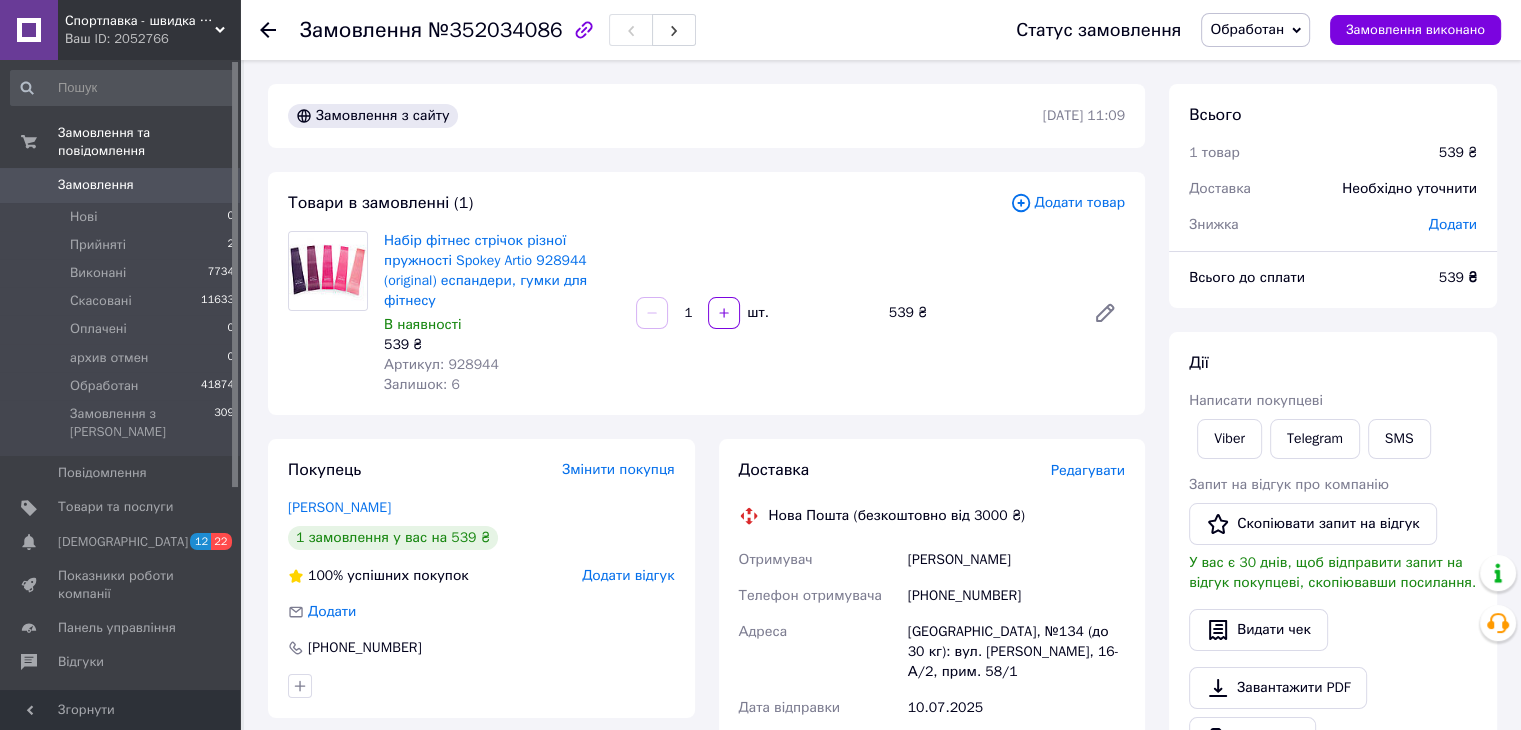 click on "[PHONE_NUMBER]" at bounding box center (1016, 596) 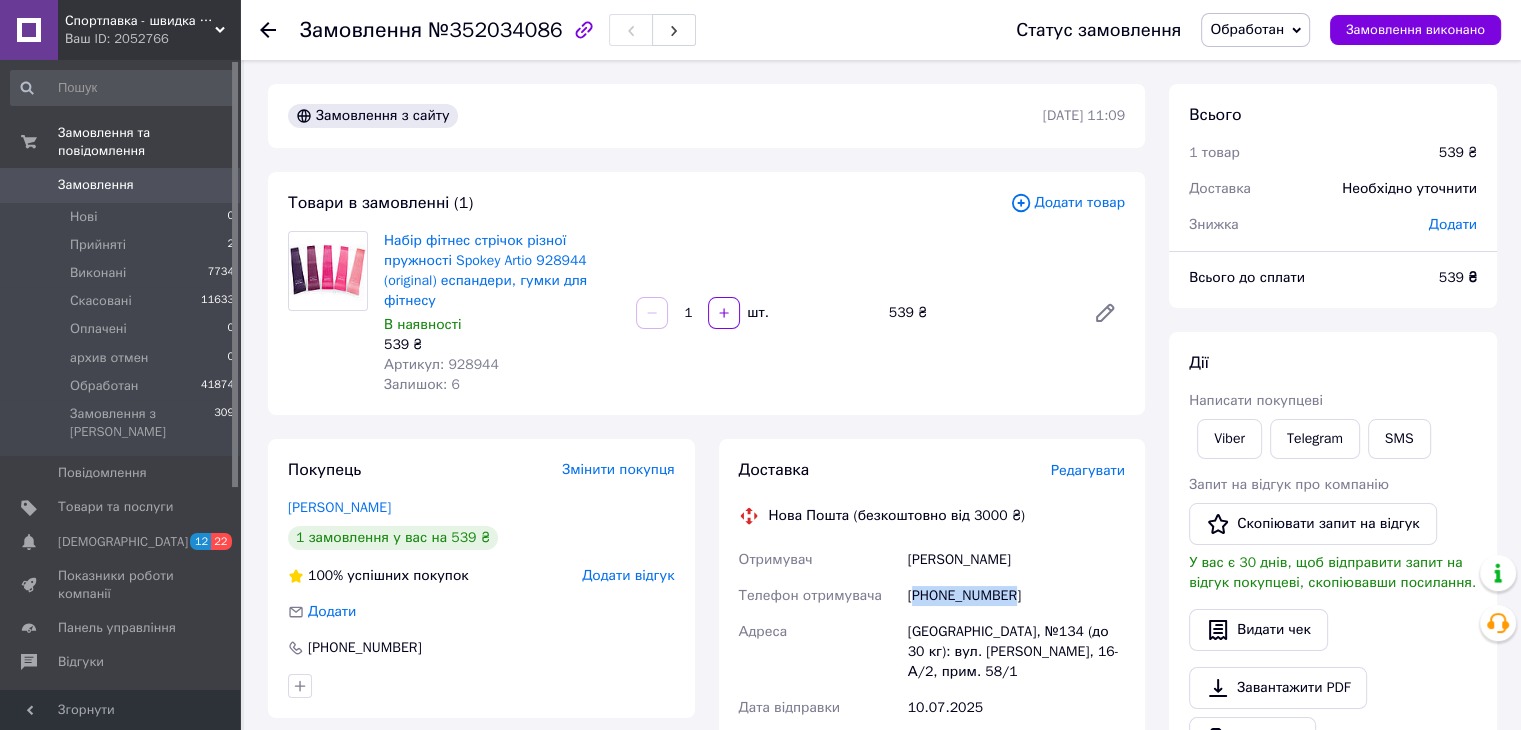 click on "[PHONE_NUMBER]" at bounding box center [1016, 596] 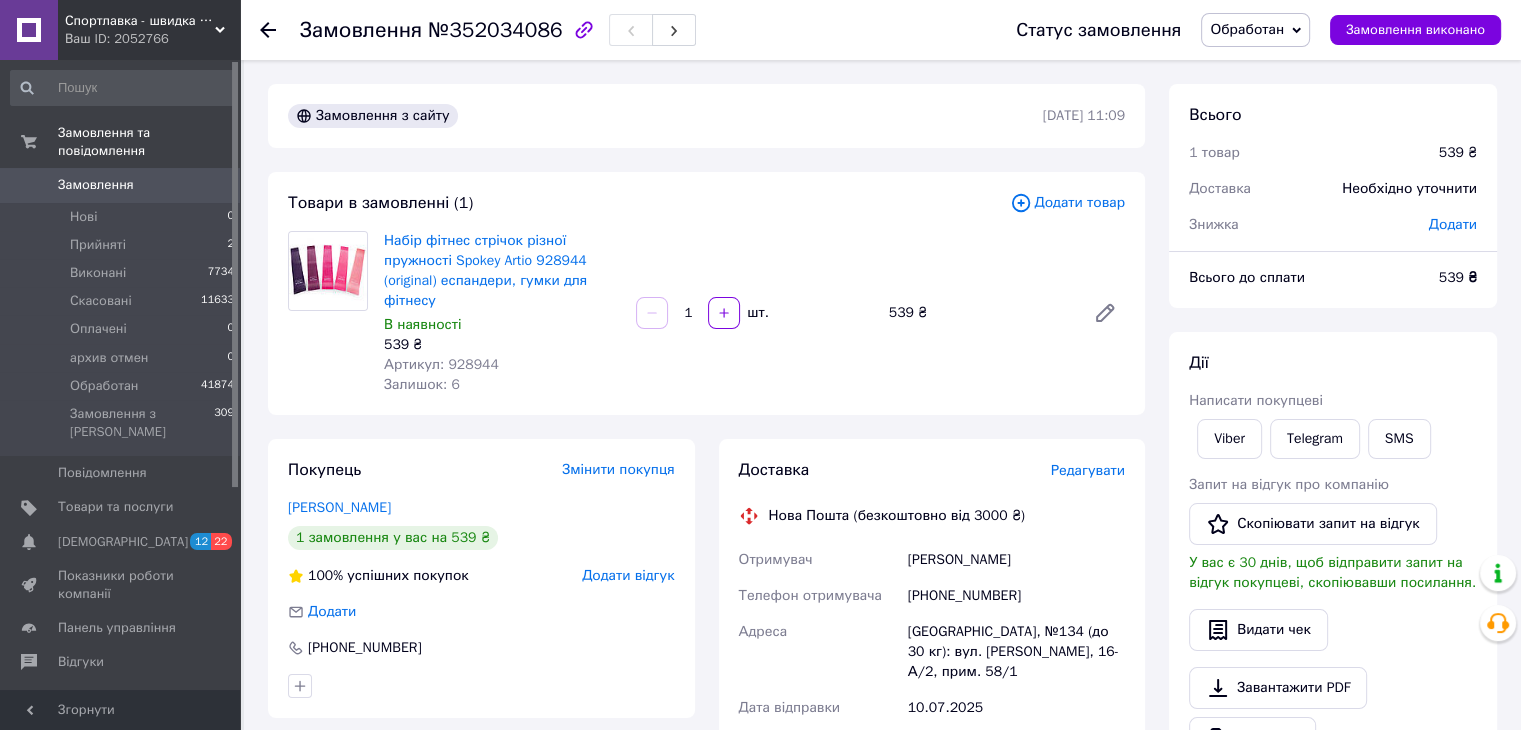 click on "Замовлення №352034086 Статус замовлення Обработан Прийнято Виконано Скасовано Оплачено архив отмен Замовлення виконано Замовлення з сайту 10.07.2025 | 11:09 Товари в замовленні (1) Додати товар Набір фітнес стрічок різної пружності Spokey Artio 928944 (original) еспандери, гумки для фітнесу В наявності 539 ₴ Артикул: 928944 Залишок: 6 1   шт. 539 ₴ Покупець Змінити покупця Лисица Марина 1 замовлення у вас на 539 ₴ 100%   успішних покупок Додати відгук Додати +380688888803 Оплата Післяплата (замовлення до 300 грн тільки 100% передоплата!) Доставка Редагувати Нова Пошта (безкоштовно від 3000 ₴) +380688888803 <" at bounding box center [882, 698] 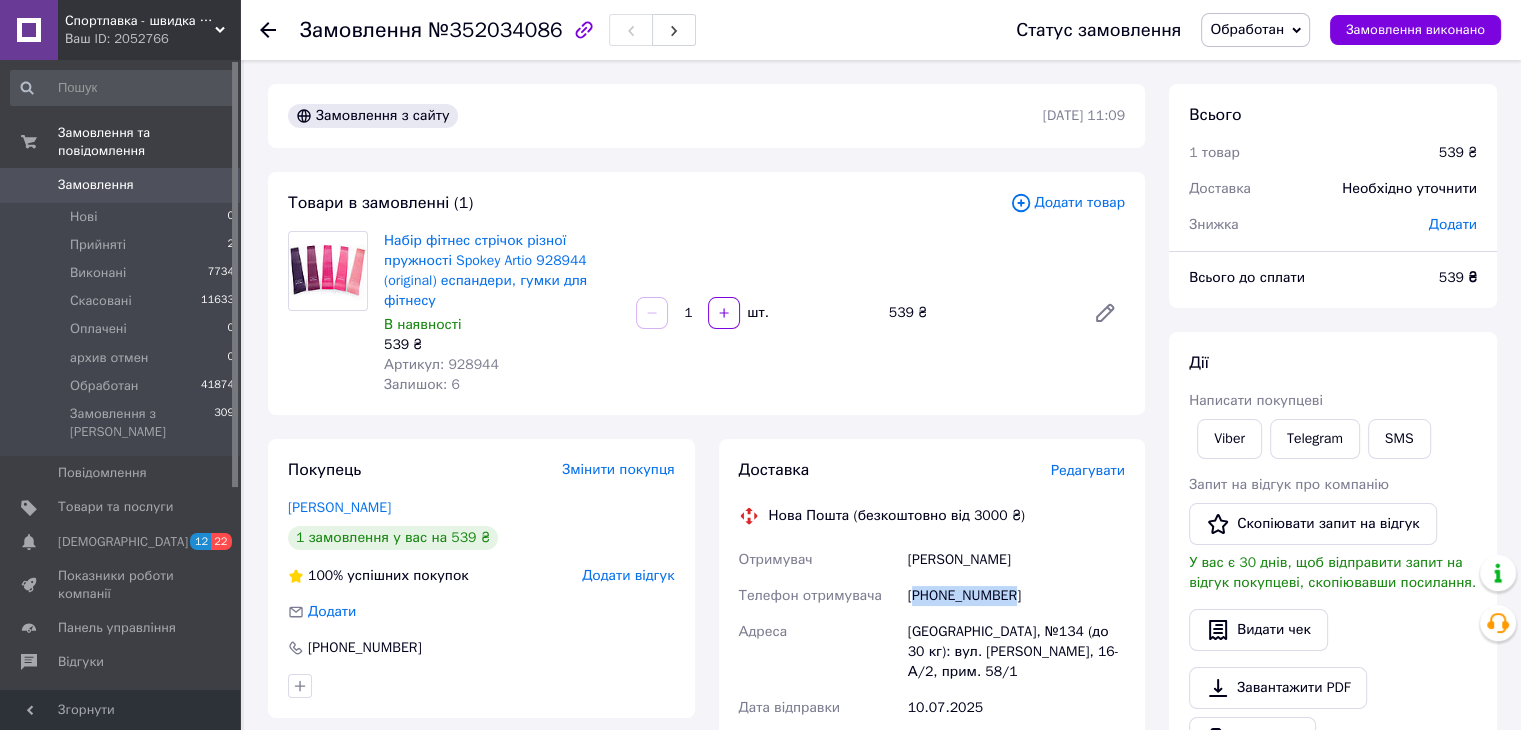 click on "[PHONE_NUMBER]" at bounding box center (1016, 596) 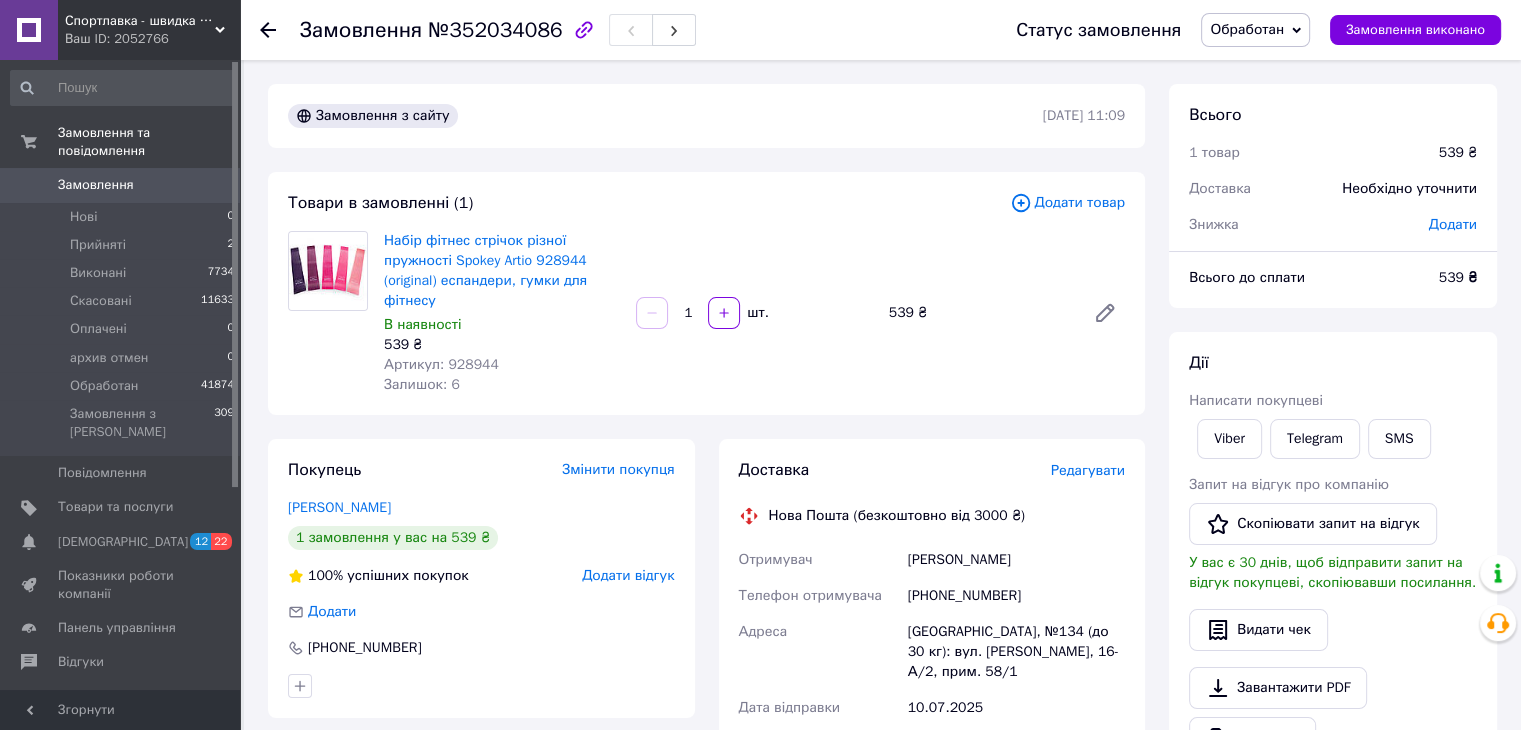 click on "Всього 1 товар 539 ₴ Доставка Необхідно уточнити Знижка Додати Всього до сплати 539 ₴ Дії Написати покупцеві Viber Telegram SMS Запит на відгук про компанію   Скопіювати запит на відгук У вас є 30 днів, щоб відправити запит на відгук покупцеві, скопіювавши посилання.   Видати чек   Завантажити PDF   Друк PDF   Дублювати замовлення Мітки Особисті нотатки, які бачите лише ви. З їх допомогою можна фільтрувати замовлення Примітки Залишилося 300 символів Очистити Зберегти" at bounding box center (1333, 698) 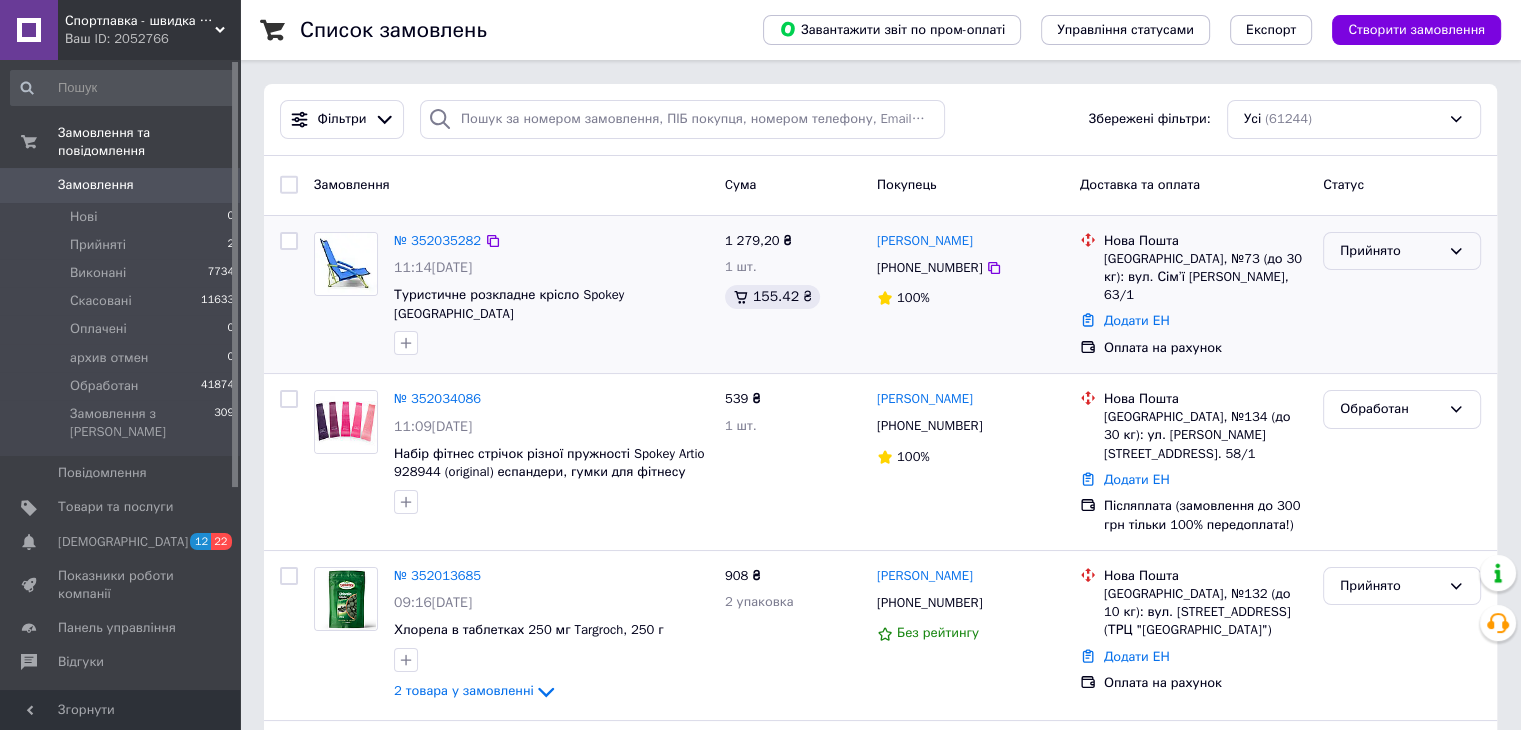 click 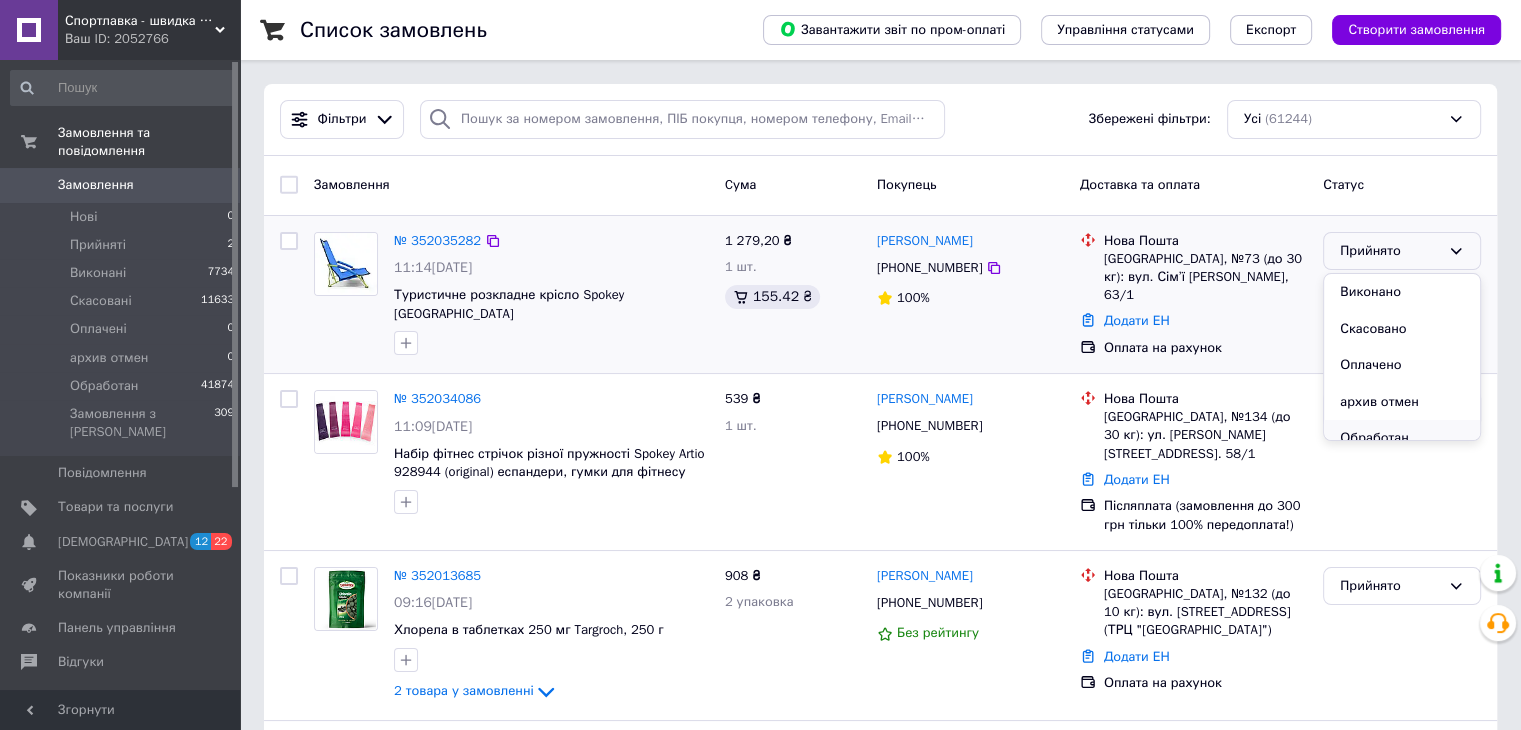 scroll, scrollTop: 16, scrollLeft: 0, axis: vertical 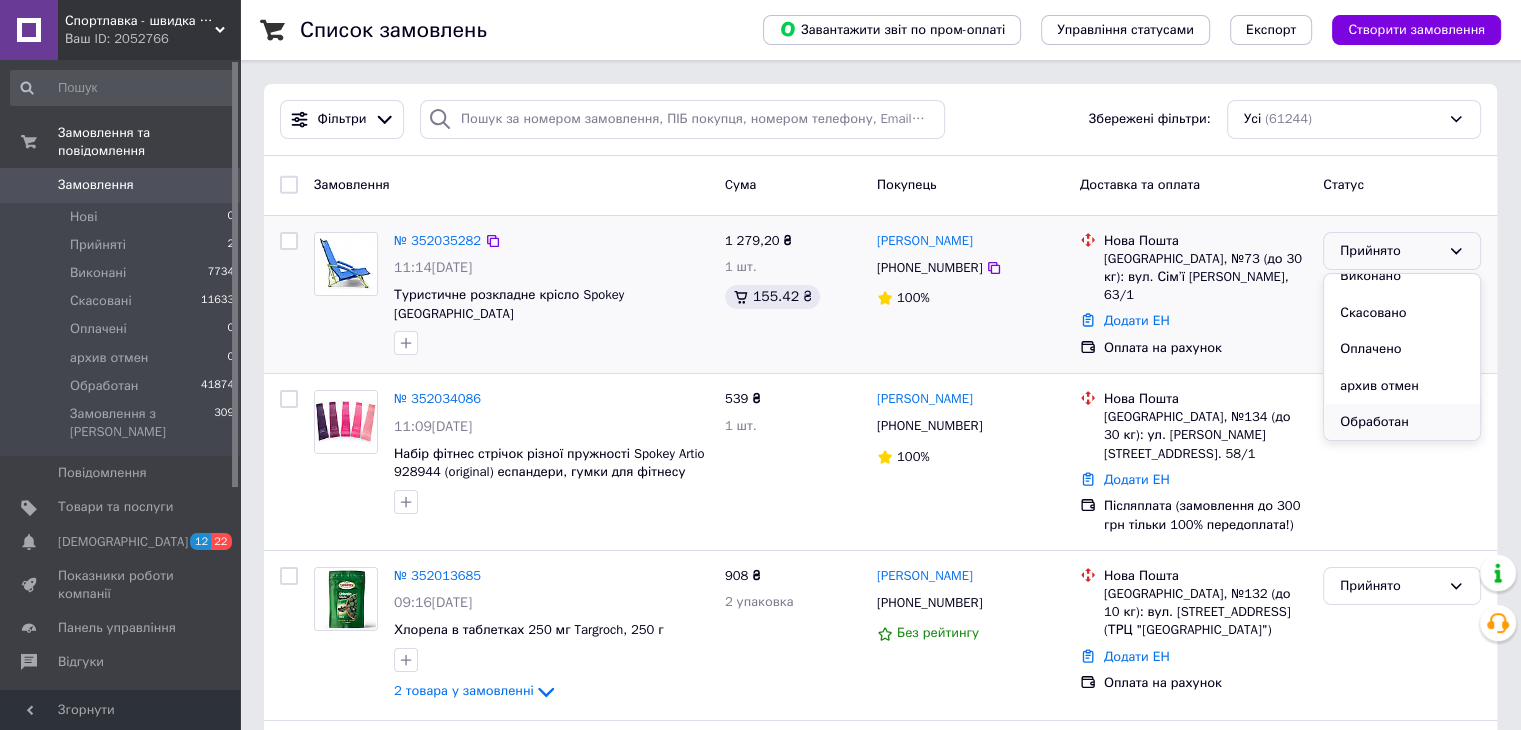 click on "Обработан" at bounding box center (1402, 422) 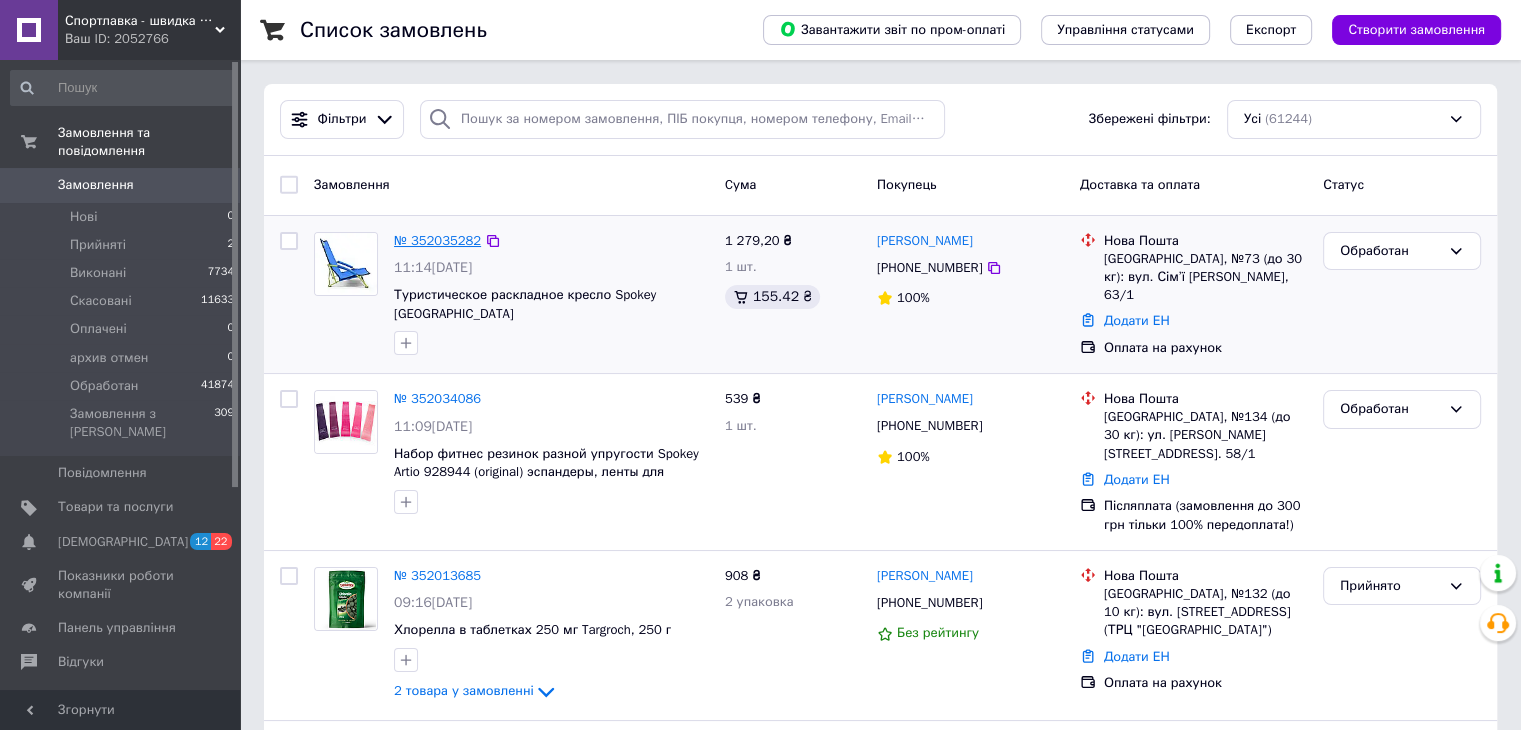 click on "№ 352035282" at bounding box center [437, 240] 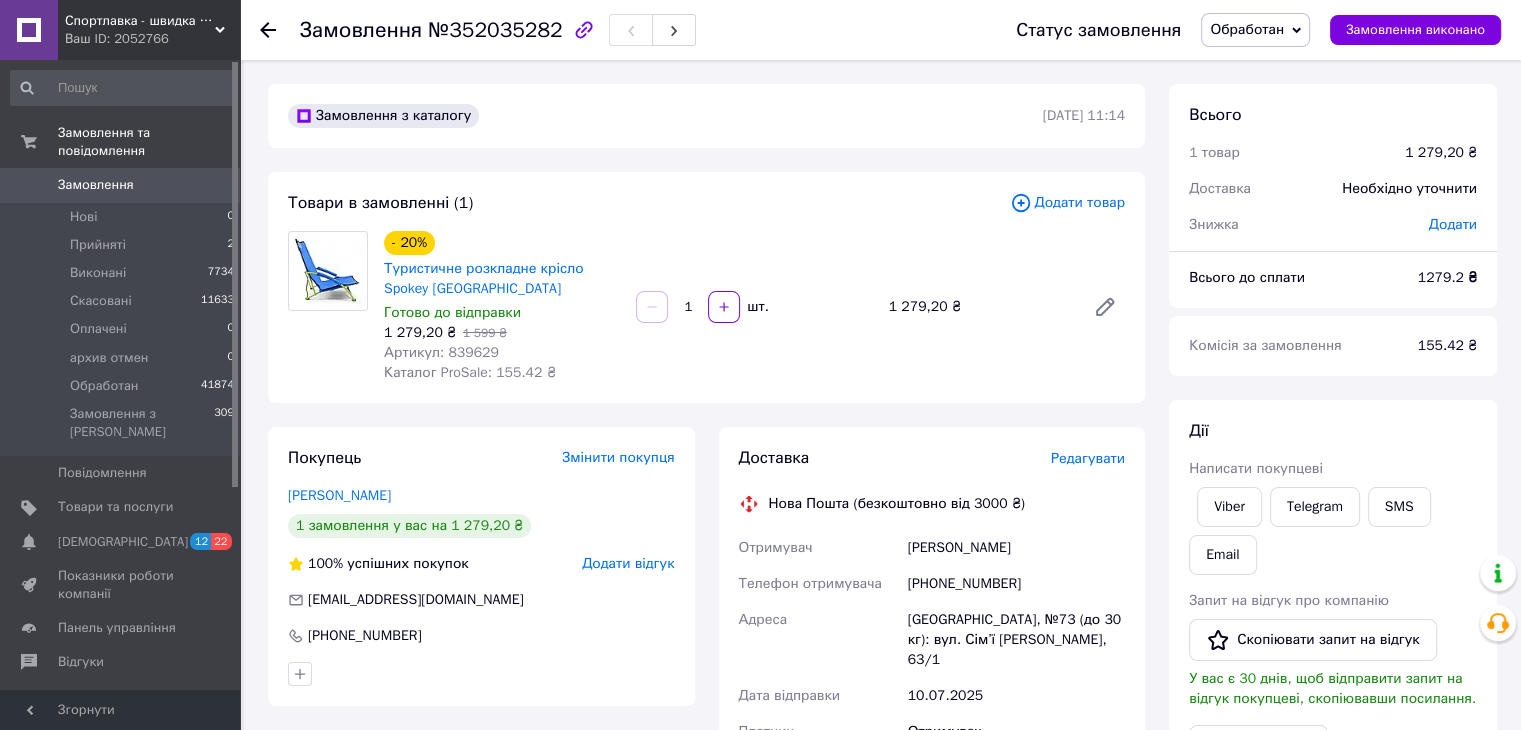 scroll, scrollTop: 133, scrollLeft: 0, axis: vertical 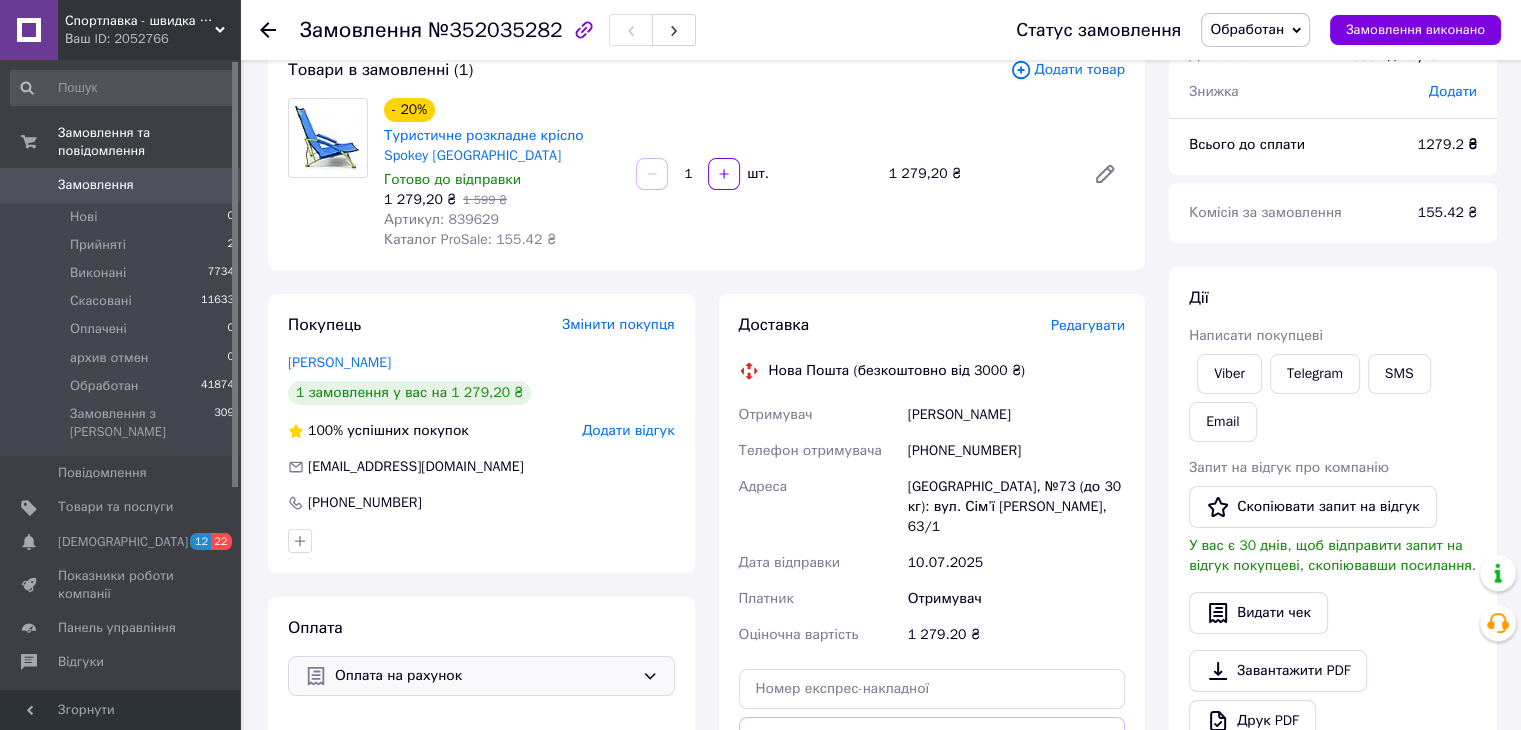 click on "Оплата на рахунок" at bounding box center (484, 676) 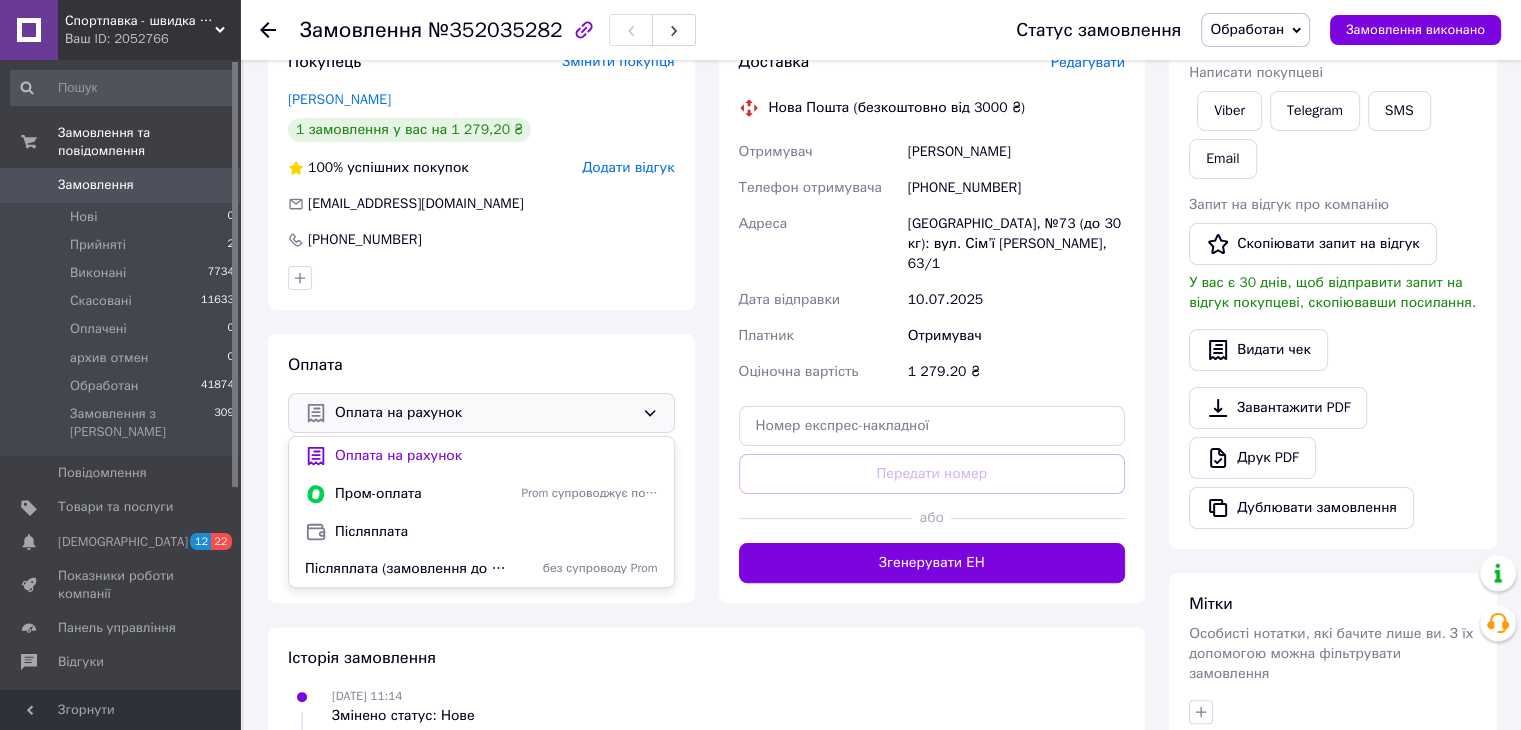 scroll, scrollTop: 400, scrollLeft: 0, axis: vertical 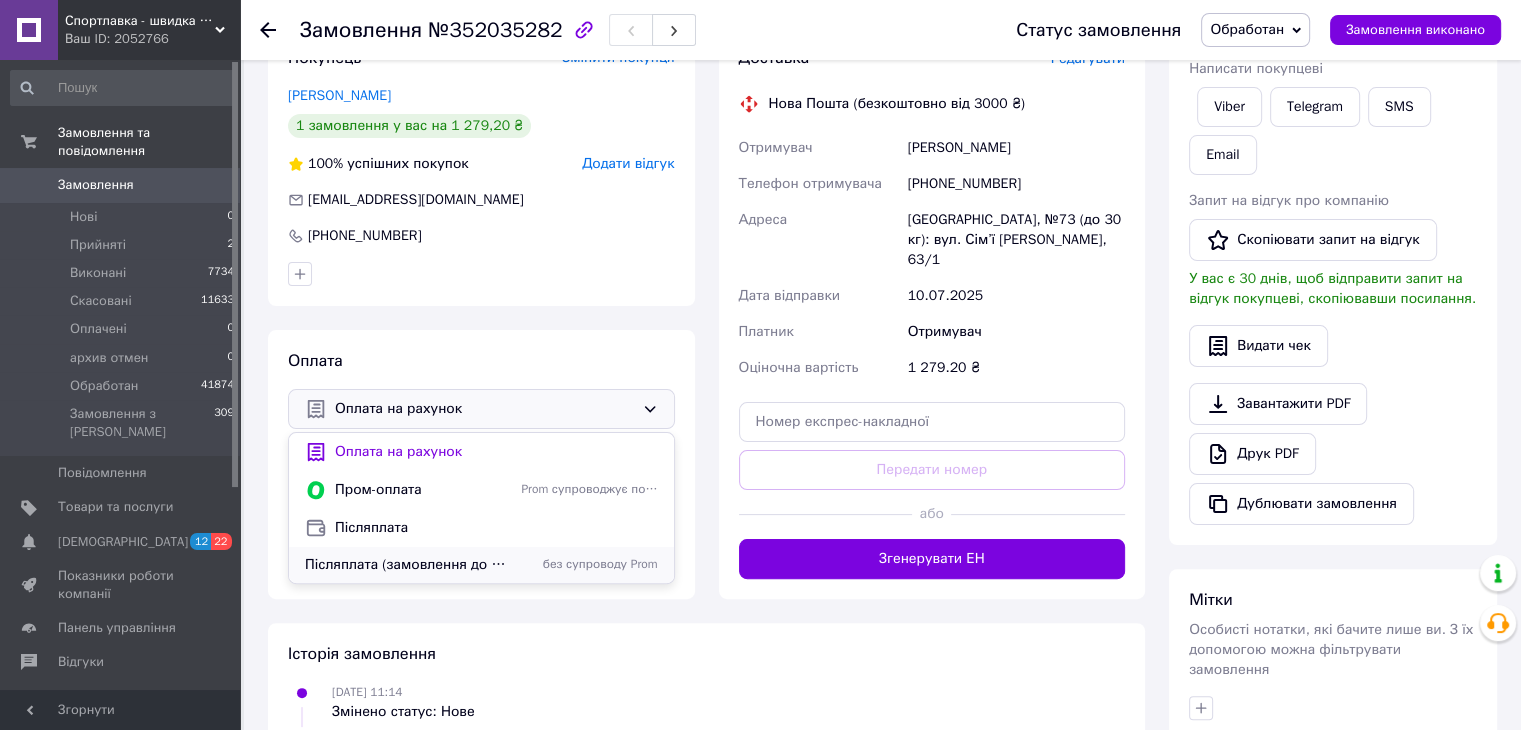 click on "Післяплата (замовлення до 300 грн тільки 100% передоплата!)" at bounding box center (409, 565) 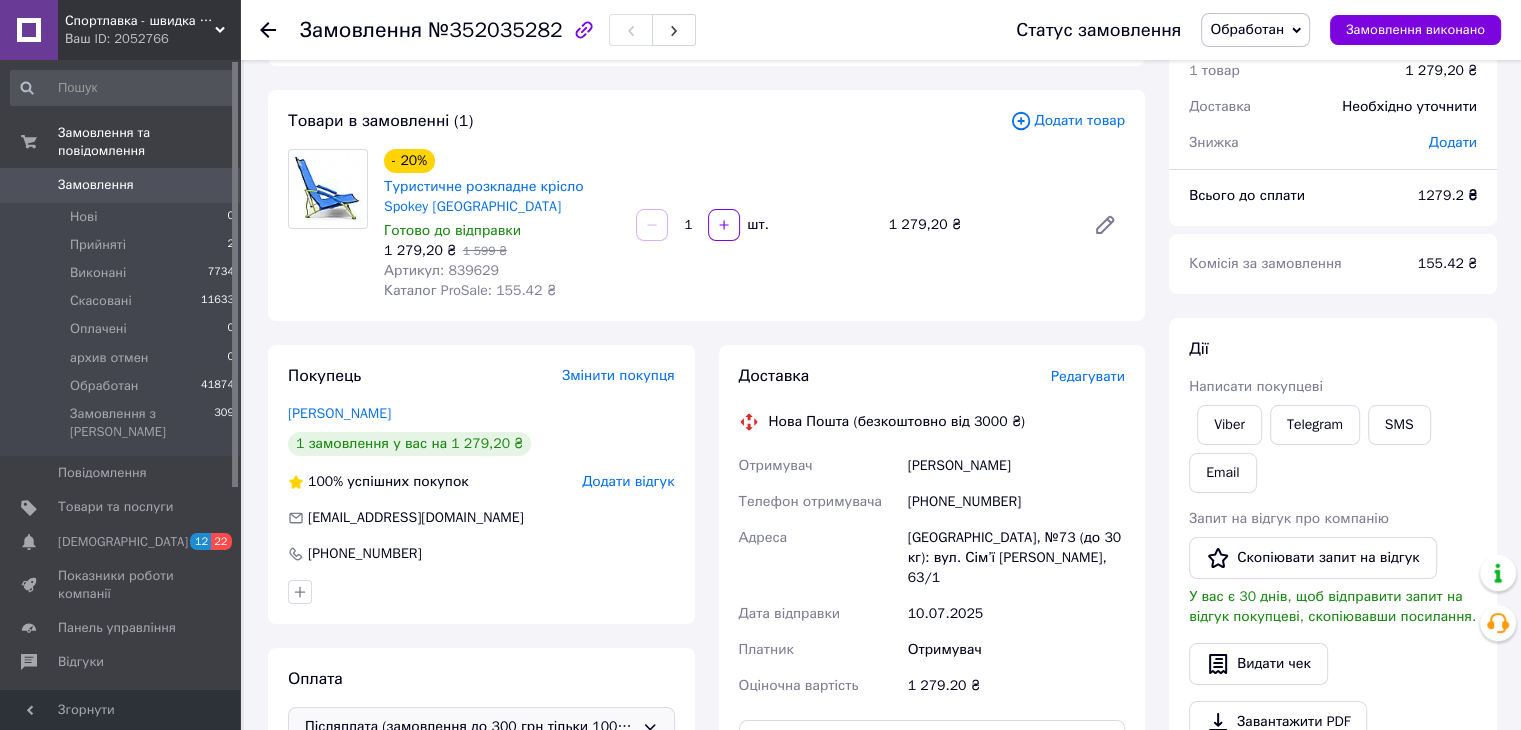 scroll, scrollTop: 0, scrollLeft: 0, axis: both 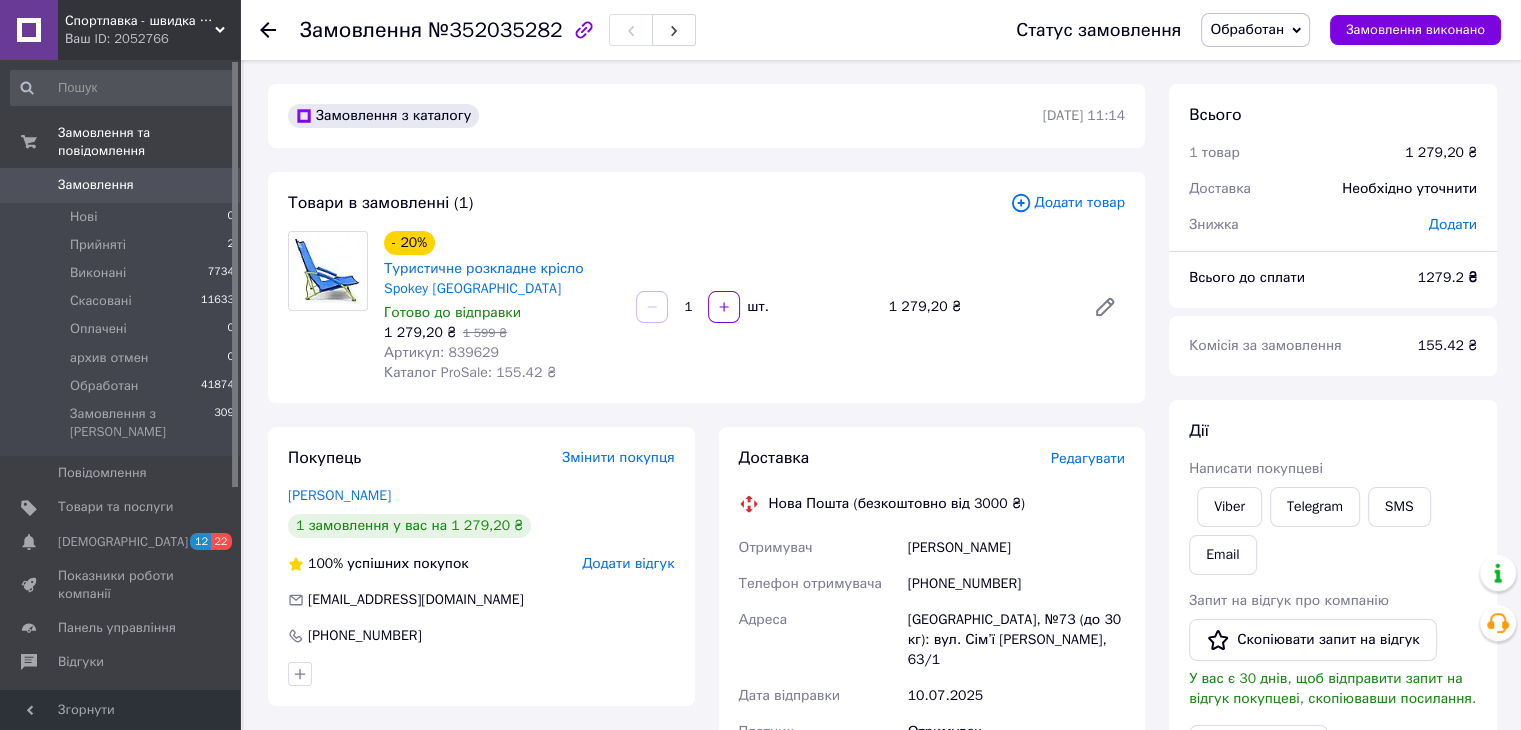 click on "Всього 1 товар 1 279,20 ₴ Доставка Необхідно уточнити Знижка Додати Всього до сплати 1279.2 ₴ Комісія за замовлення 155.42 ₴ Дії Написати покупцеві Viber Telegram SMS Email Запит на відгук про компанію   Скопіювати запит на відгук У вас є 30 днів, щоб відправити запит на відгук покупцеві, скопіювавши посилання.   Видати чек   Завантажити PDF   Друк PDF   Дублювати замовлення Мітки Особисті нотатки, які бачите лише ви. З їх допомогою можна фільтрувати замовлення Примітки Залишилося 300 символів Очистити Зберегти" at bounding box center (1333, 756) 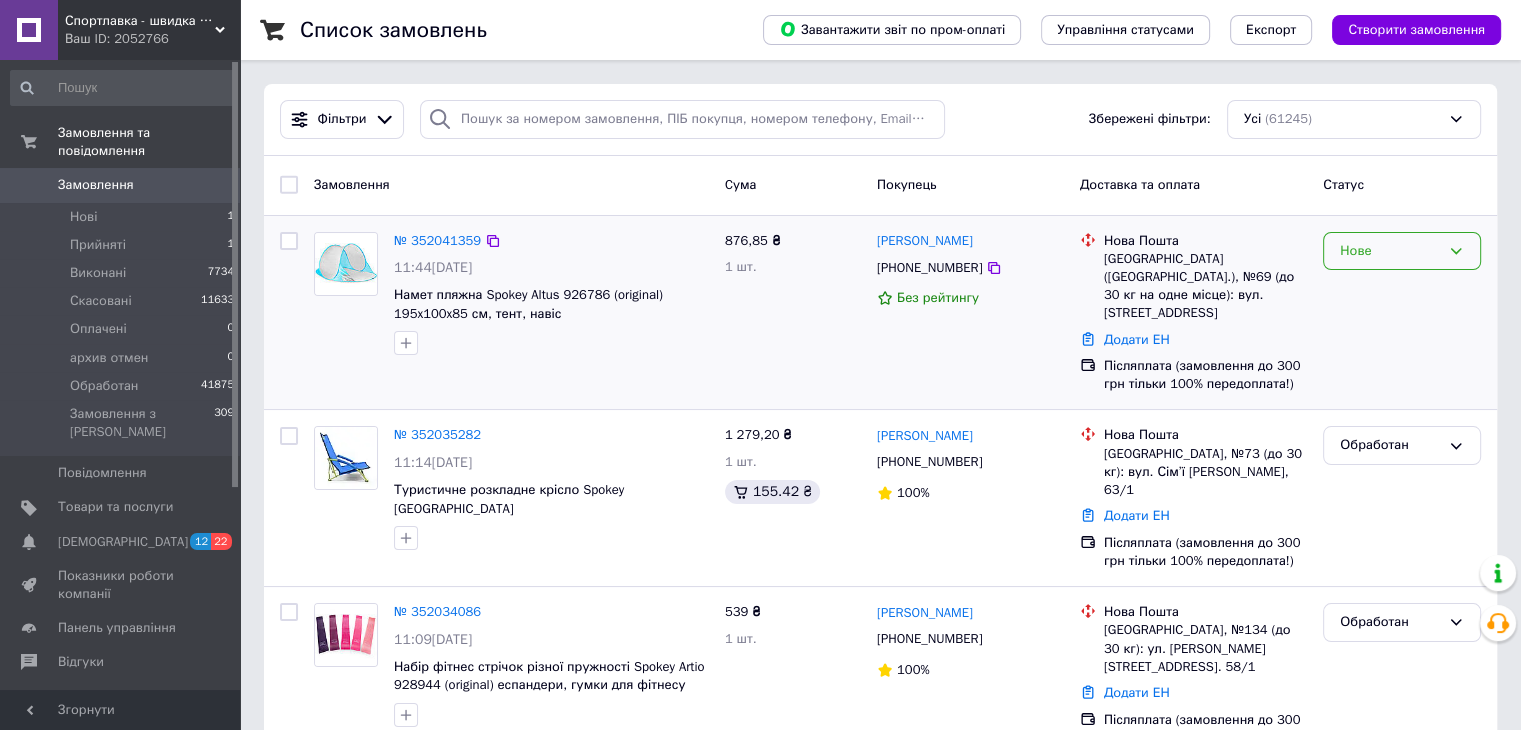 click on "Нове" at bounding box center (1402, 251) 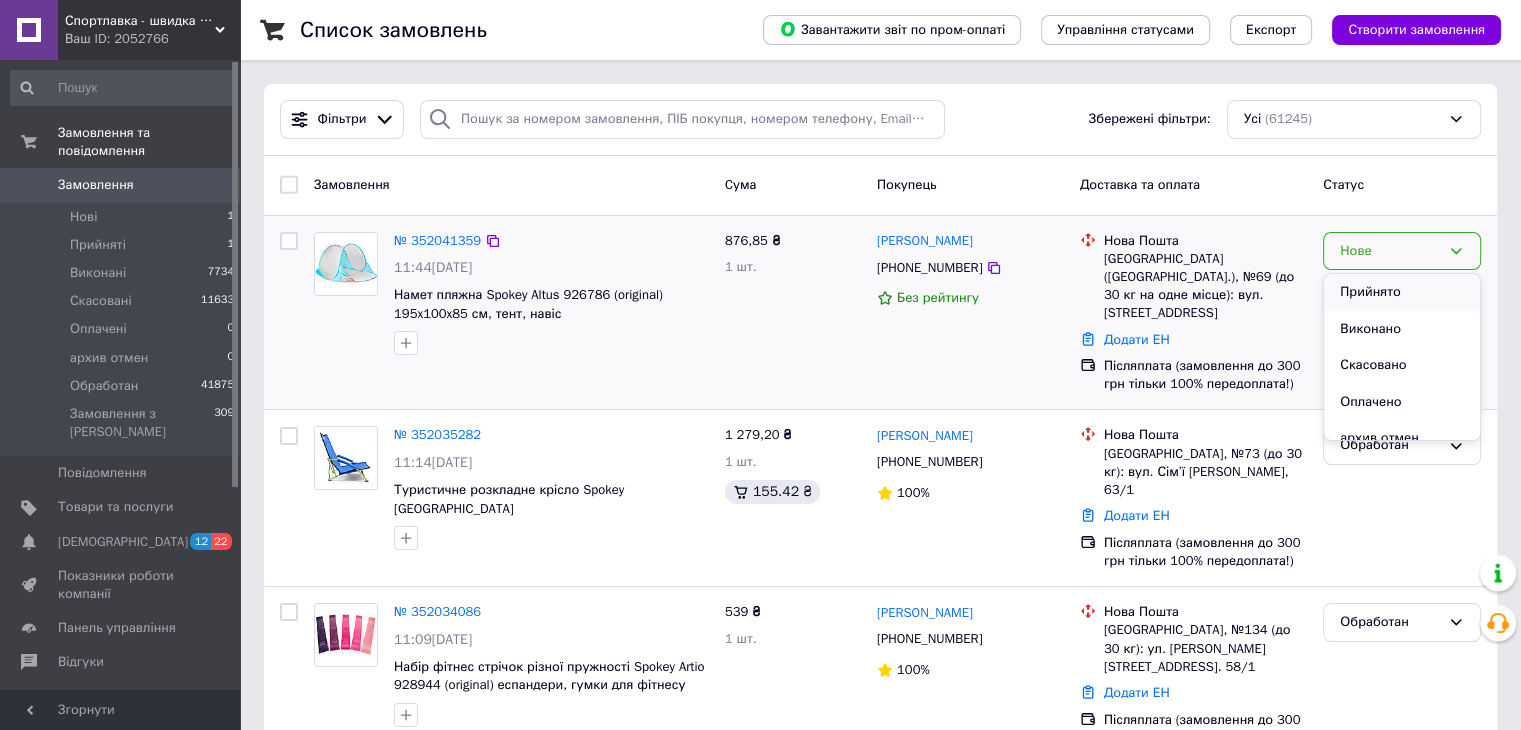 click on "Прийнято" at bounding box center [1402, 292] 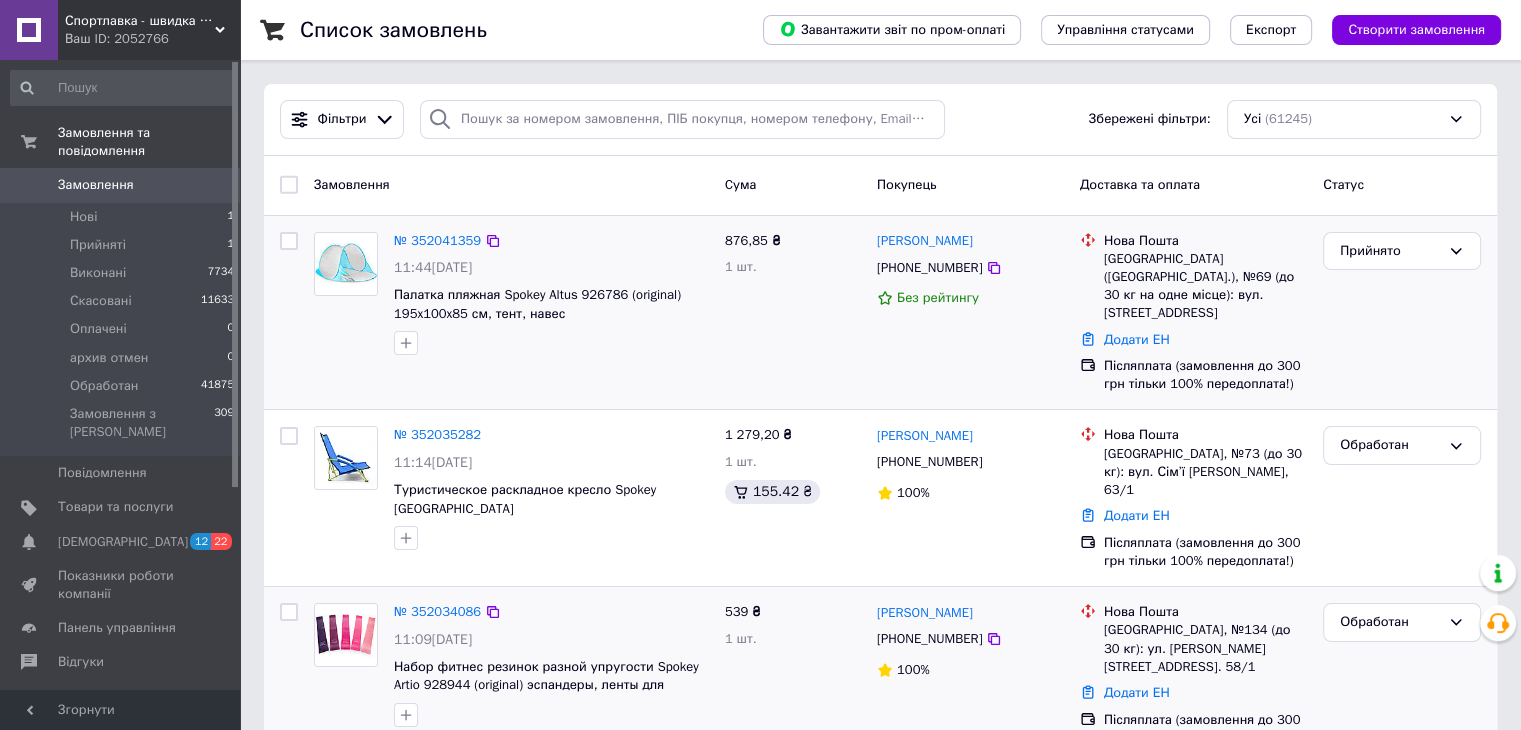 click at bounding box center (994, 639) 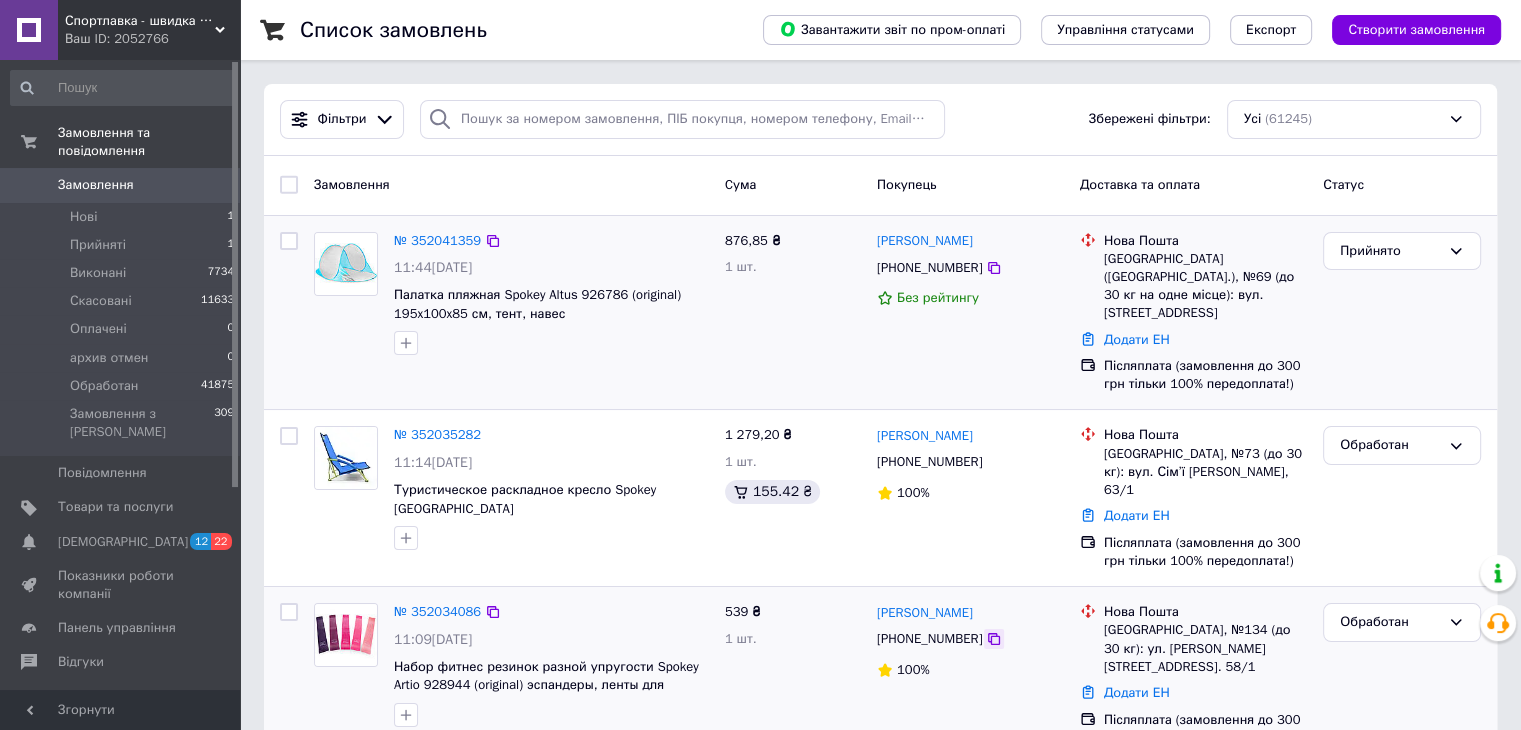 click 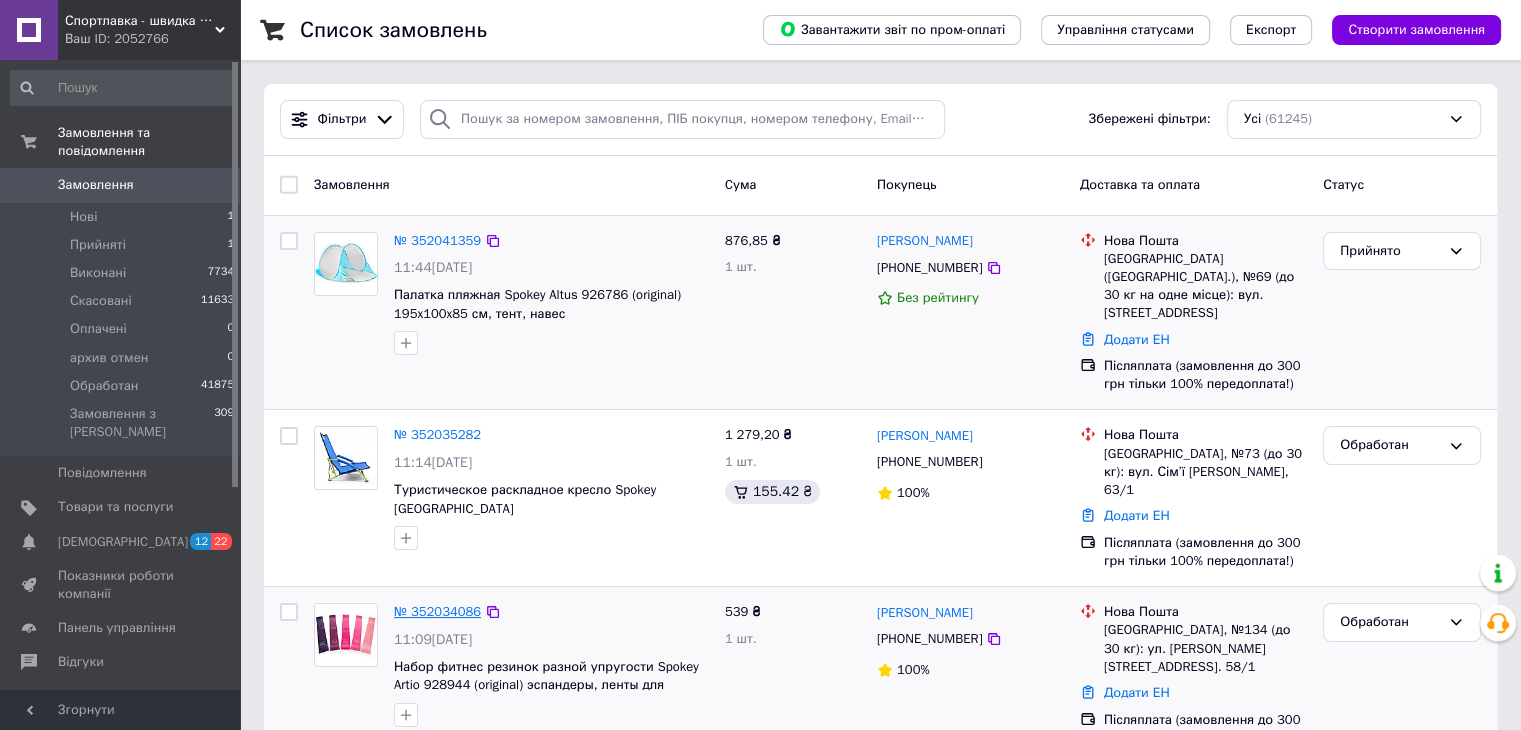 click on "№ 352034086" at bounding box center (437, 611) 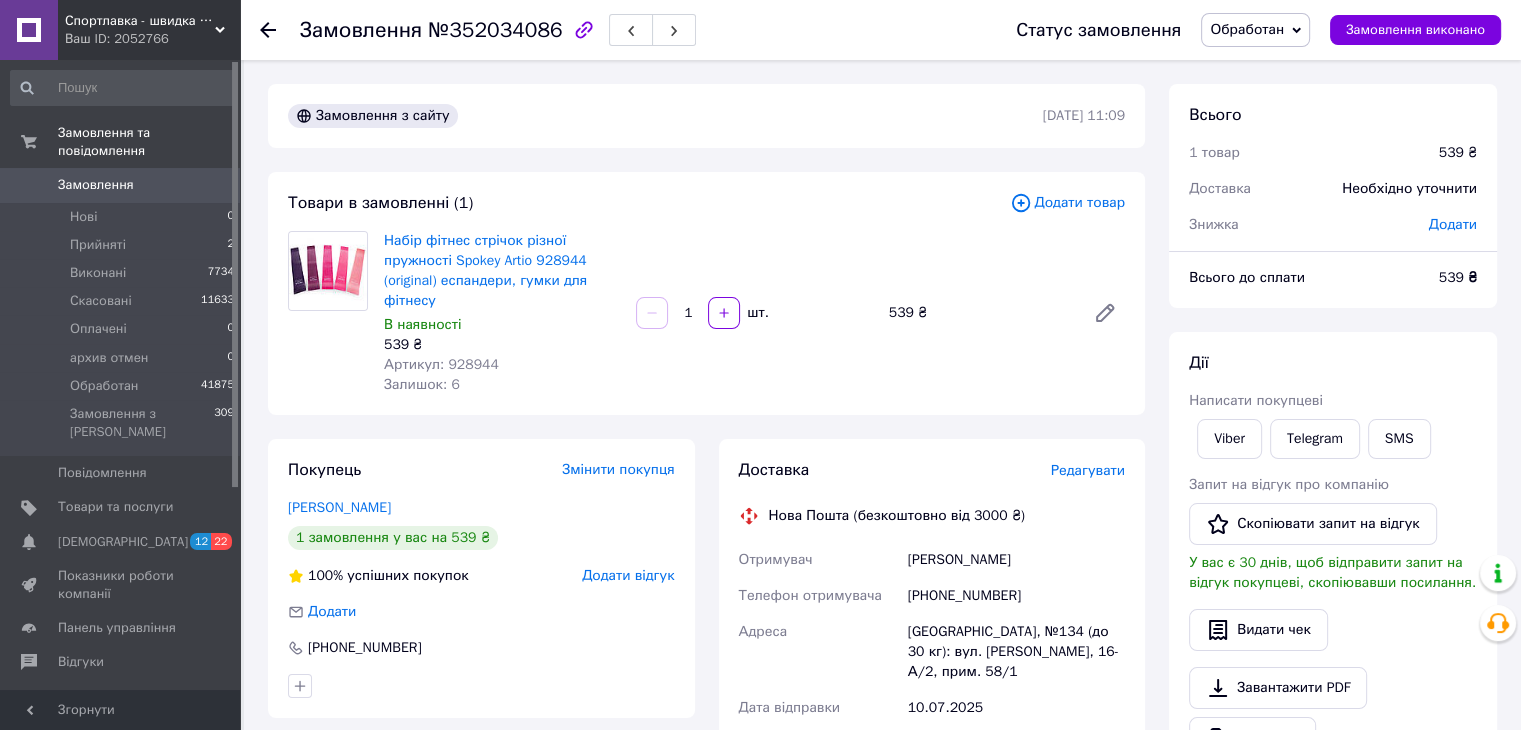 click 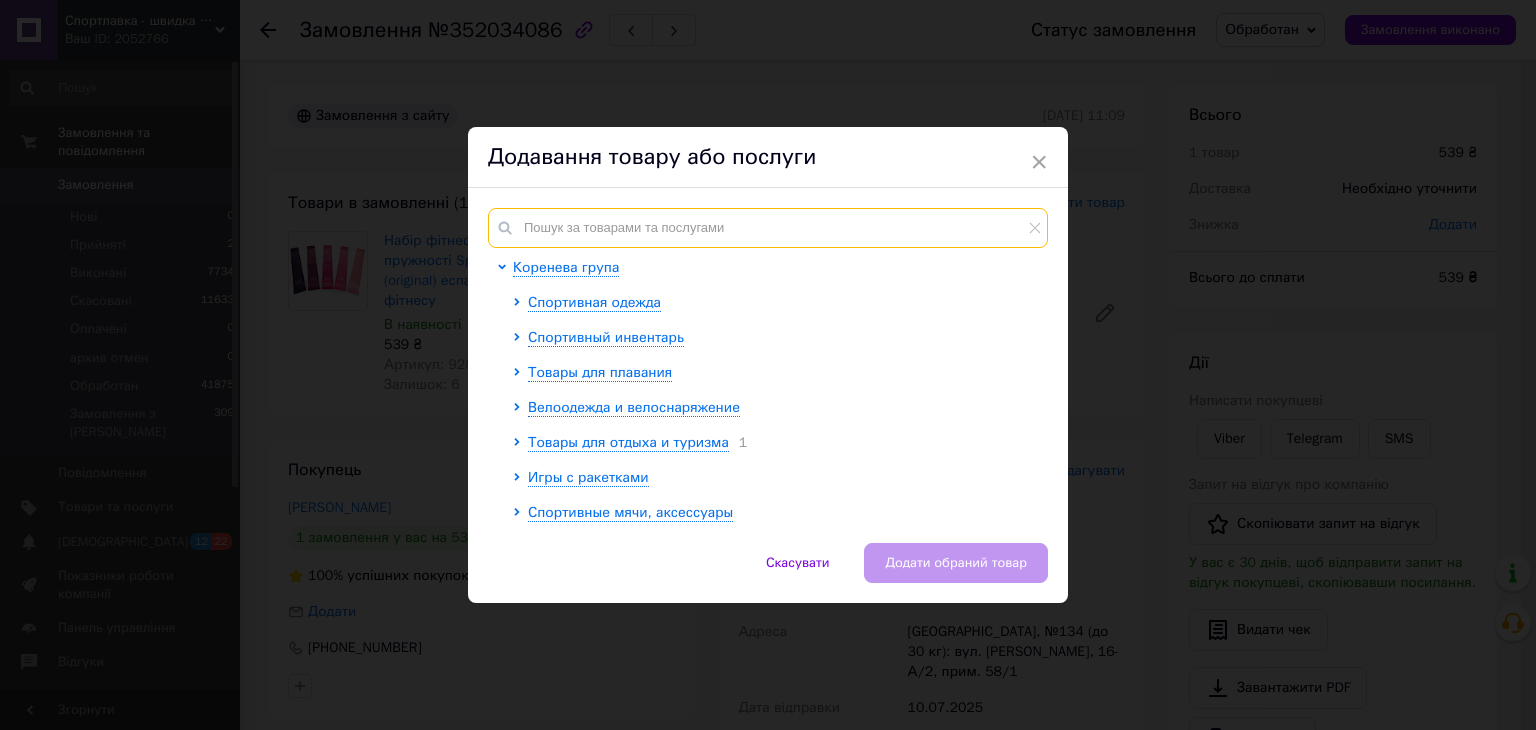 click at bounding box center [768, 228] 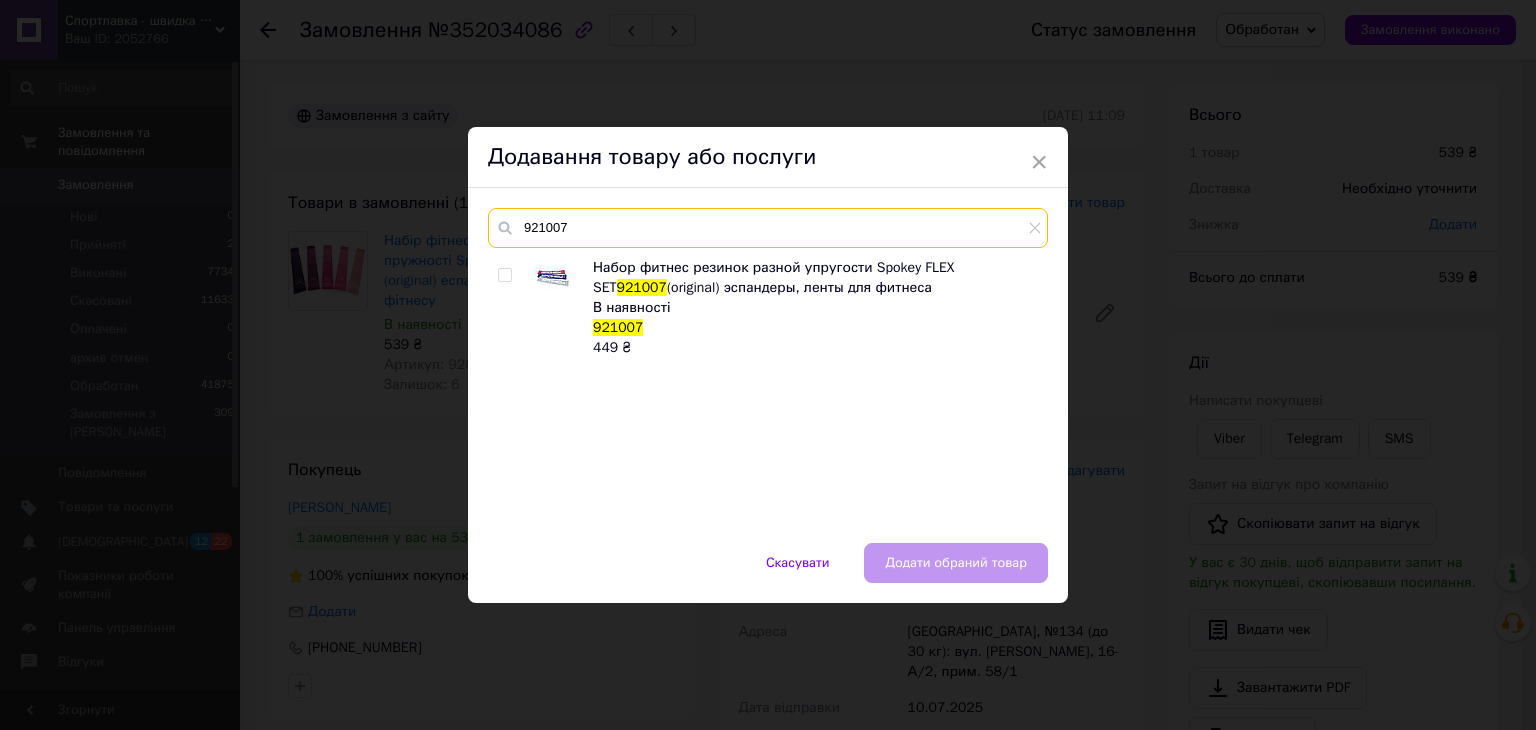 type on "921007" 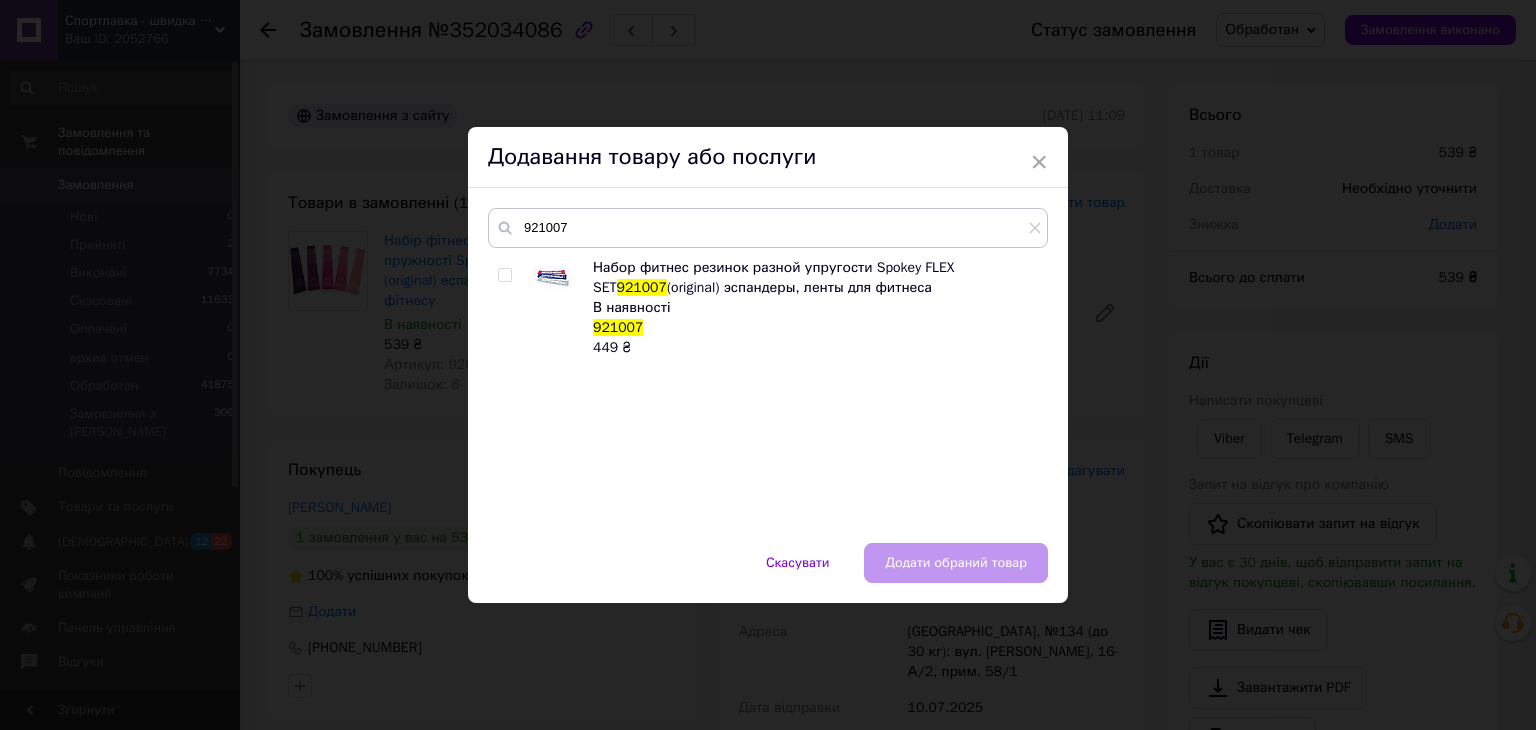 click at bounding box center (504, 275) 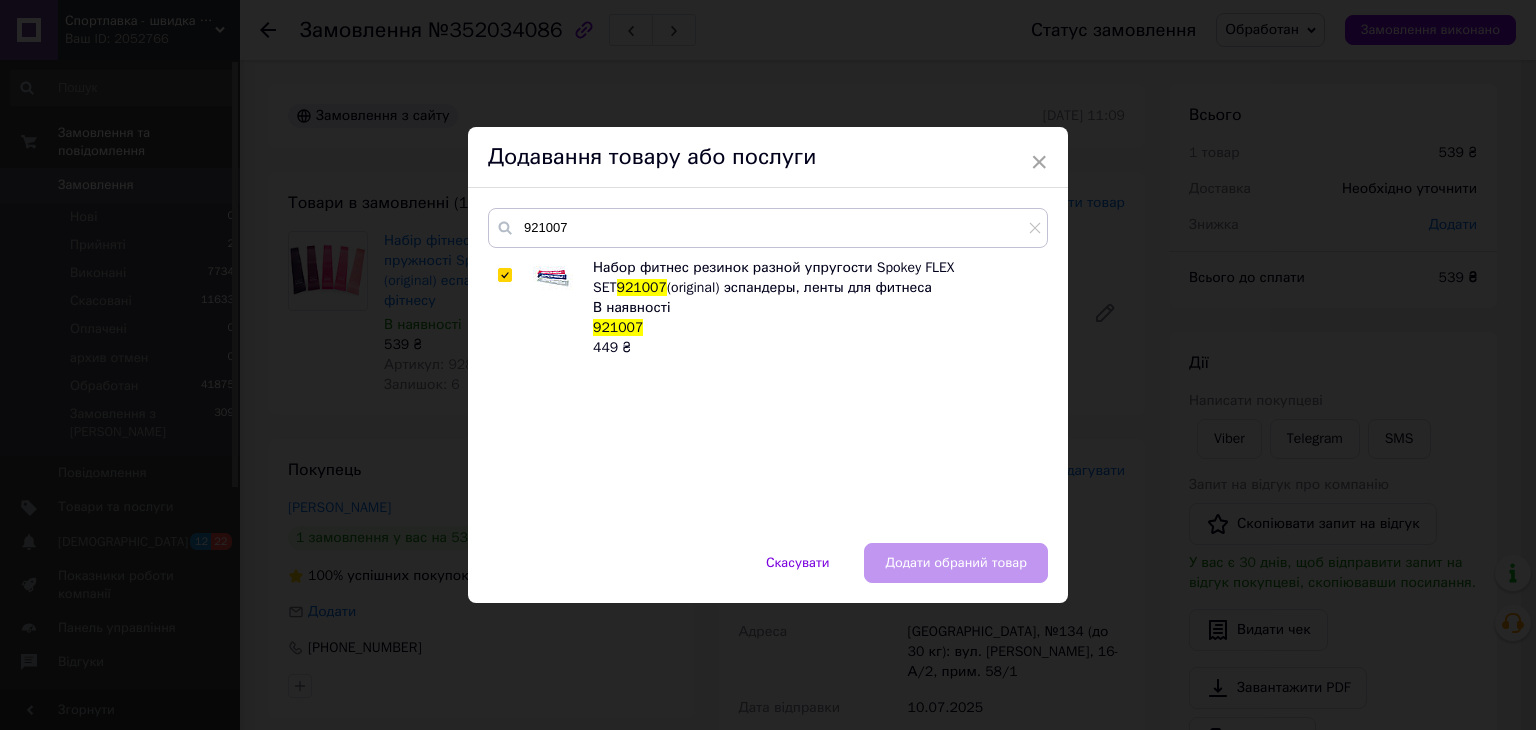 checkbox on "true" 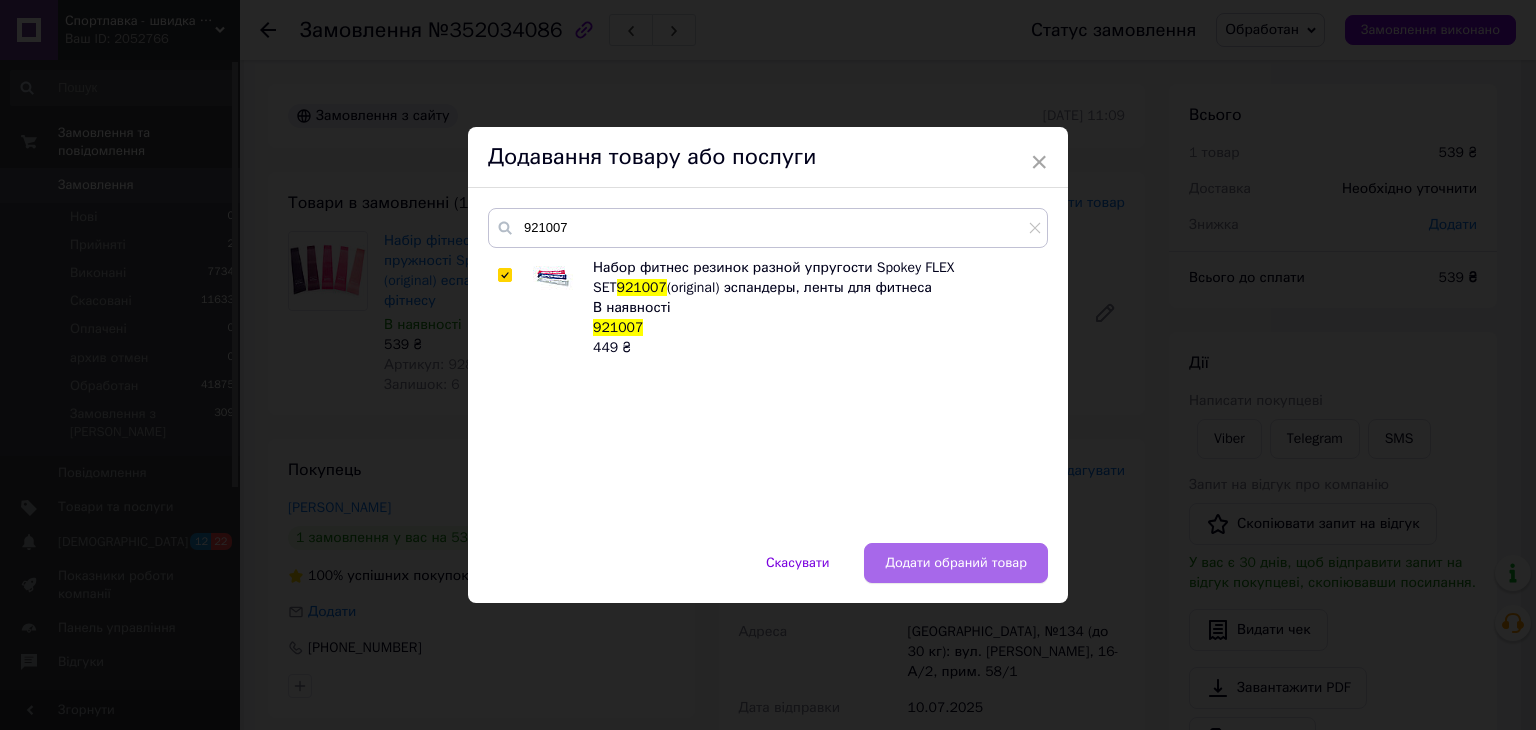 click on "Додати обраний товар" at bounding box center (956, 563) 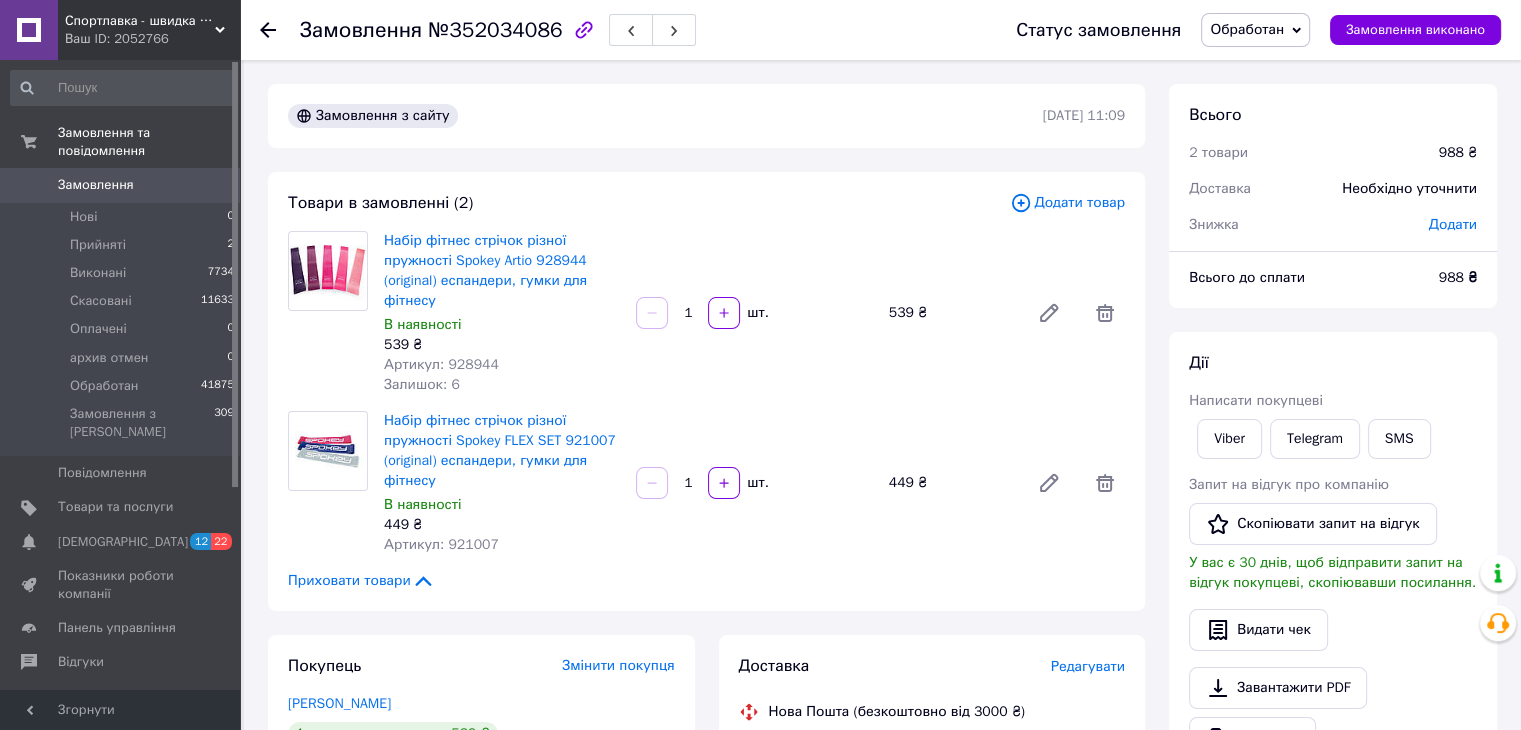 click on "Артикул: 928944" at bounding box center (441, 364) 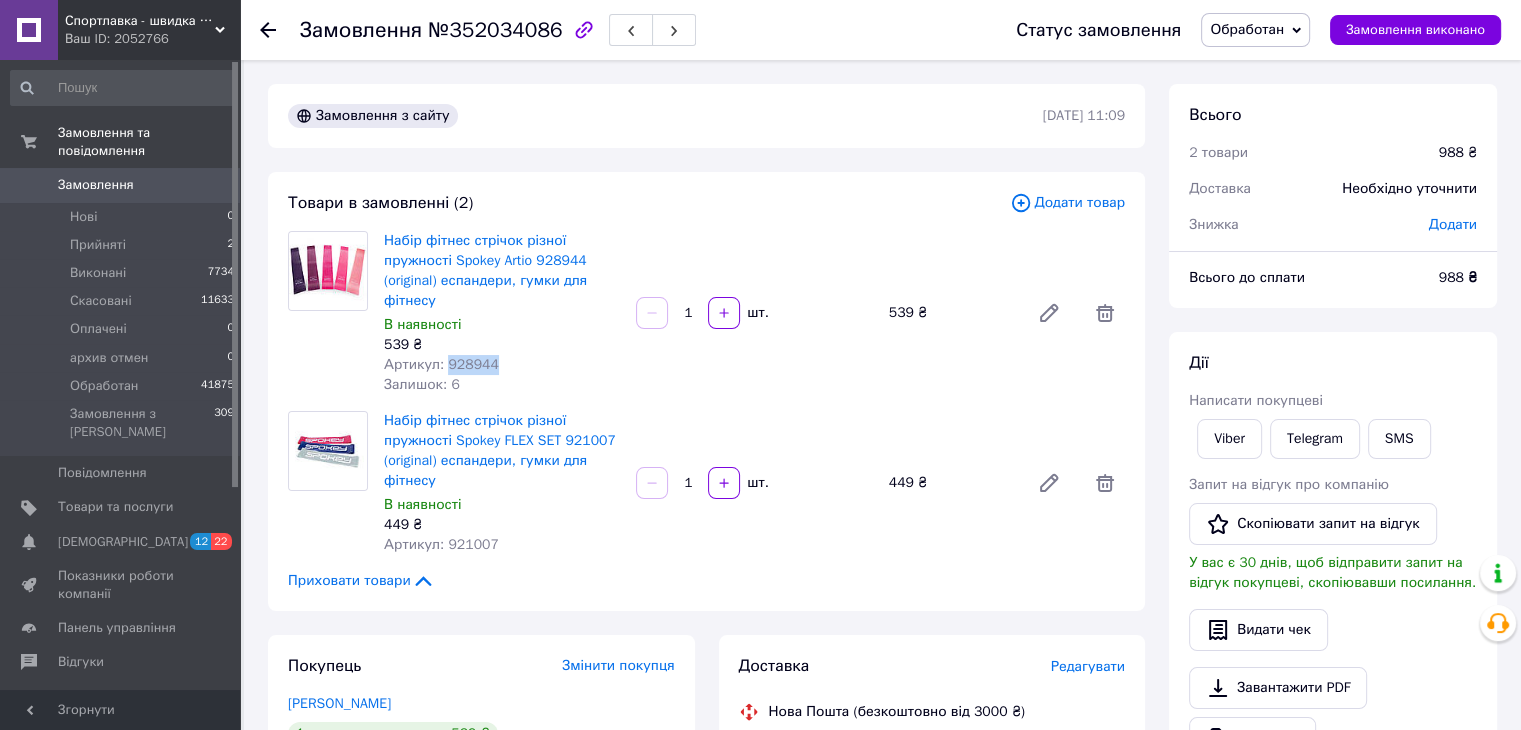 click on "Артикул: 928944" at bounding box center [441, 364] 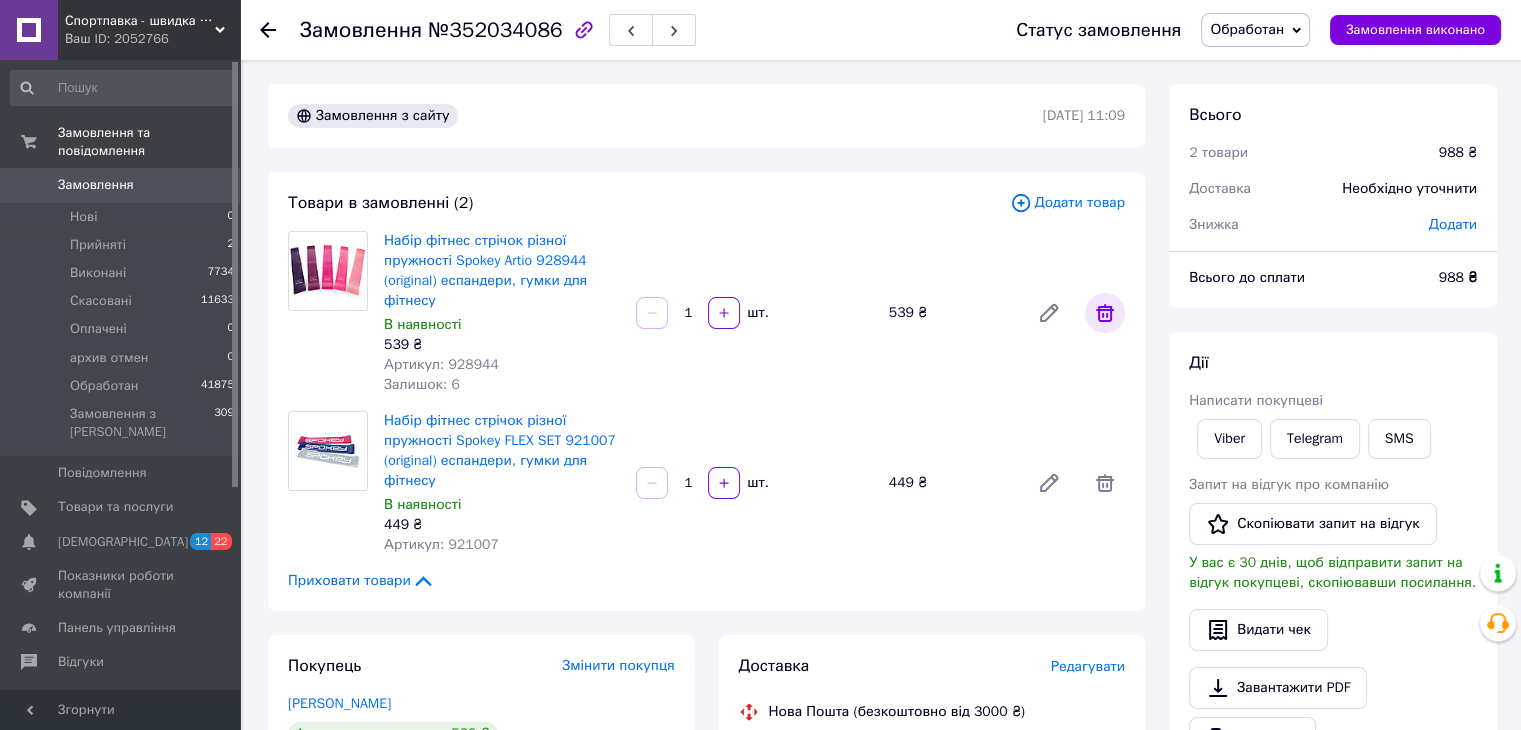 click 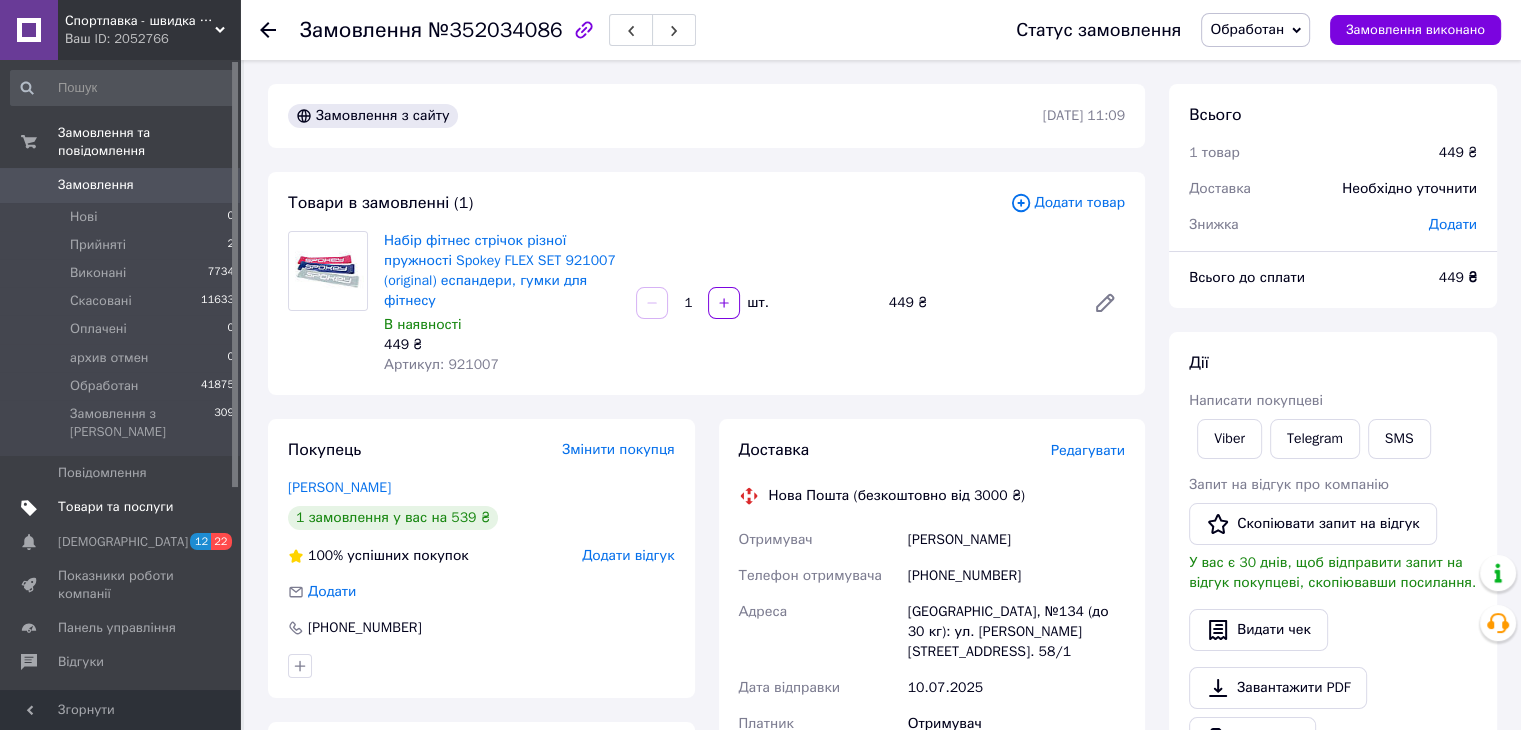 click on "Товари та послуги" at bounding box center [115, 507] 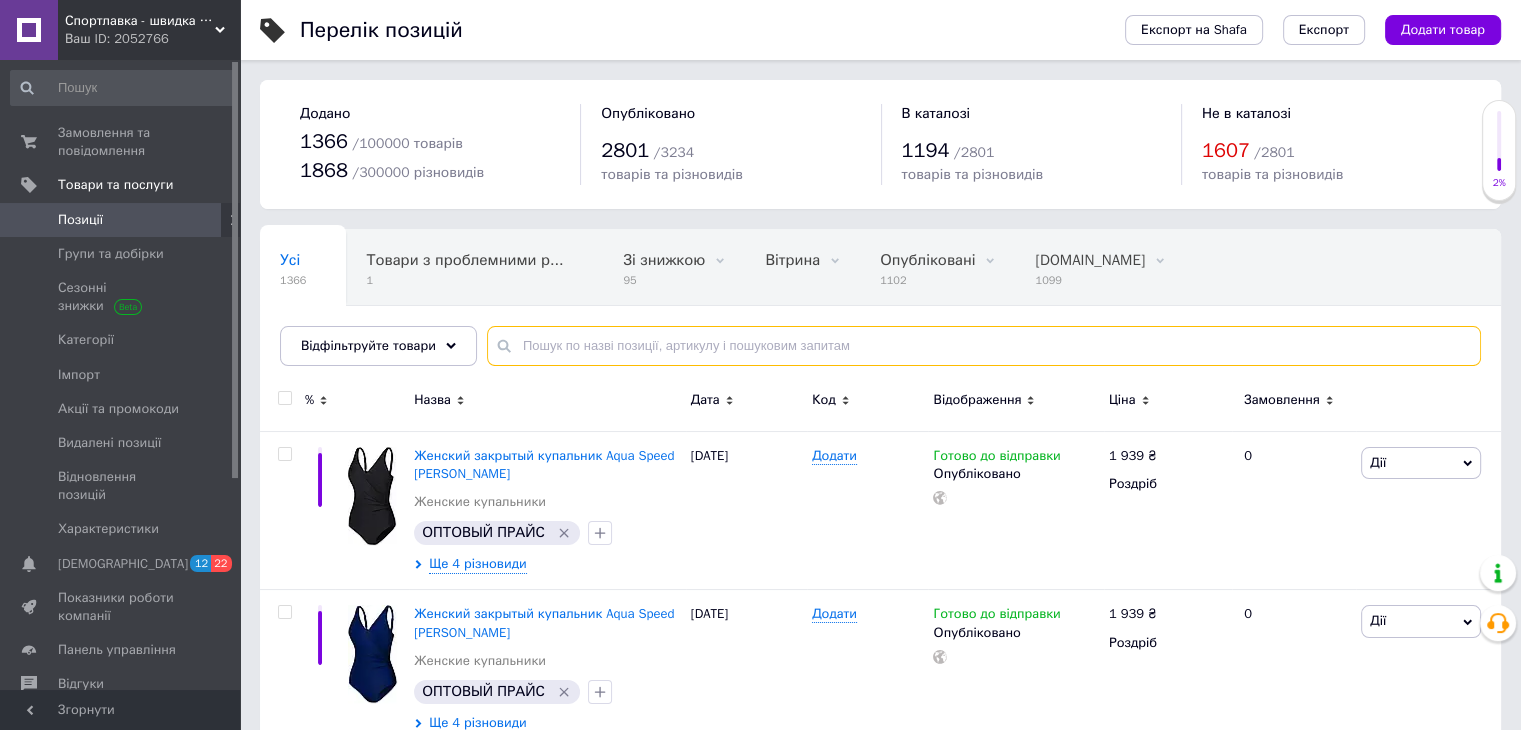 click at bounding box center [984, 346] 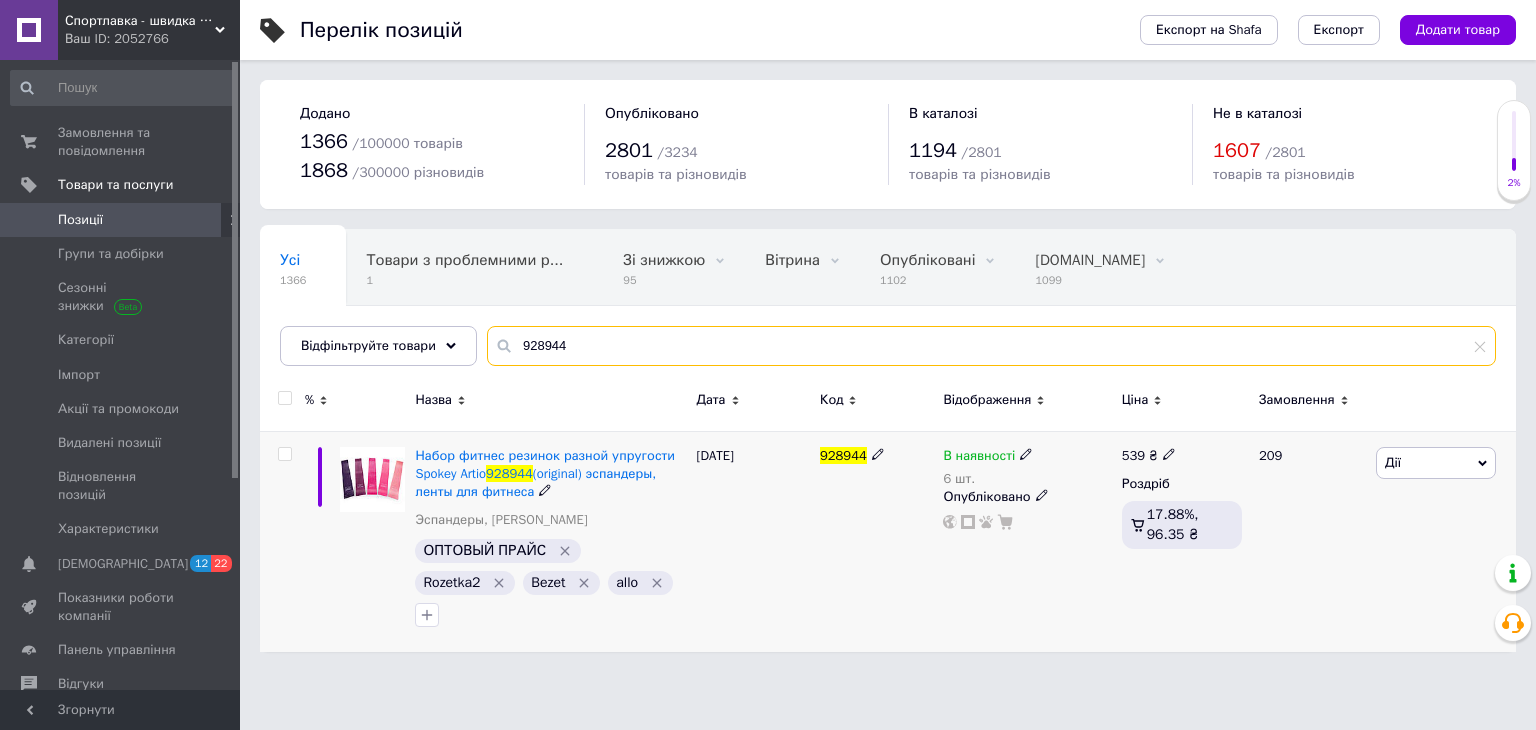 type on "928944" 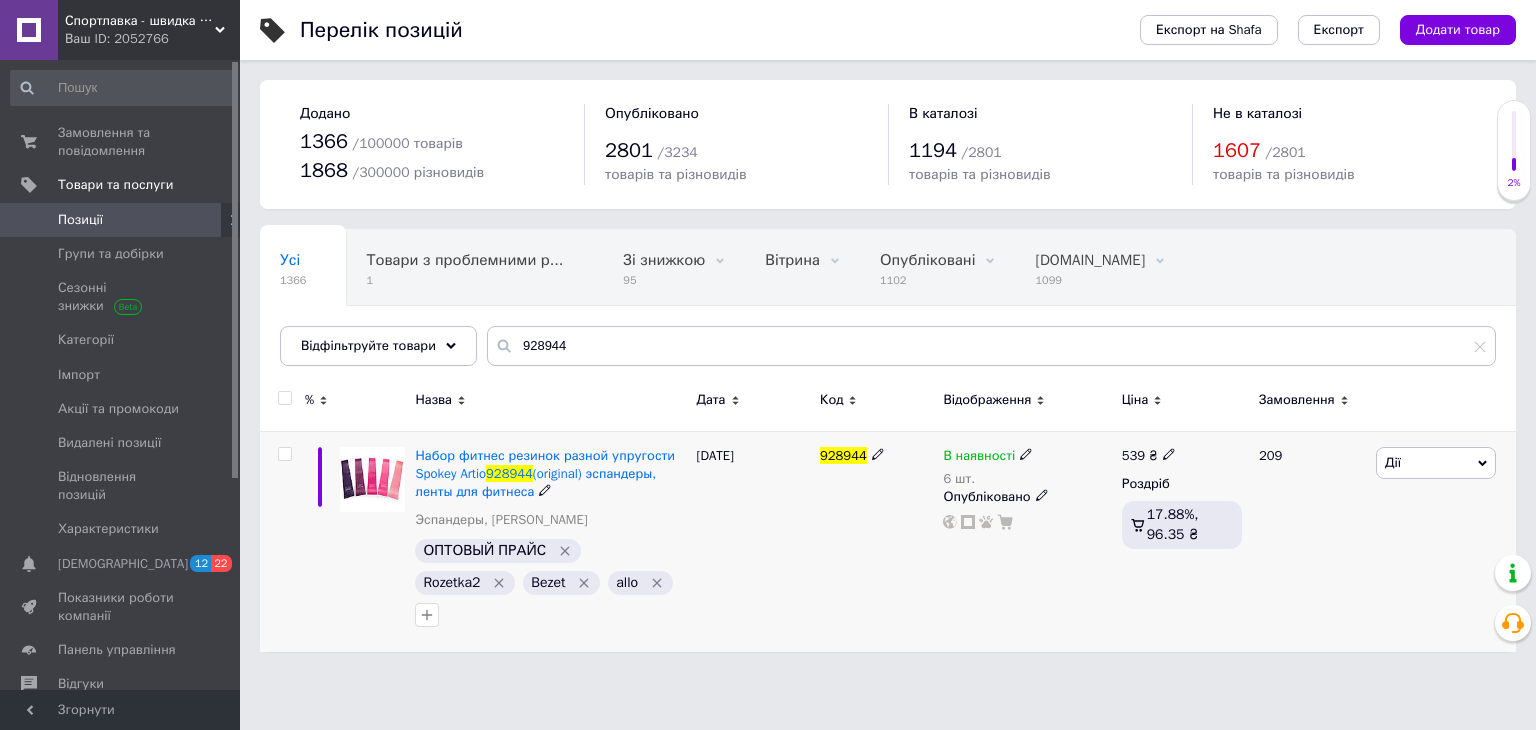 click on "В наявності" at bounding box center [988, 456] 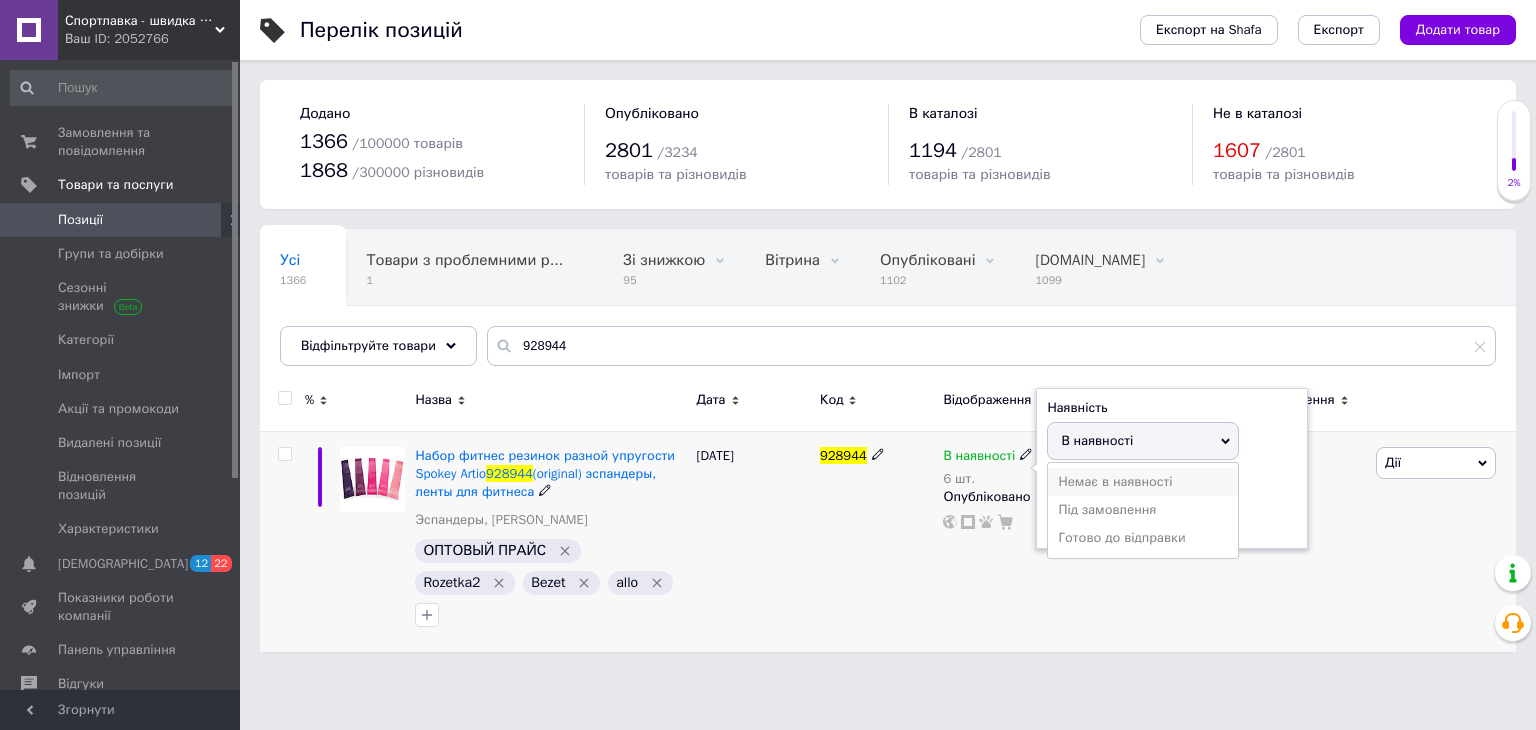 click on "Немає в наявності" at bounding box center (1143, 482) 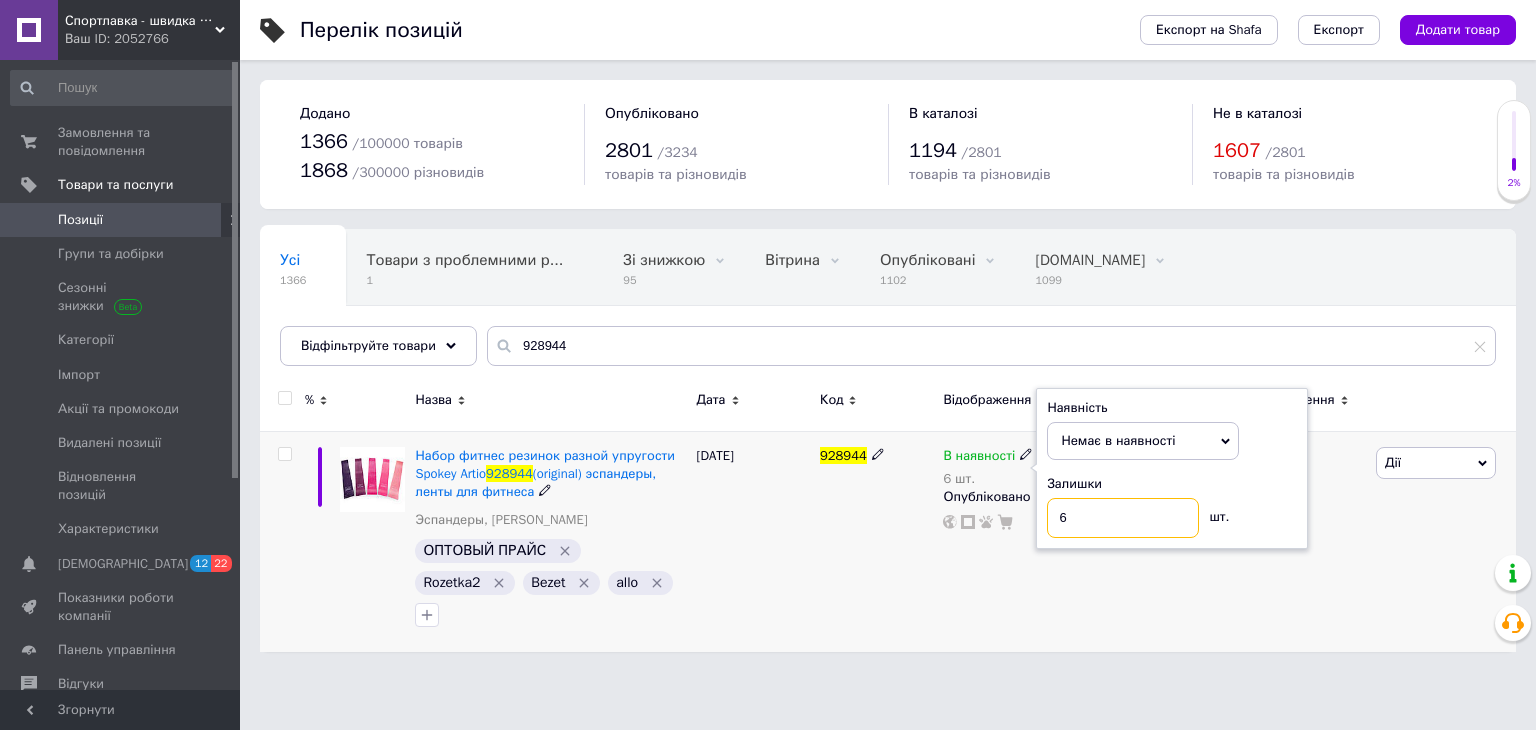 click on "6" at bounding box center (1123, 518) 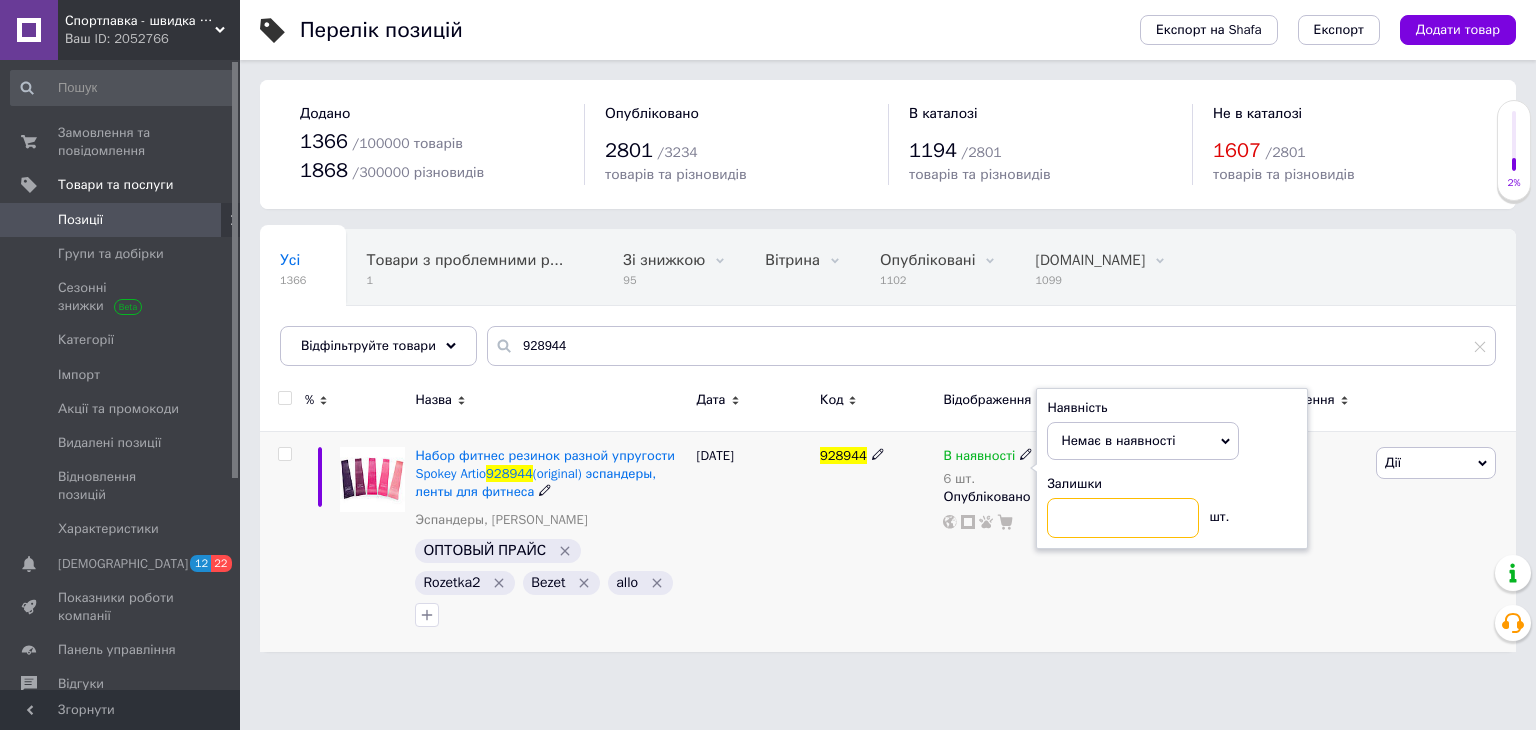 type 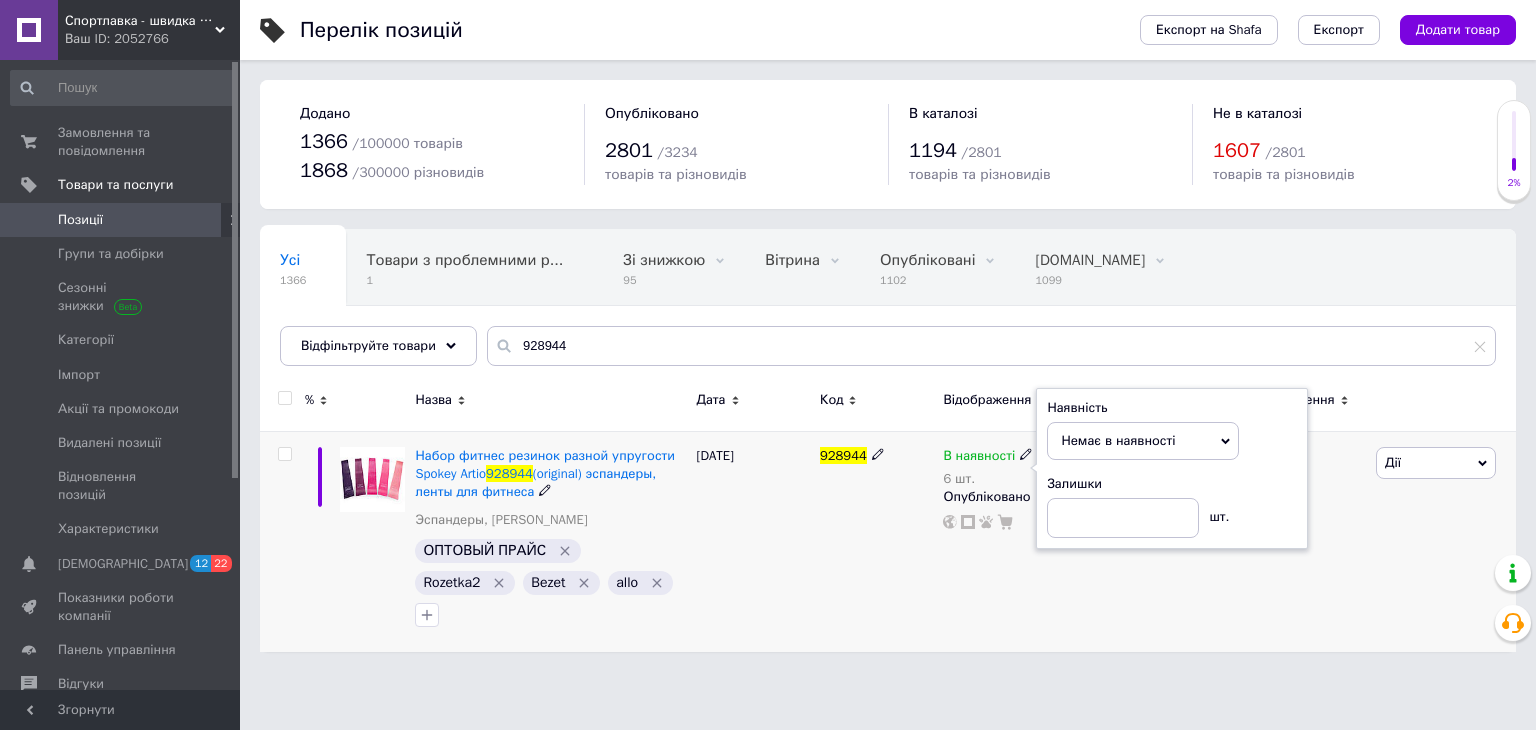click on "26.06.2024" at bounding box center (753, 541) 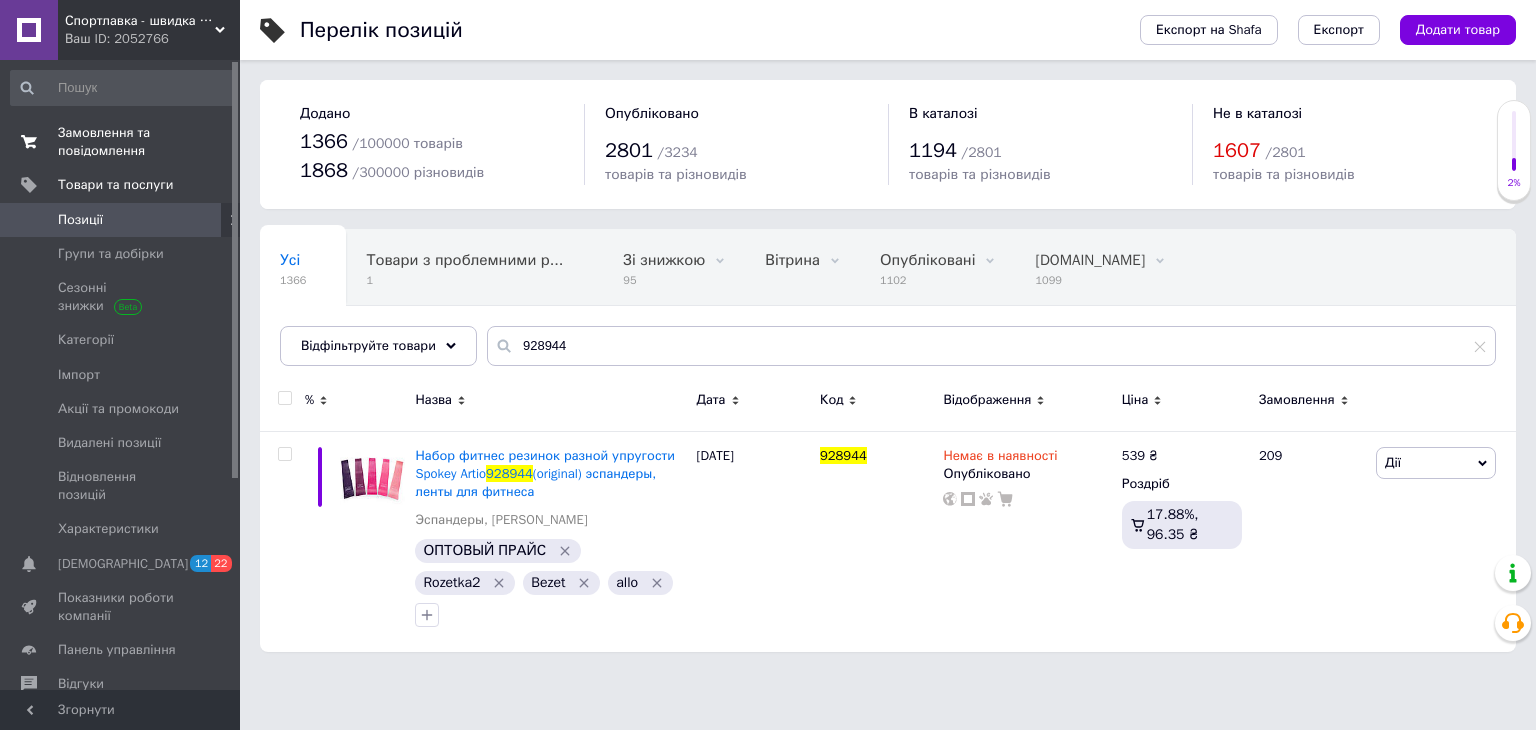 click on "Замовлення та повідомлення 0 0" at bounding box center [123, 142] 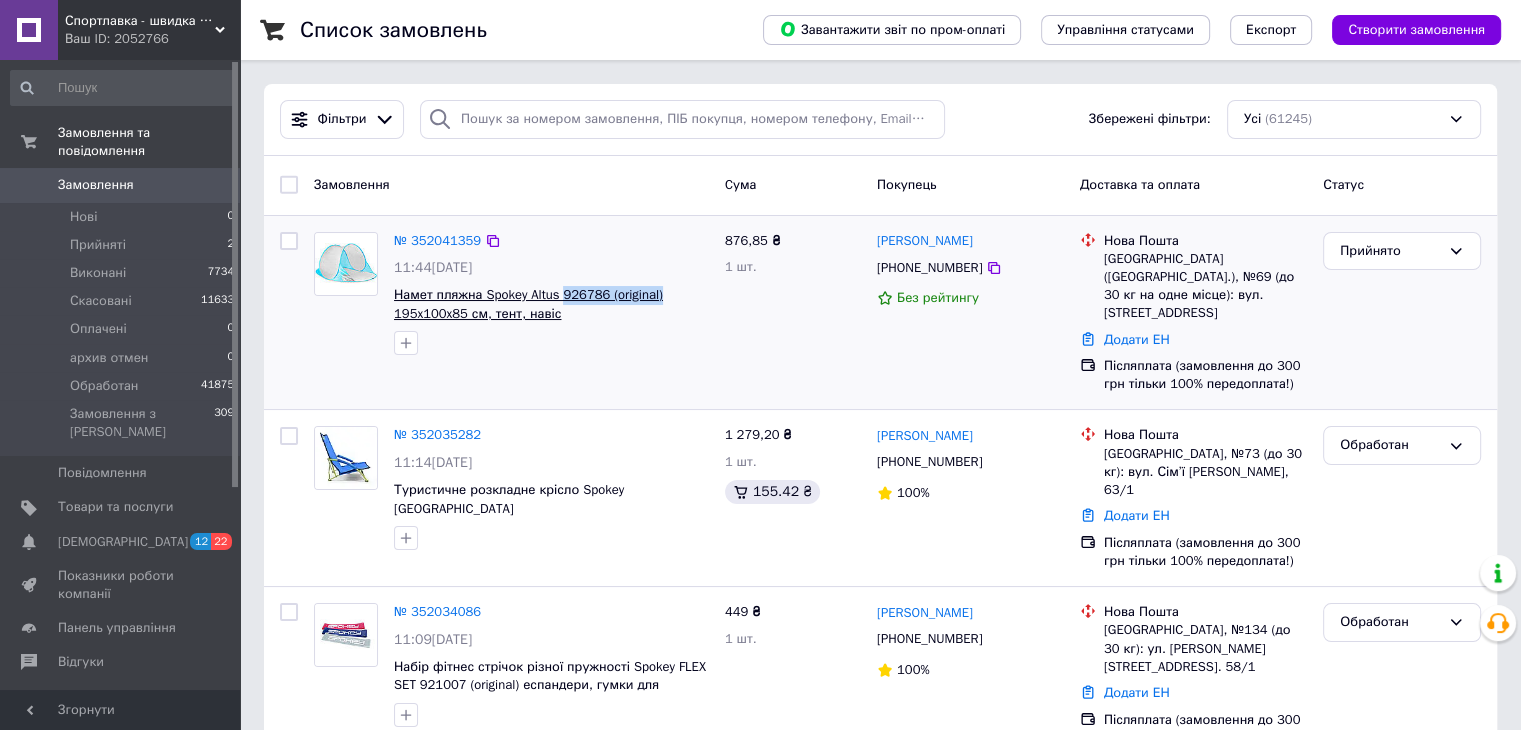 drag, startPoint x: 671, startPoint y: 292, endPoint x: 564, endPoint y: 298, distance: 107.16809 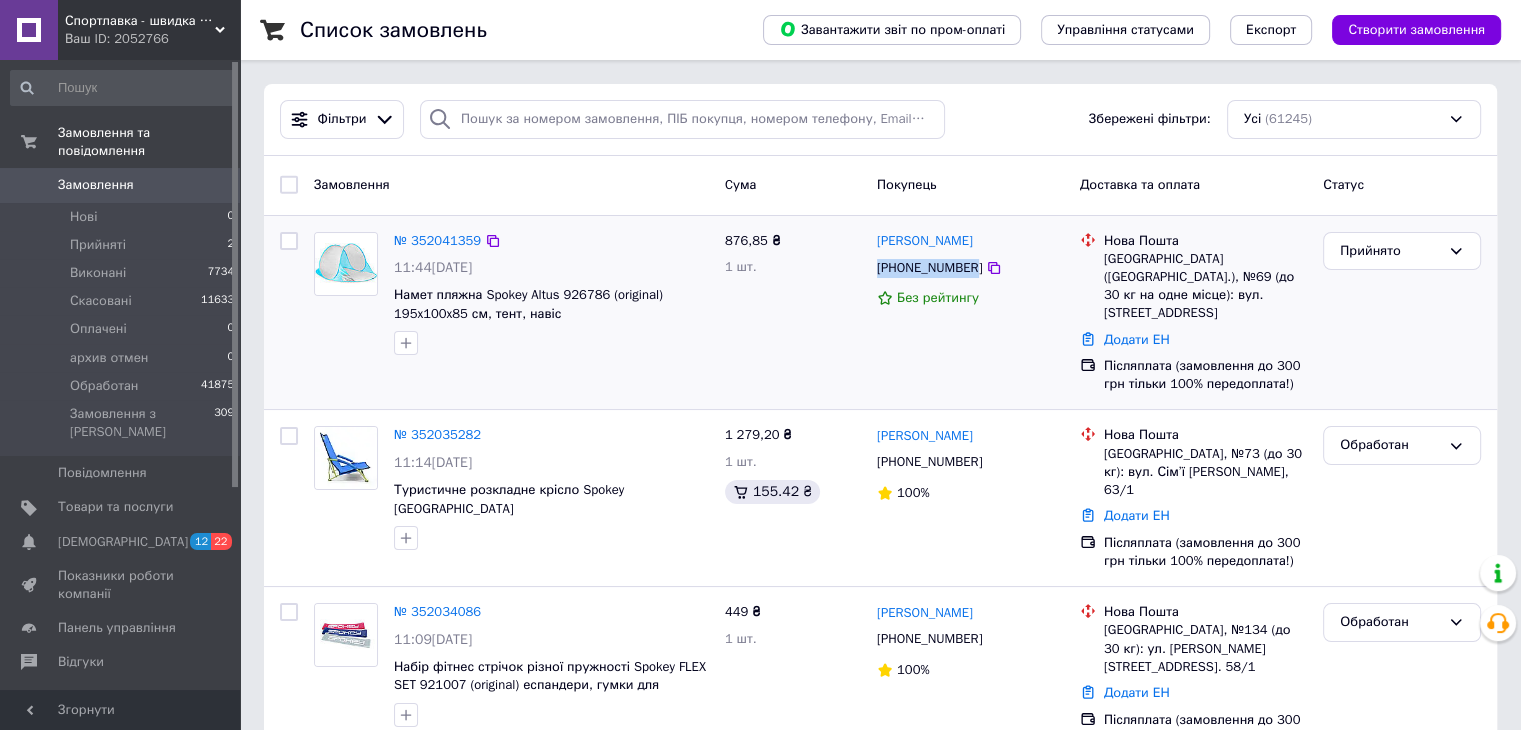 drag, startPoint x: 873, startPoint y: 265, endPoint x: 968, endPoint y: 273, distance: 95.33625 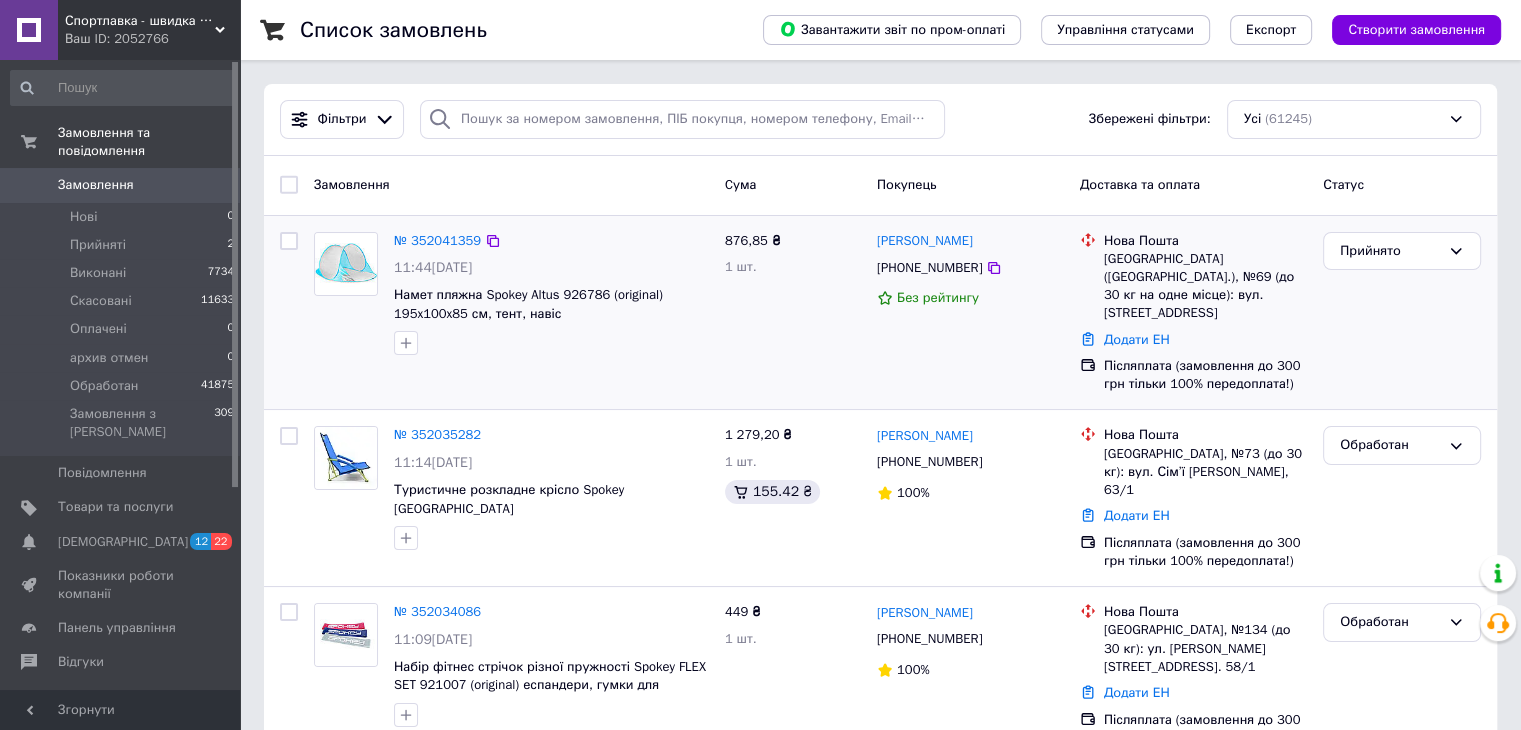 click on "876,85 ₴ 1 шт." at bounding box center (793, 313) 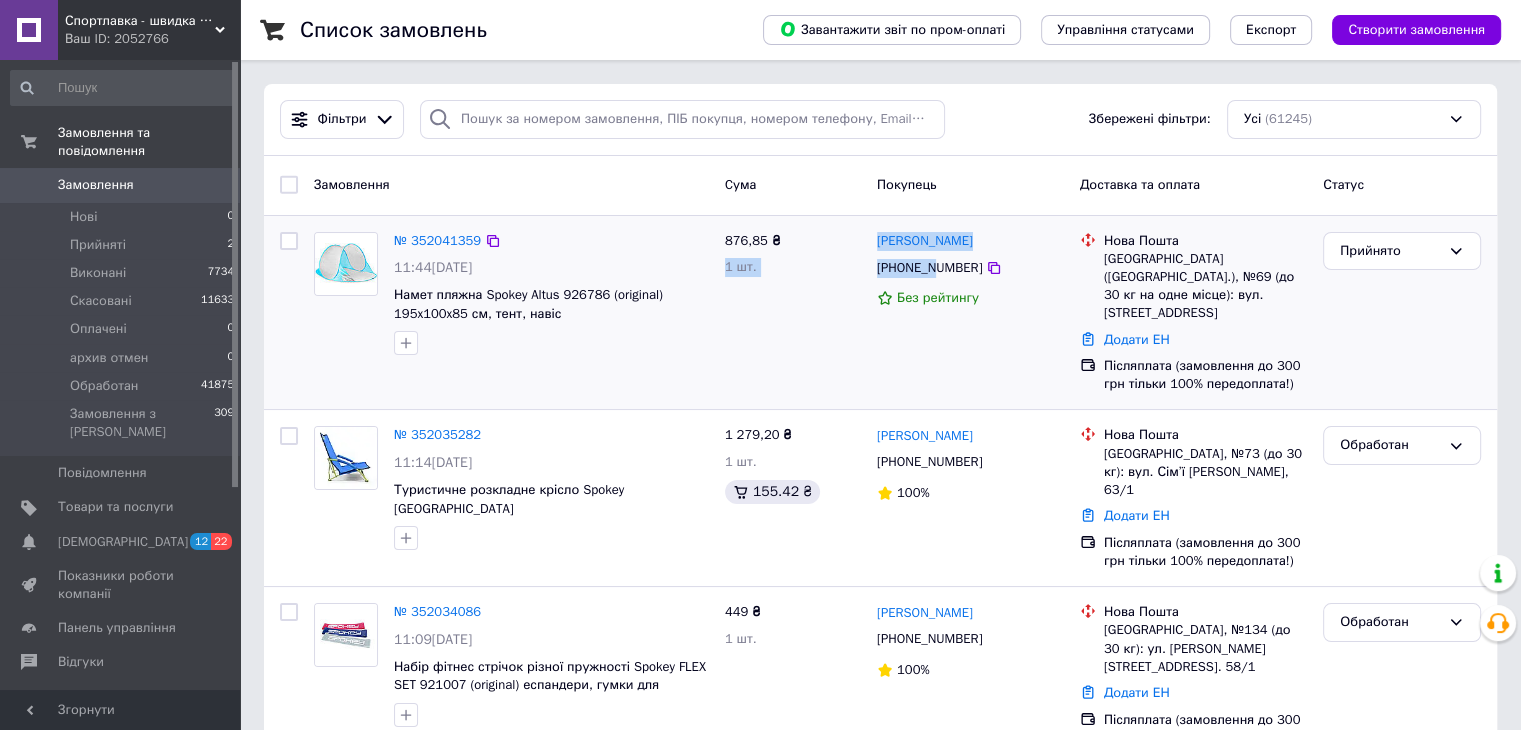 drag, startPoint x: 863, startPoint y: 240, endPoint x: 934, endPoint y: 256, distance: 72.780495 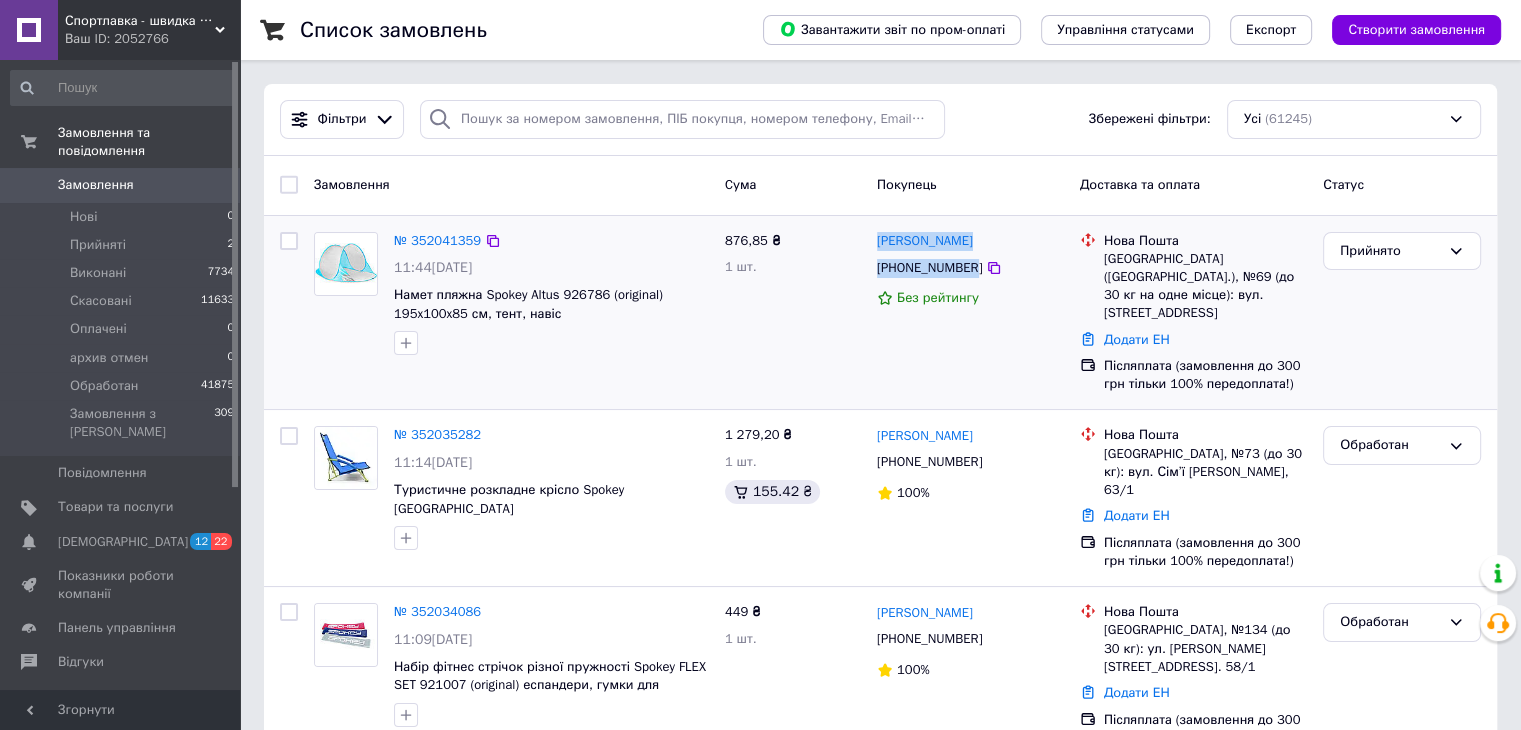 drag, startPoint x: 870, startPoint y: 235, endPoint x: 968, endPoint y: 269, distance: 103.73042 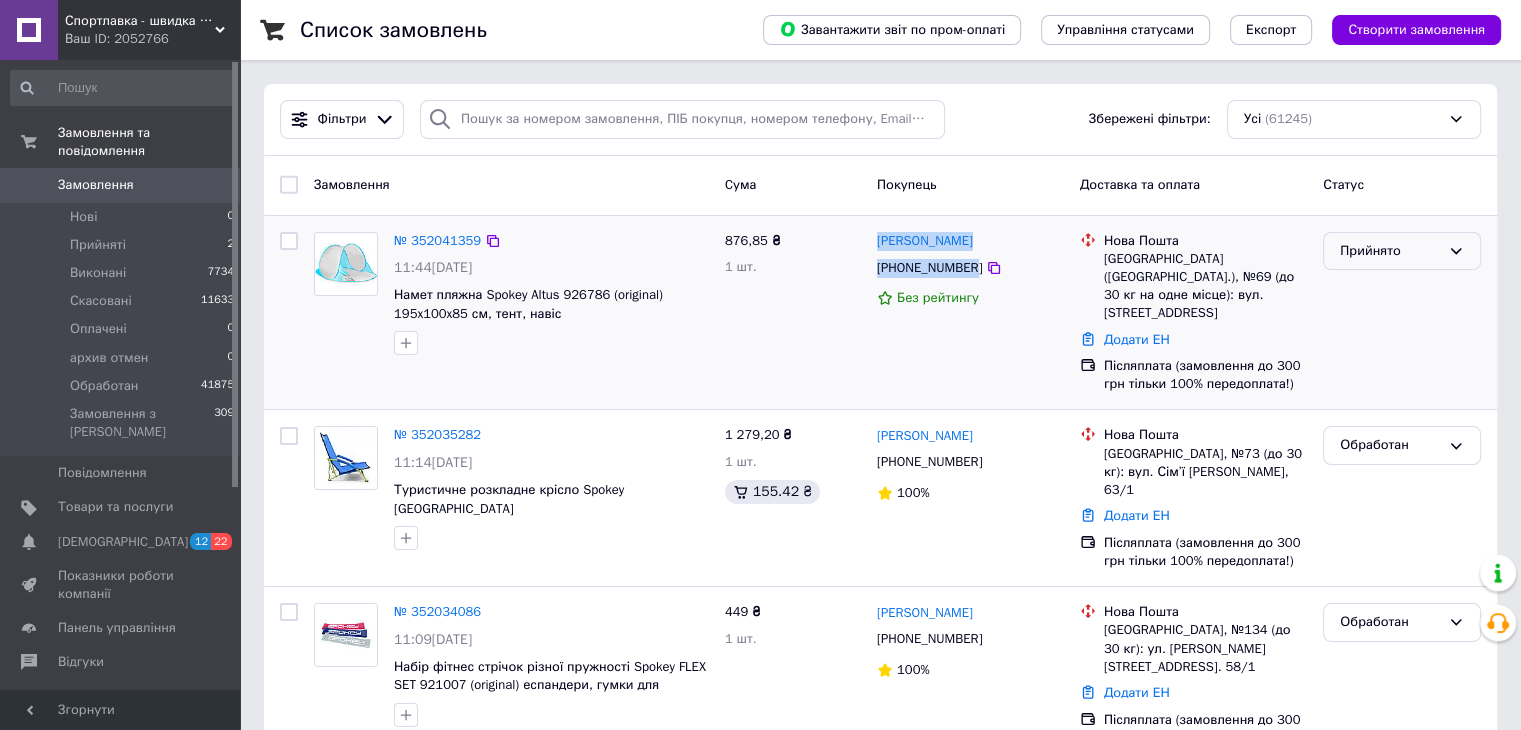 click on "Прийнято" at bounding box center [1402, 251] 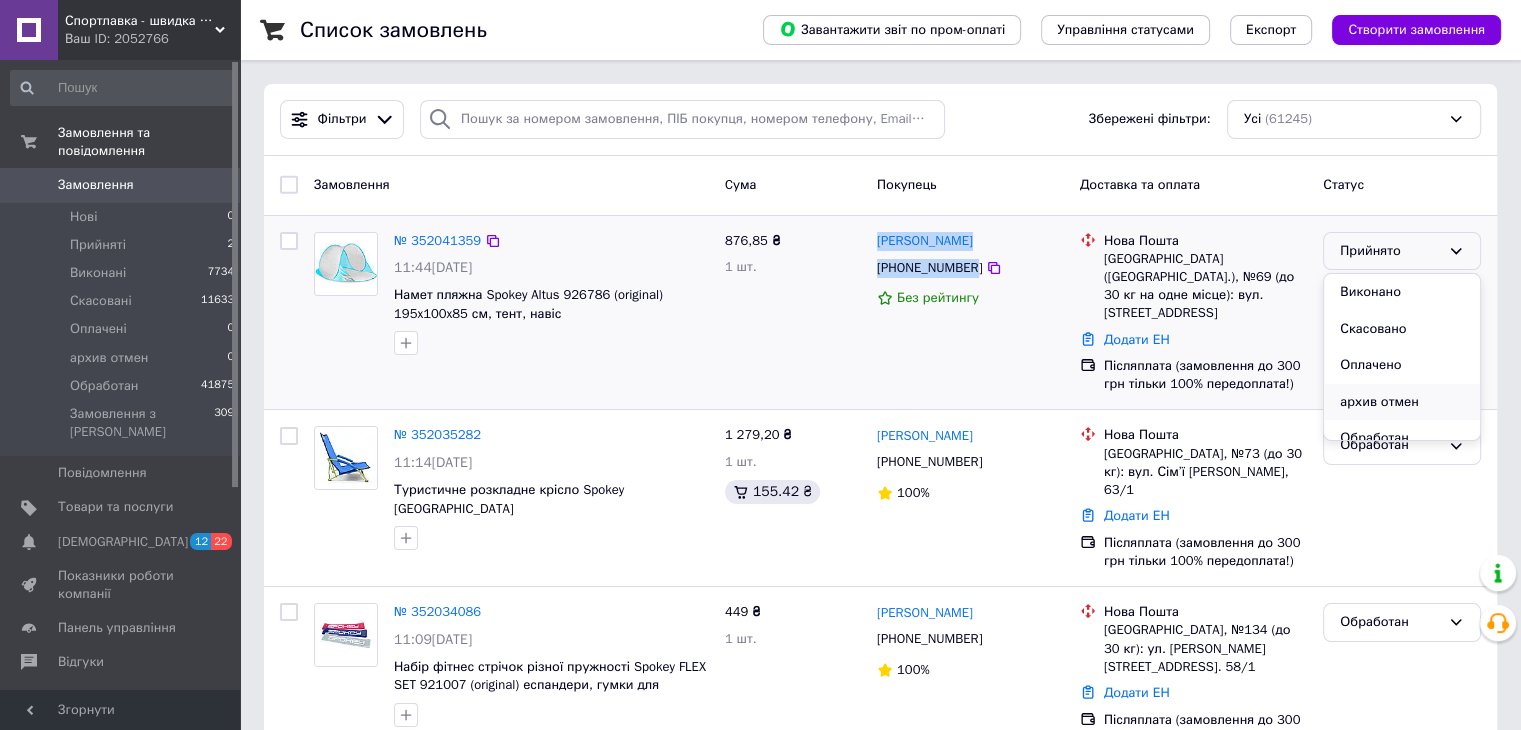 scroll, scrollTop: 16, scrollLeft: 0, axis: vertical 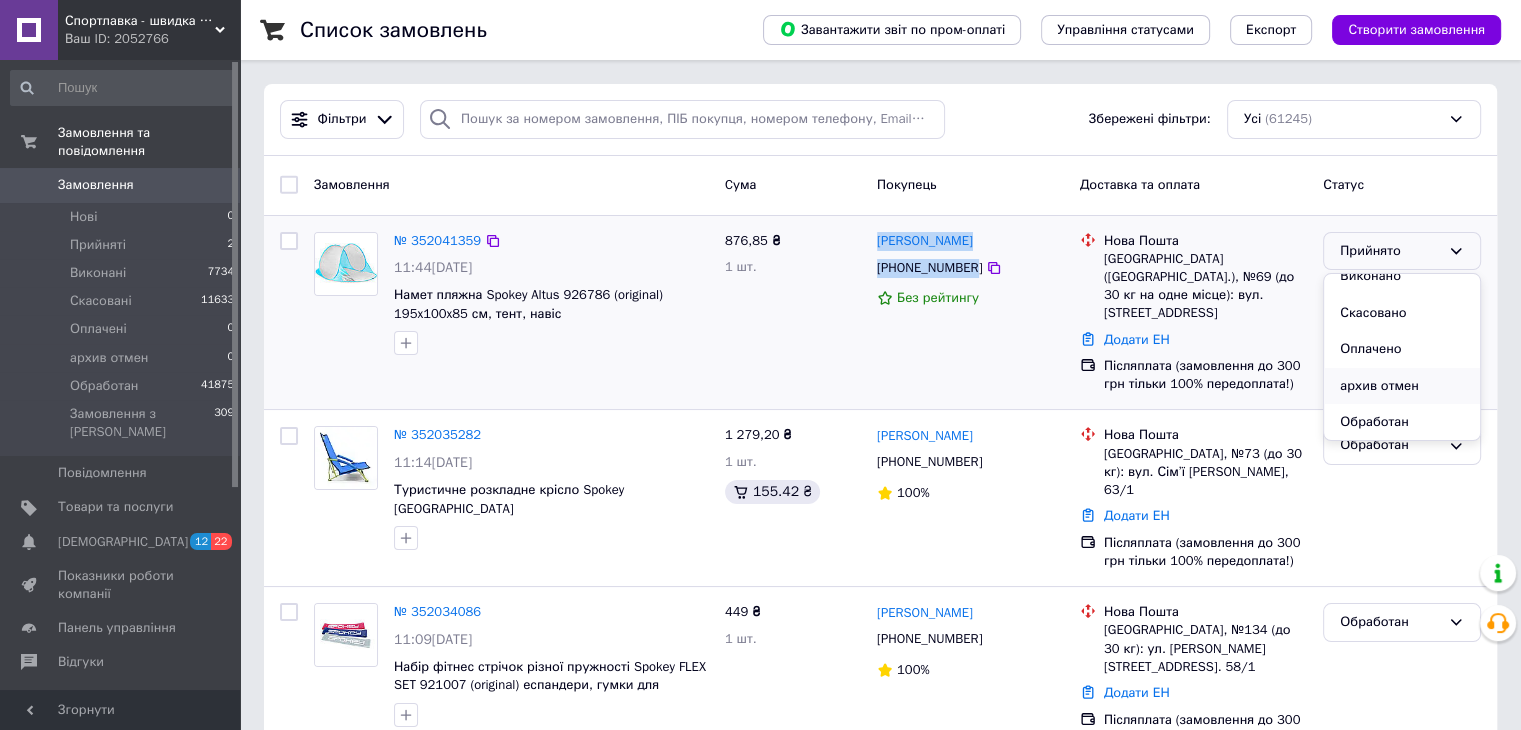 click on "Обработан" at bounding box center (1402, 422) 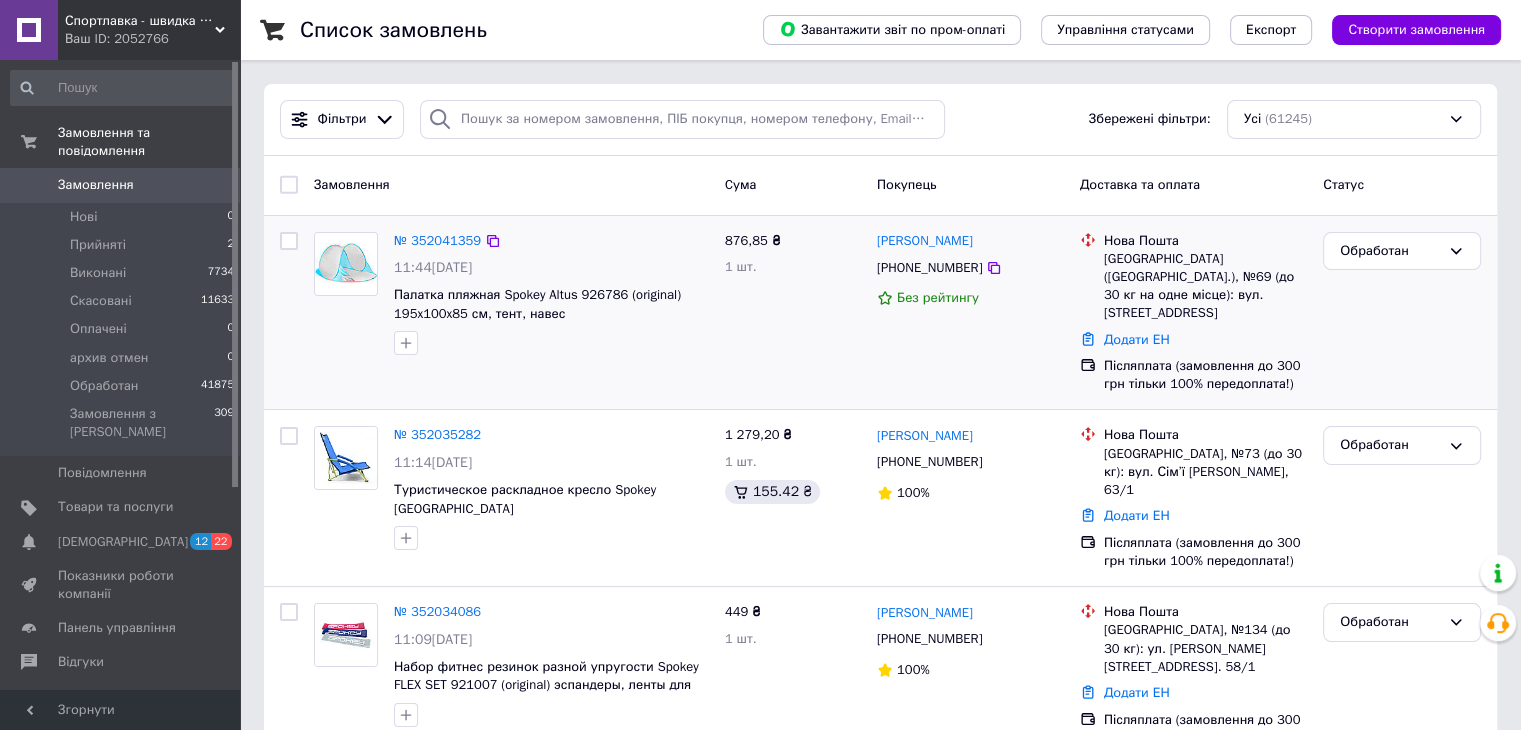 click on "№ 352041359" at bounding box center (551, 241) 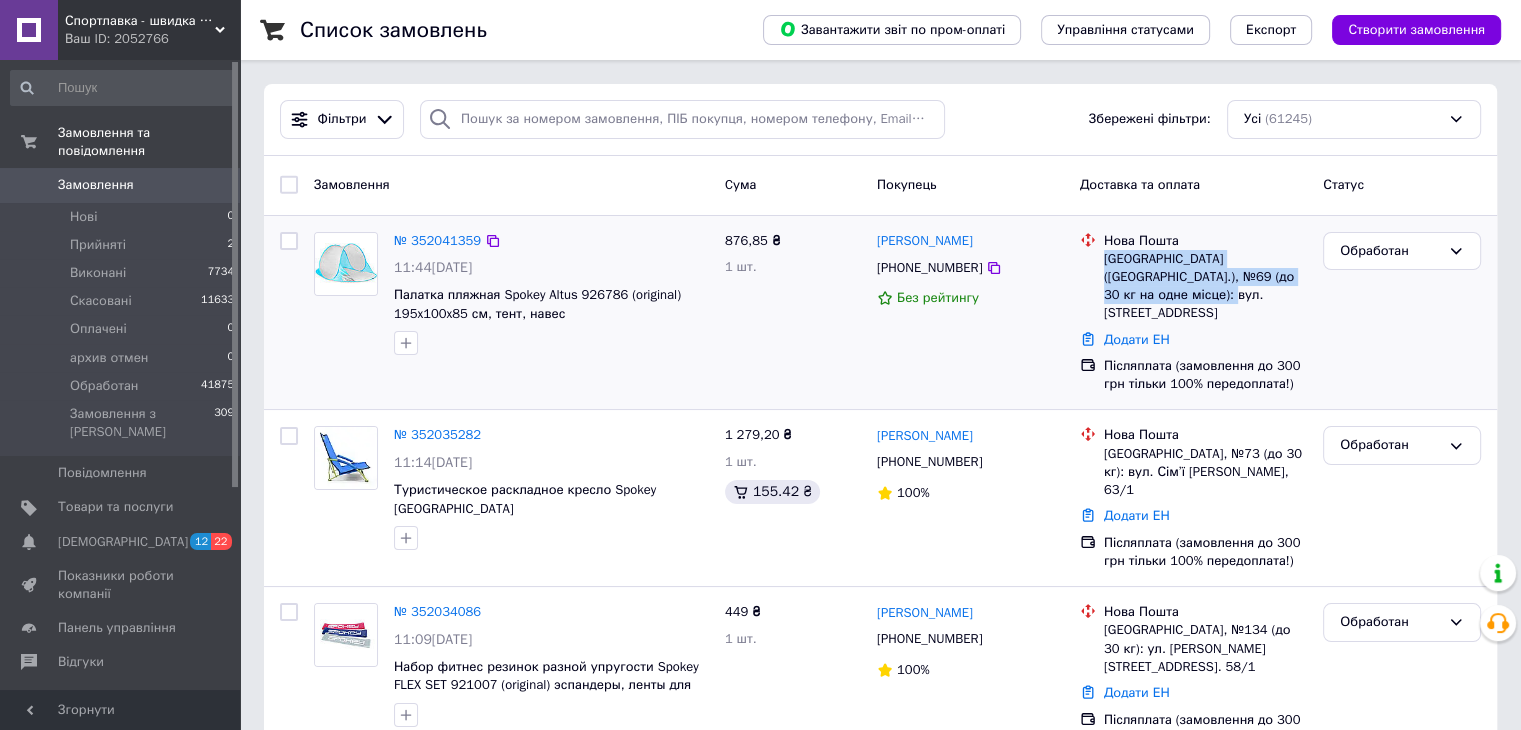 drag, startPoint x: 1104, startPoint y: 254, endPoint x: 1186, endPoint y: 291, distance: 89.961105 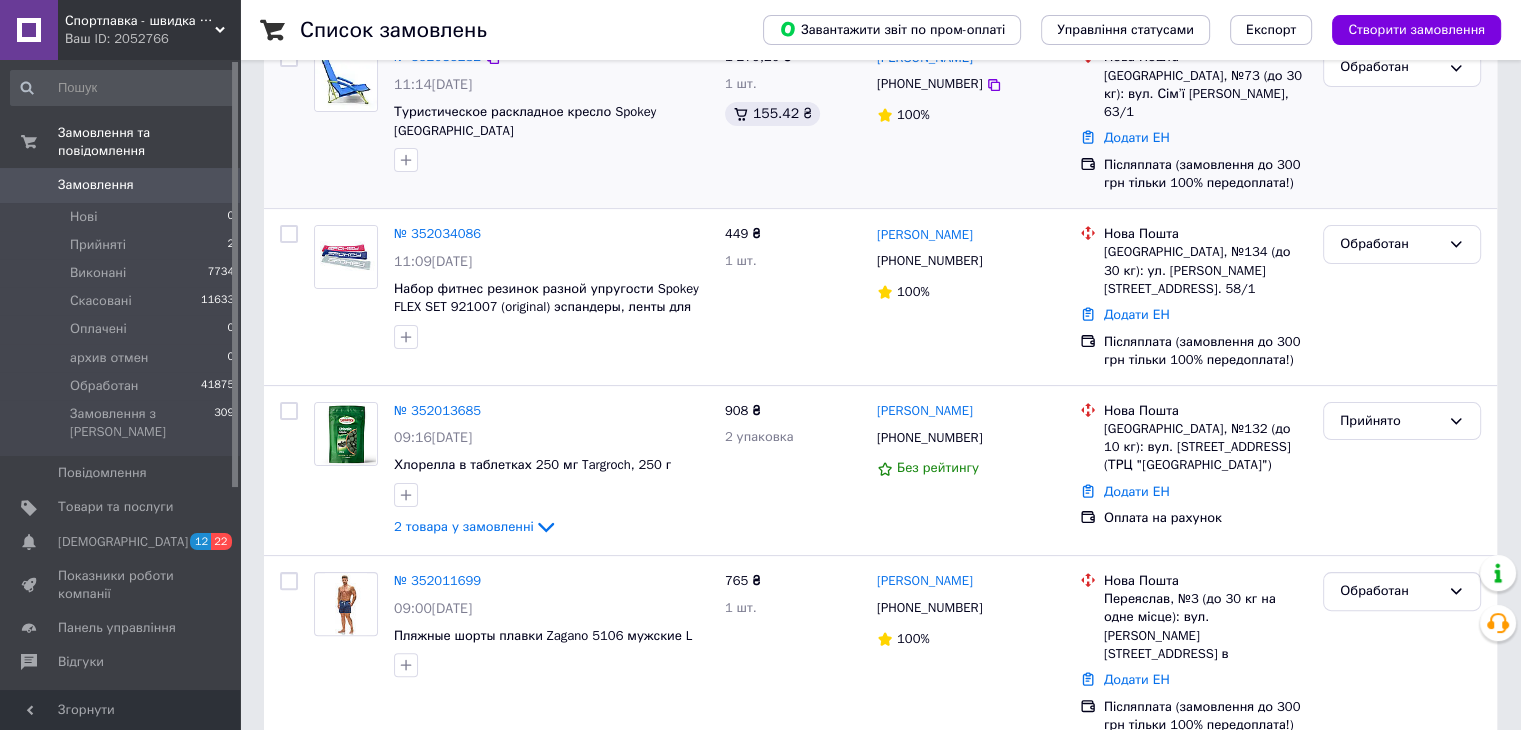 scroll, scrollTop: 400, scrollLeft: 0, axis: vertical 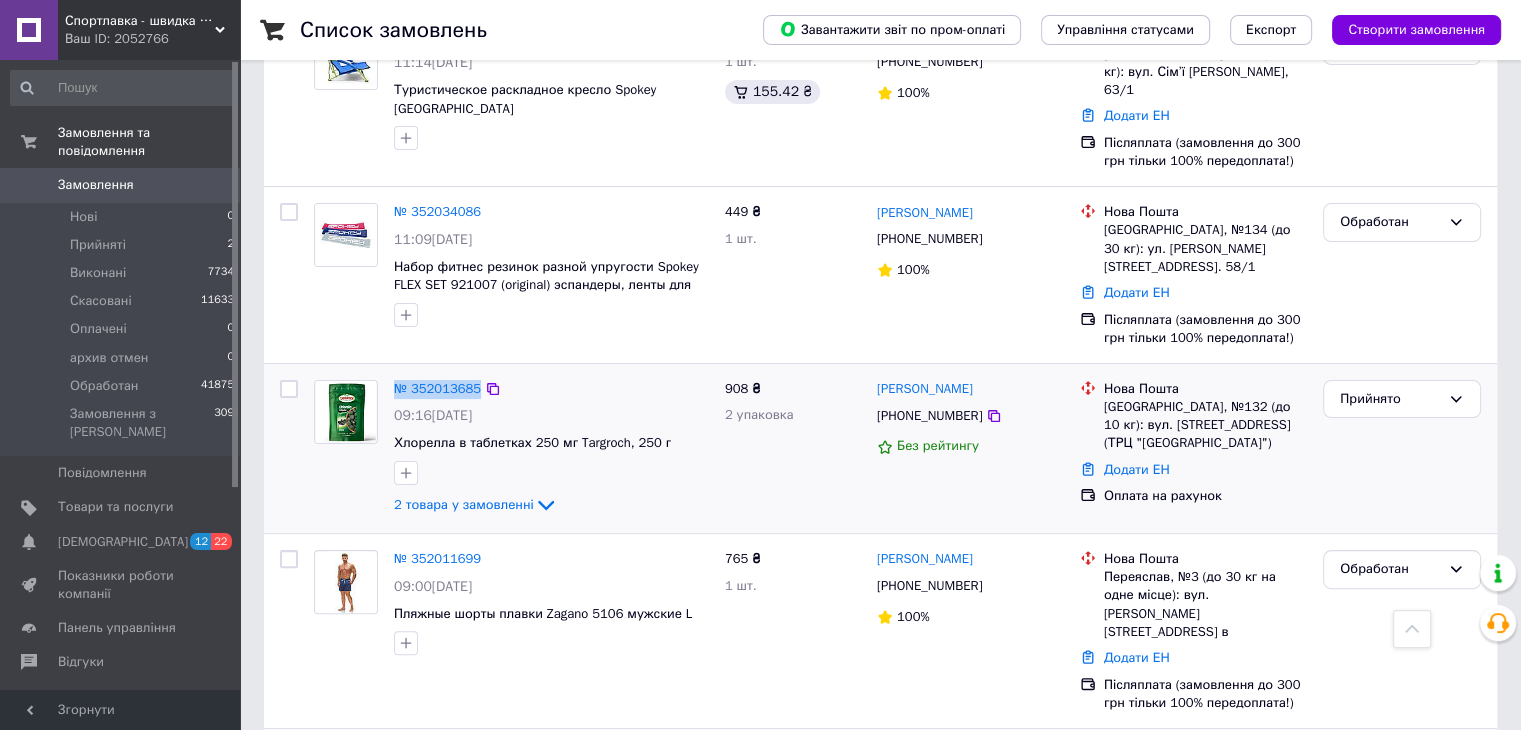 drag, startPoint x: 500, startPoint y: 348, endPoint x: 392, endPoint y: 347, distance: 108.00463 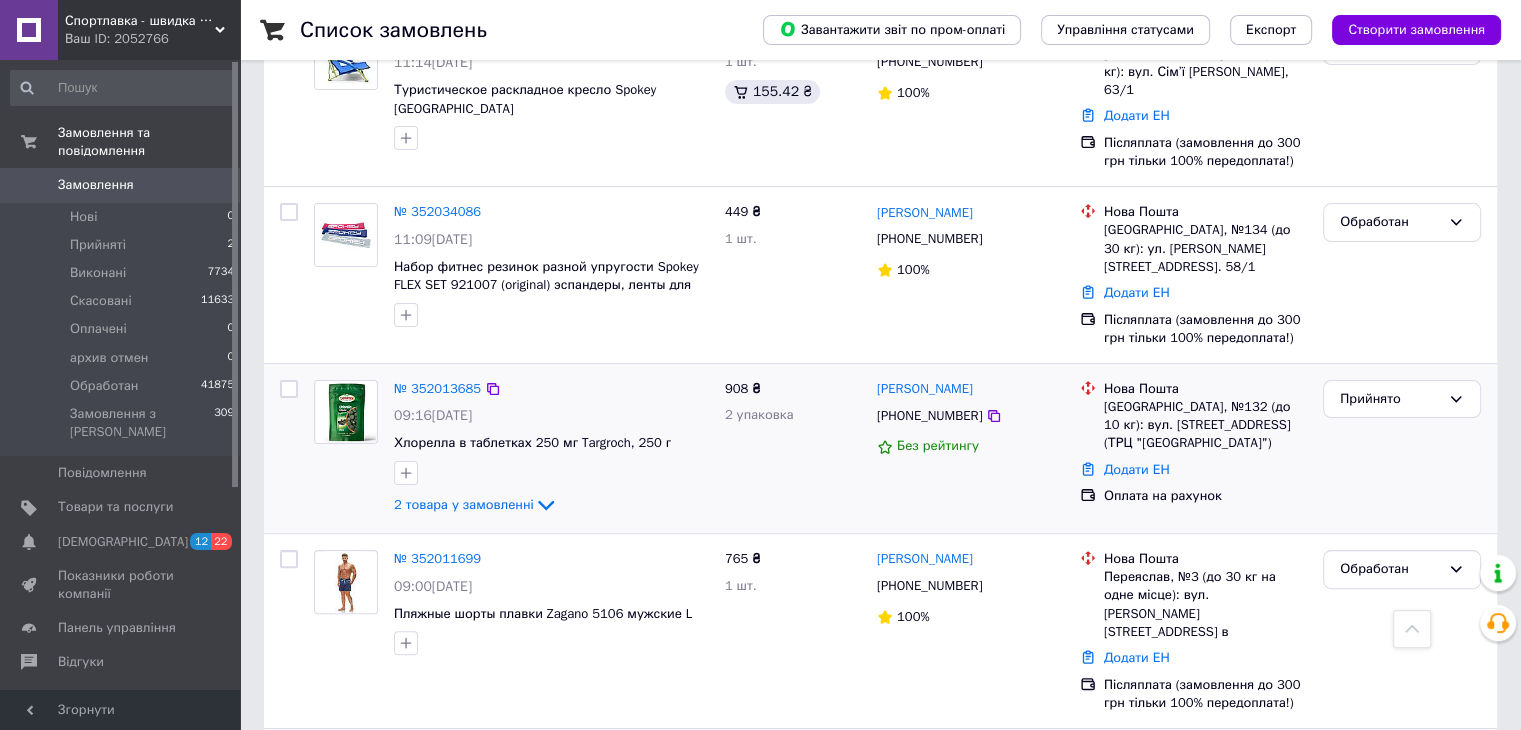 click on "№ 352013685 09:16, 10.07.2025 Хлорелла в таблетках 250 мг Targroch, 250 г 2 товара у замовленні 908 ₴ 2 упаковка Аліна Ворозіна  +380978300190 Без рейтингу Нова Пошта Одеса, №132 (до 10 кг): вул. Генуезька, 5 (ТРЦ "Gagarinn Plaza") Додати ЕН Оплата на рахунок Прийнято" at bounding box center (880, 448) 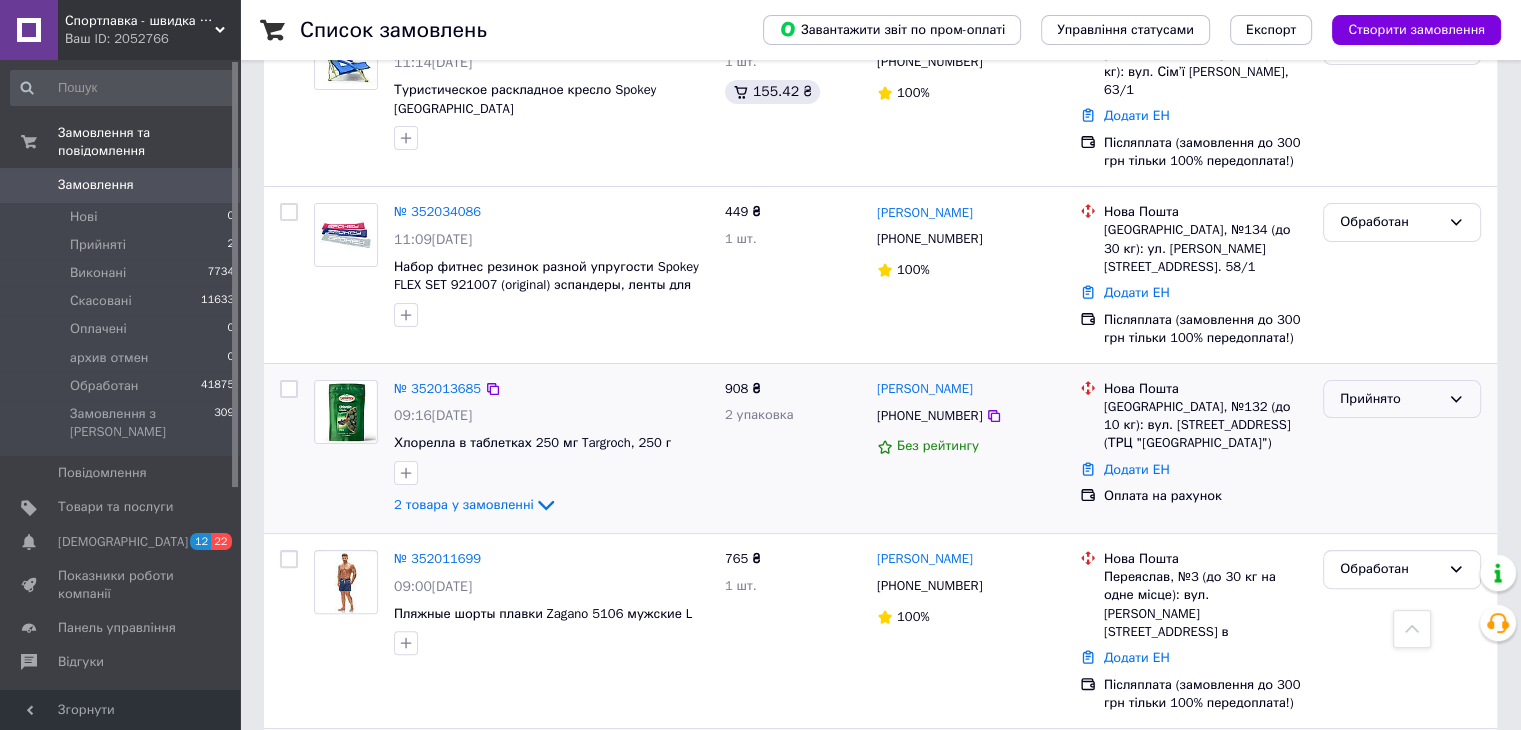 click on "Прийнято" at bounding box center (1402, 399) 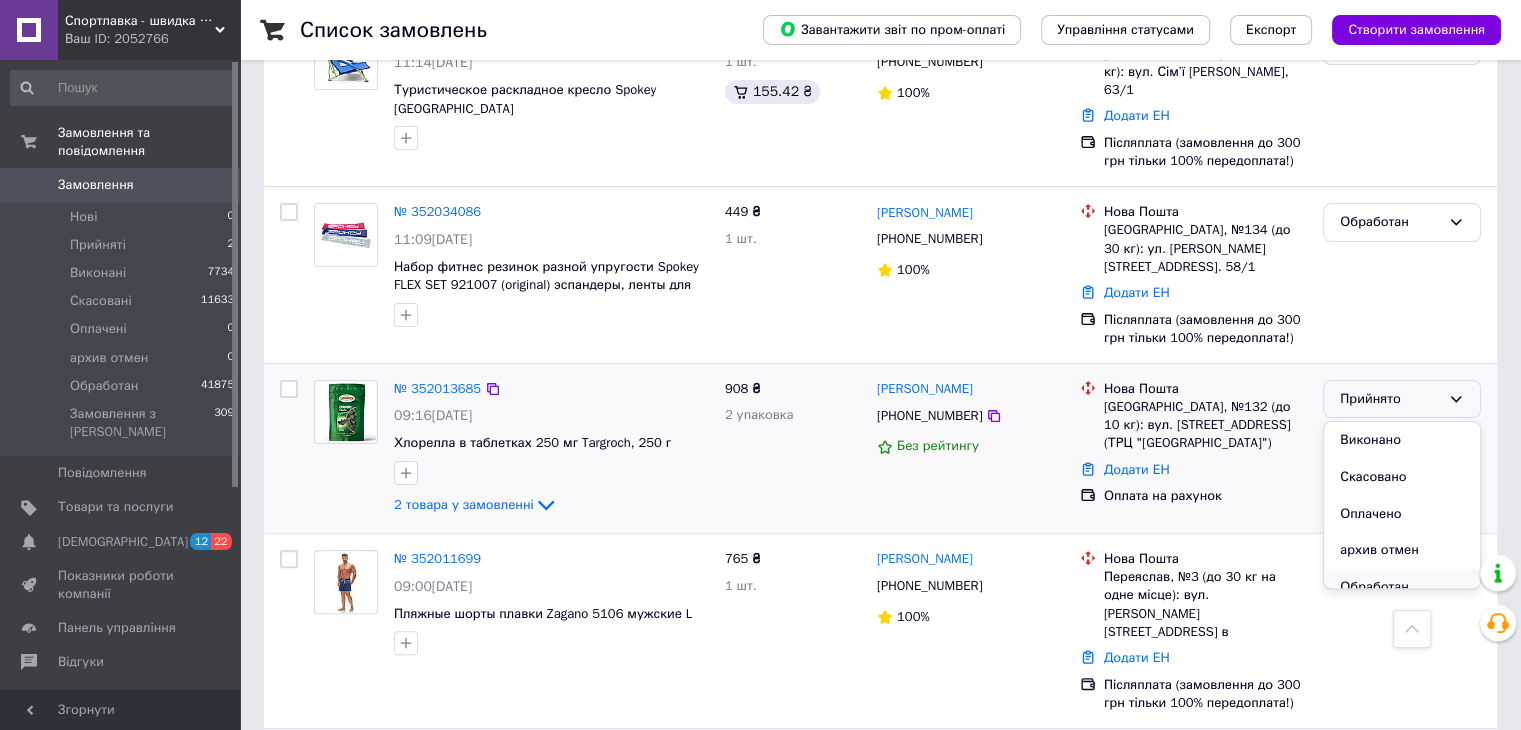 scroll, scrollTop: 16, scrollLeft: 0, axis: vertical 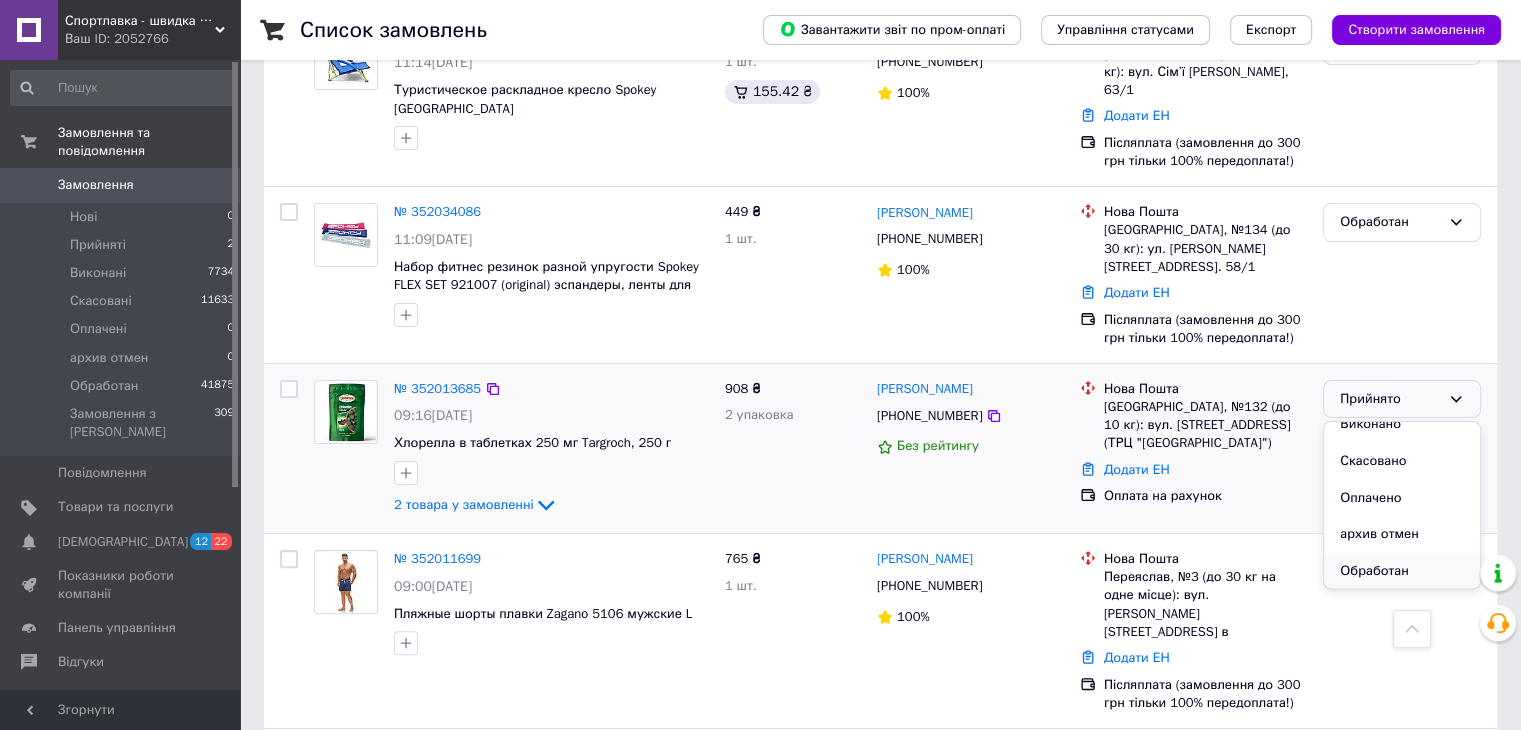 click on "Обработан" at bounding box center [1402, 571] 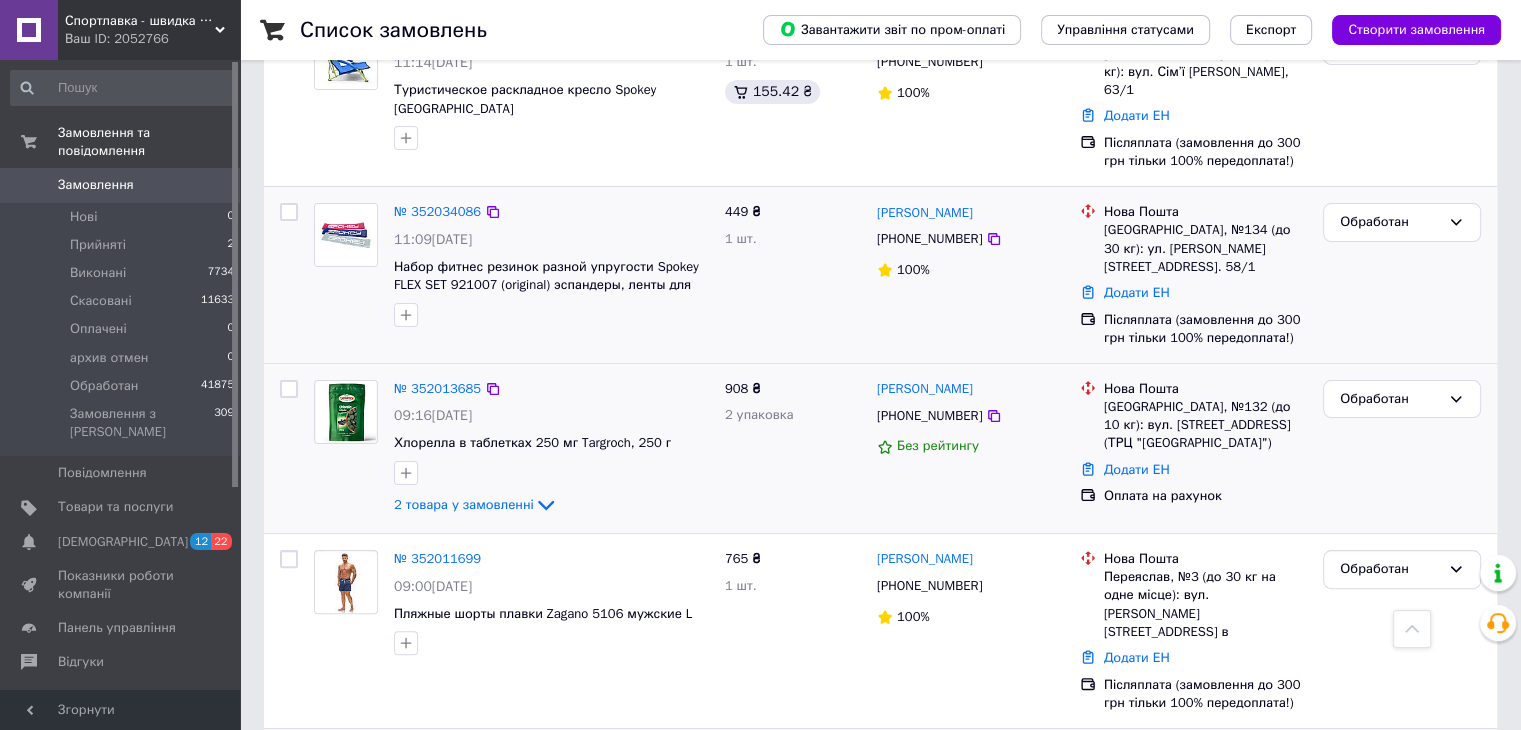 scroll, scrollTop: 0, scrollLeft: 0, axis: both 